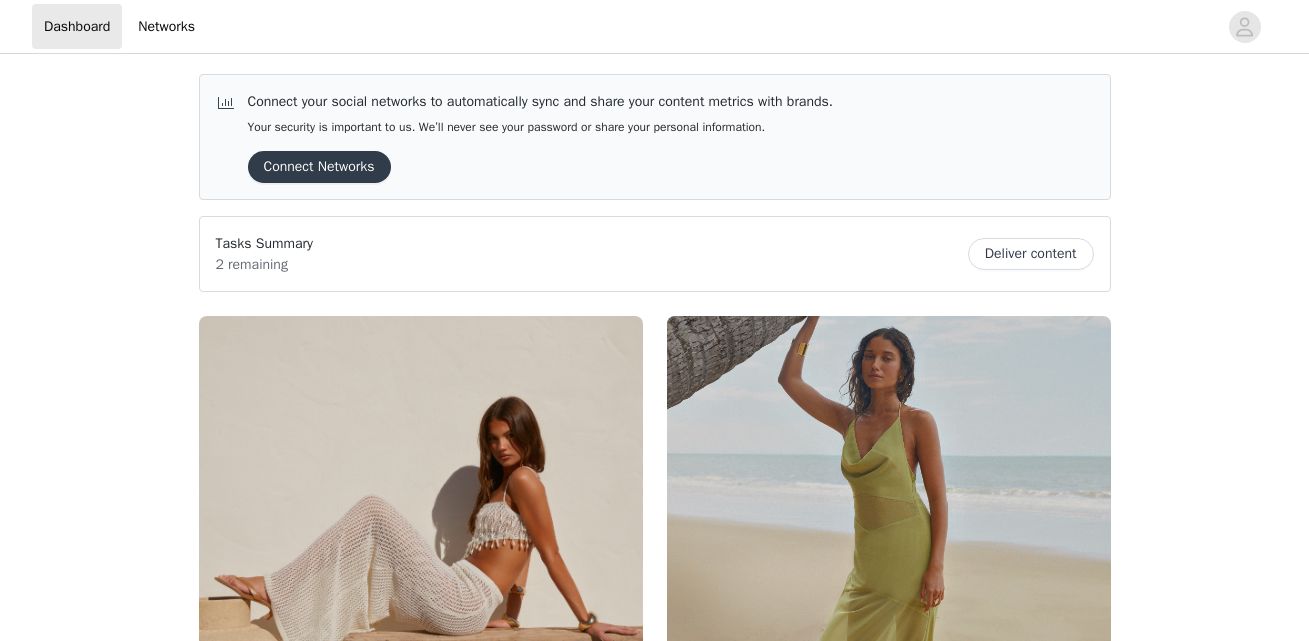 scroll, scrollTop: 177, scrollLeft: 0, axis: vertical 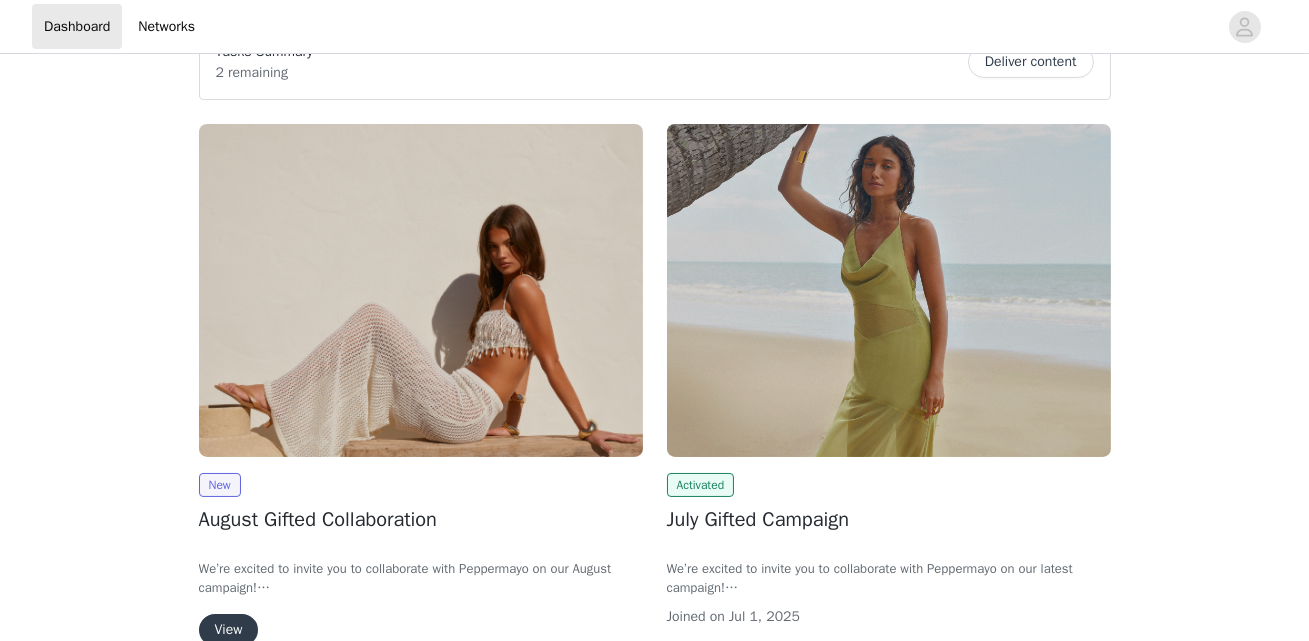 click at bounding box center (421, 290) 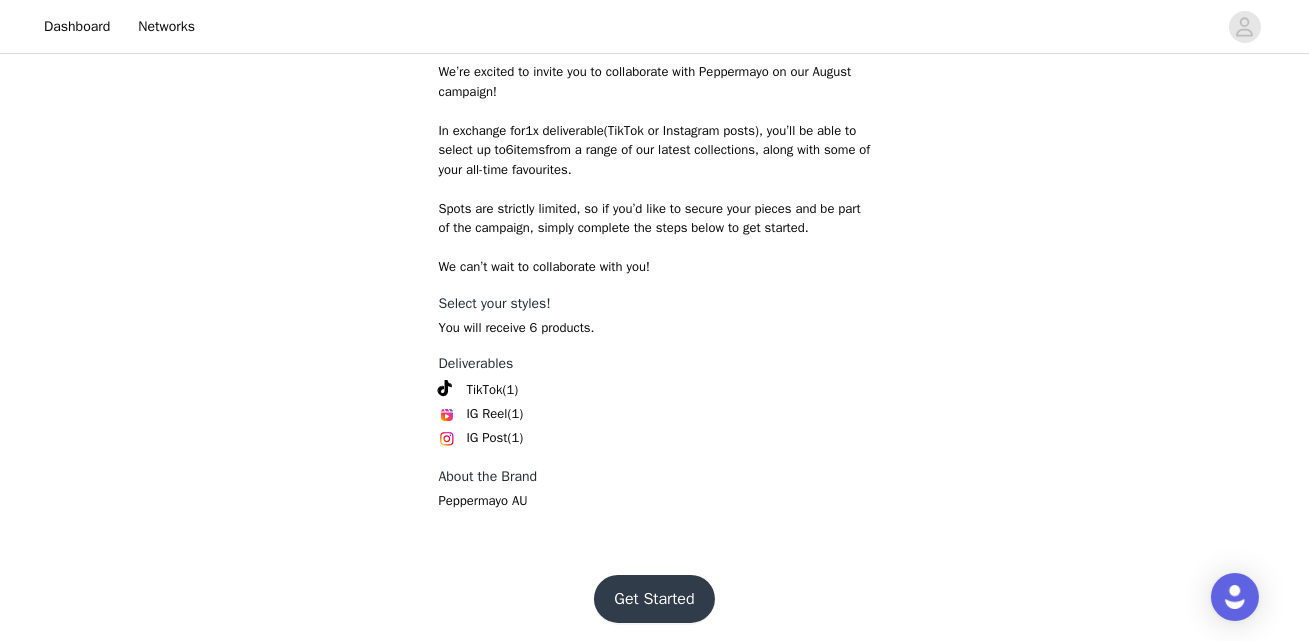 scroll, scrollTop: 827, scrollLeft: 0, axis: vertical 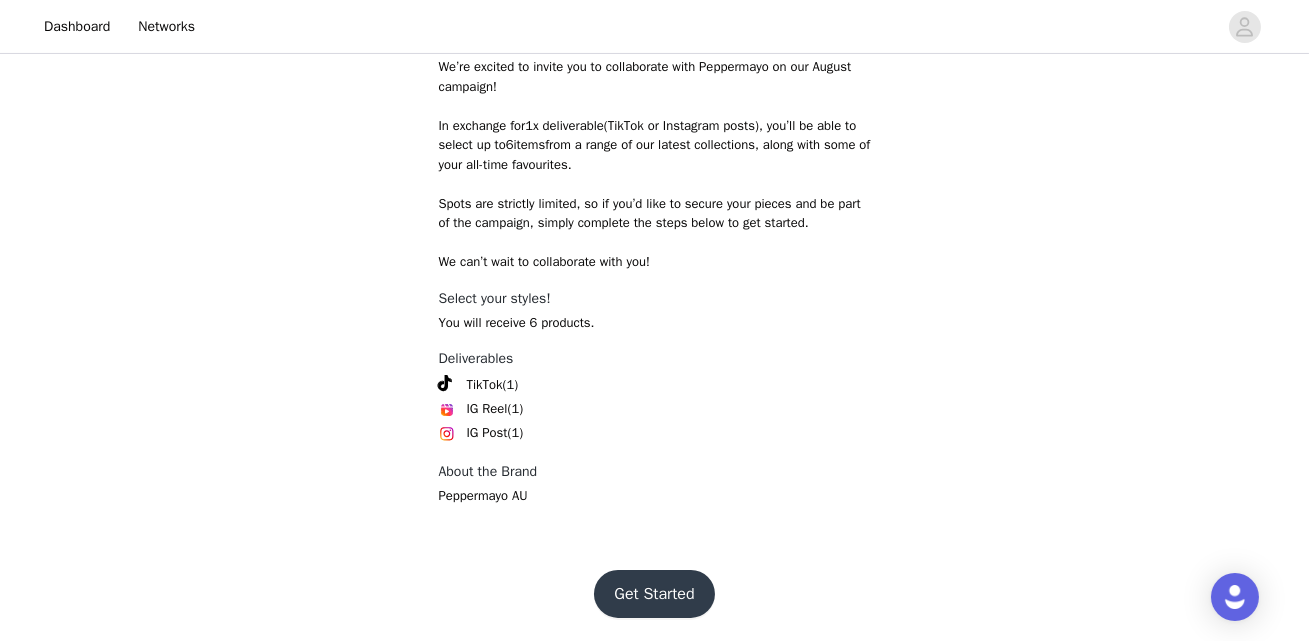 click on "Get Started" at bounding box center [654, 594] 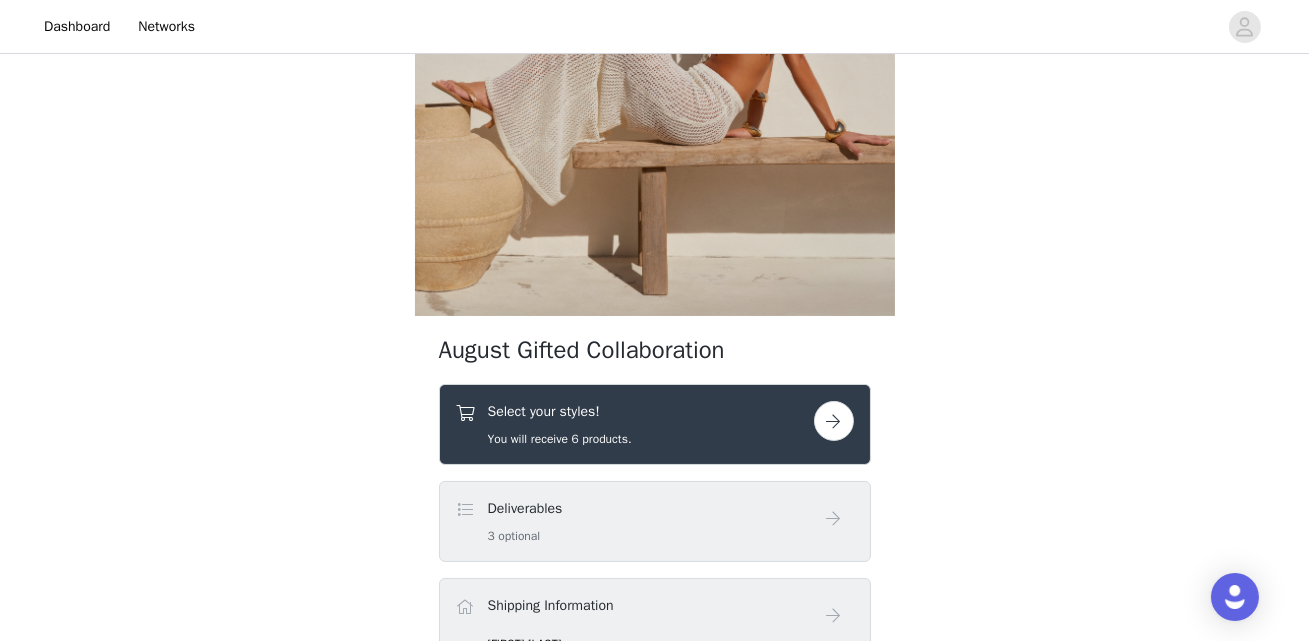 scroll, scrollTop: 447, scrollLeft: 0, axis: vertical 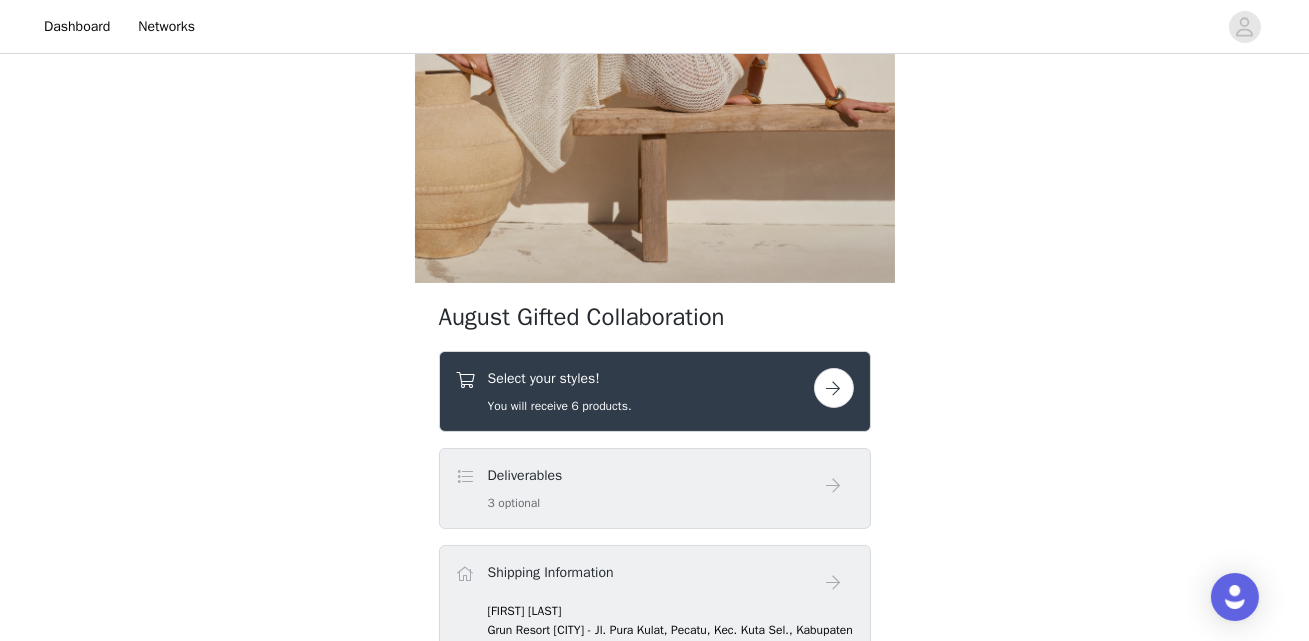 click at bounding box center (834, 388) 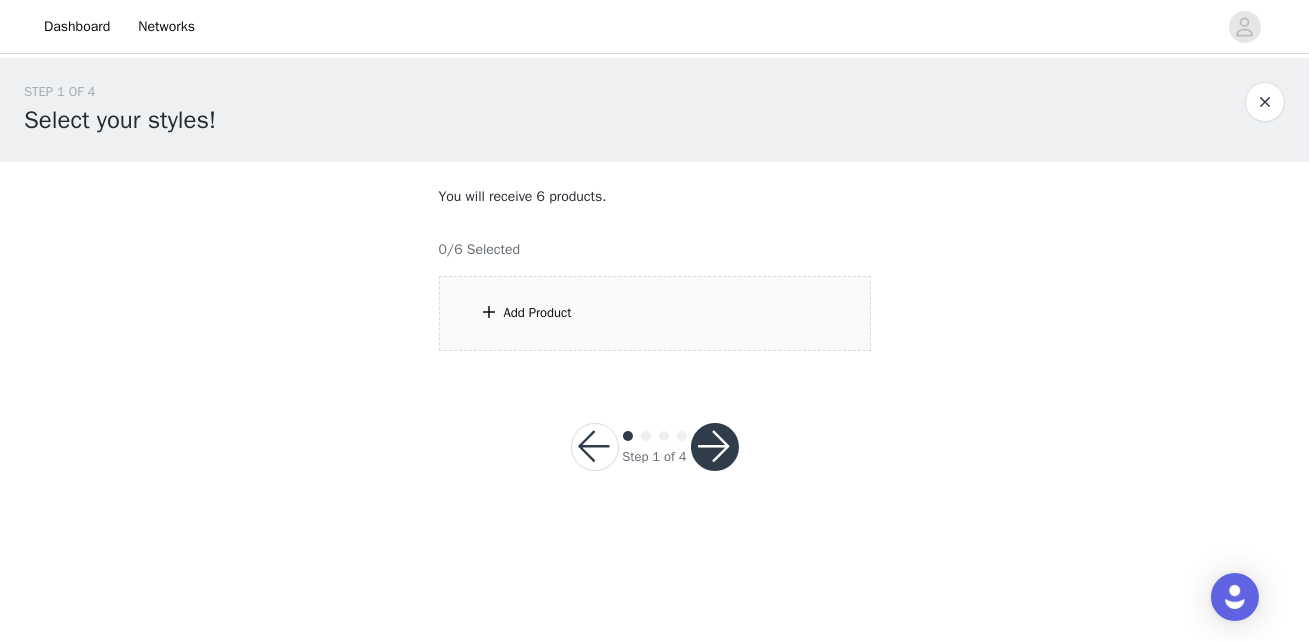 click on "Add Product" at bounding box center [655, 313] 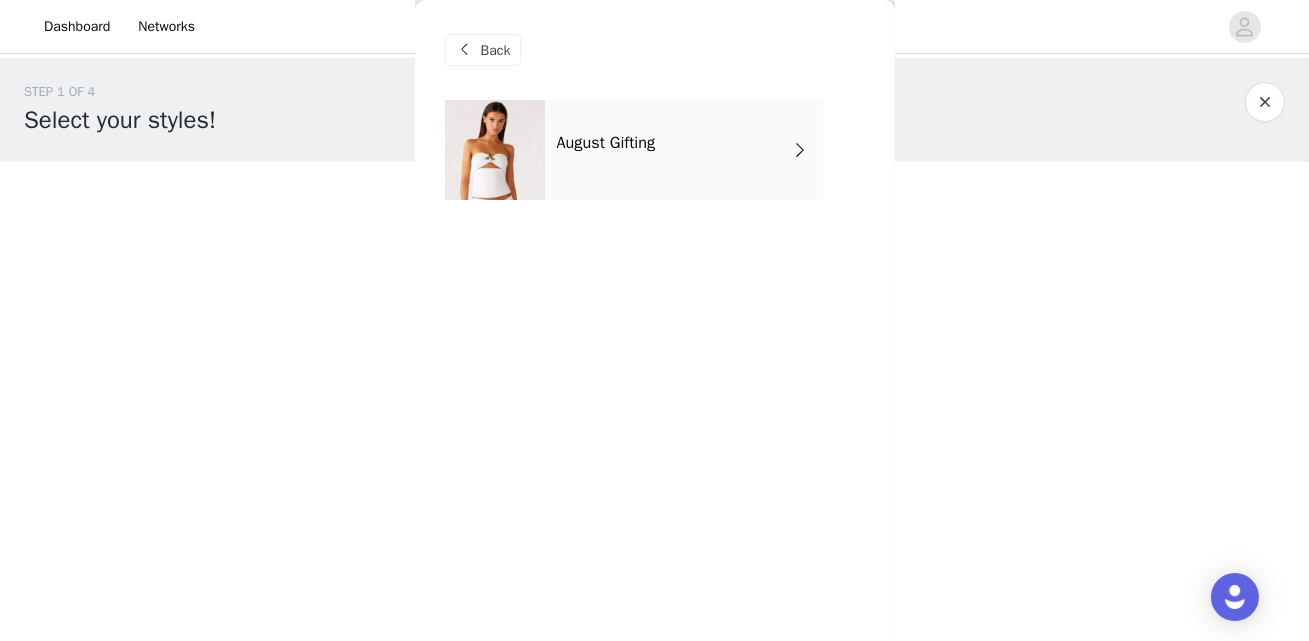 click on "August Gifting" at bounding box center [684, 150] 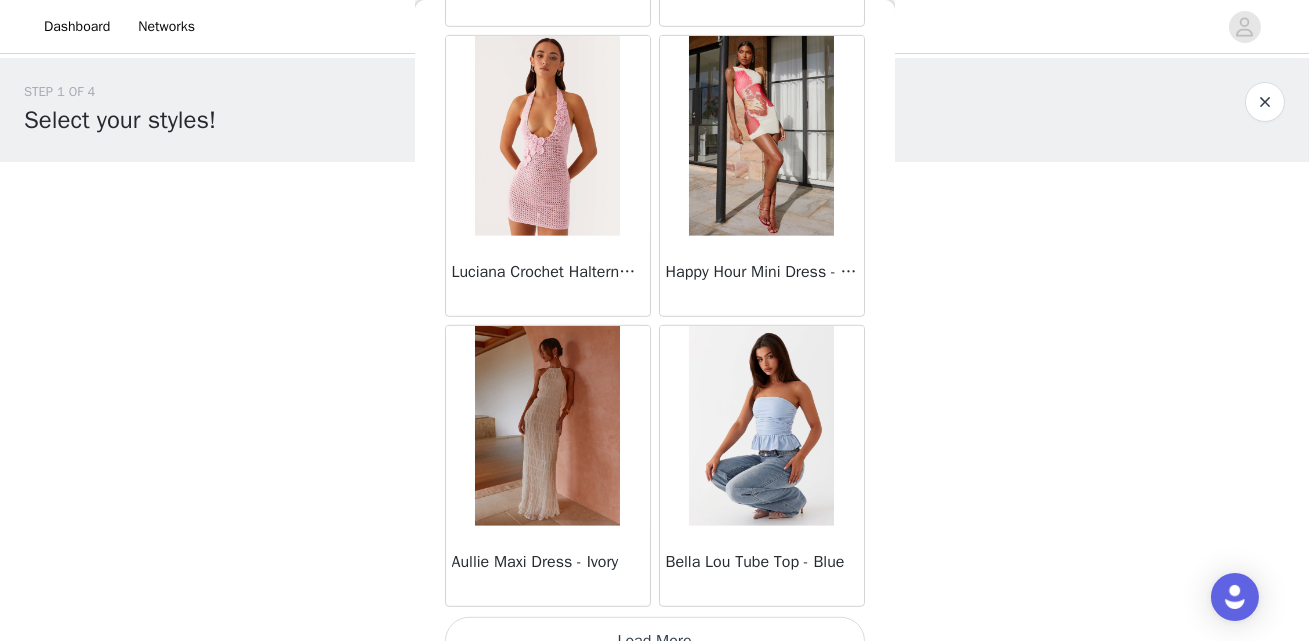 scroll, scrollTop: 2417, scrollLeft: 0, axis: vertical 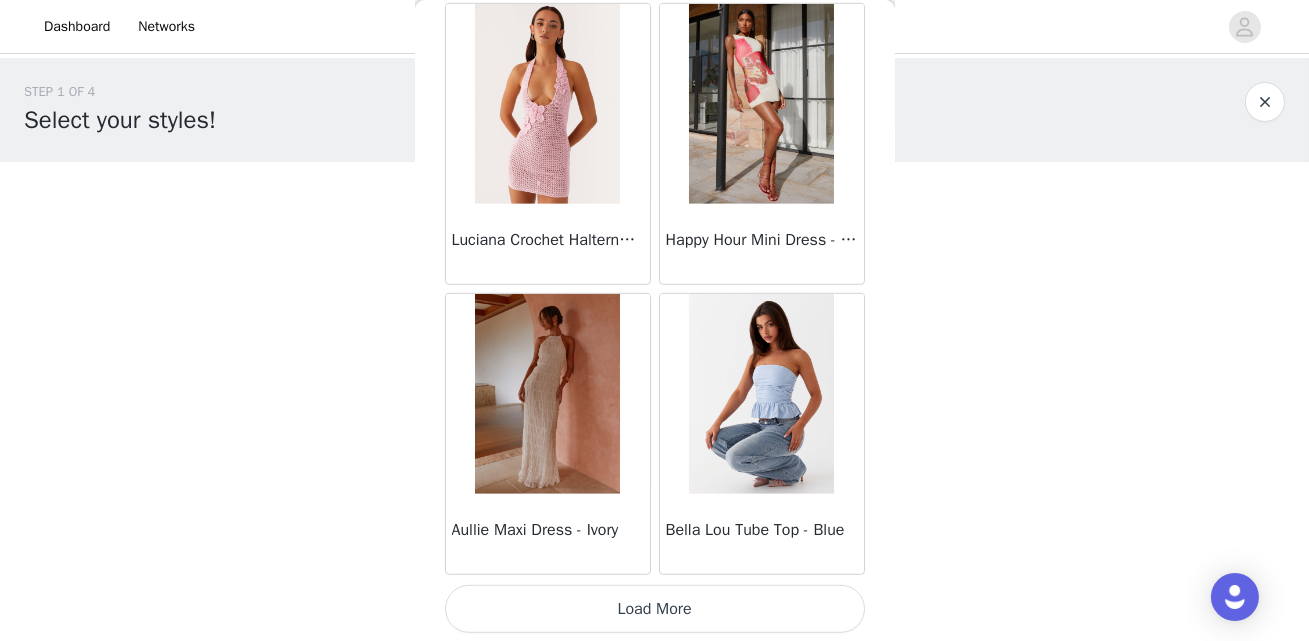 click on "Load More" at bounding box center [655, 609] 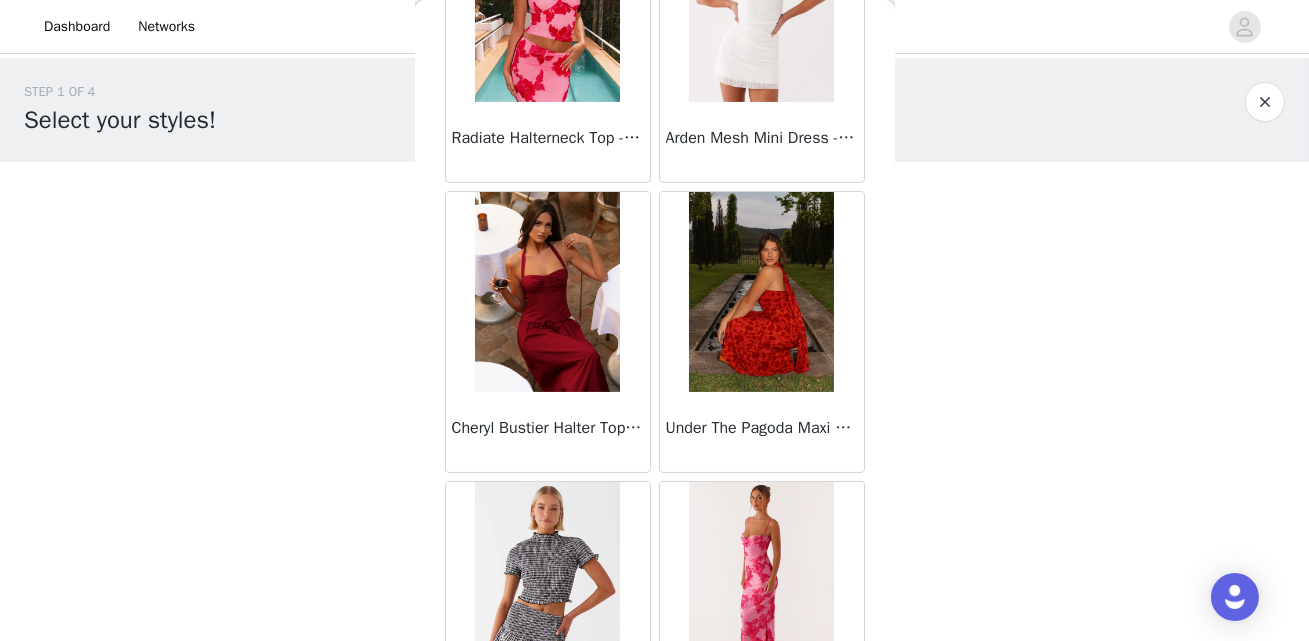 scroll, scrollTop: 685, scrollLeft: 0, axis: vertical 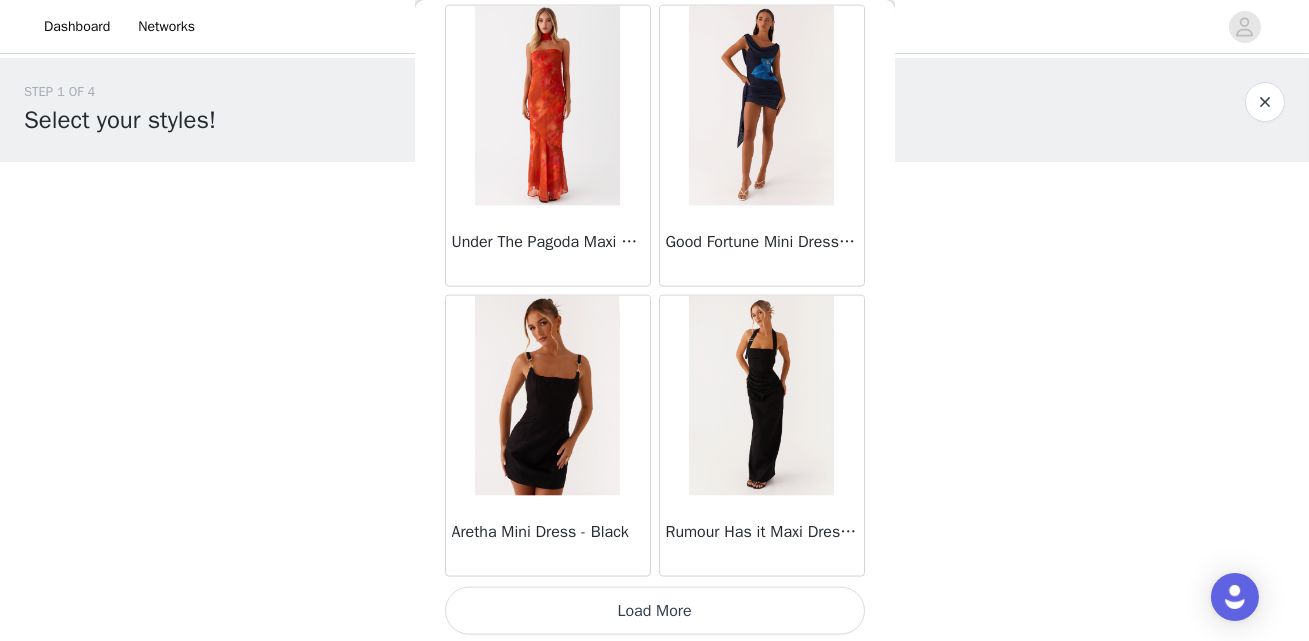click on "Load More" at bounding box center [655, 611] 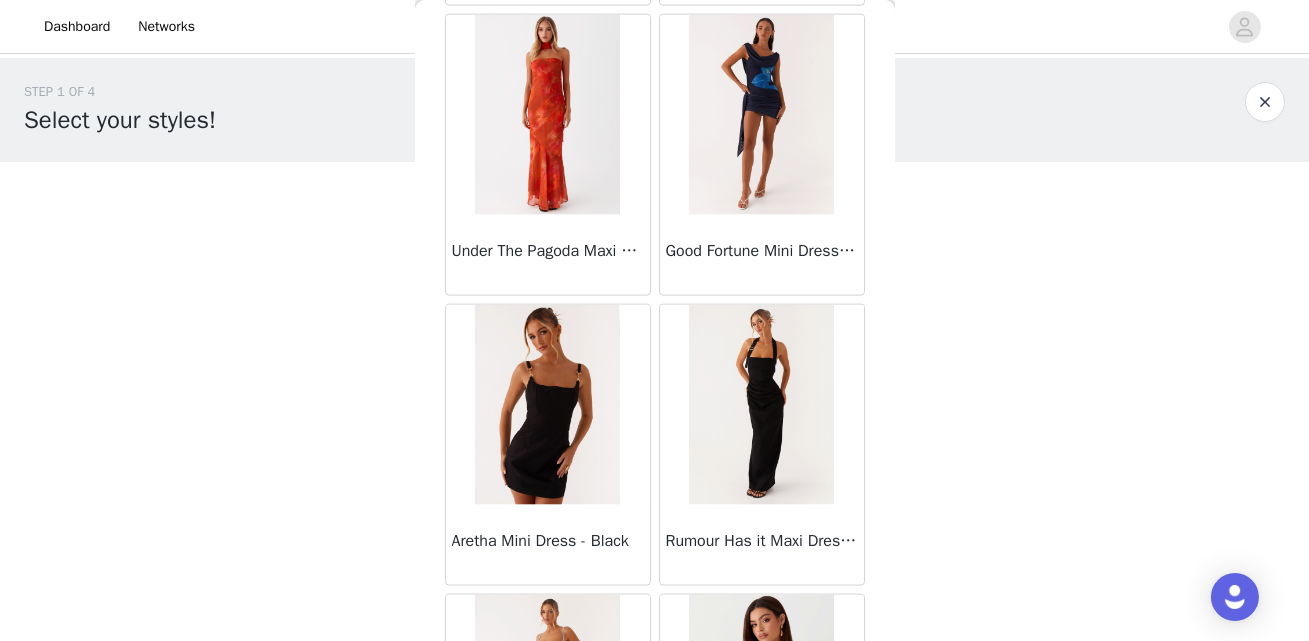 scroll, scrollTop: 5315, scrollLeft: 0, axis: vertical 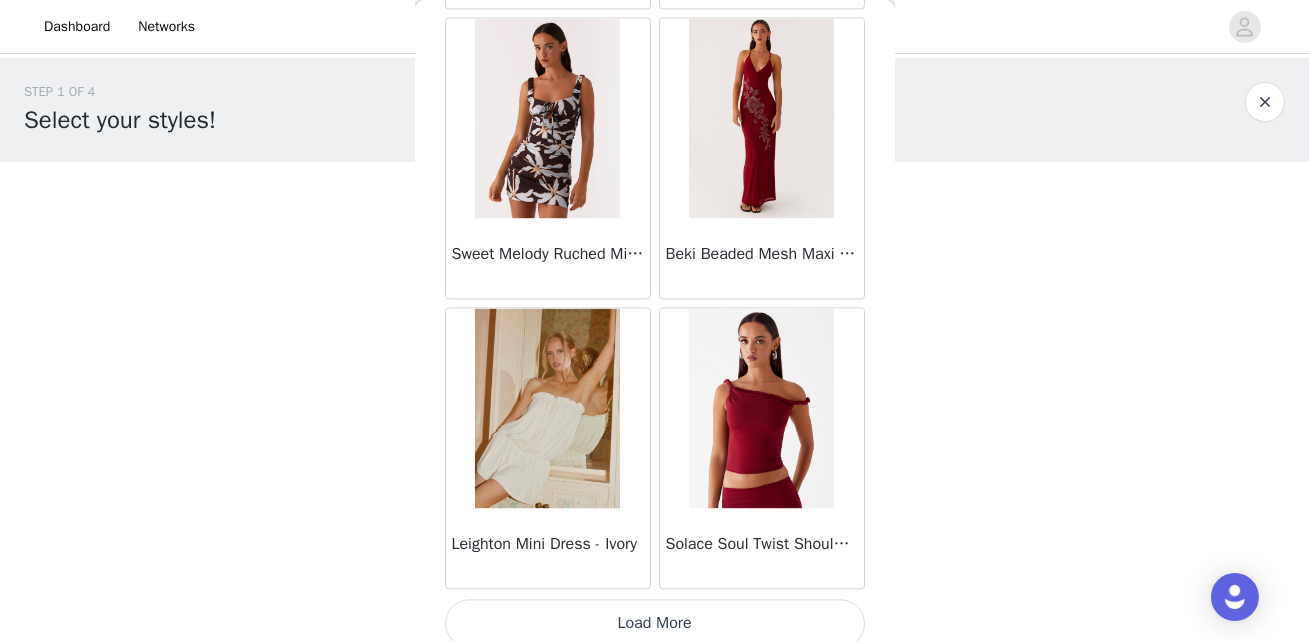 click on "Load More" at bounding box center [655, 623] 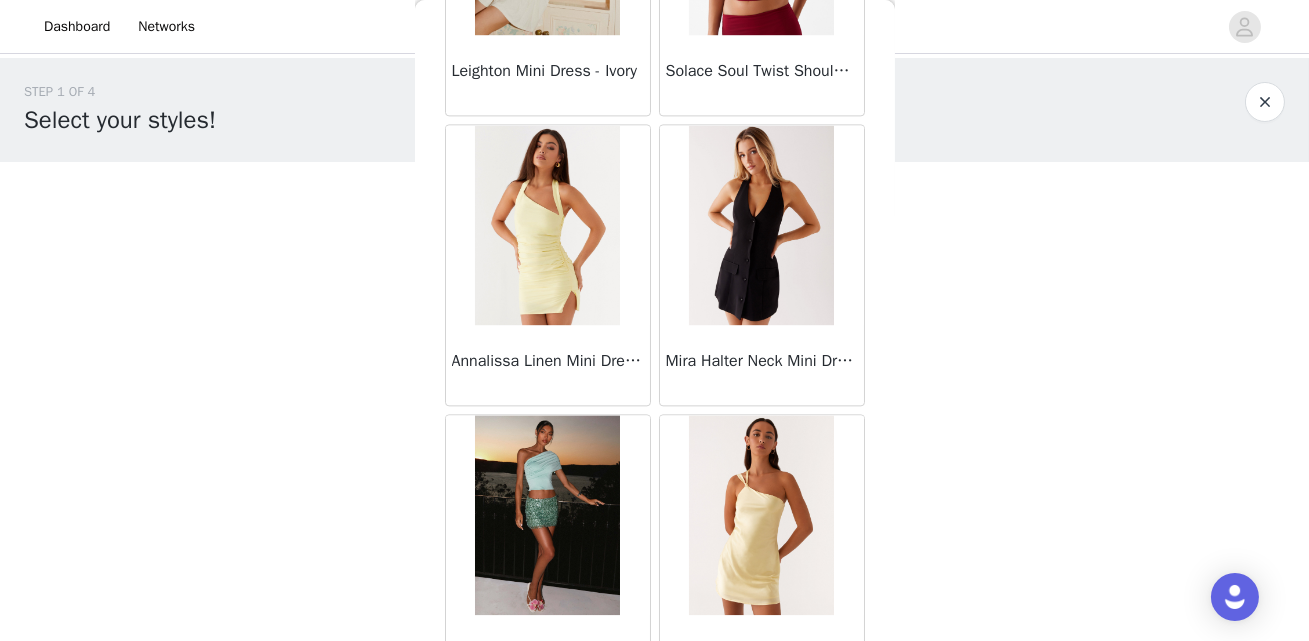 scroll, scrollTop: 9385, scrollLeft: 0, axis: vertical 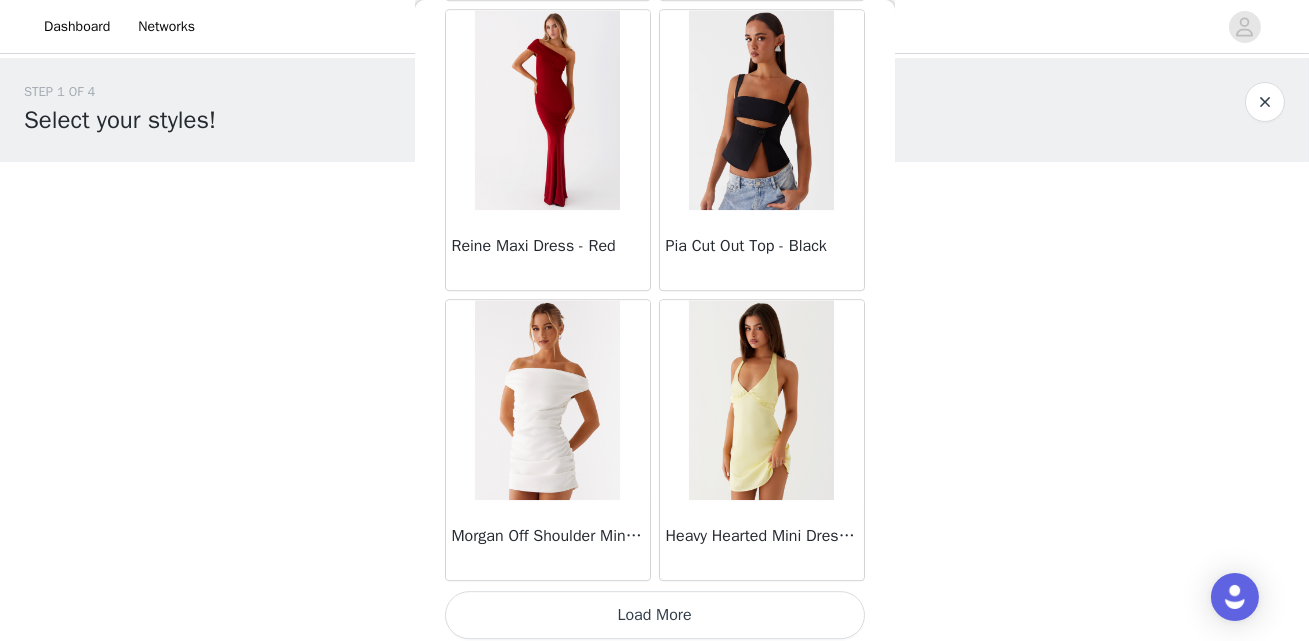 click on "Load More" at bounding box center (655, 615) 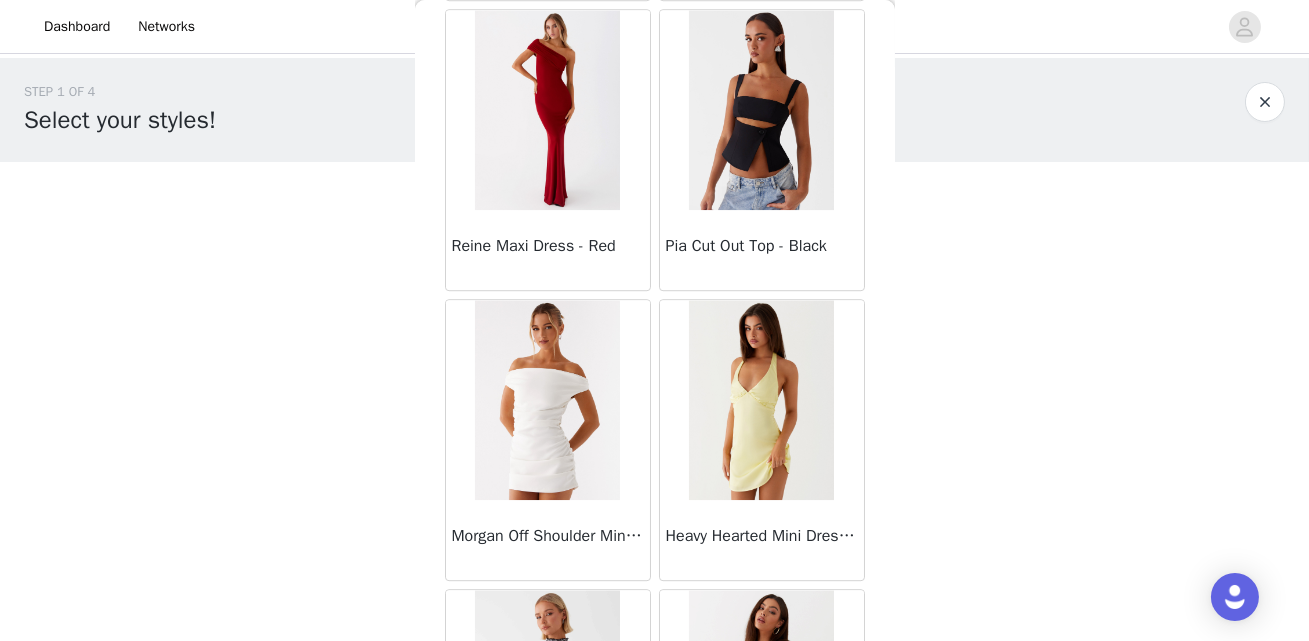 scroll, scrollTop: 11535, scrollLeft: 0, axis: vertical 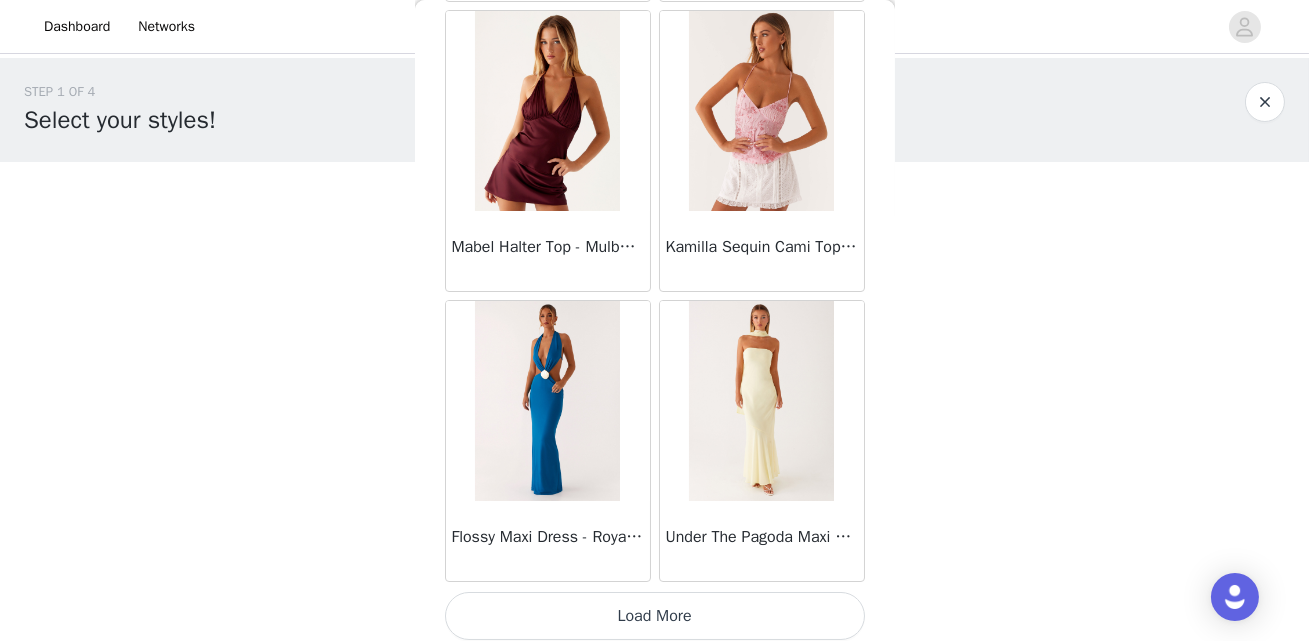 click on "Load More" at bounding box center (655, 616) 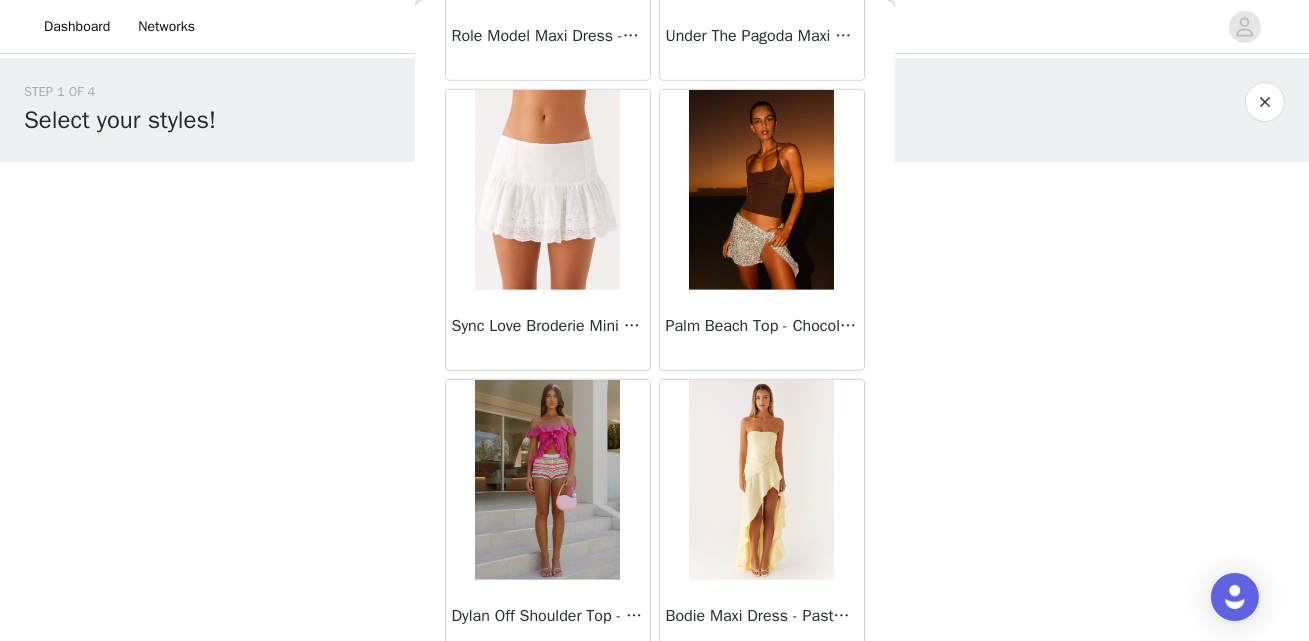 scroll, scrollTop: 16908, scrollLeft: 0, axis: vertical 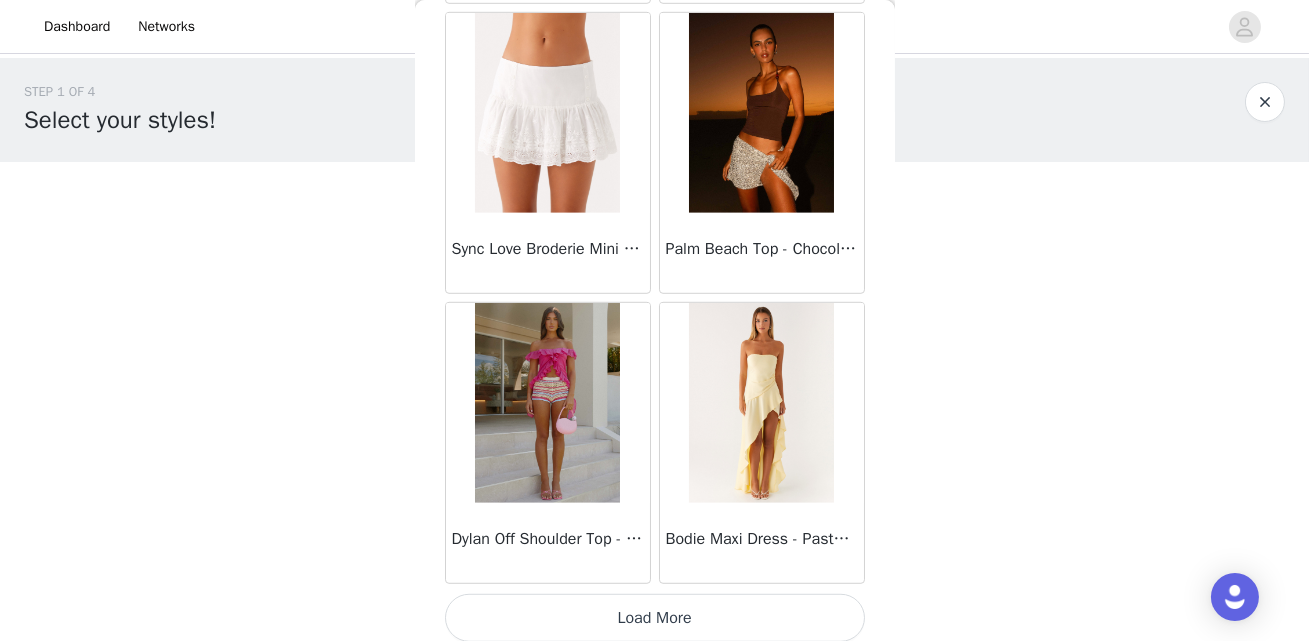 click on "Load More" at bounding box center (655, 618) 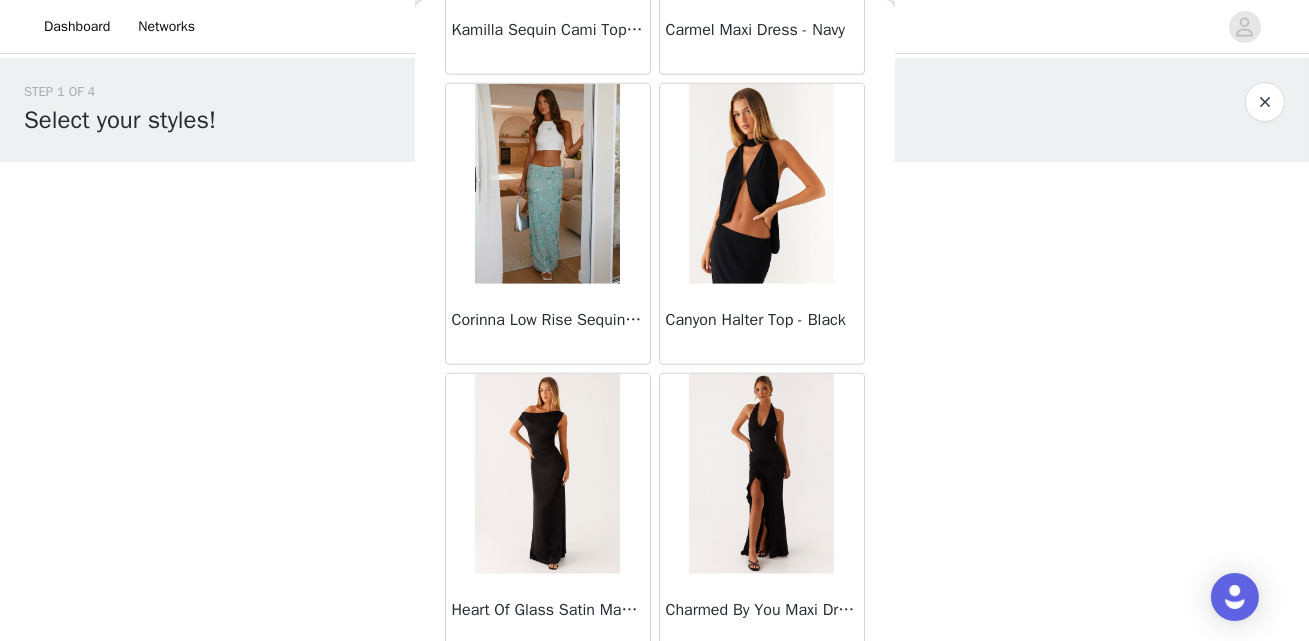 scroll, scrollTop: 17665, scrollLeft: 0, axis: vertical 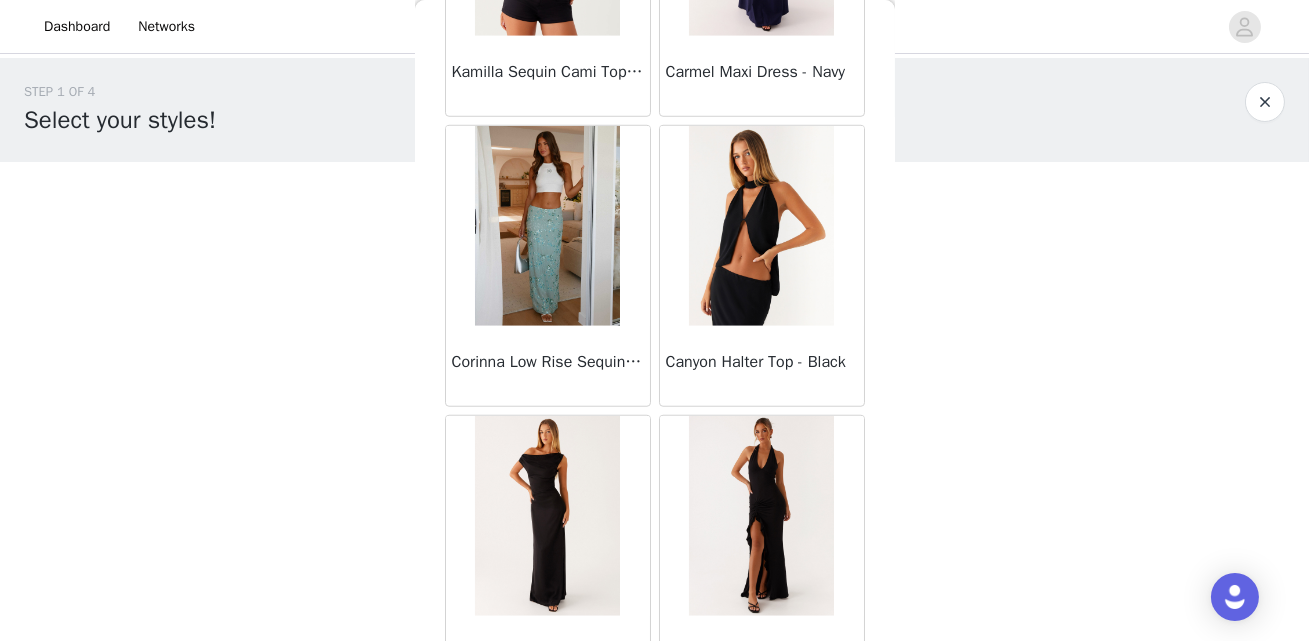 click at bounding box center [547, 226] 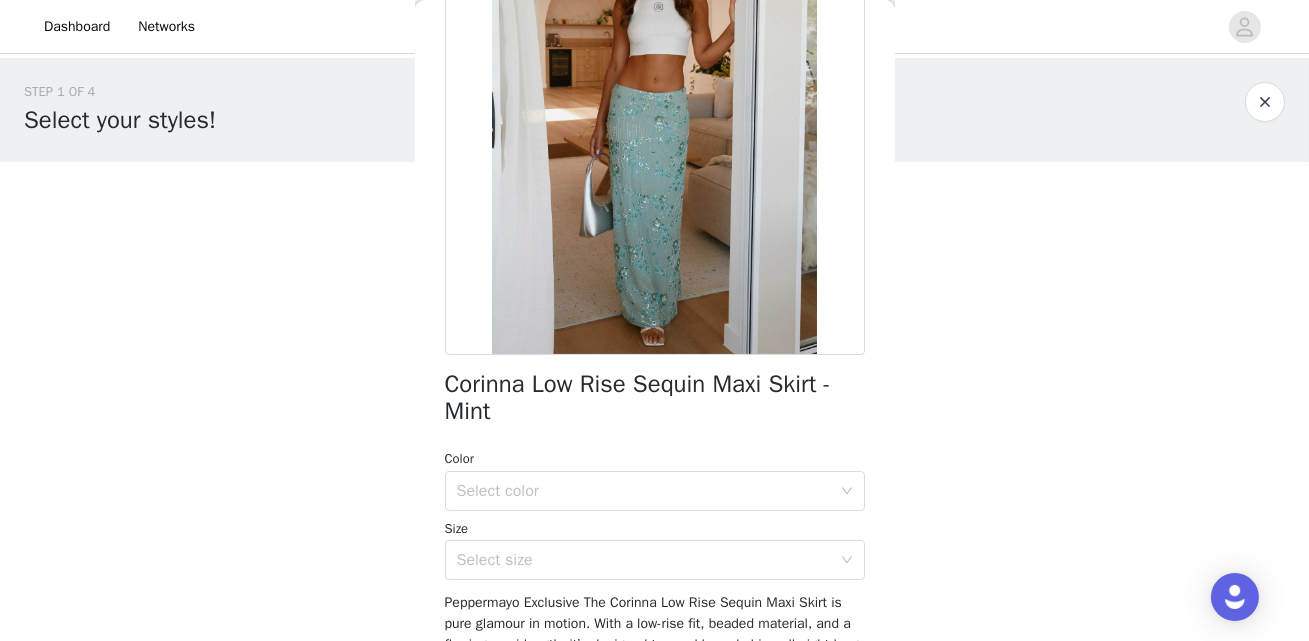 scroll, scrollTop: 197, scrollLeft: 0, axis: vertical 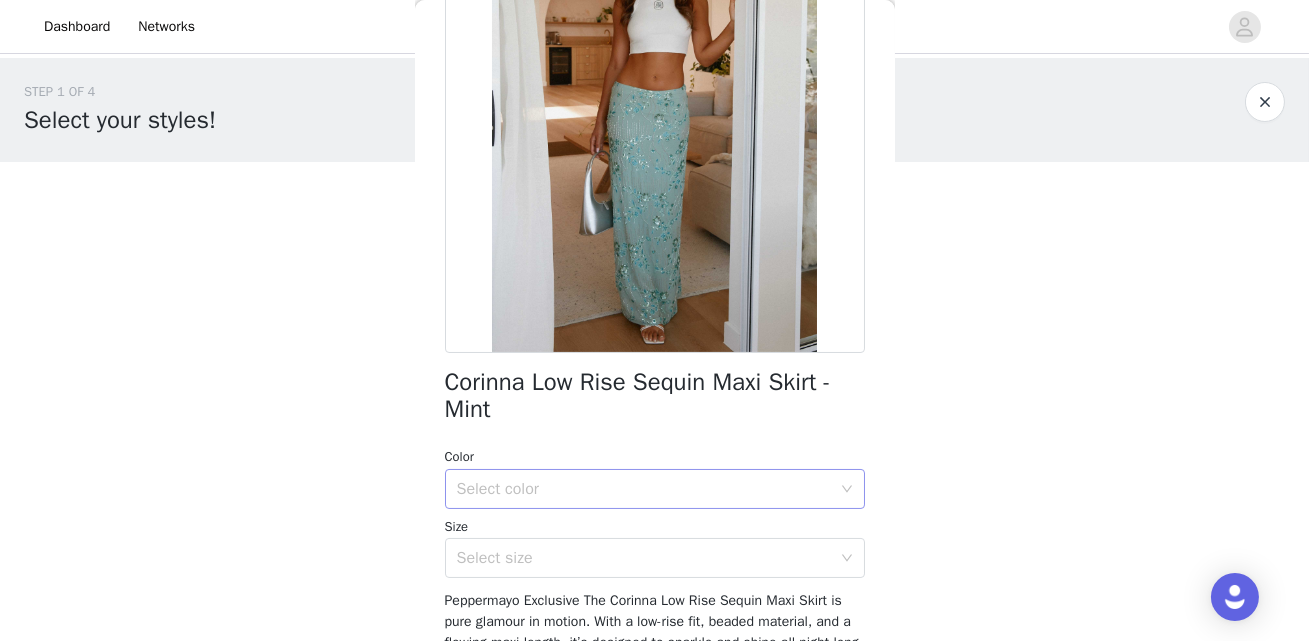 click on "Select color" at bounding box center (644, 489) 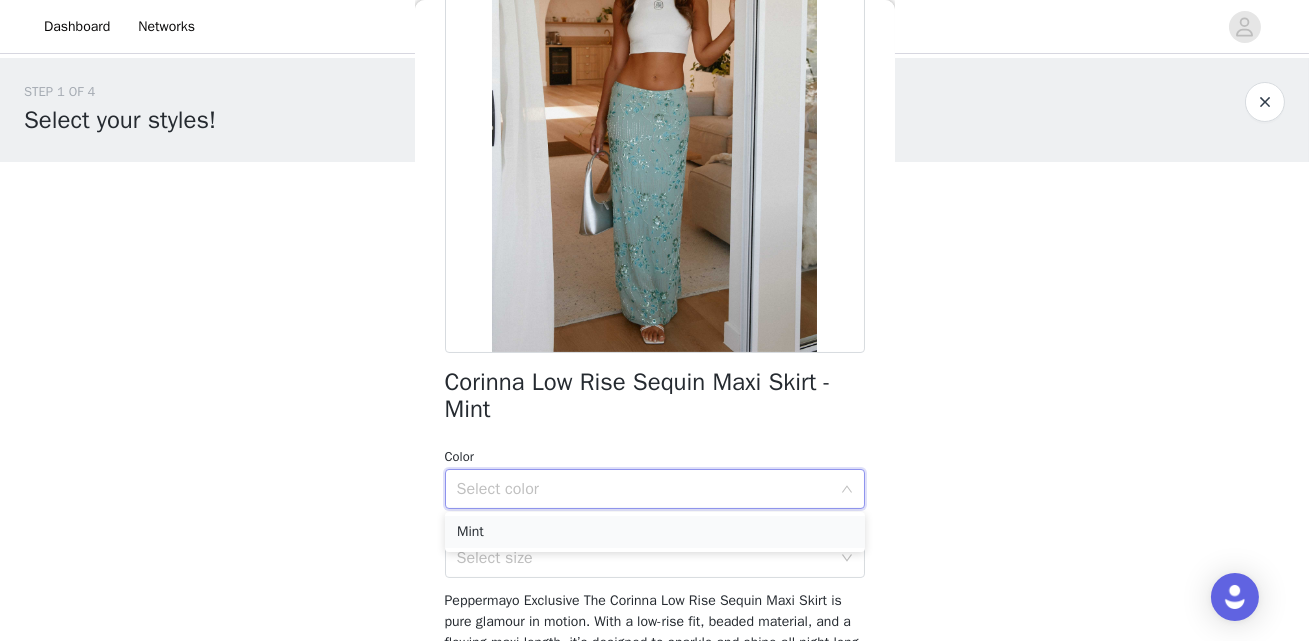 click on "Mint" at bounding box center [655, 532] 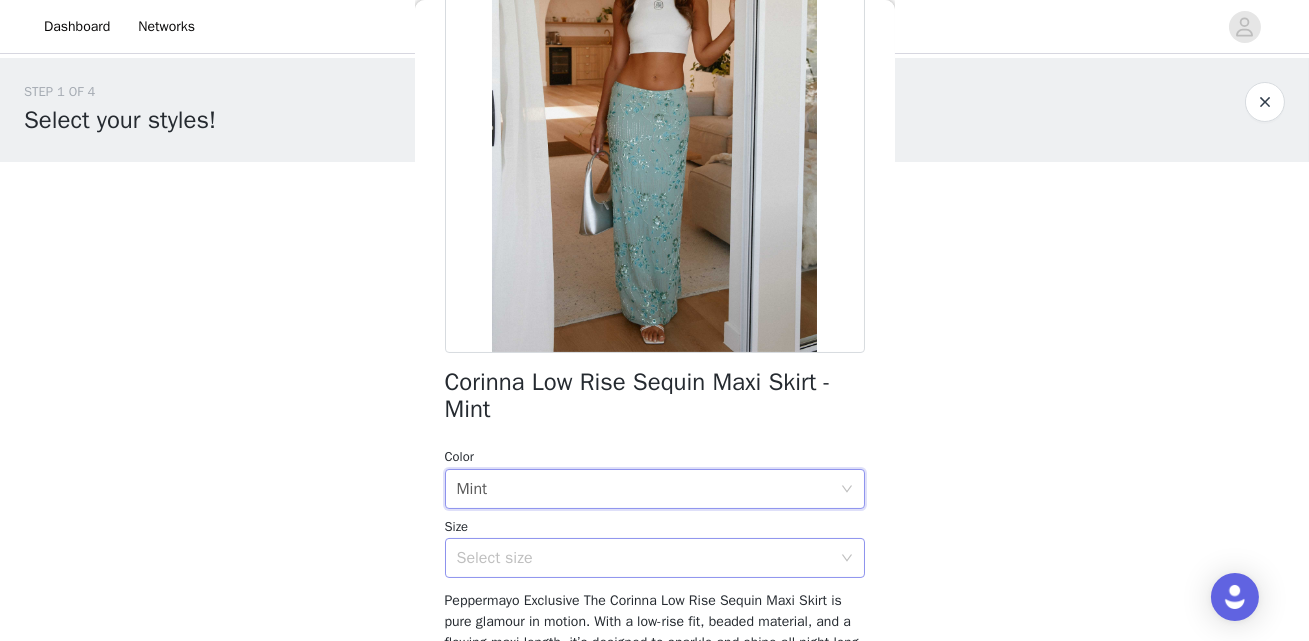 click on "Select size" at bounding box center (644, 558) 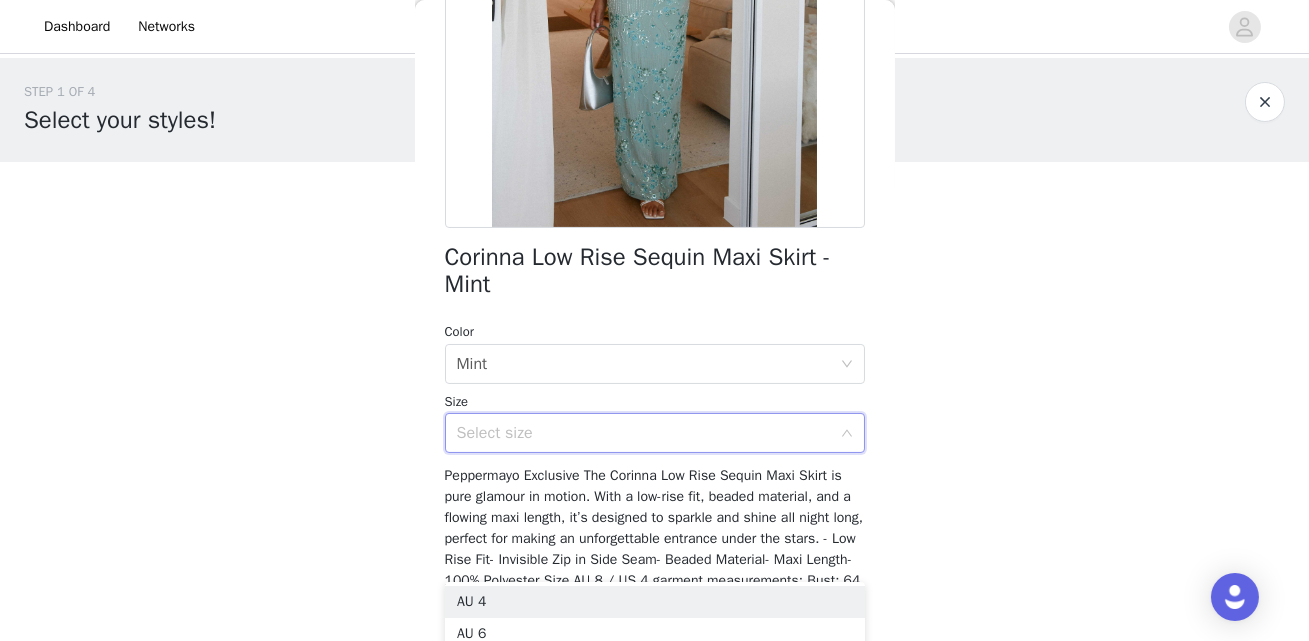 scroll, scrollTop: 419, scrollLeft: 0, axis: vertical 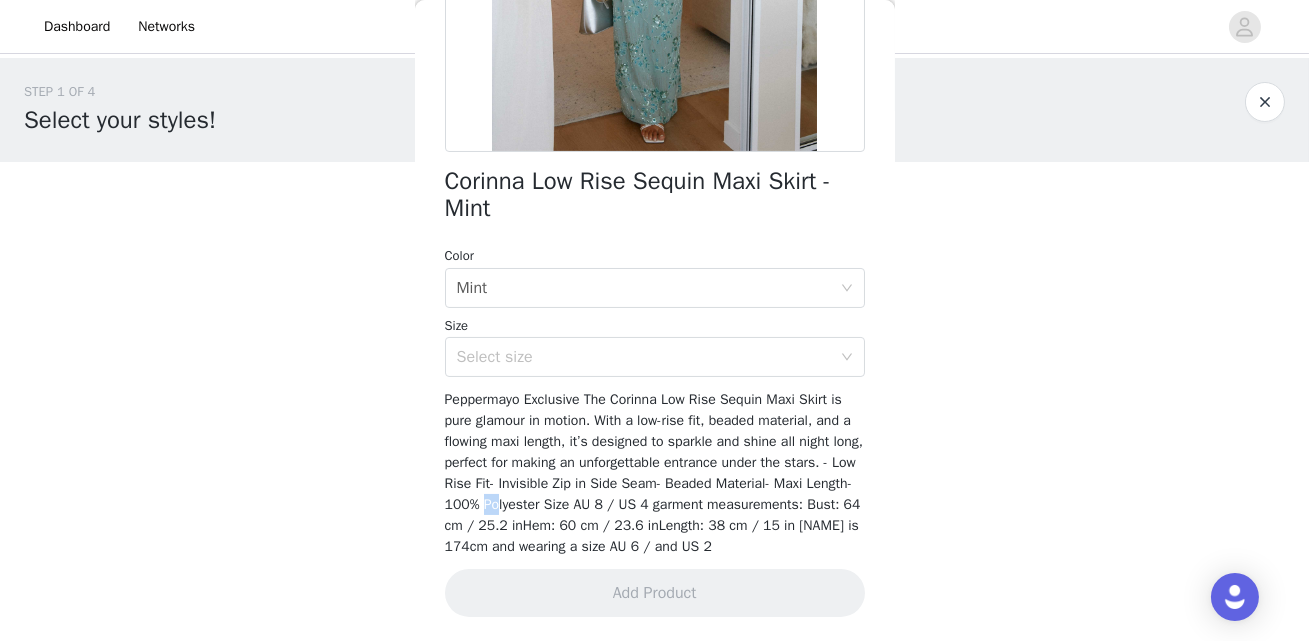 drag, startPoint x: 639, startPoint y: 484, endPoint x: 653, endPoint y: 493, distance: 16.643316 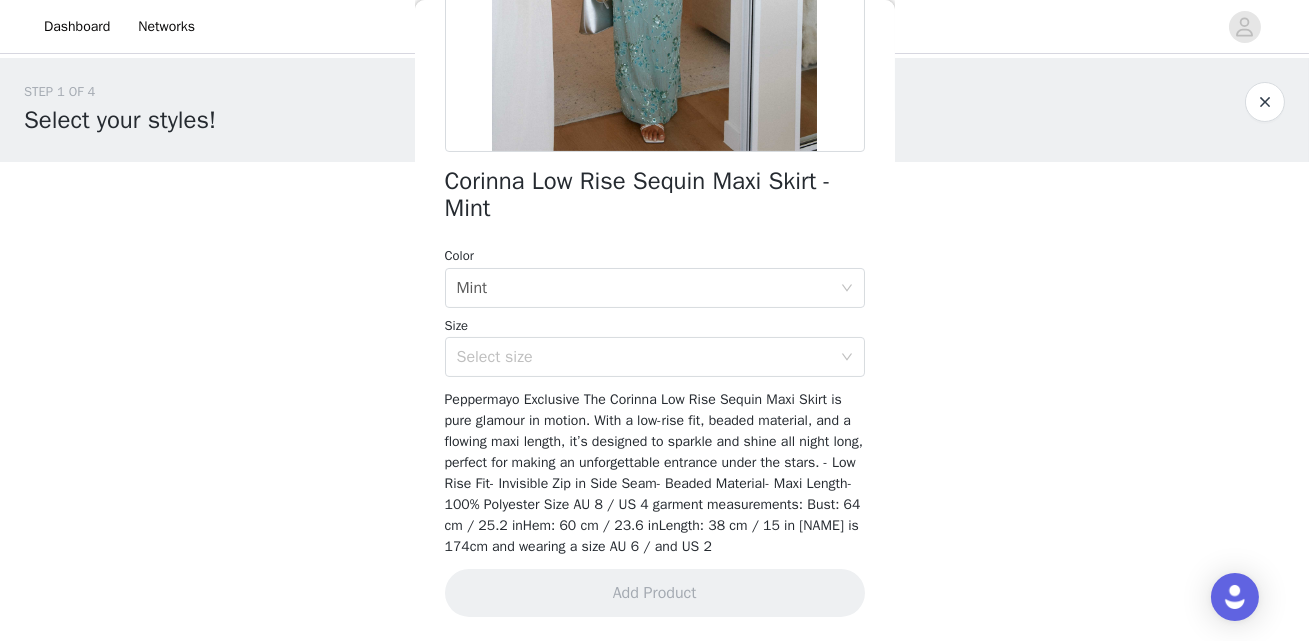 click on "Peppermayo Exclusive The Corinna Low Rise Sequin Maxi Skirt is pure glamour in motion. With a low-rise fit, beaded material, and a flowing maxi length, it’s designed to sparkle and shine all night long, perfect for making an unforgettable entrance under the stars. - Low Rise Fit- Invisible Zip in Side Seam- Beaded Material- Maxi Length- 100% Polyester Size AU 8 / US 4 garment measurements: Bust: 64 cm / 25.2 inHem: 60 cm / 23.6 inLength: 38 cm / 15 in [NAME] is 174cm and wearing a size AU 6 / and US 2" at bounding box center [654, 473] 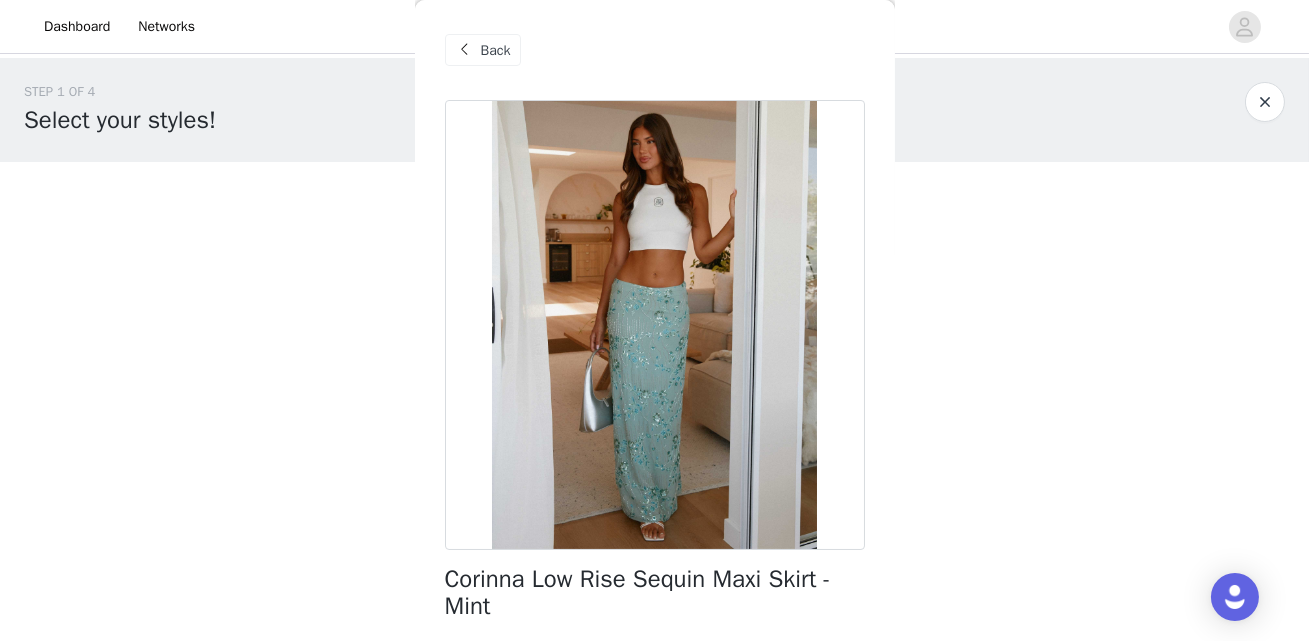 scroll, scrollTop: 323, scrollLeft: 0, axis: vertical 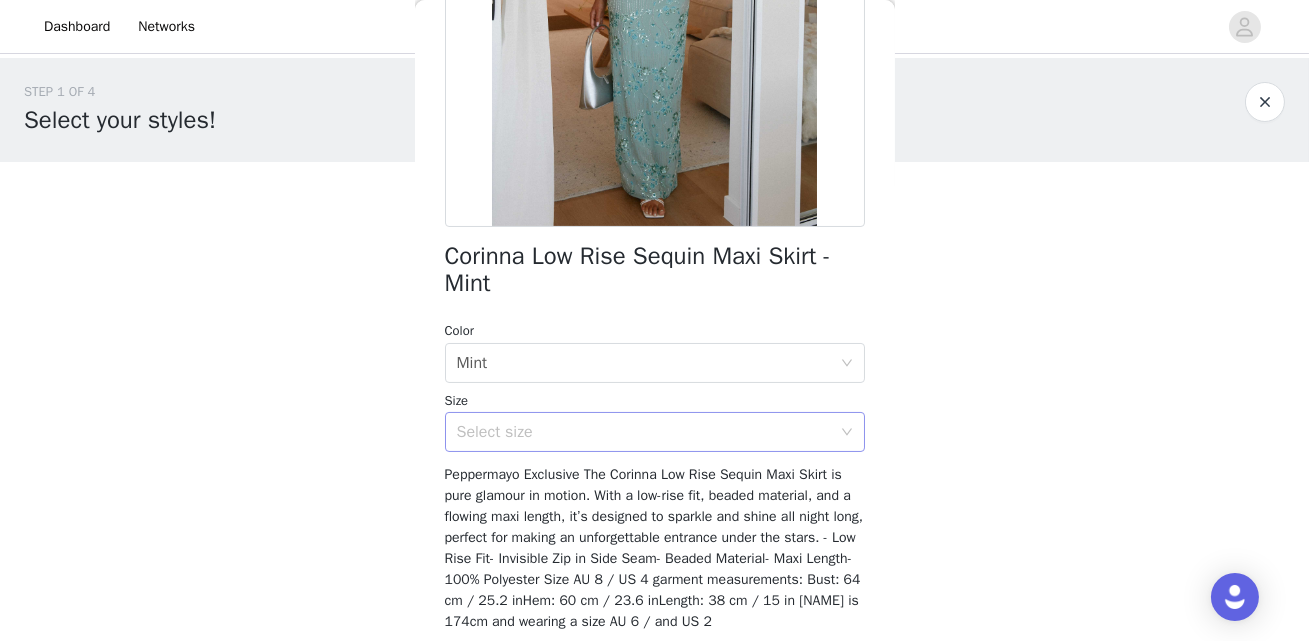 click on "Select size" at bounding box center [644, 432] 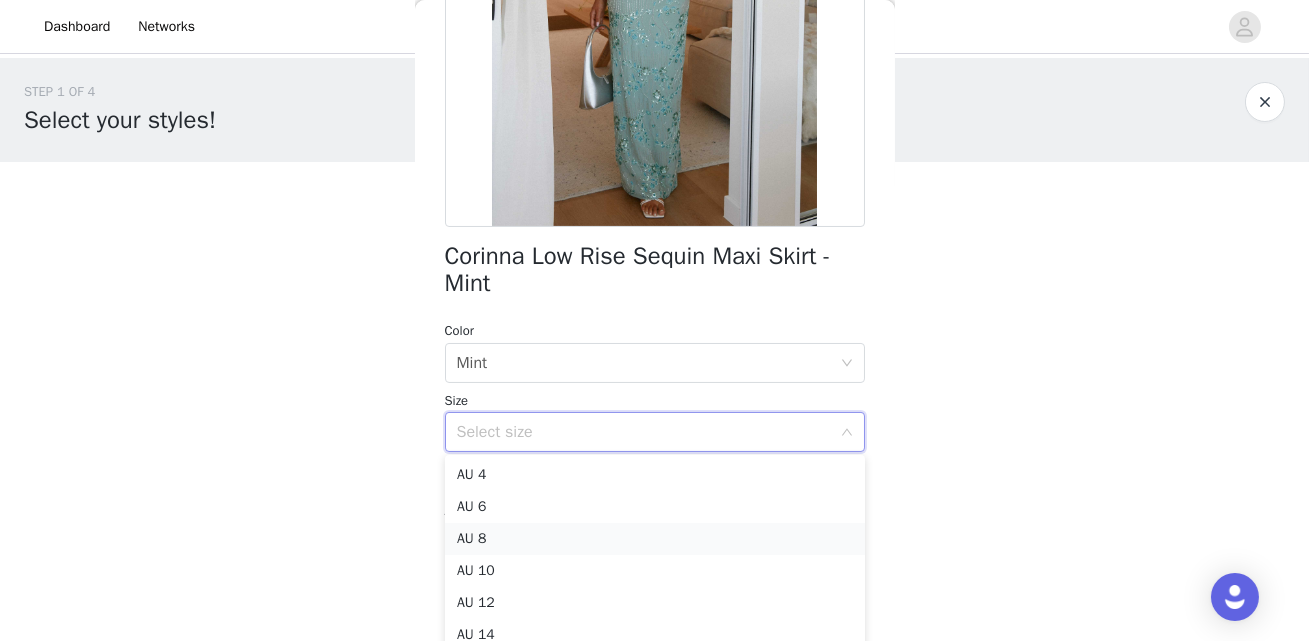 click on "AU 8" at bounding box center [655, 539] 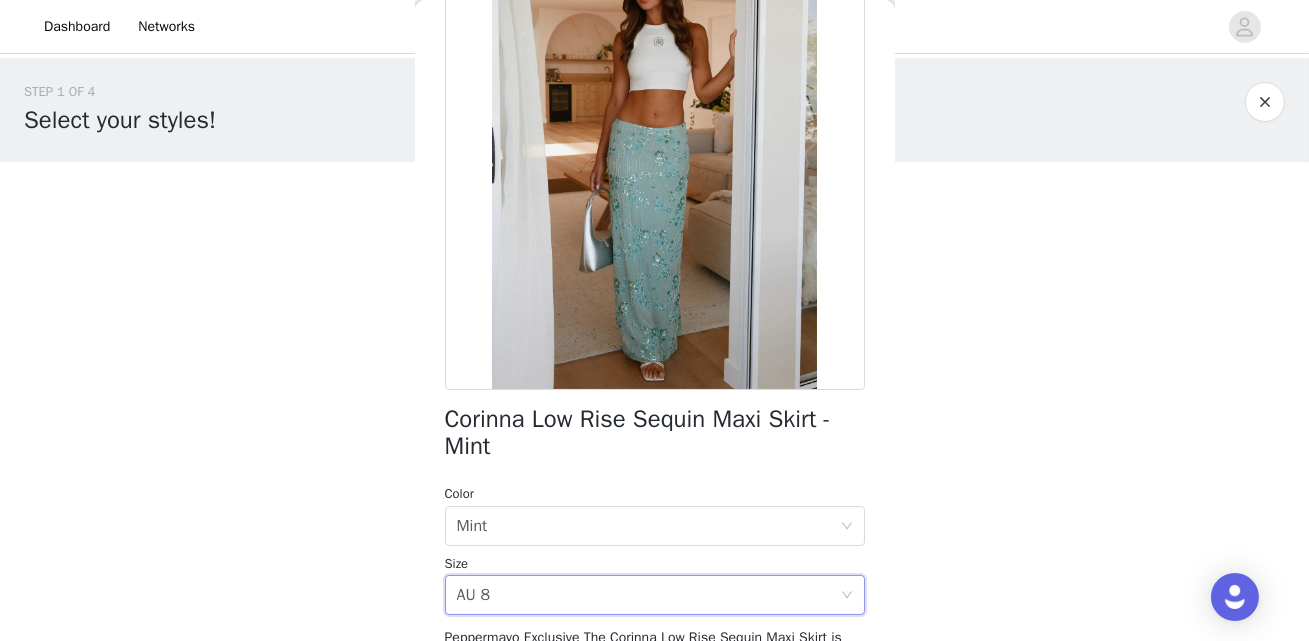 scroll, scrollTop: 345, scrollLeft: 0, axis: vertical 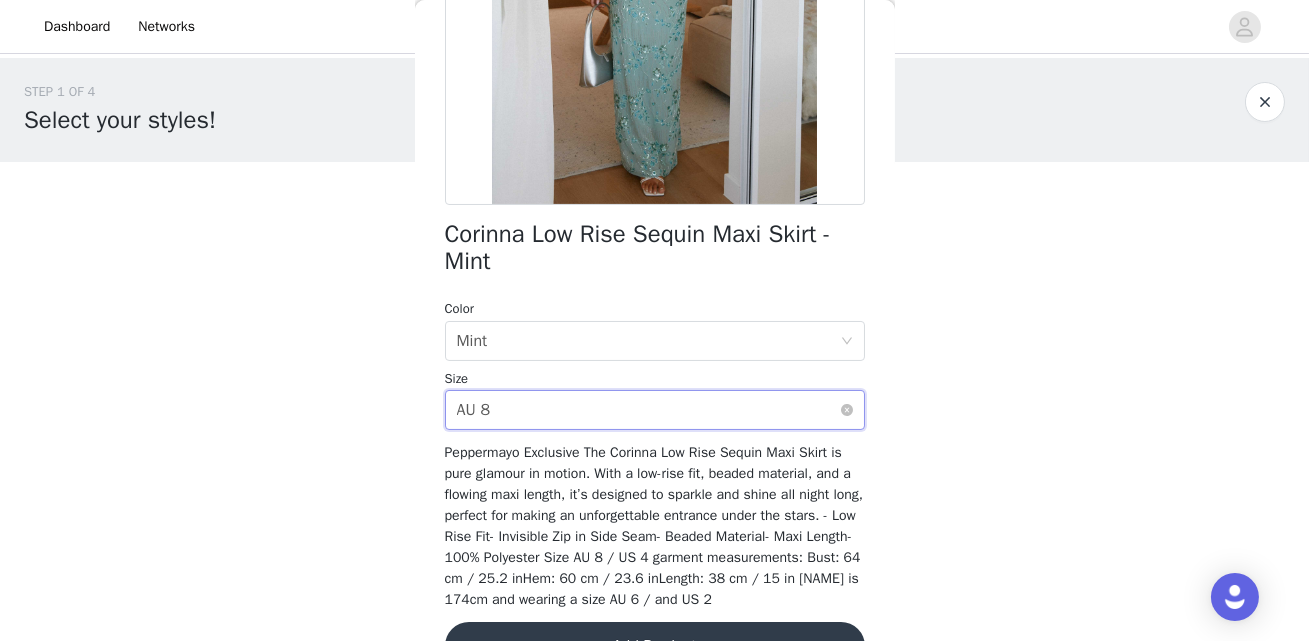 click on "Select size AU 8" at bounding box center (648, 410) 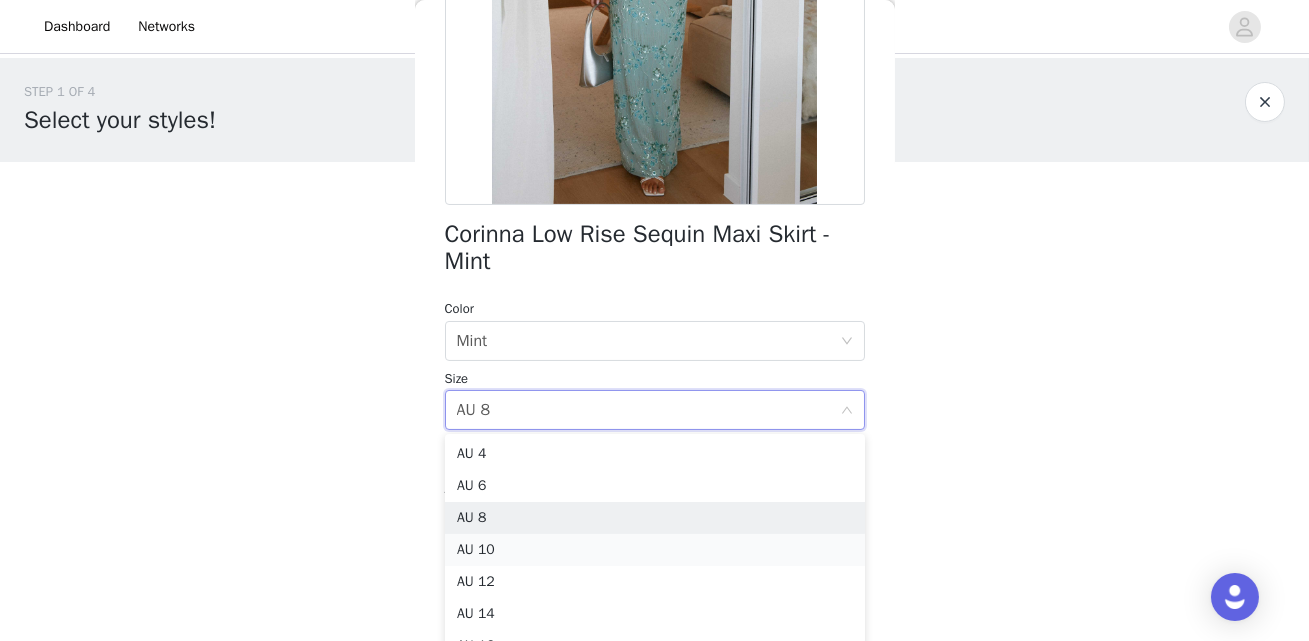 click on "AU 10" at bounding box center (655, 550) 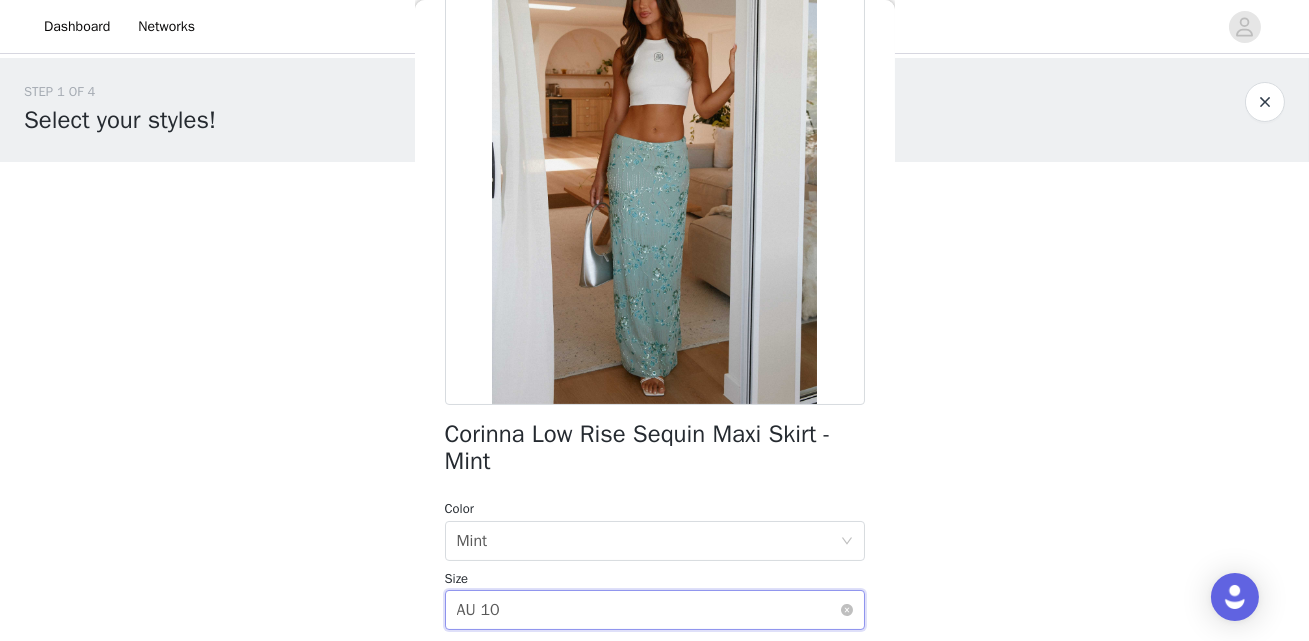 scroll, scrollTop: 419, scrollLeft: 0, axis: vertical 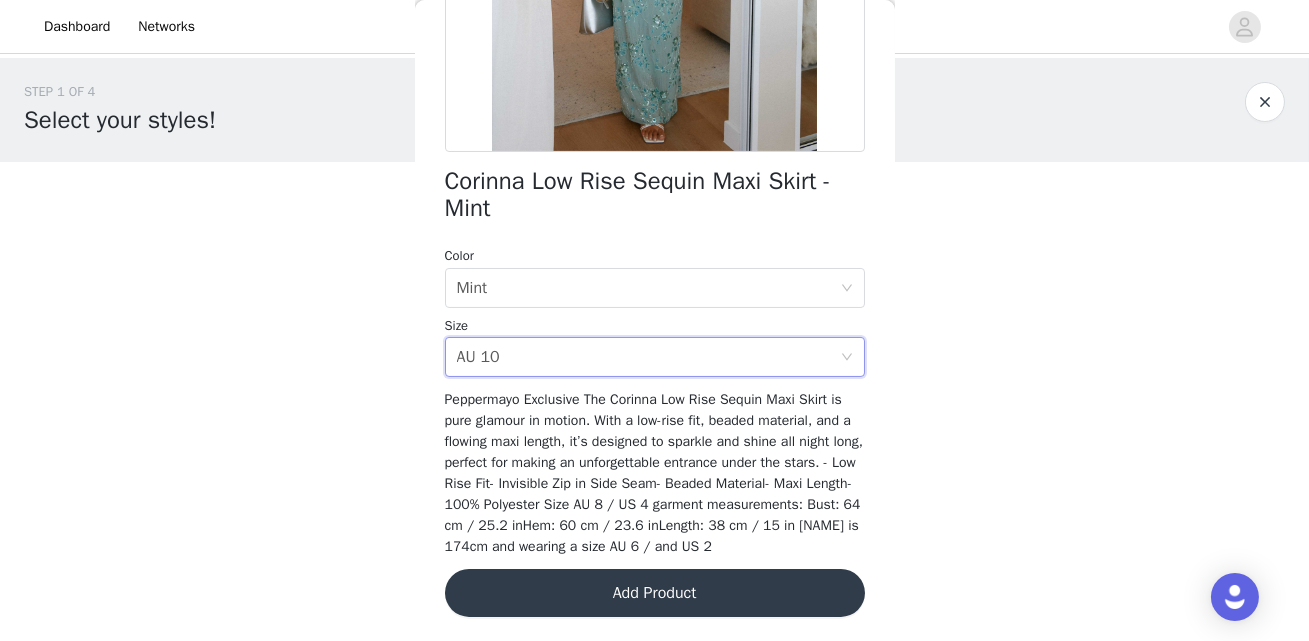 click on "Add Product" at bounding box center [655, 593] 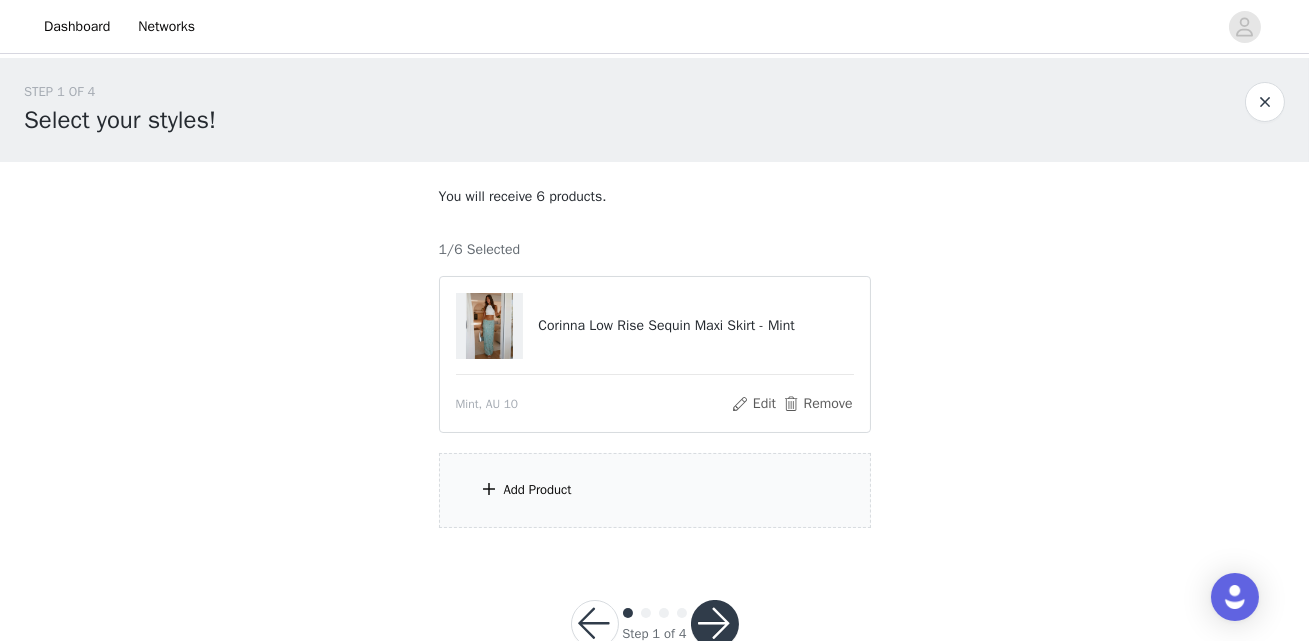 click on "Add Product" at bounding box center [655, 490] 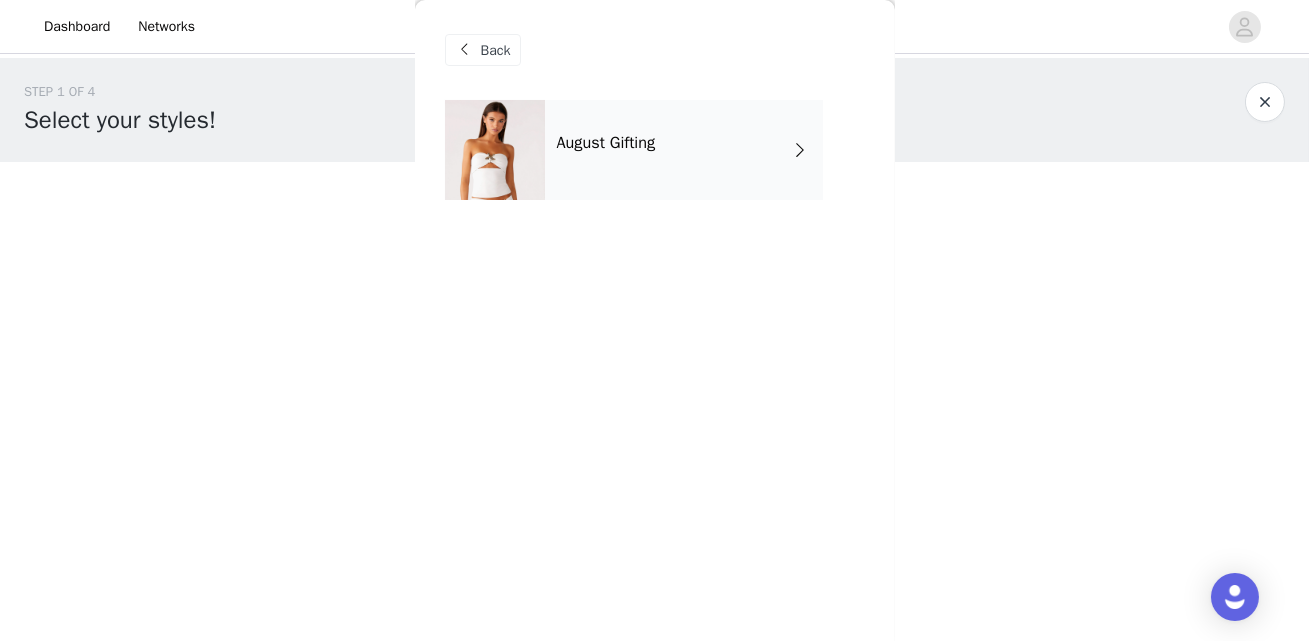 click on "August Gifting" at bounding box center [684, 150] 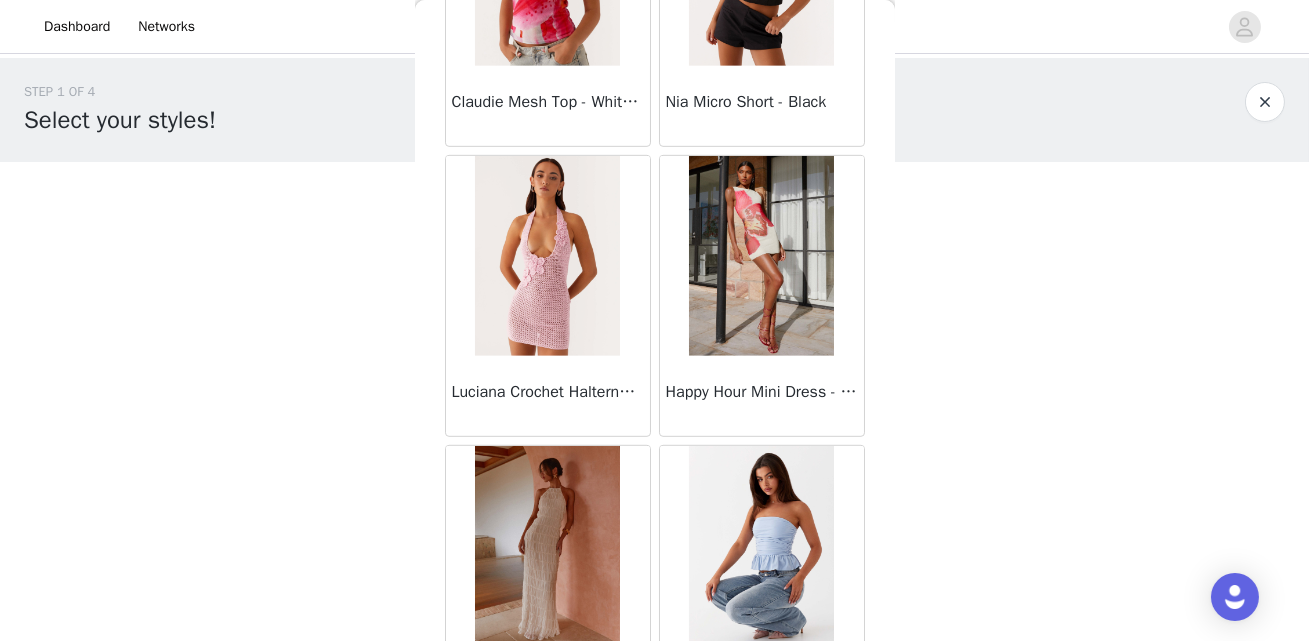 scroll, scrollTop: 2417, scrollLeft: 0, axis: vertical 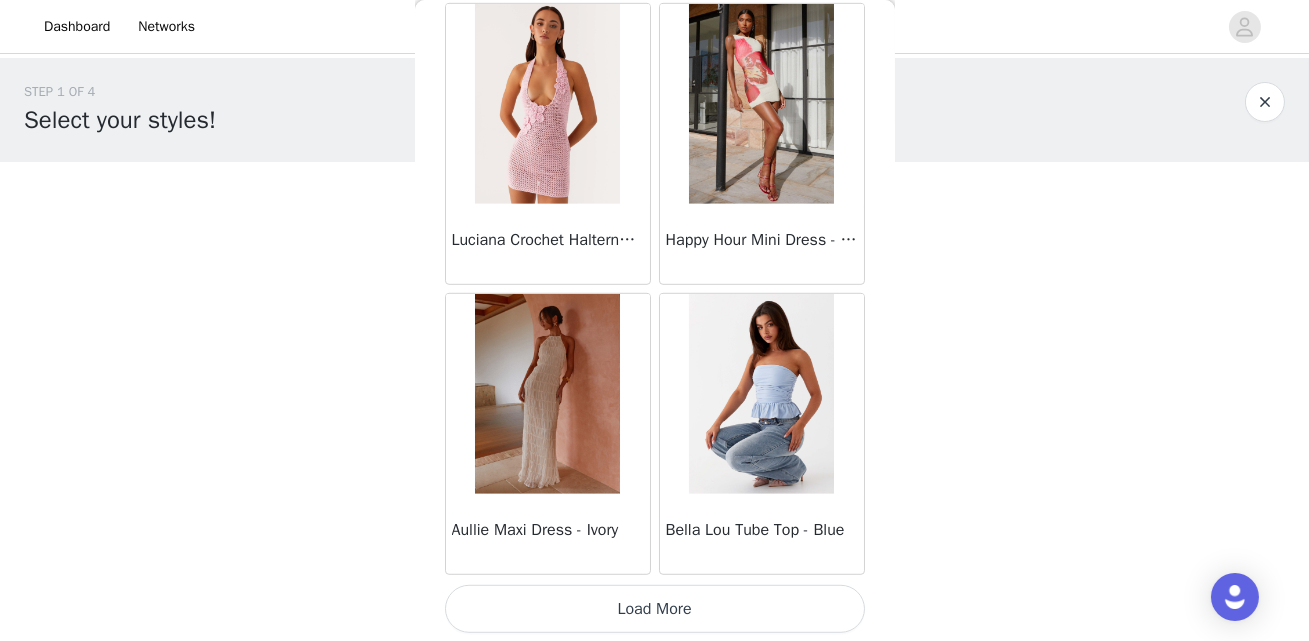 click on "Load More" at bounding box center [655, 609] 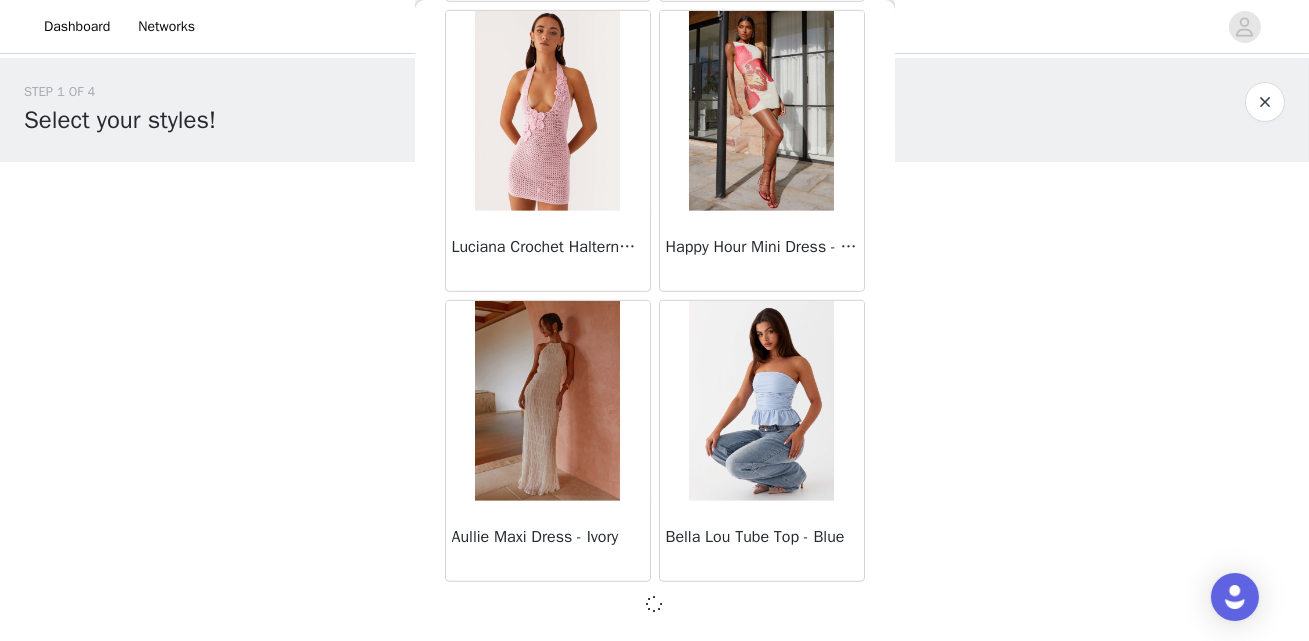 scroll, scrollTop: 2408, scrollLeft: 0, axis: vertical 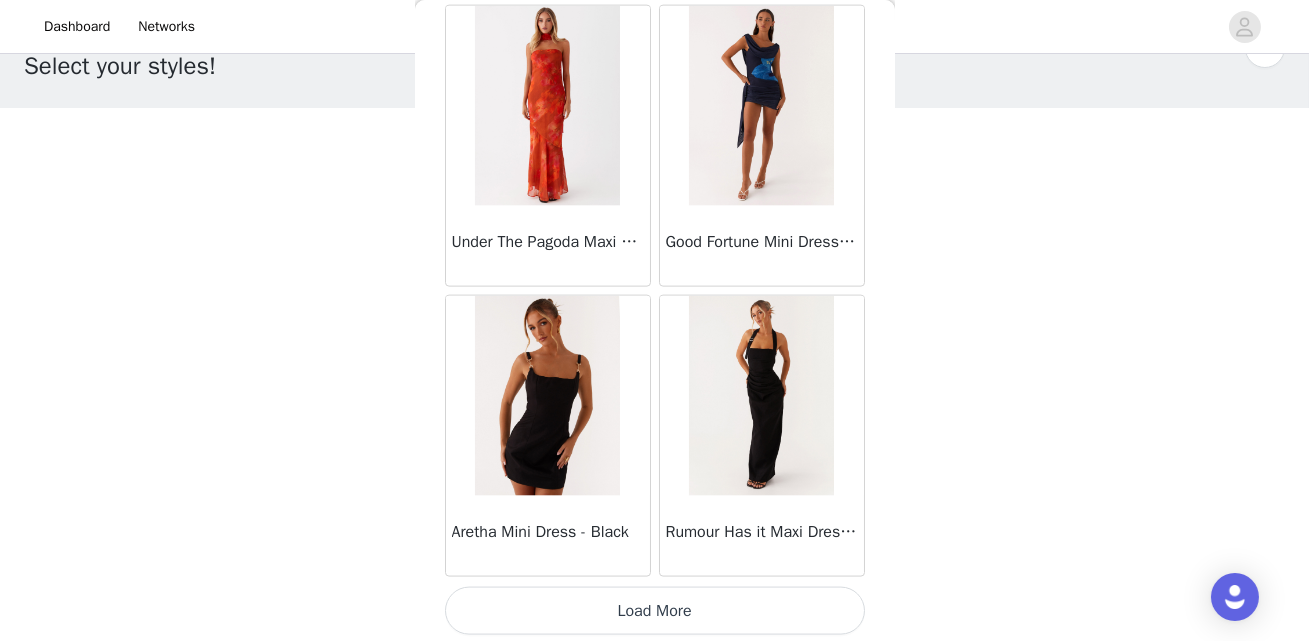 click on "Load More" at bounding box center [655, 611] 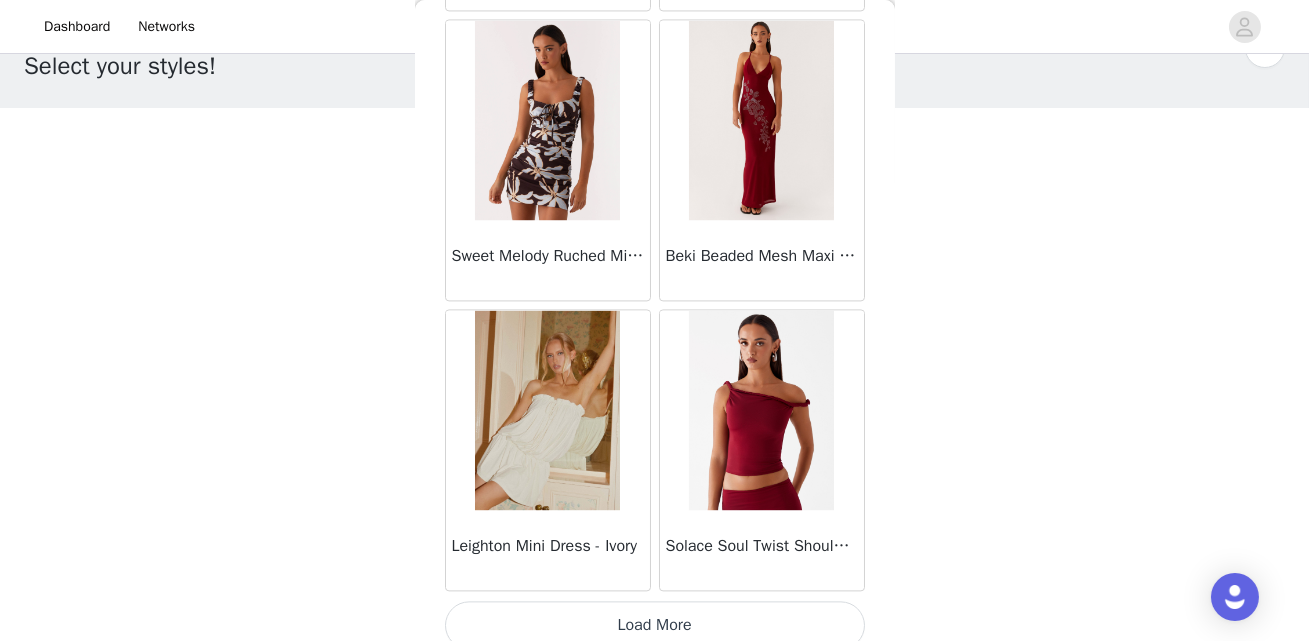 scroll, scrollTop: 8213, scrollLeft: 0, axis: vertical 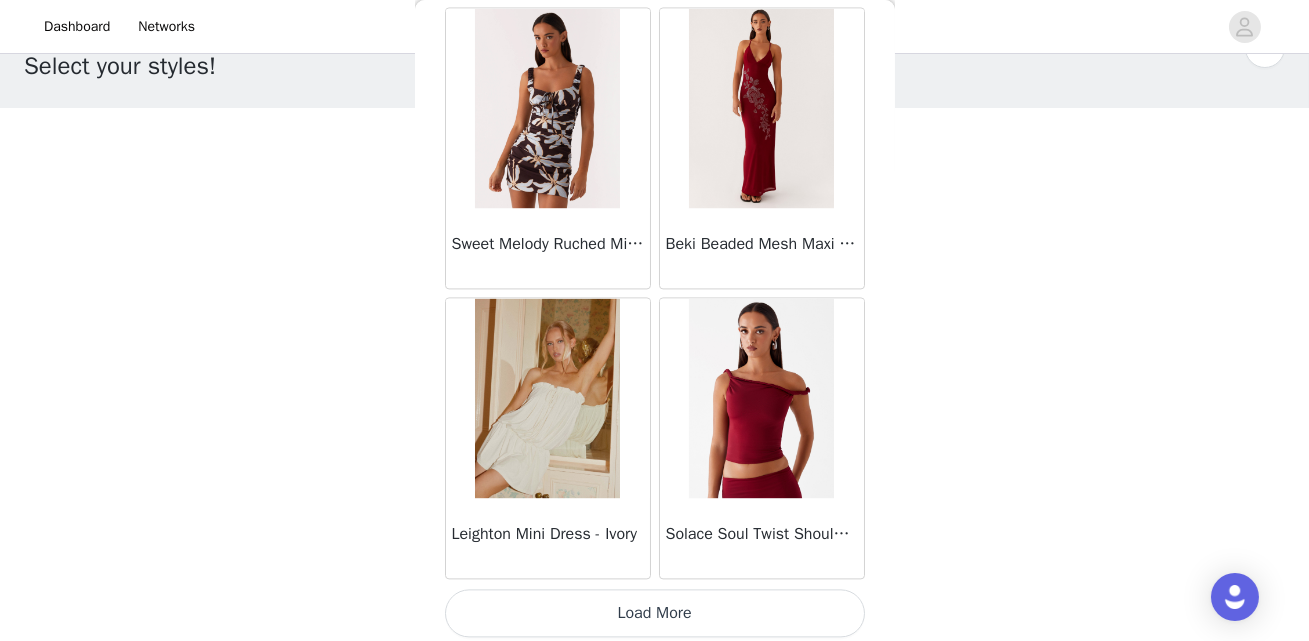 click on "Load More" at bounding box center [655, 613] 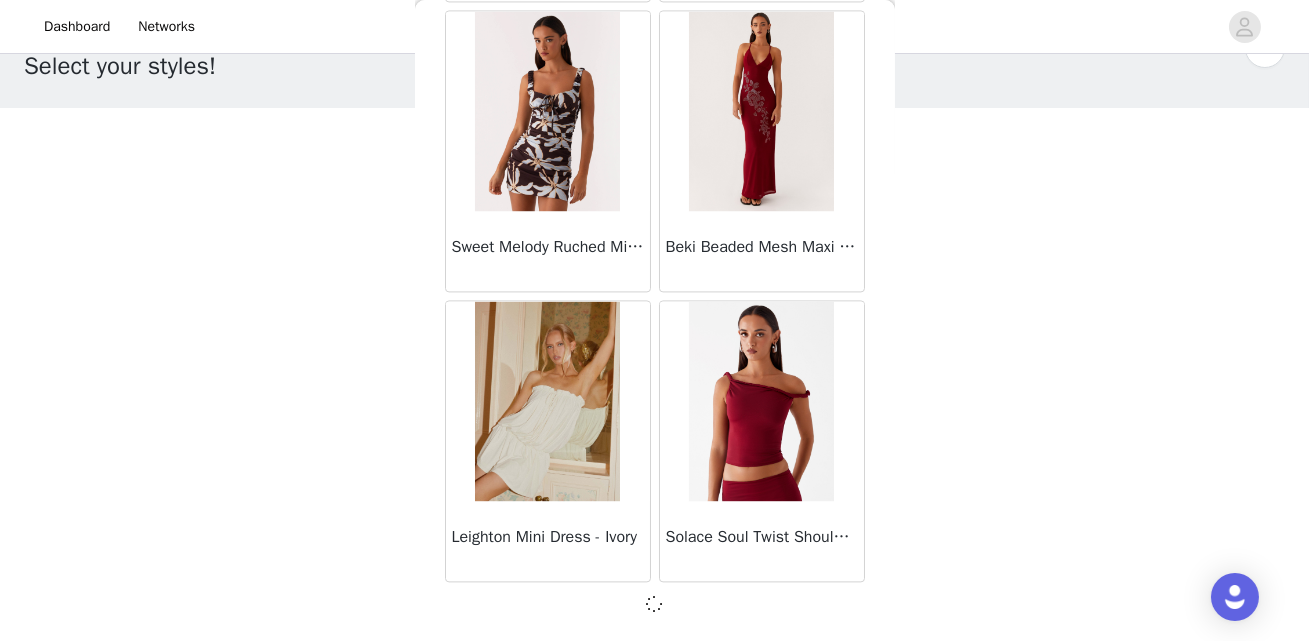 scroll, scrollTop: 8204, scrollLeft: 0, axis: vertical 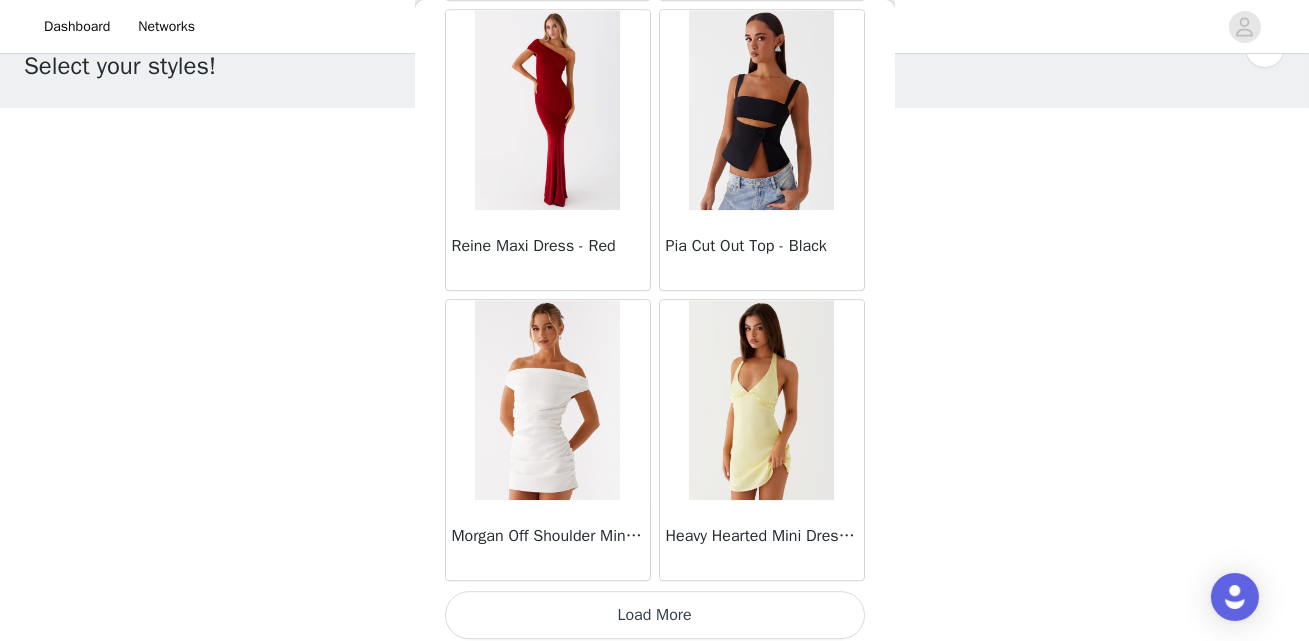 click on "Load More" at bounding box center (655, 615) 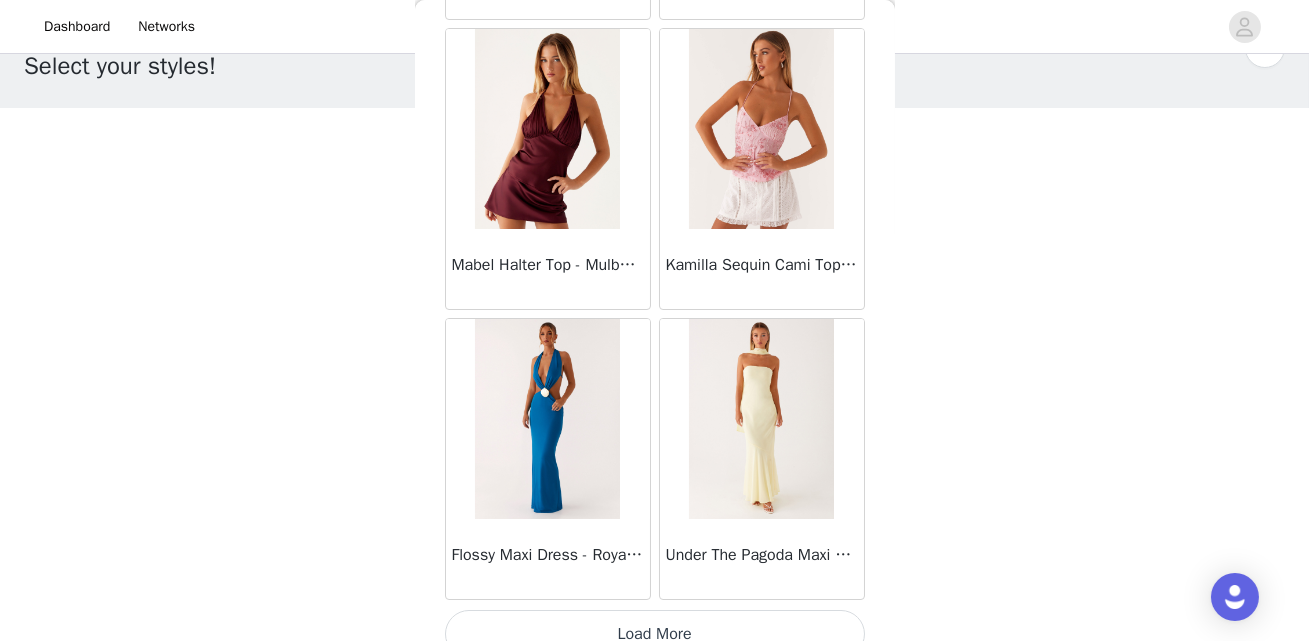 scroll, scrollTop: 14010, scrollLeft: 0, axis: vertical 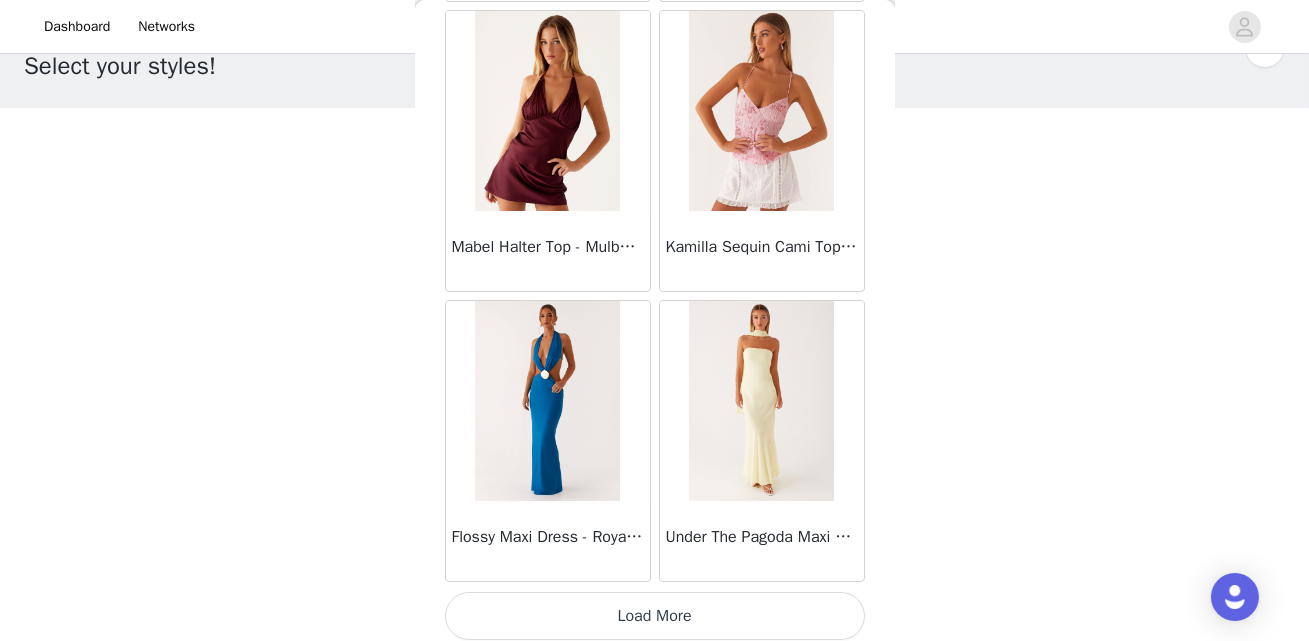 click on "Load More" at bounding box center (655, 616) 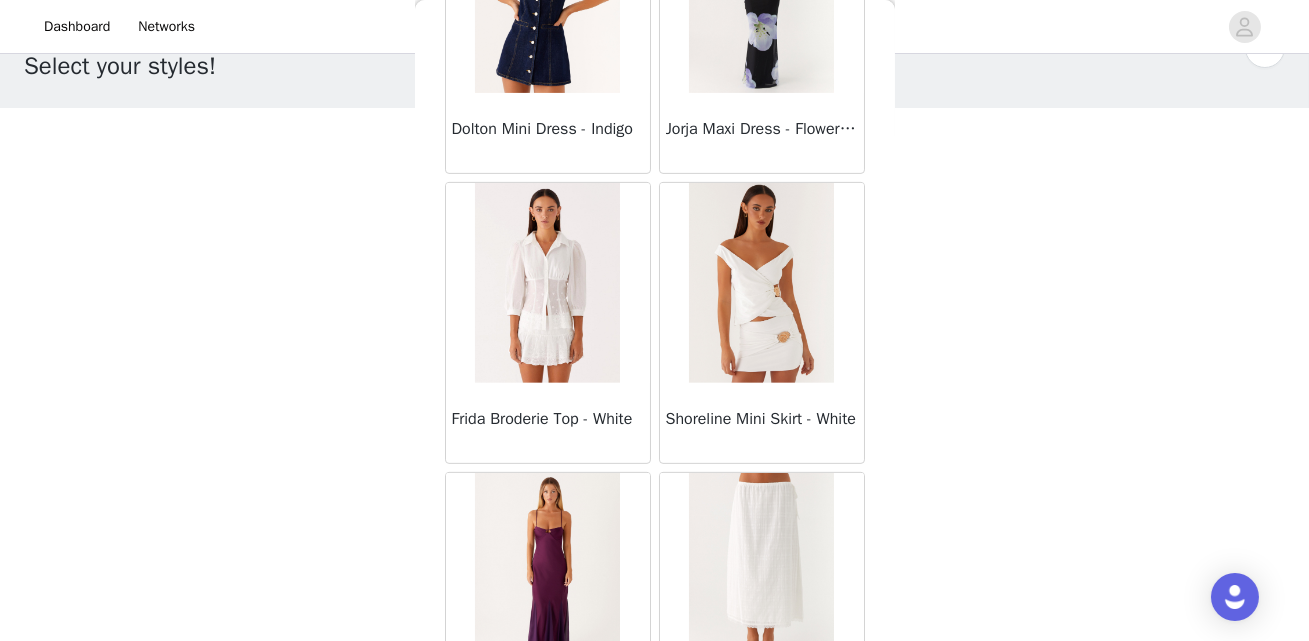 scroll, scrollTop: 16391, scrollLeft: 0, axis: vertical 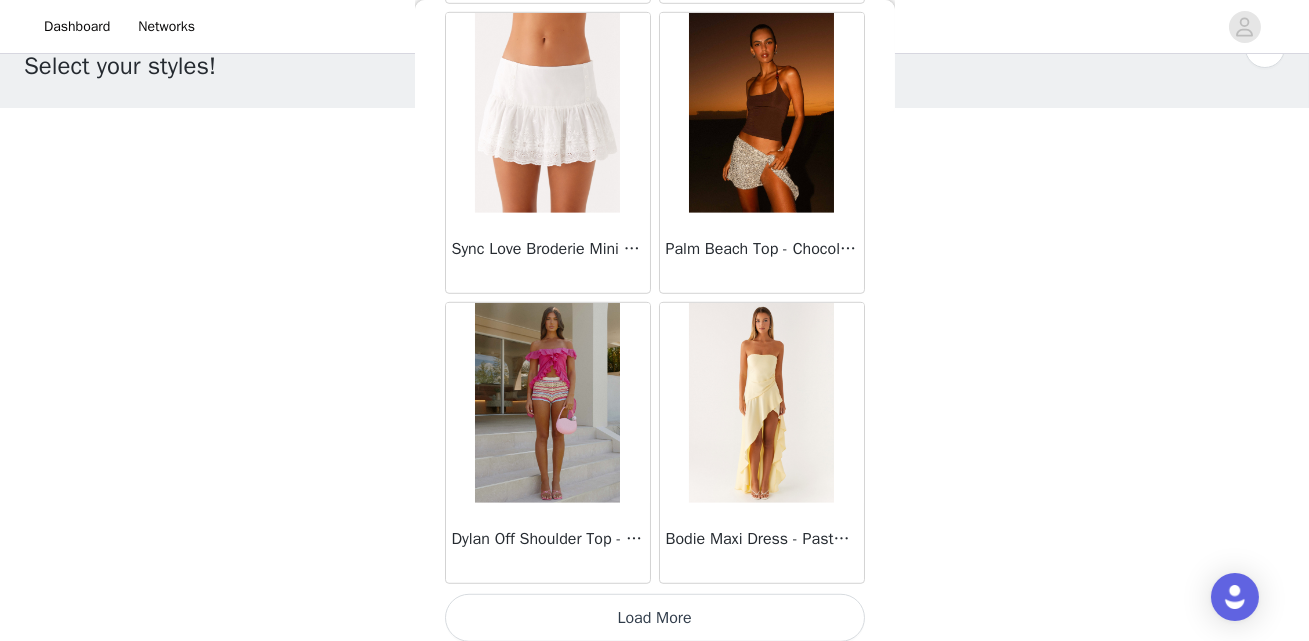 click on "Load More" at bounding box center (655, 618) 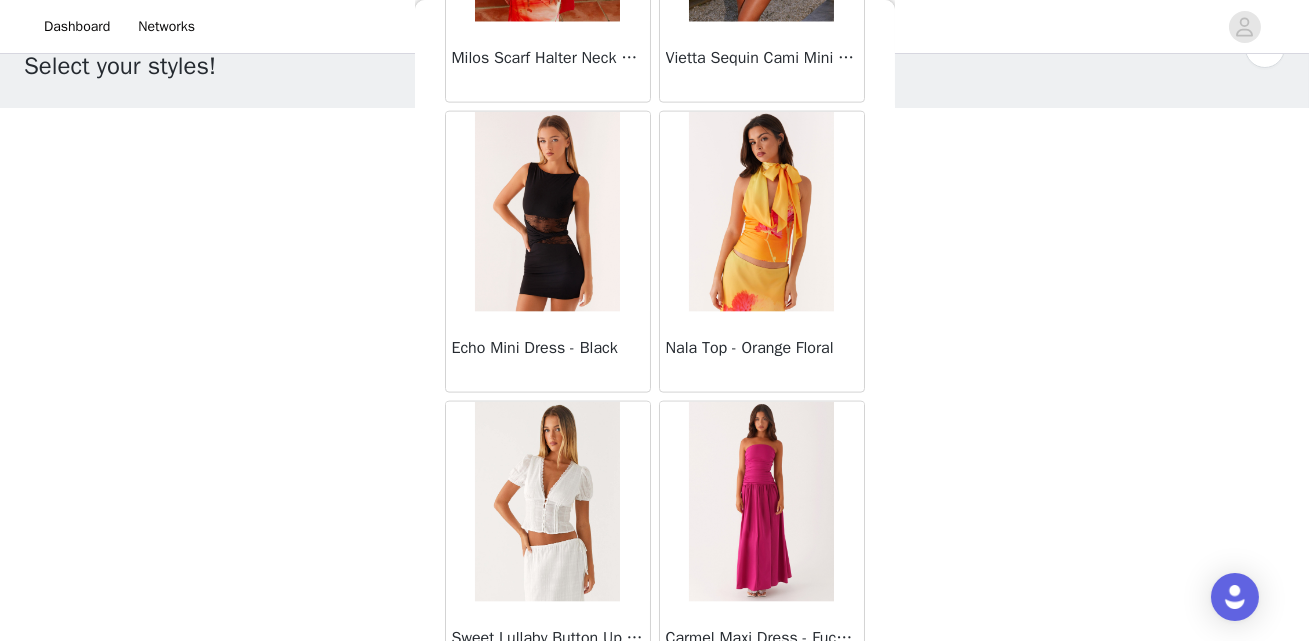 scroll, scrollTop: 19806, scrollLeft: 0, axis: vertical 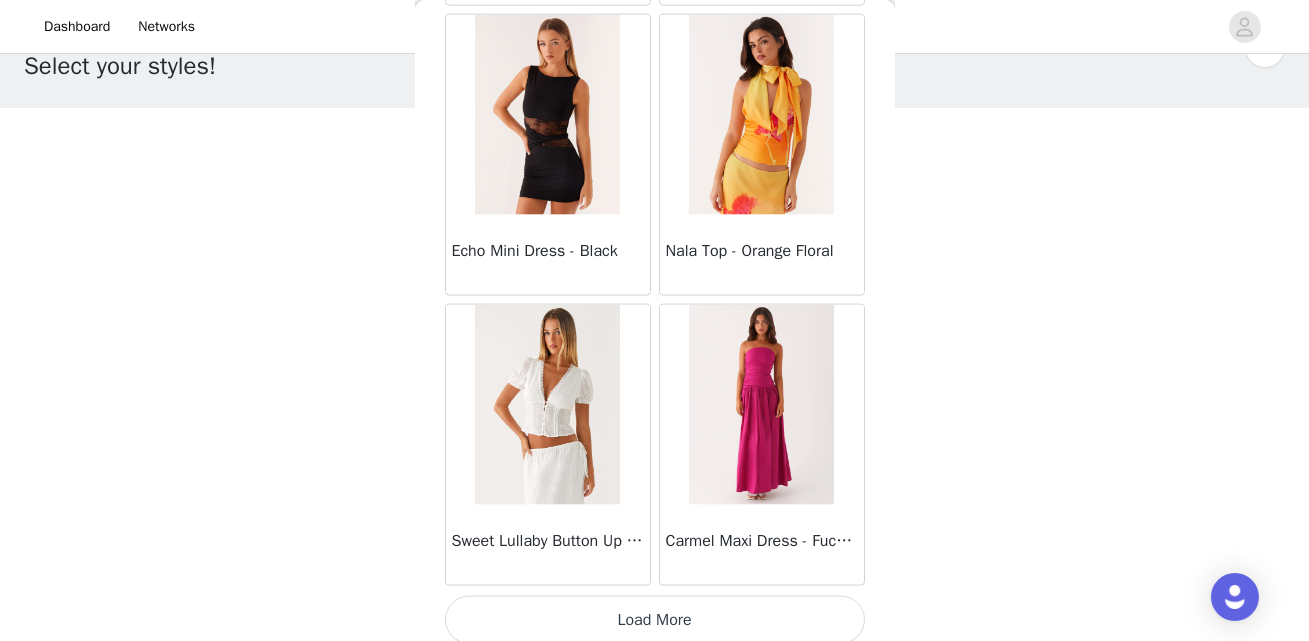 click on "Load More" at bounding box center [655, 620] 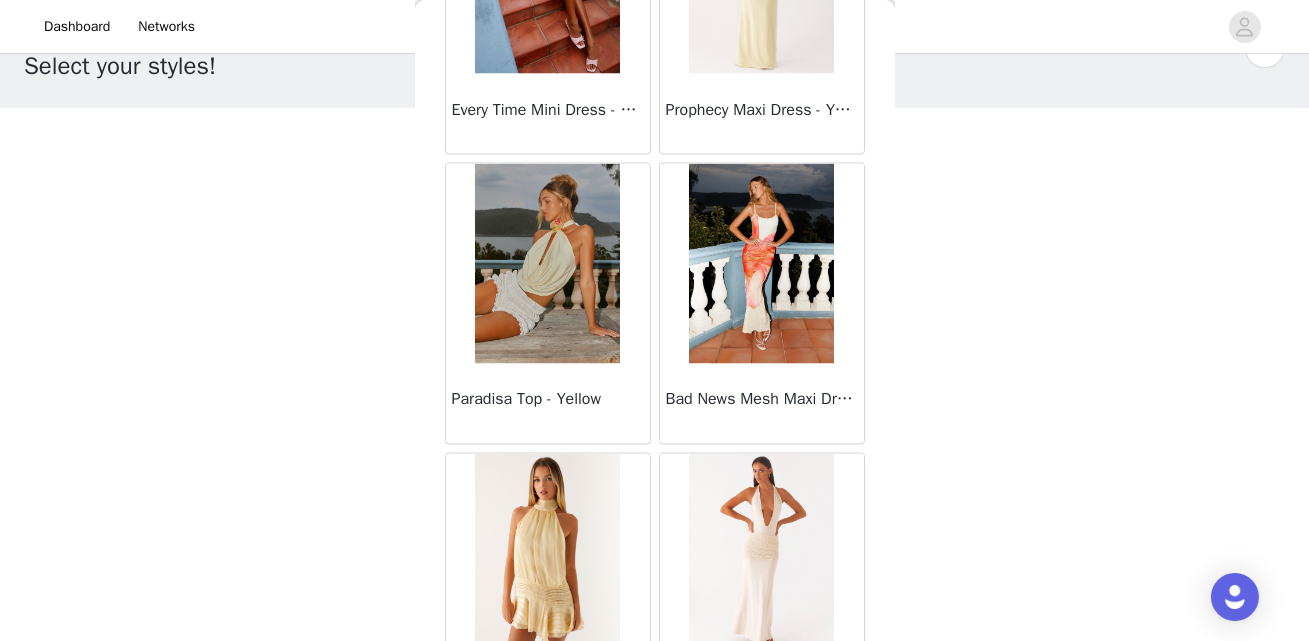 scroll, scrollTop: 21823, scrollLeft: 0, axis: vertical 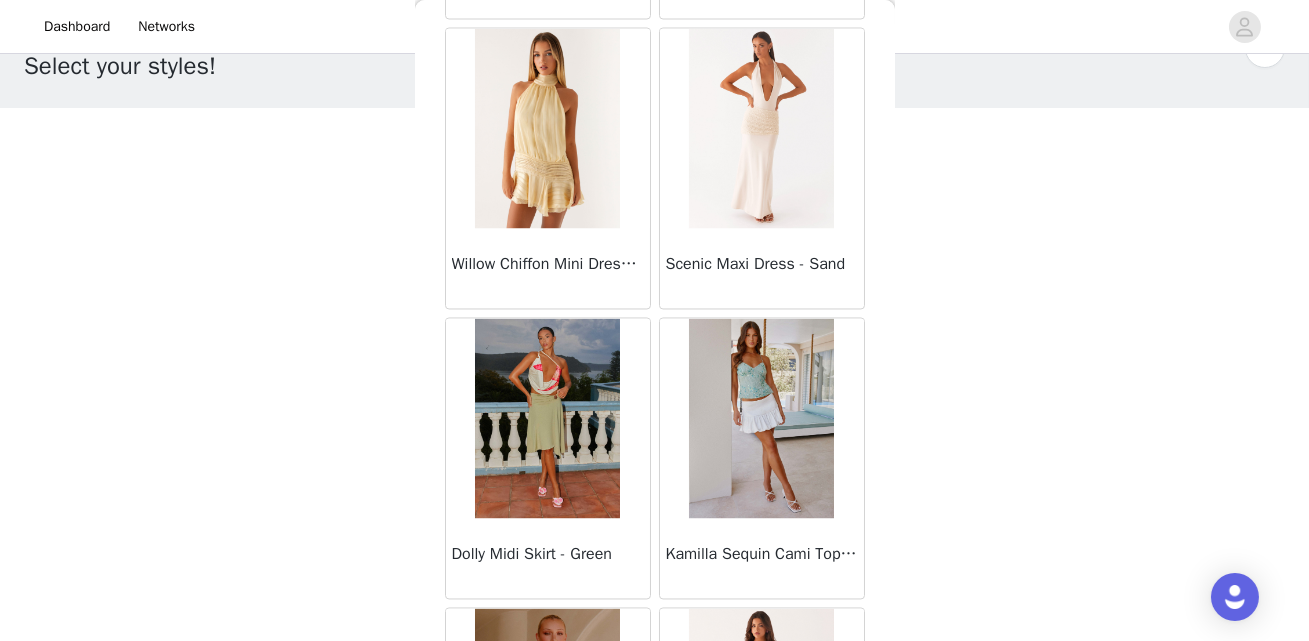 click at bounding box center (761, 418) 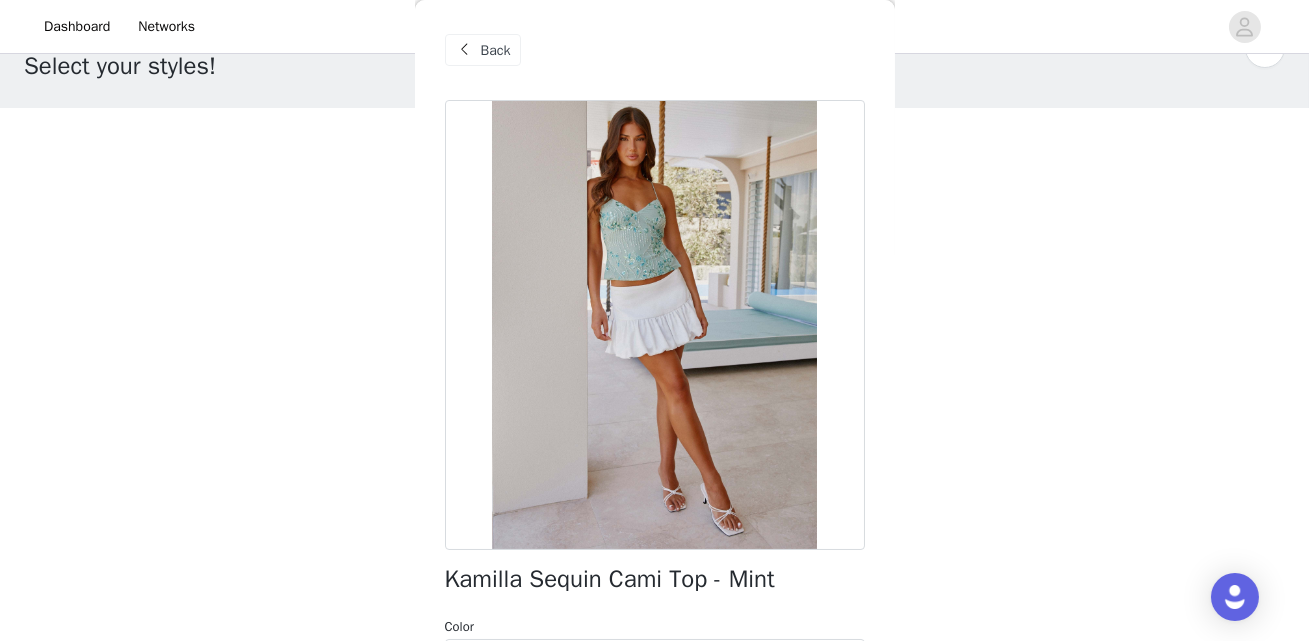 scroll, scrollTop: 413, scrollLeft: 0, axis: vertical 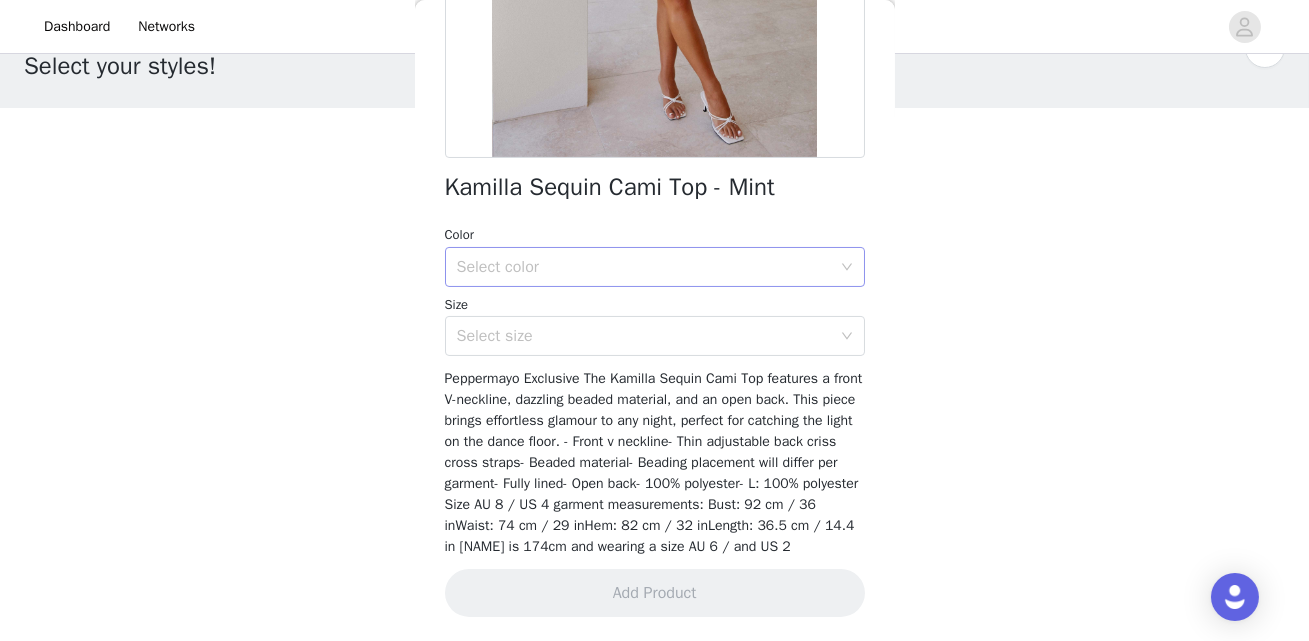 click on "Select color" at bounding box center [644, 267] 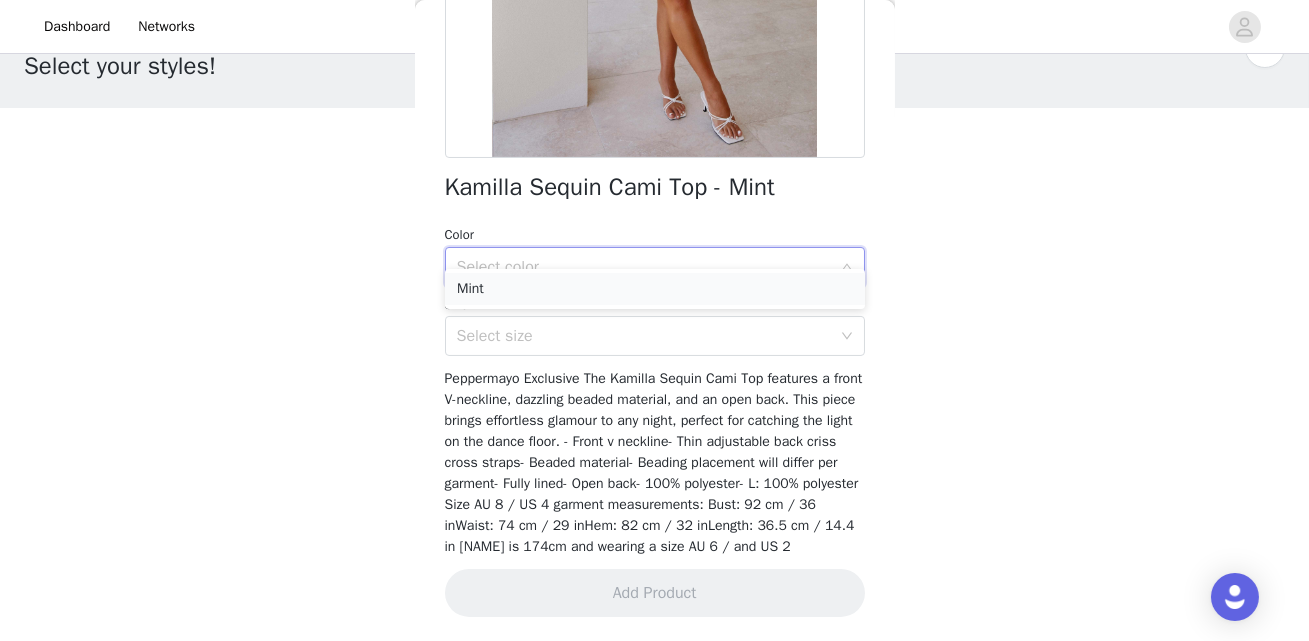 click on "Mint" at bounding box center (655, 289) 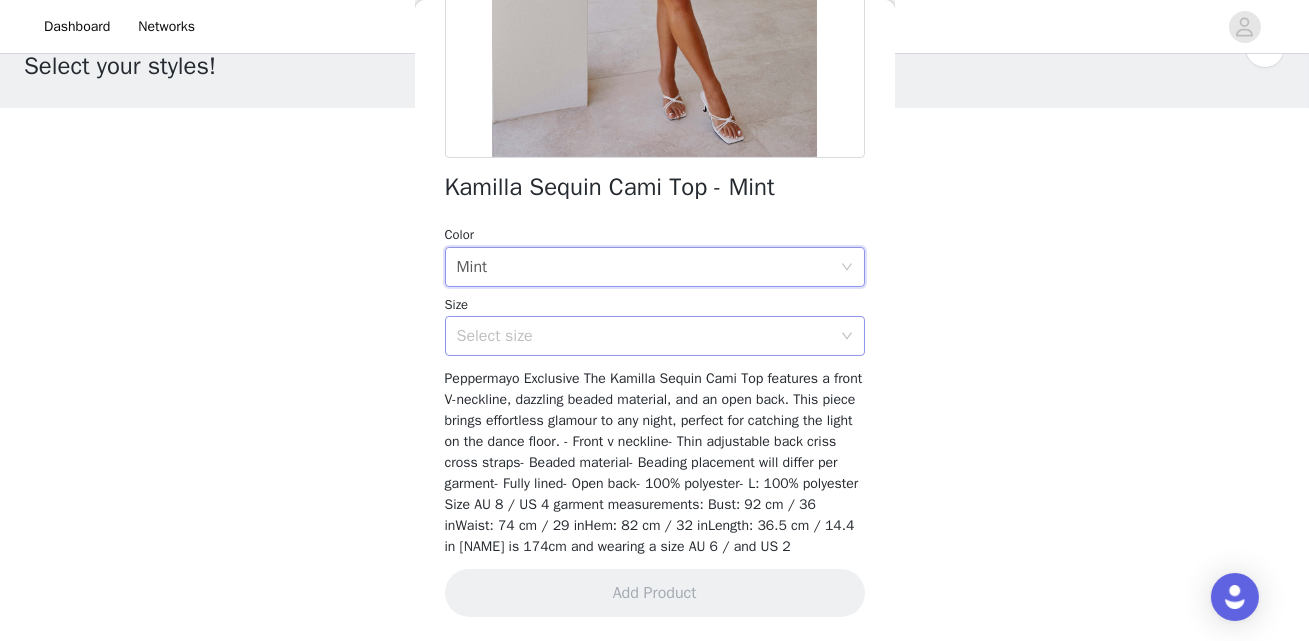 click on "Select size" at bounding box center [644, 336] 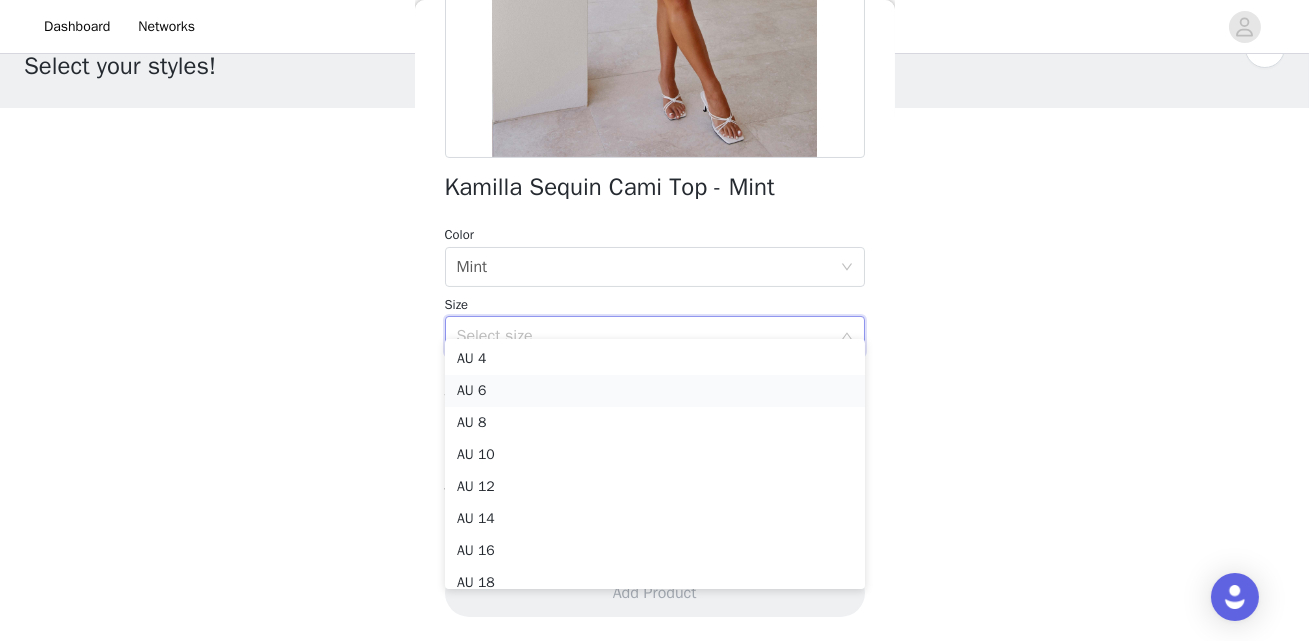 click on "AU 6" at bounding box center [655, 391] 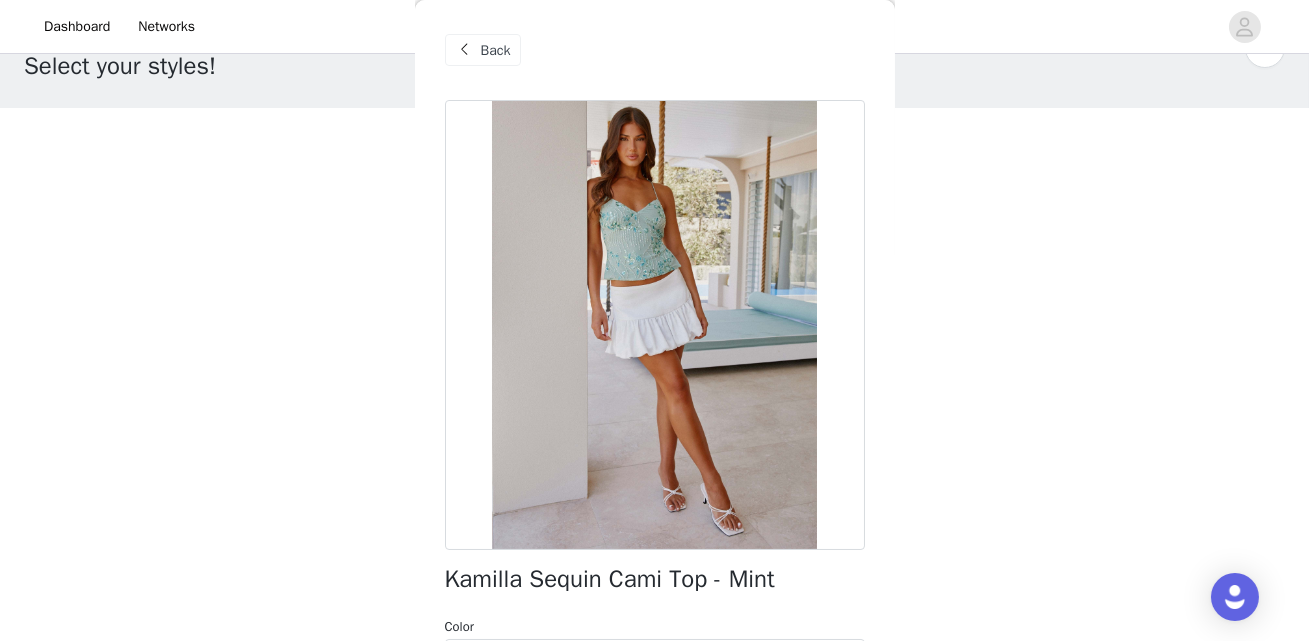scroll, scrollTop: 413, scrollLeft: 0, axis: vertical 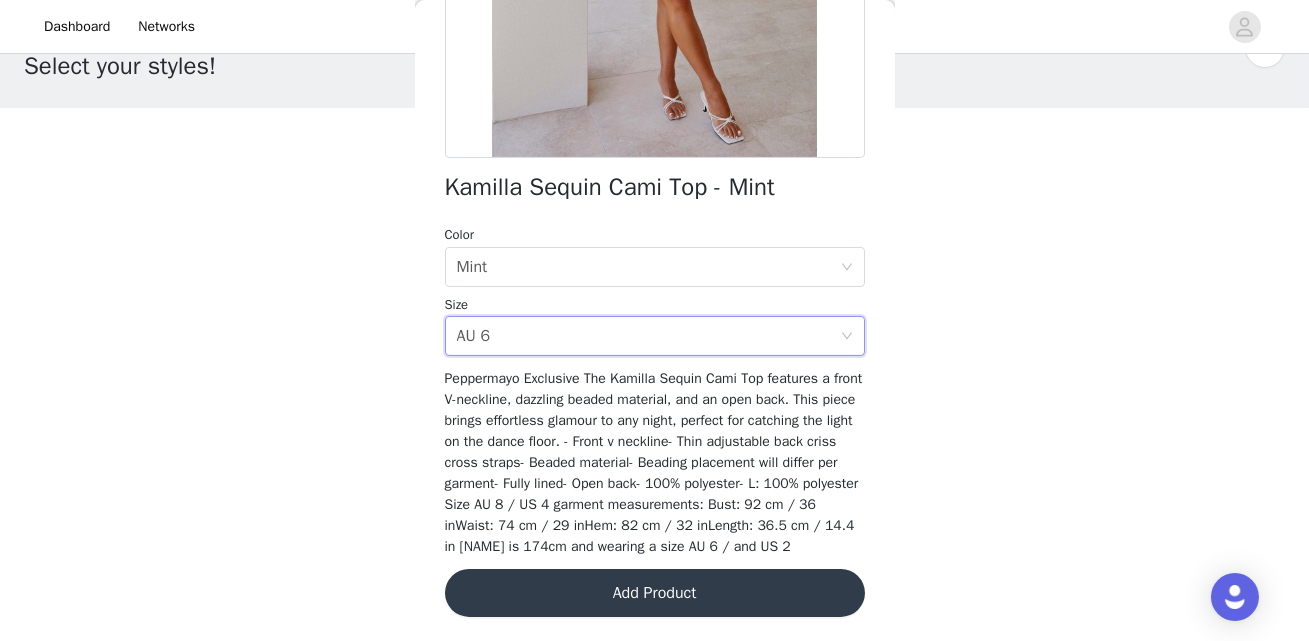 click on "Add Product" at bounding box center (655, 593) 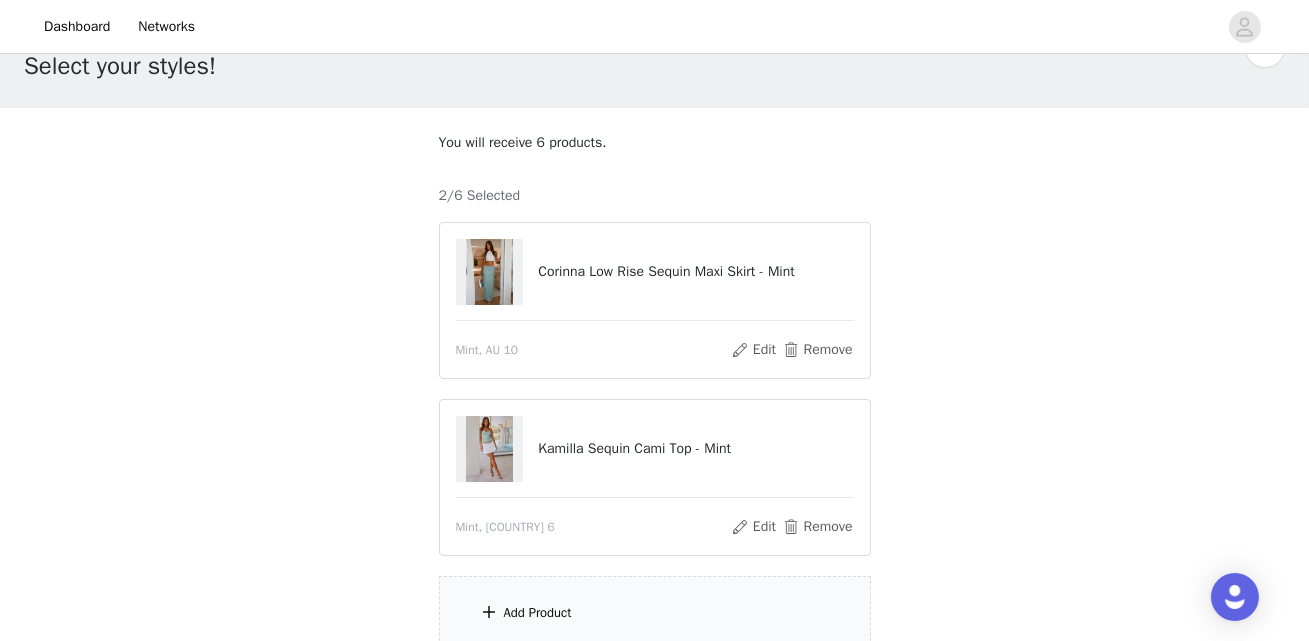 click on "Add Product" at bounding box center (655, 613) 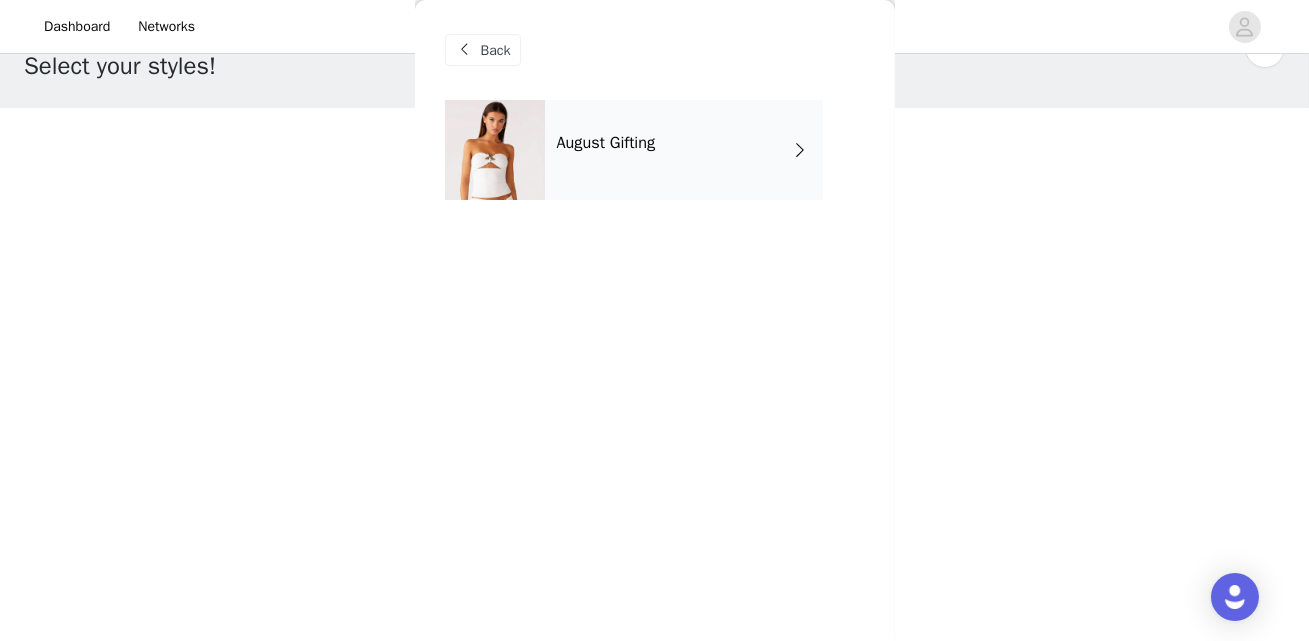 click on "August Gifting" at bounding box center (606, 143) 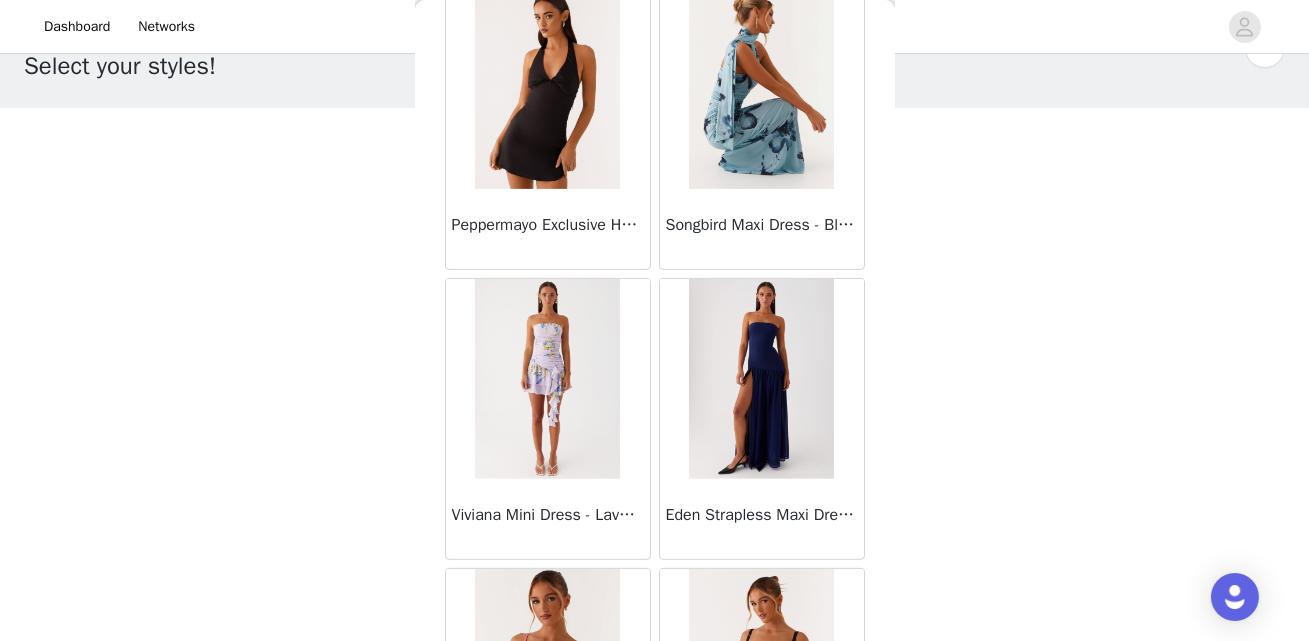 scroll, scrollTop: 2417, scrollLeft: 0, axis: vertical 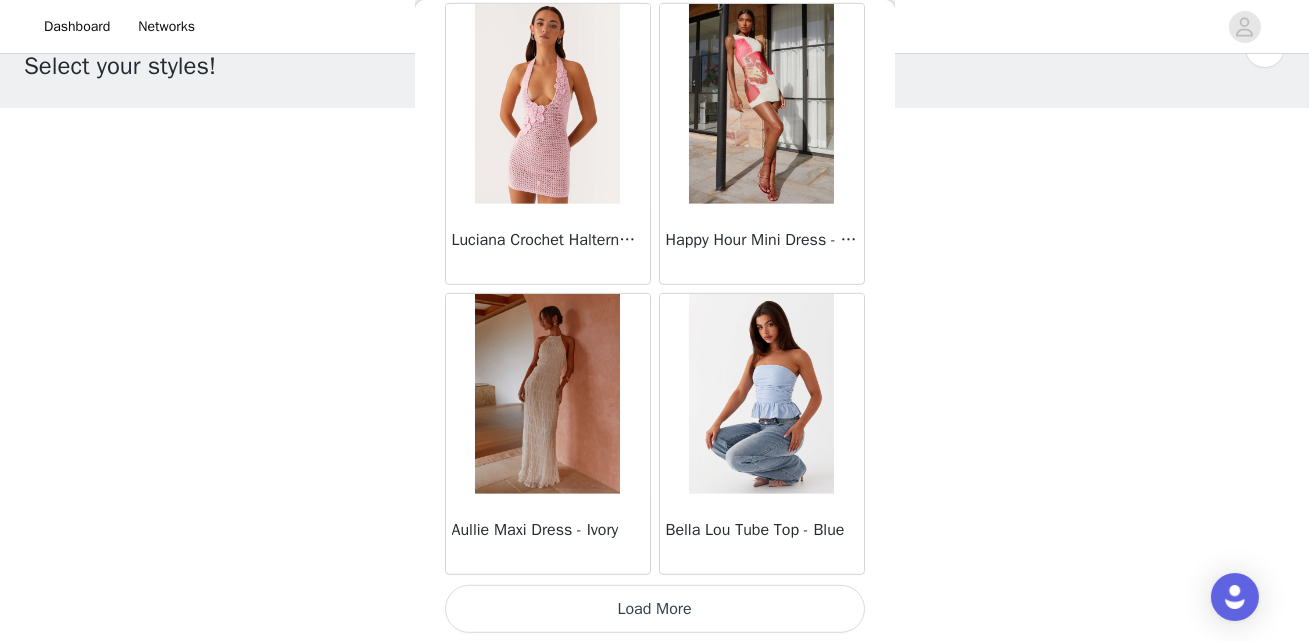 click on "Load More" at bounding box center (655, 609) 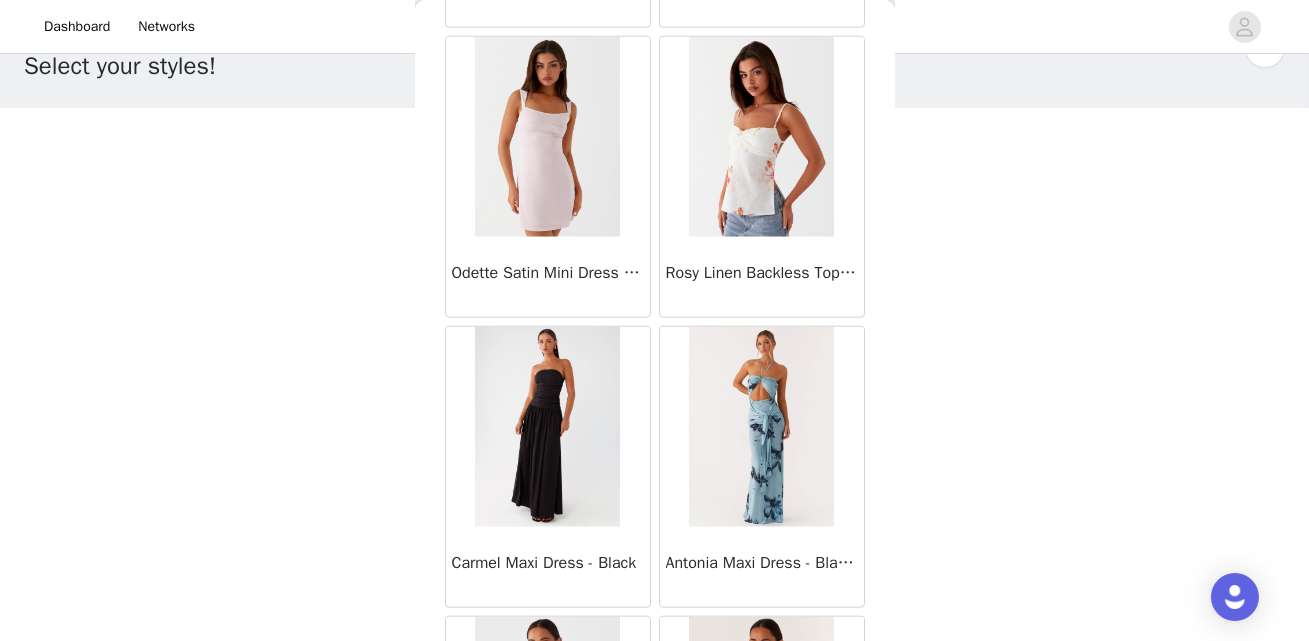 scroll, scrollTop: 5315, scrollLeft: 0, axis: vertical 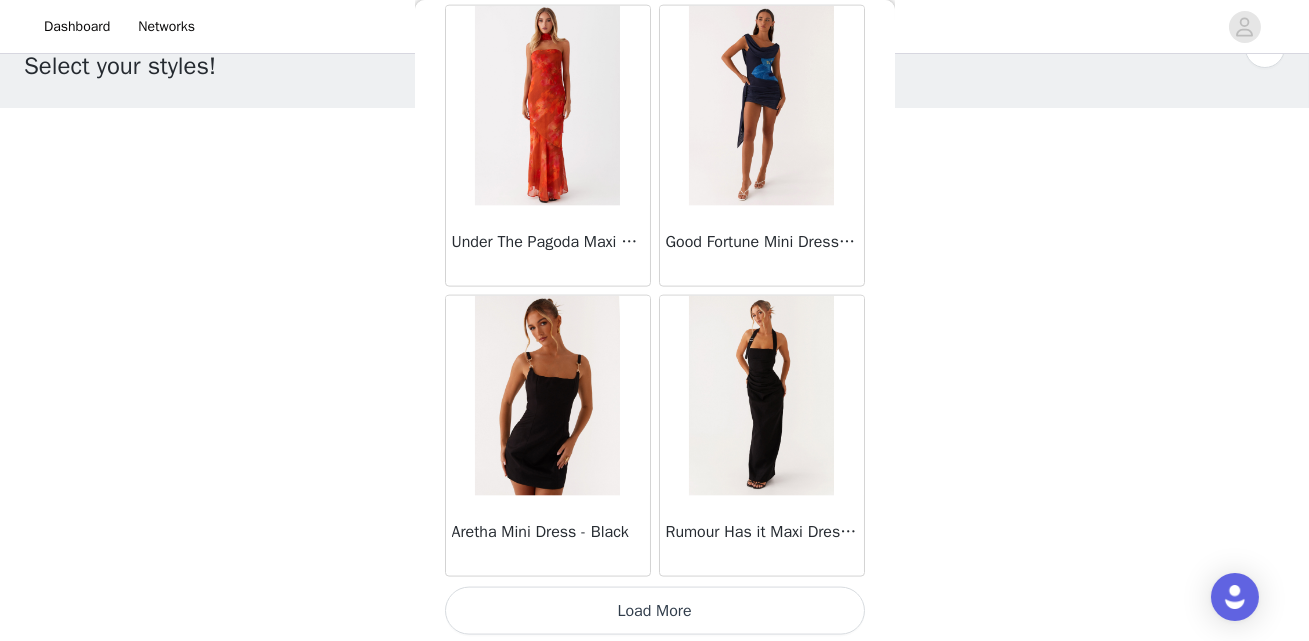 click on "Load More" at bounding box center (655, 611) 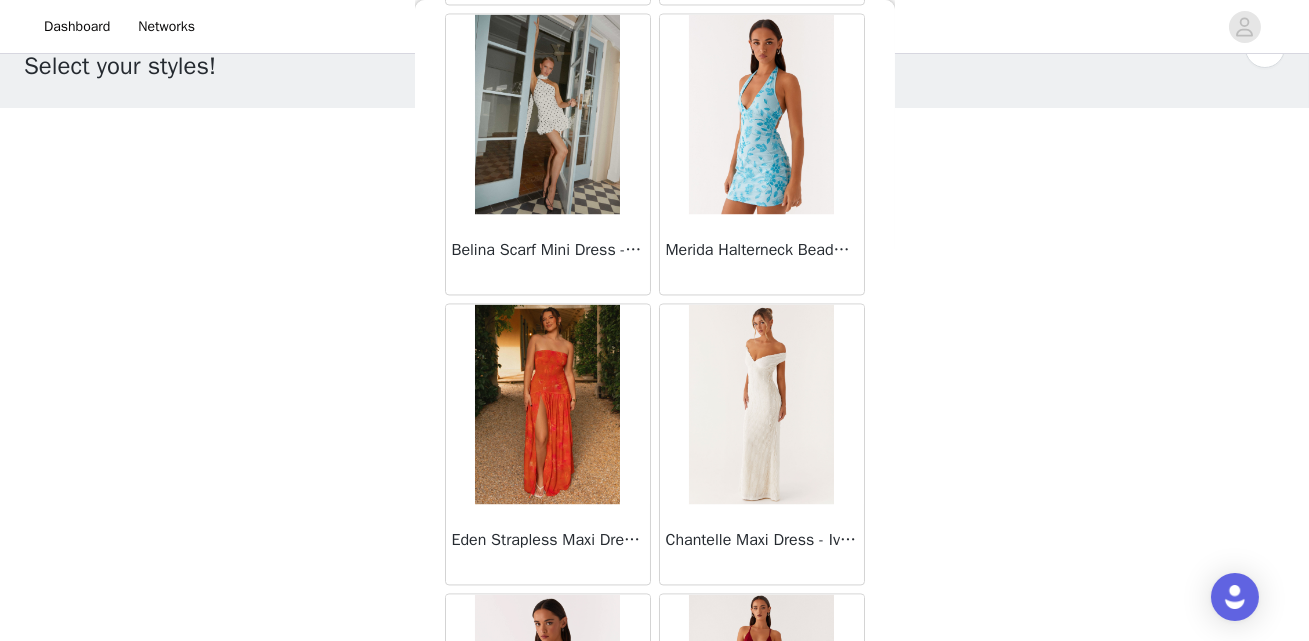 scroll, scrollTop: 8213, scrollLeft: 0, axis: vertical 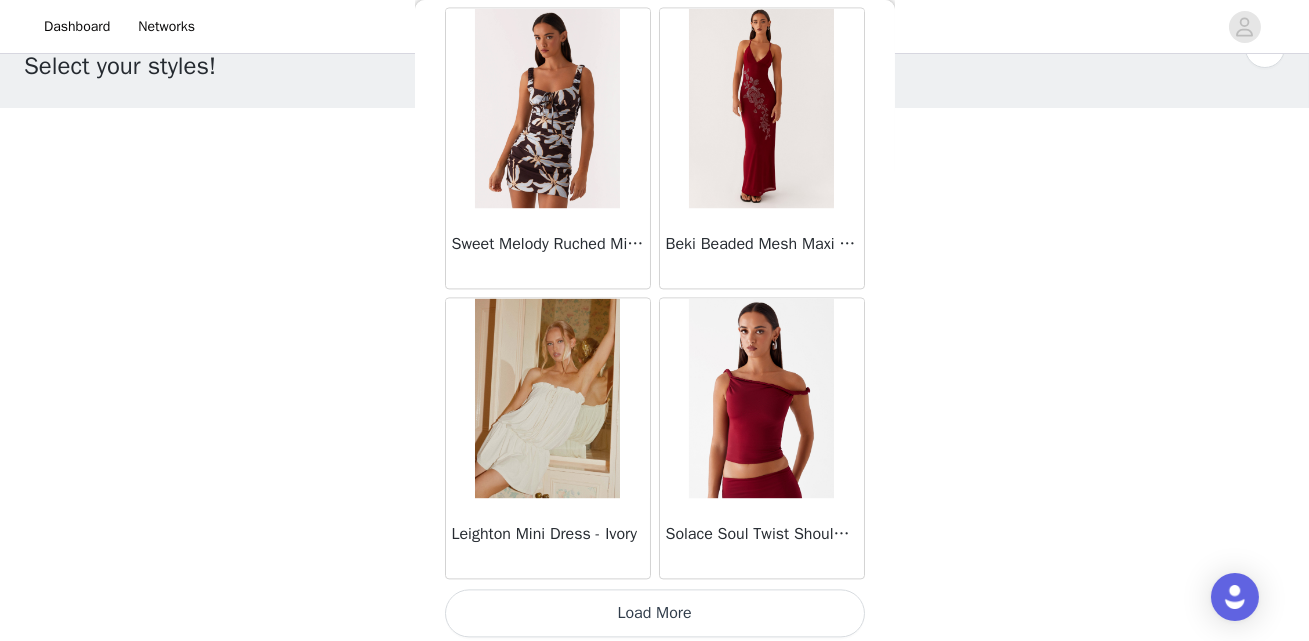 click on "Load More" at bounding box center (655, 613) 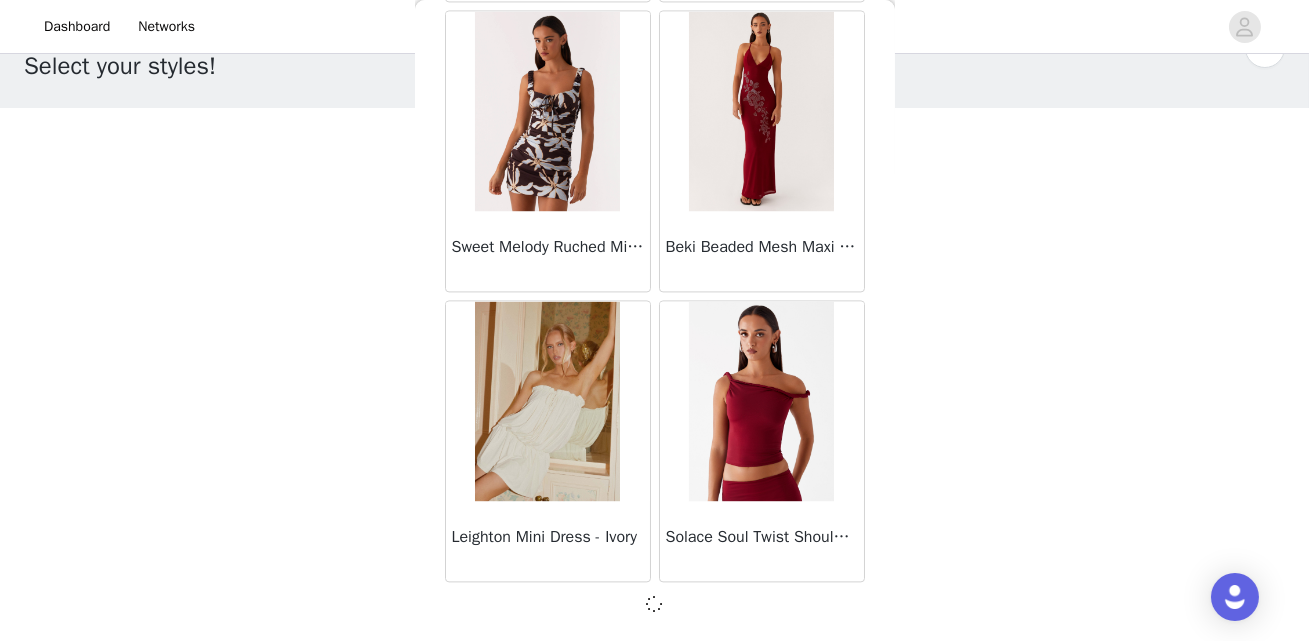 scroll, scrollTop: 8204, scrollLeft: 0, axis: vertical 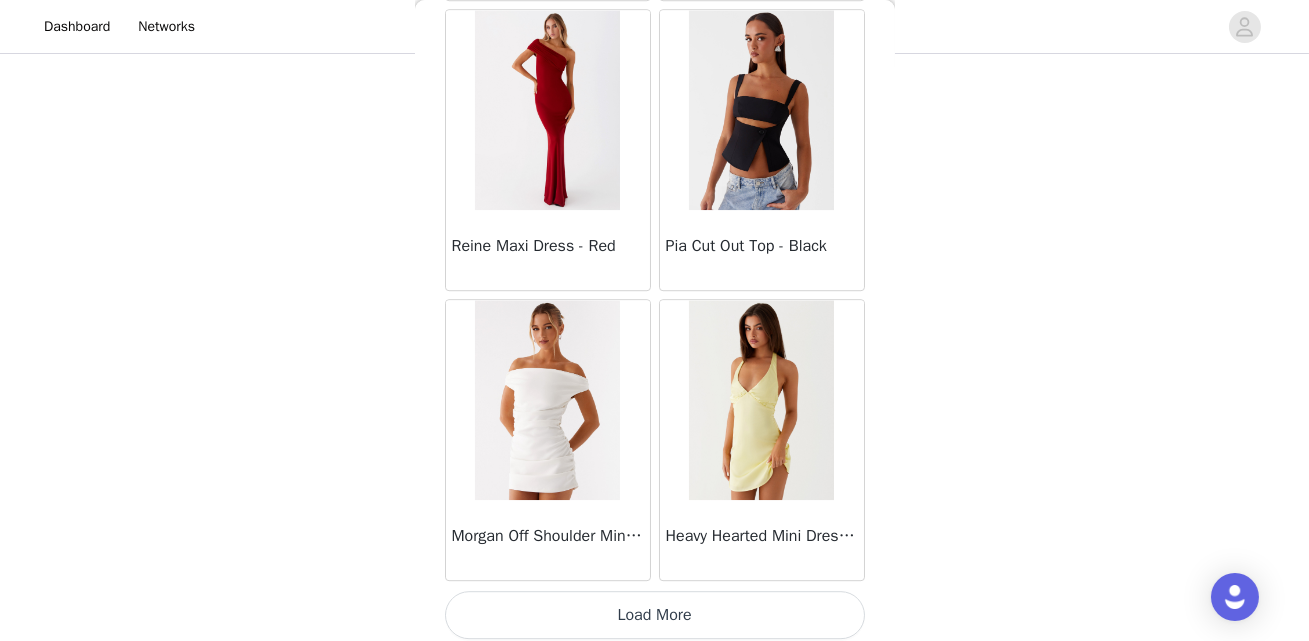 click on "Load More" at bounding box center (655, 615) 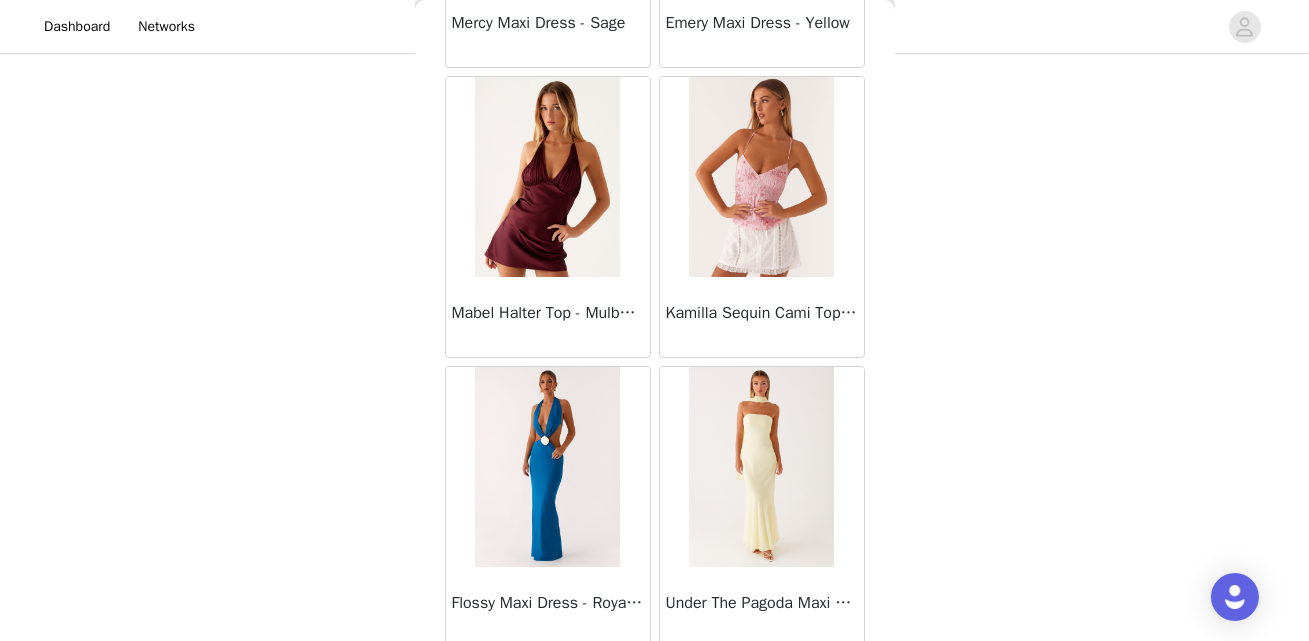 scroll, scrollTop: 14010, scrollLeft: 0, axis: vertical 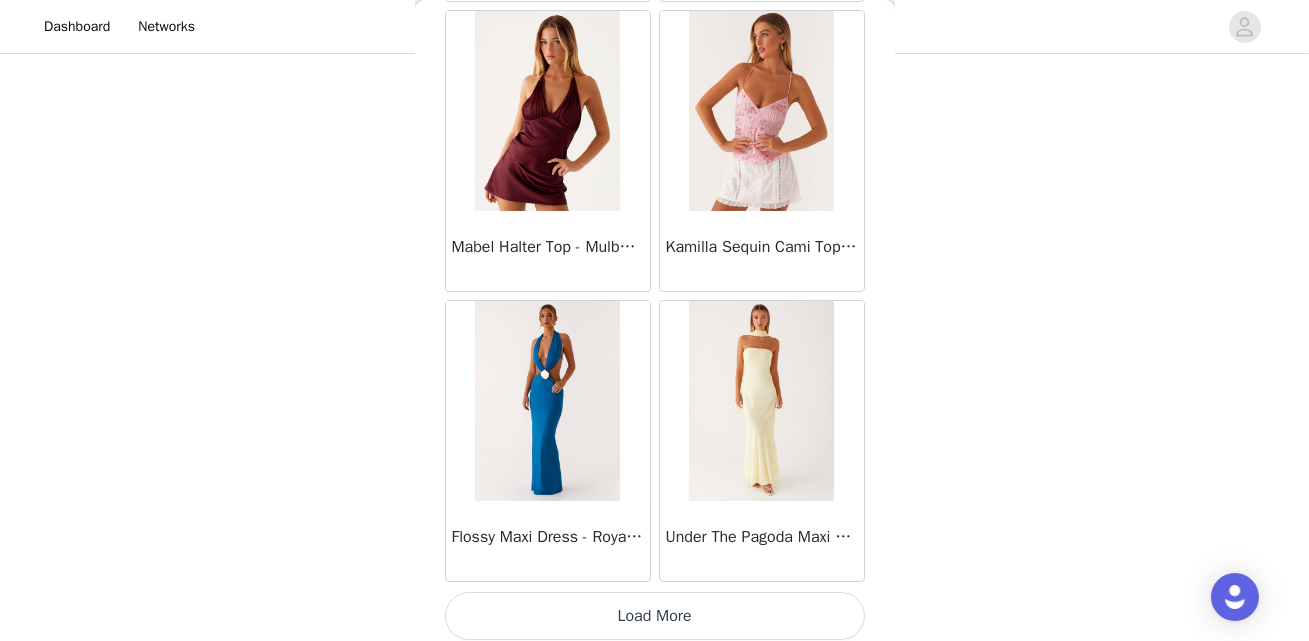 click on "Load More" at bounding box center (655, 616) 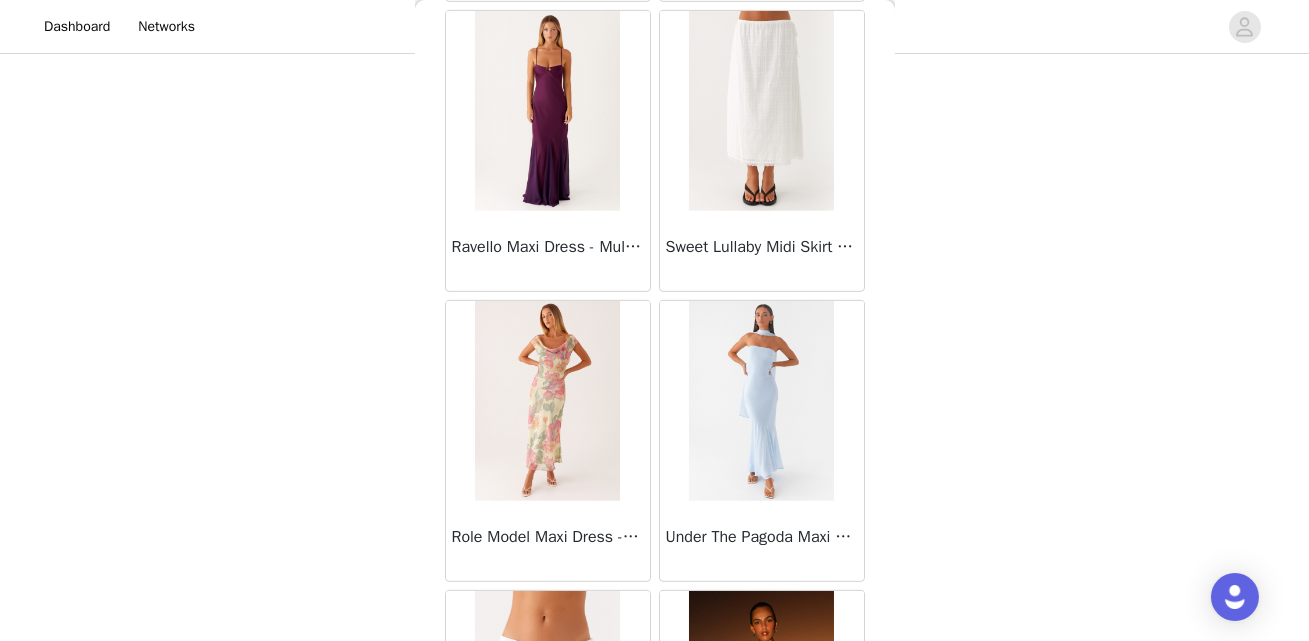 scroll, scrollTop: 16908, scrollLeft: 0, axis: vertical 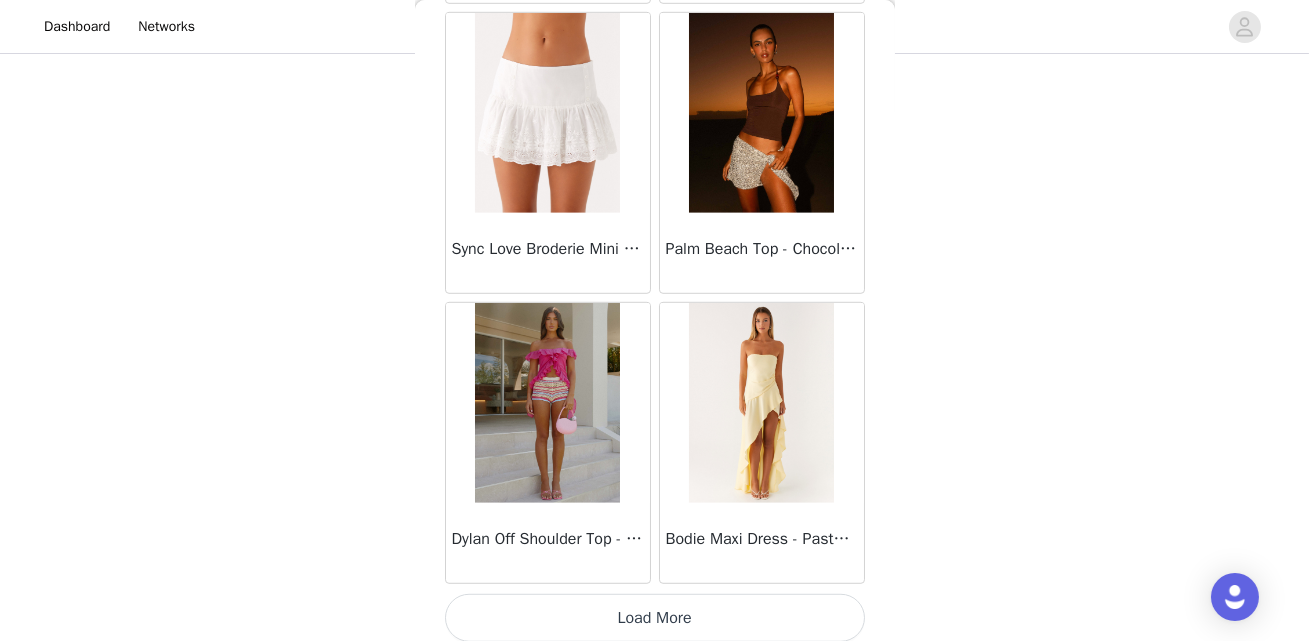 click on "Load More" at bounding box center [655, 618] 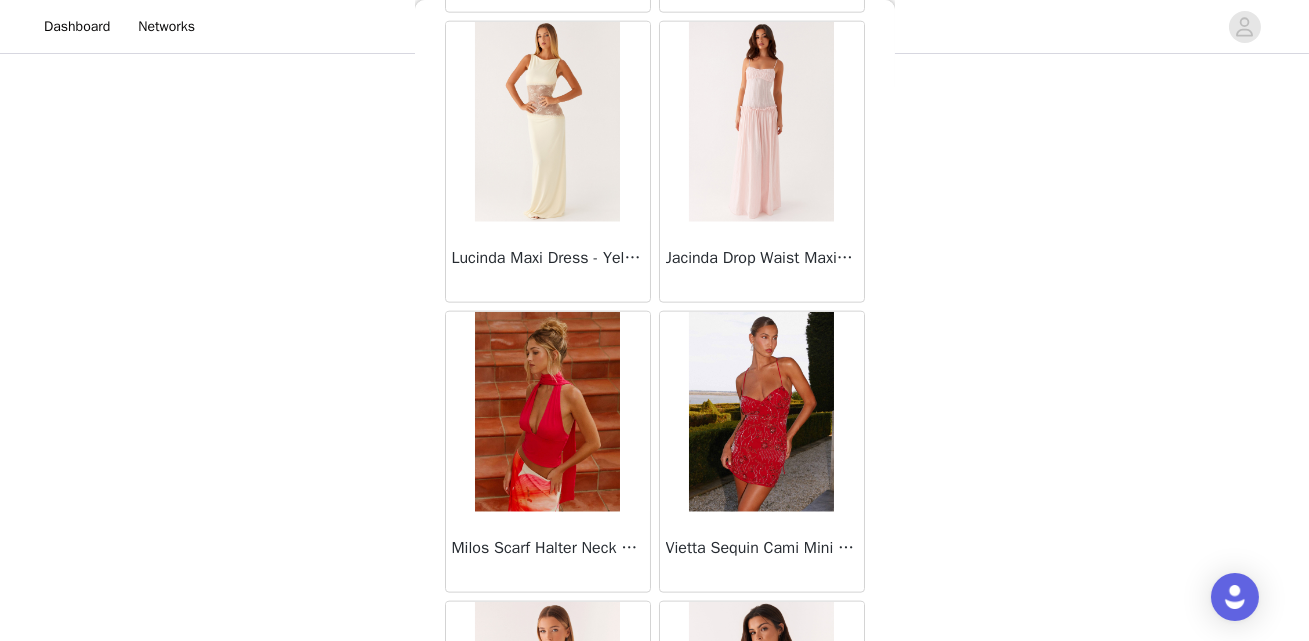 scroll, scrollTop: 19806, scrollLeft: 0, axis: vertical 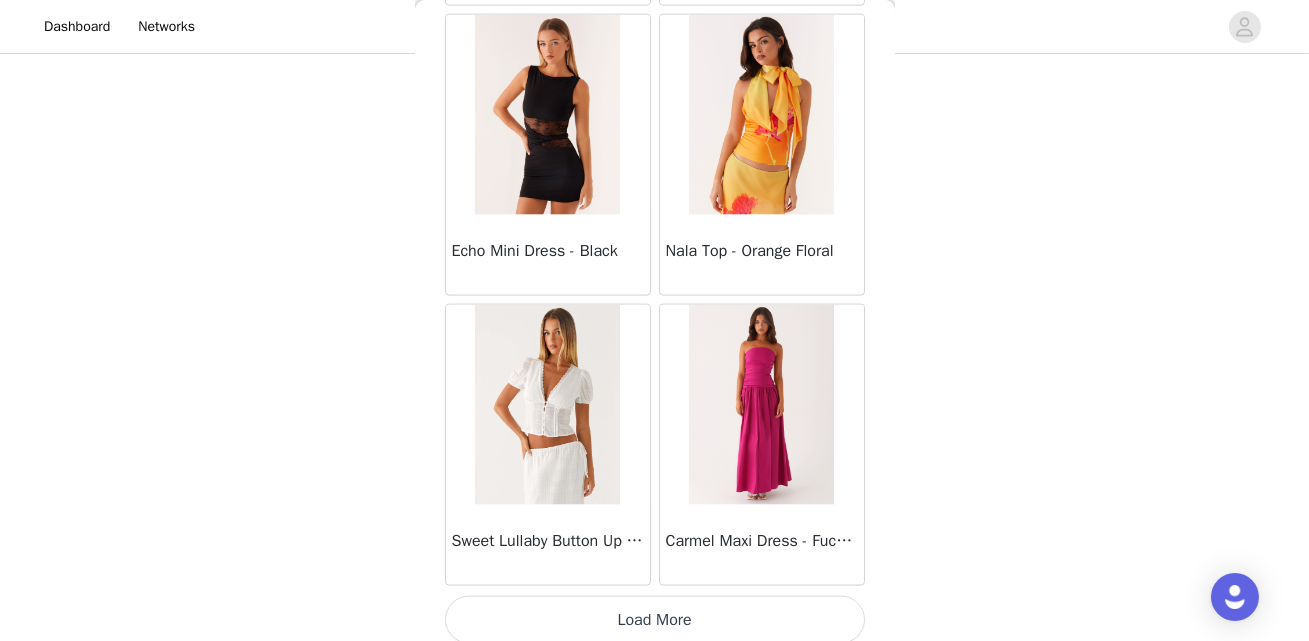 click on "Load More" at bounding box center [655, 620] 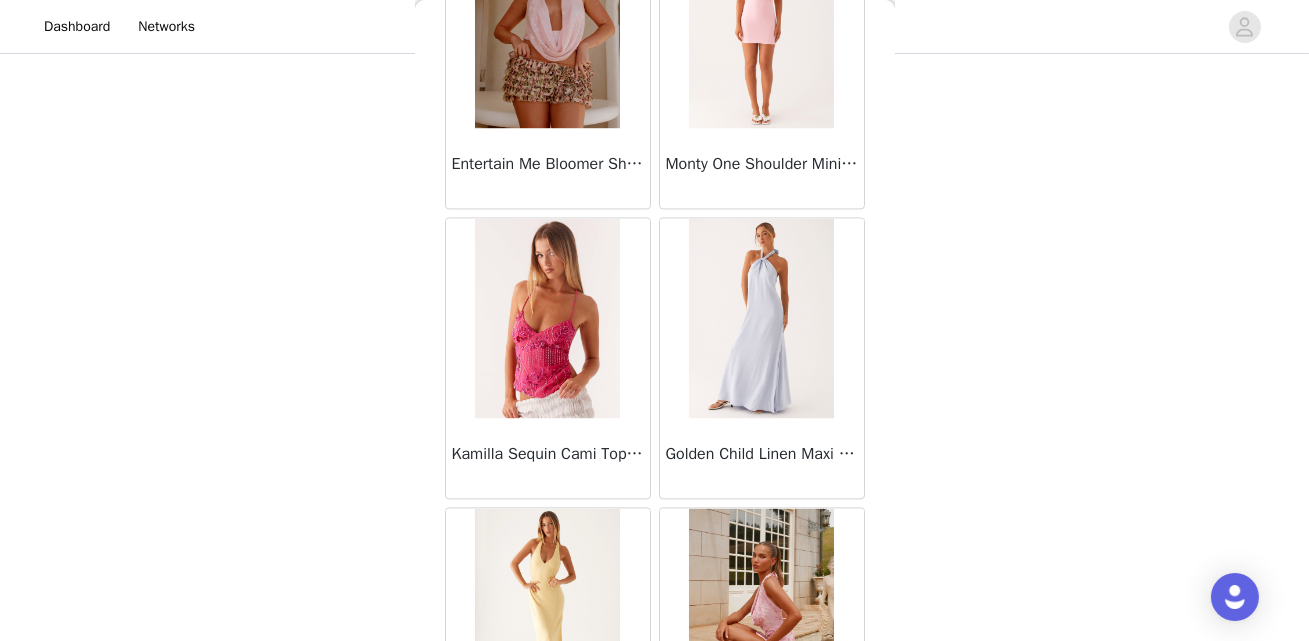 scroll, scrollTop: 22704, scrollLeft: 0, axis: vertical 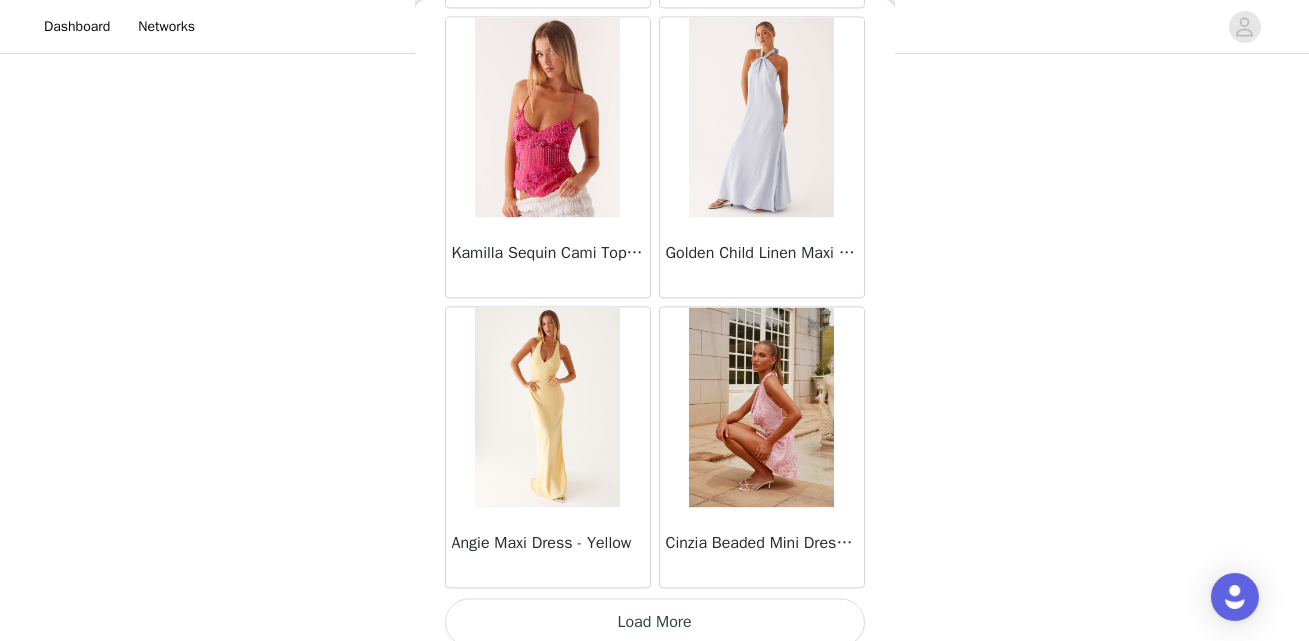 click at bounding box center (761, 407) 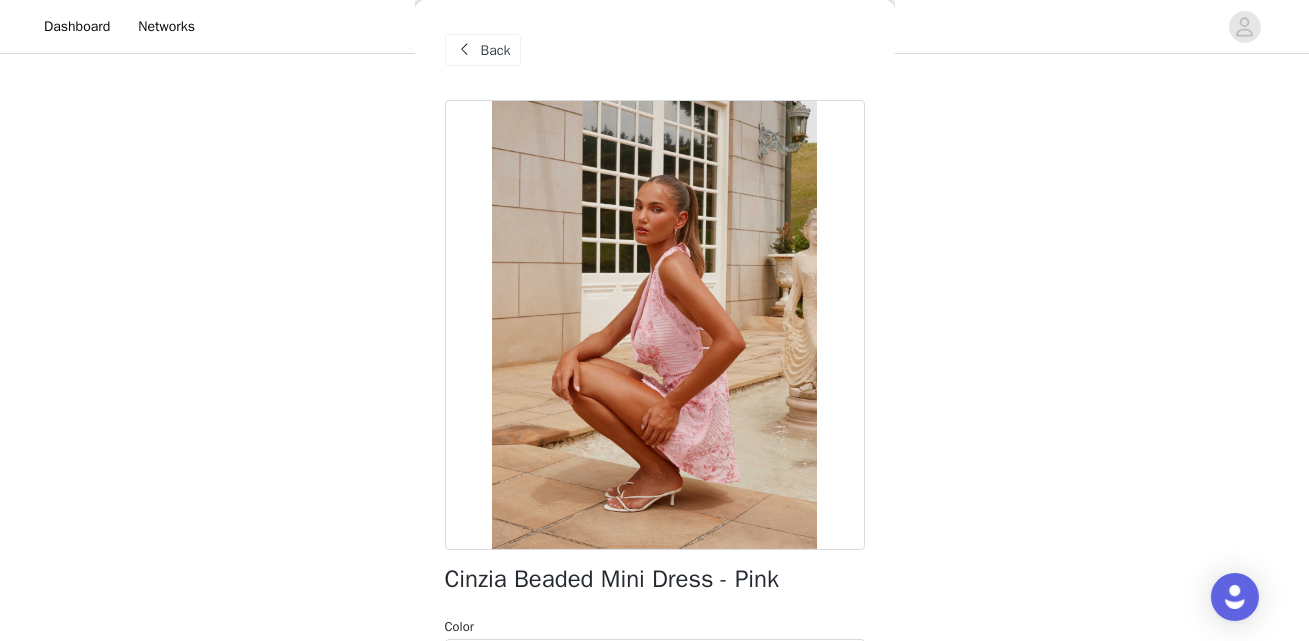 scroll, scrollTop: 455, scrollLeft: 0, axis: vertical 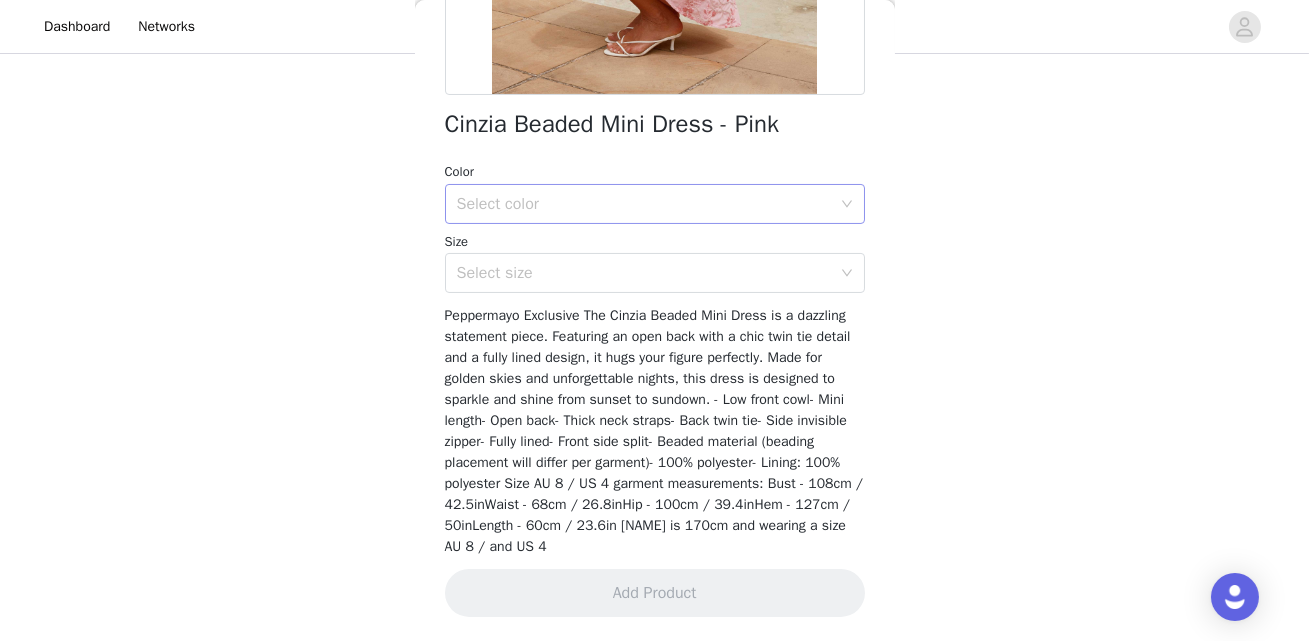 click on "Select color" at bounding box center [644, 204] 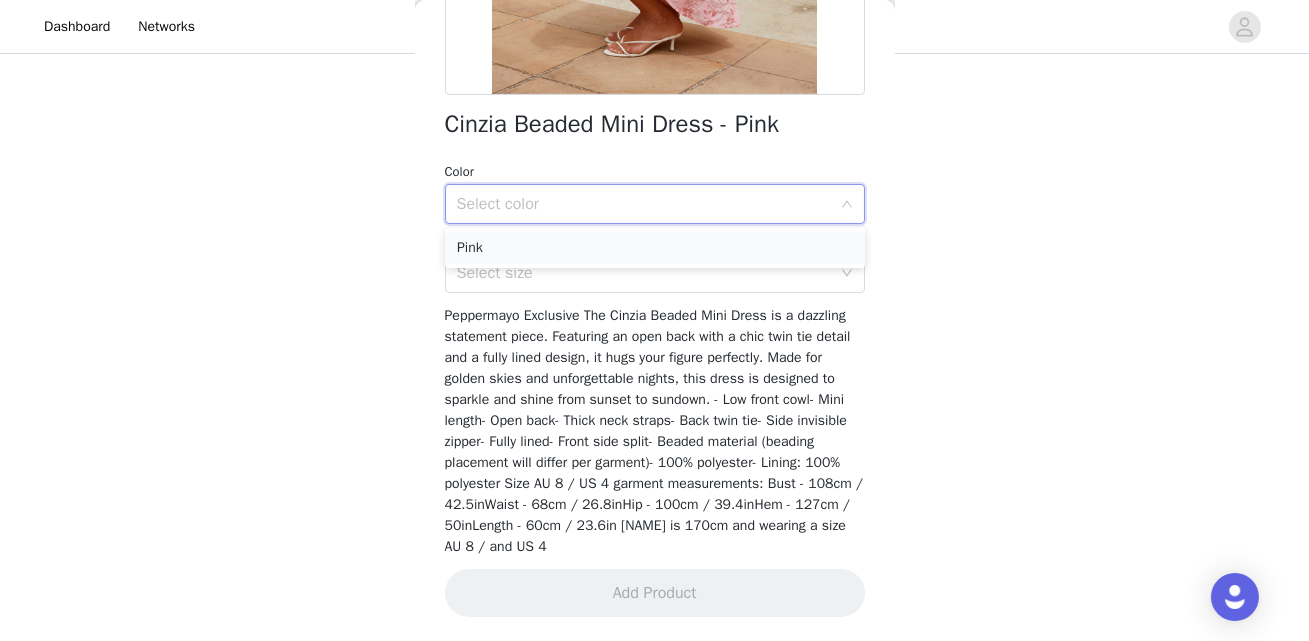 click on "Pink" at bounding box center [655, 248] 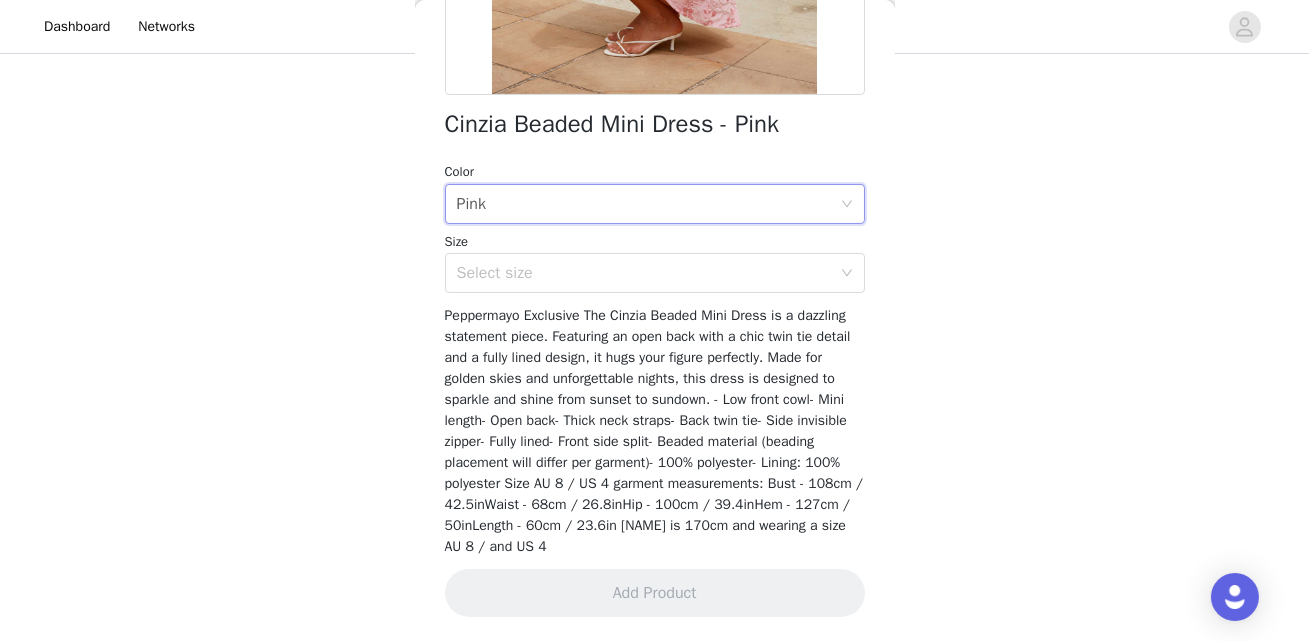 click on "Cinzia Beaded Mini Dress - Pink Color Select color Pink Size Select size Peppermayo Exclusive The Cinzia Beaded Mini Dress is a dazzling statement piece. Featuring an open back with a chic twin tie detail and a fully lined design, it hugs your figure perfectly. Made for golden skies and unforgettable nights, this dress is designed to sparkle and shine from sunset to sundown. - Low front cowl- Mini length- Open back- Thick neck straps- Back twin tie- Side invisible zipper- Fully lined- Front side split- Beaded material (beading placement will differ per garment)- 100% polyester- Lining: 100% polyester Size AU 8 / US 4 garment measurements: Bust - 108cm / 42.5inWaist - 68cm / 26.8inHip - 100cm / 39.4inHem - 127cm / 50inLength - 60cm / 23.6in [NAME] is 170cm and wearing a size AU 8 / and US 4 Add Product" at bounding box center (655, 143) 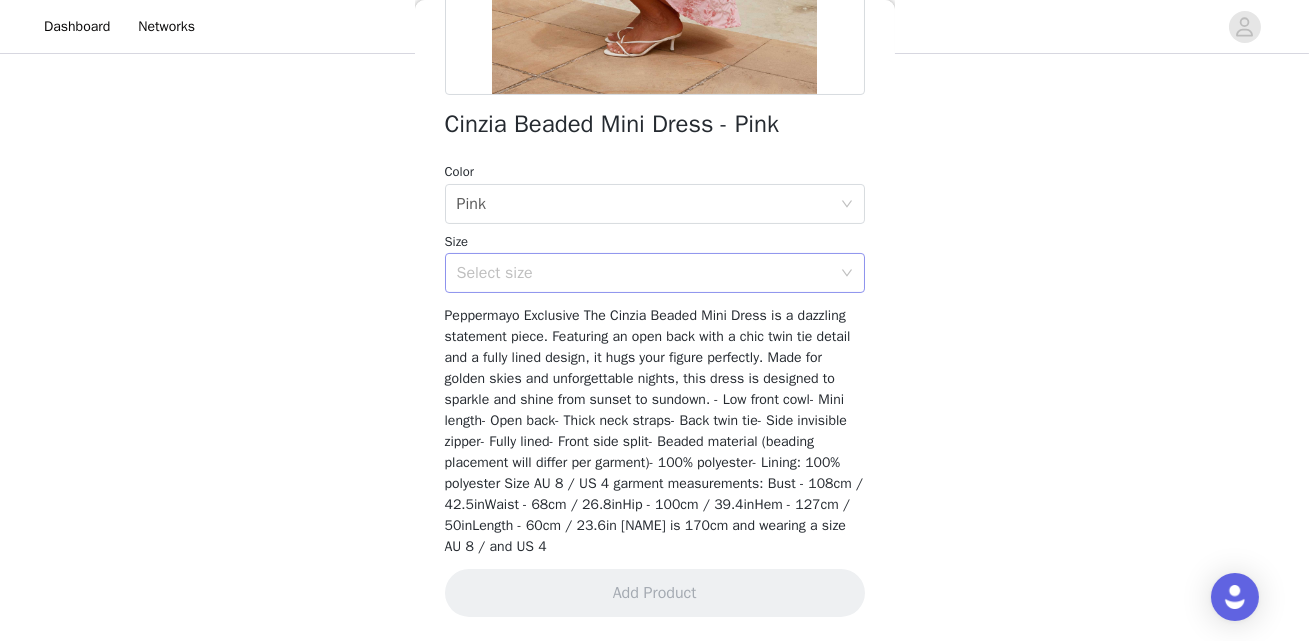 click on "Select size" at bounding box center (644, 273) 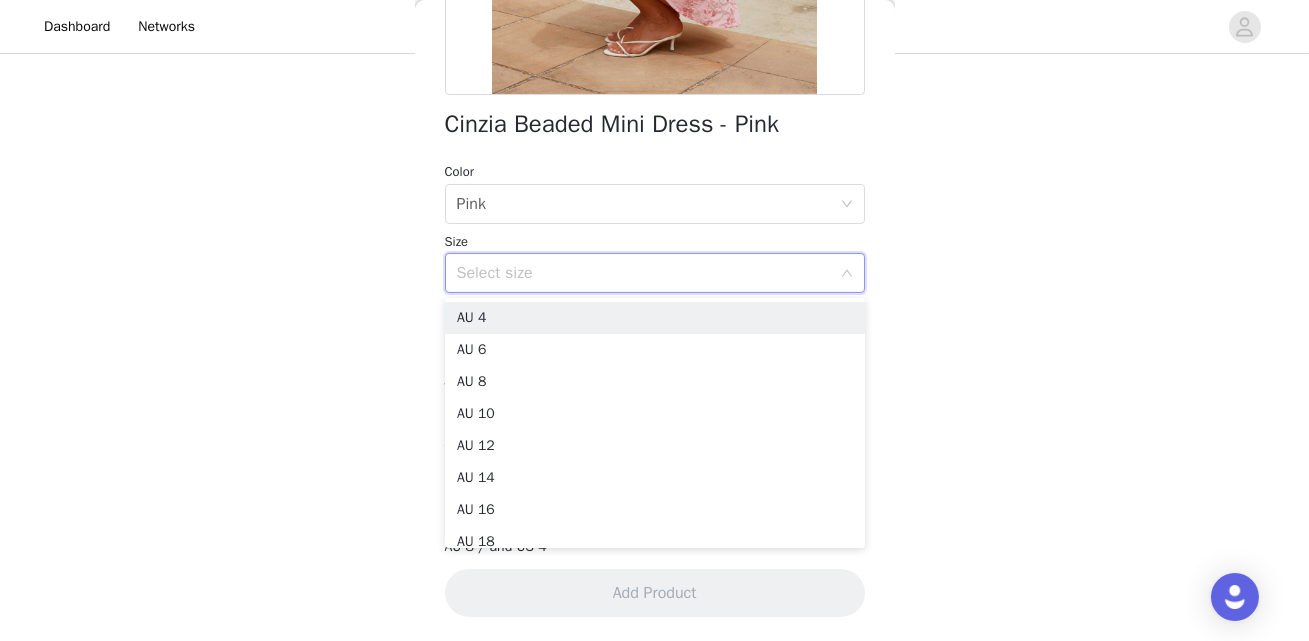 click on "Select size" at bounding box center (644, 273) 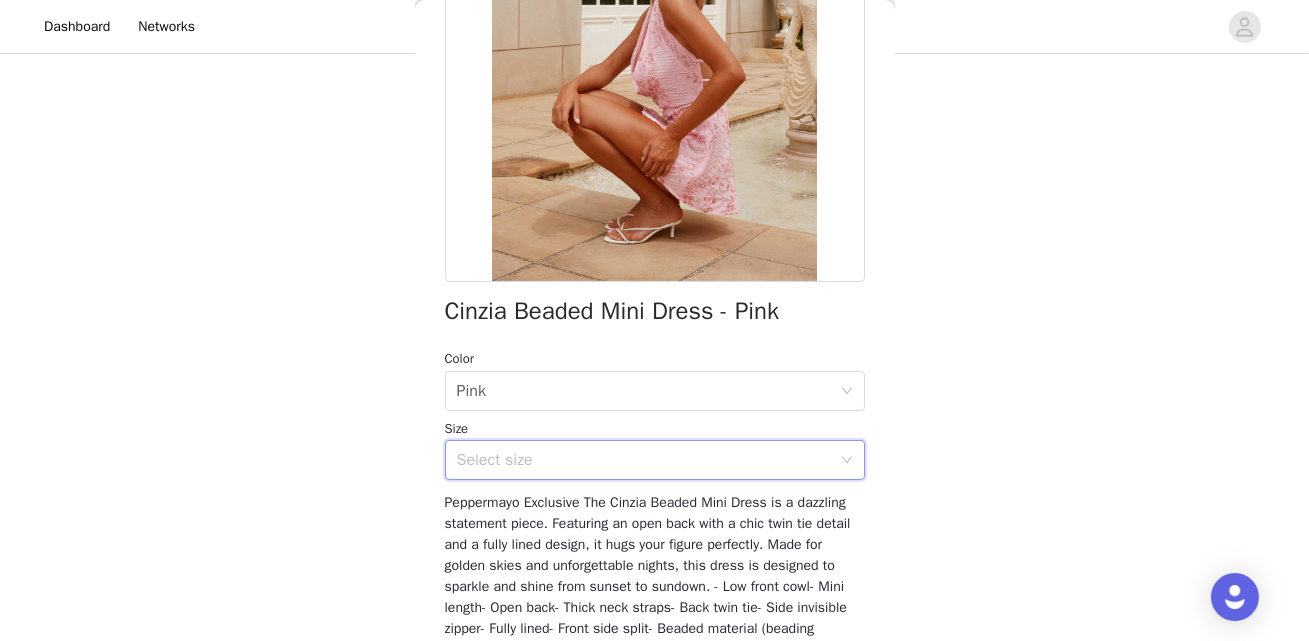 scroll, scrollTop: 455, scrollLeft: 0, axis: vertical 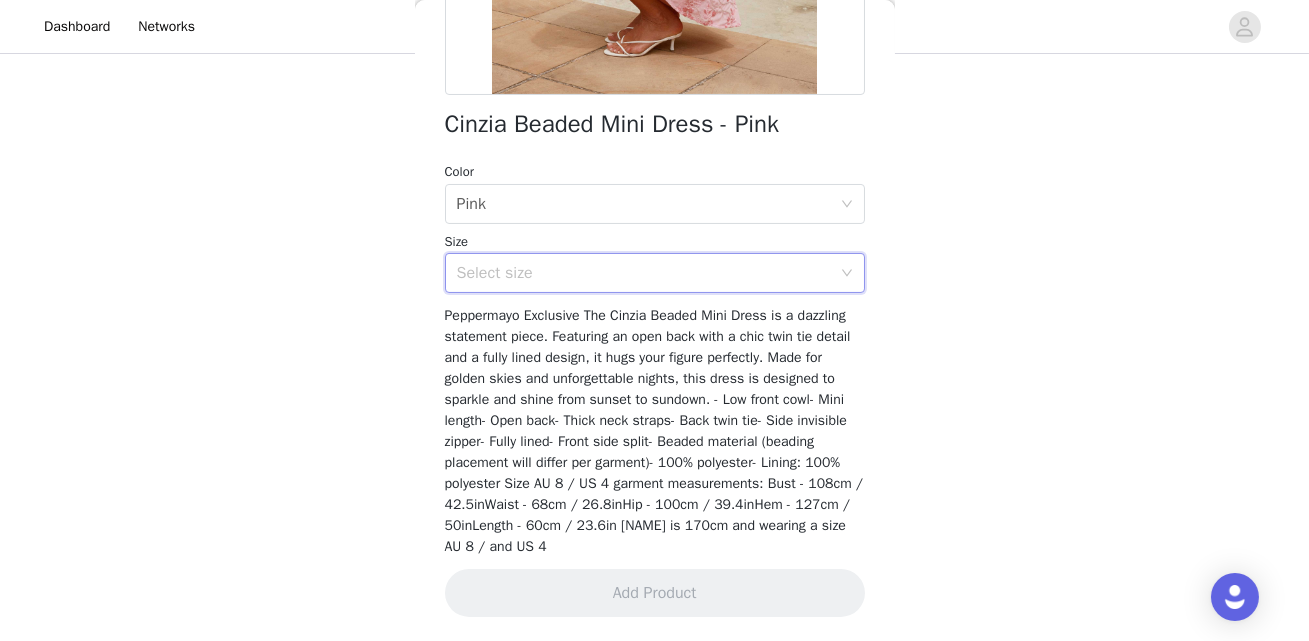 click on "Select size" at bounding box center (648, 273) 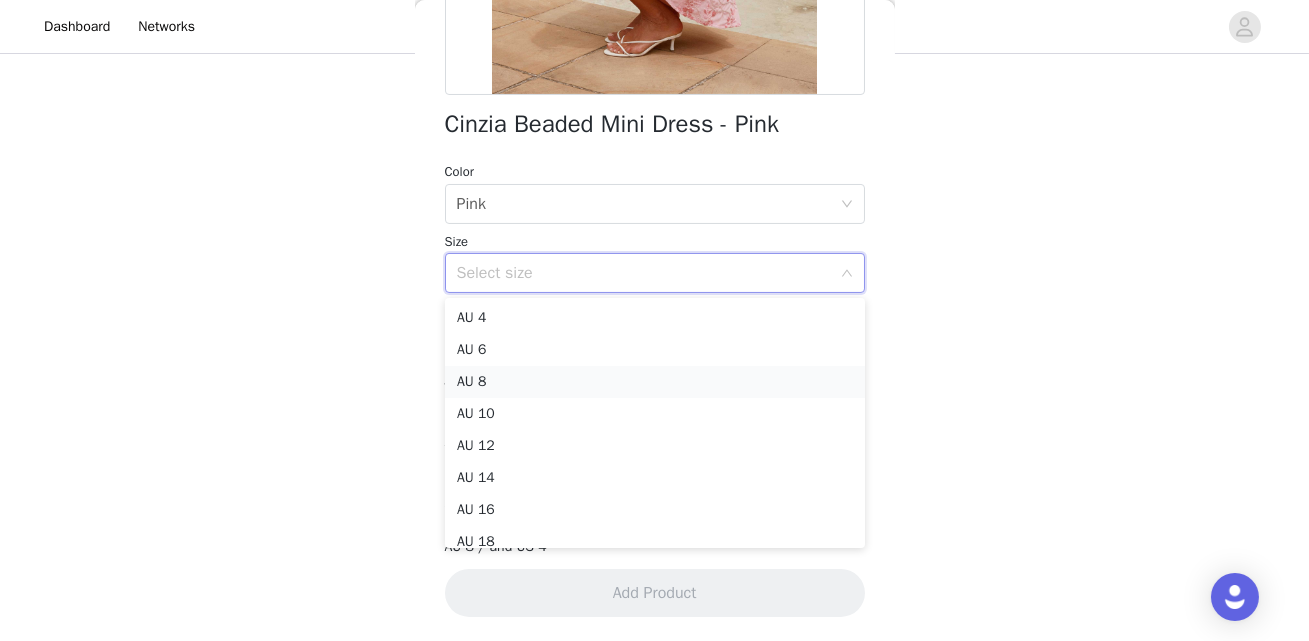 click on "AU 8" at bounding box center (655, 382) 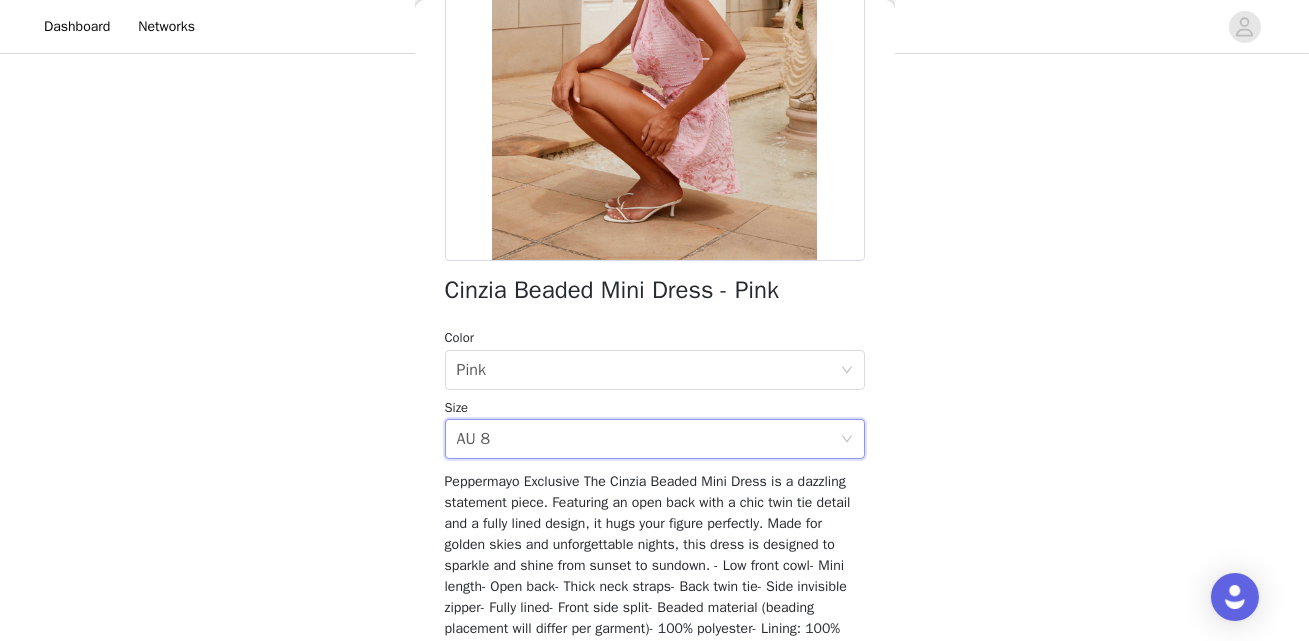 scroll, scrollTop: 455, scrollLeft: 0, axis: vertical 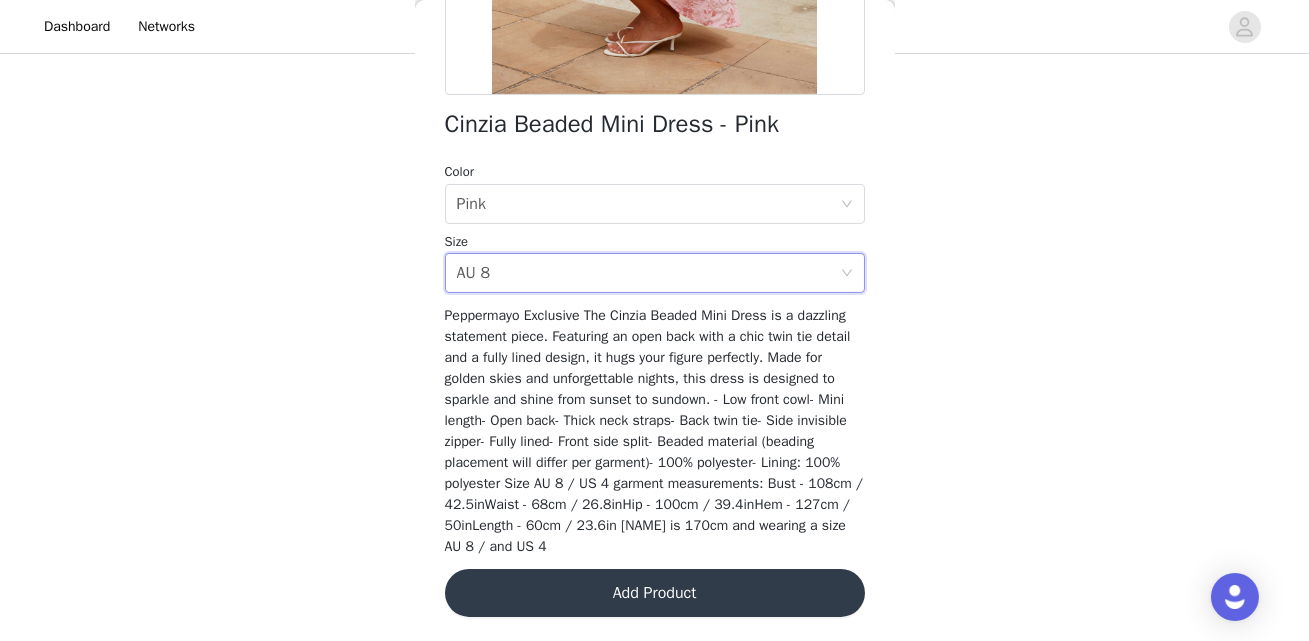 click on "Add Product" at bounding box center (655, 593) 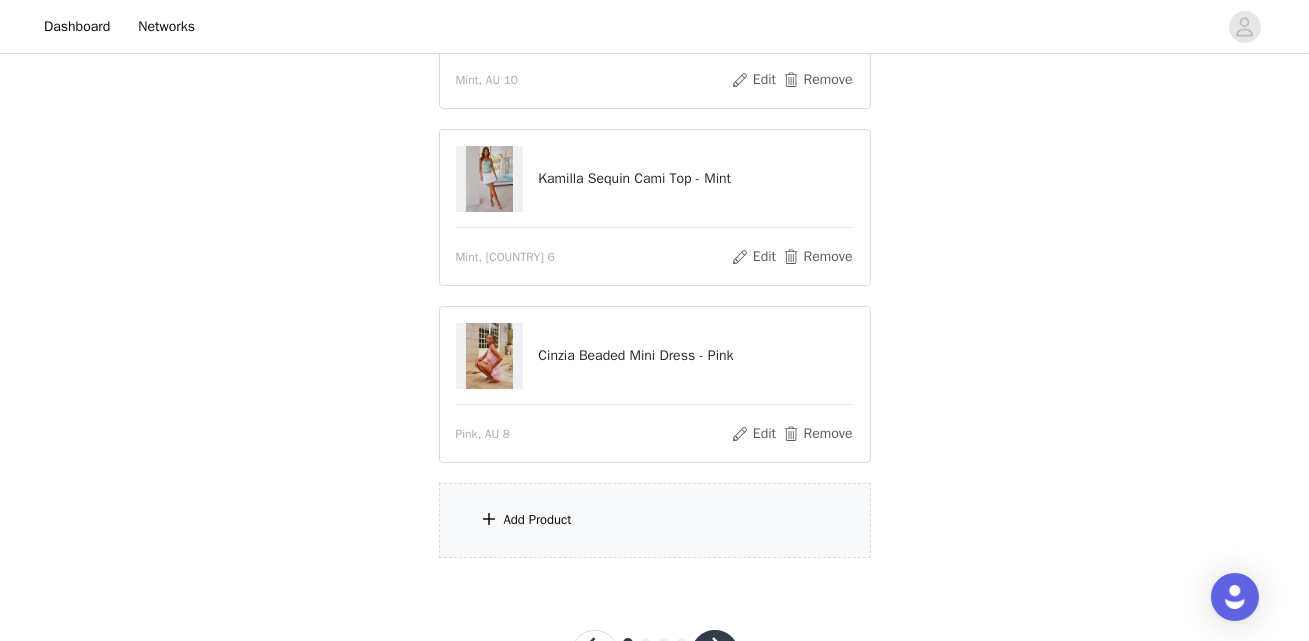 scroll, scrollTop: 330, scrollLeft: 0, axis: vertical 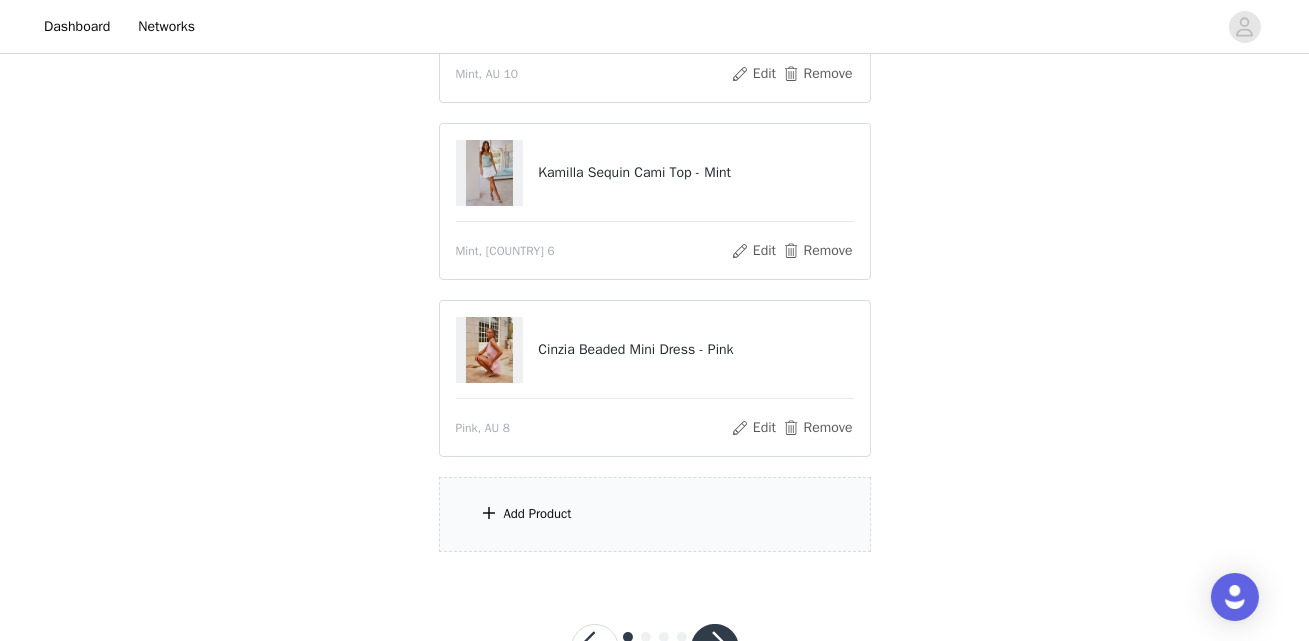 click on "Add Product" at bounding box center (655, 514) 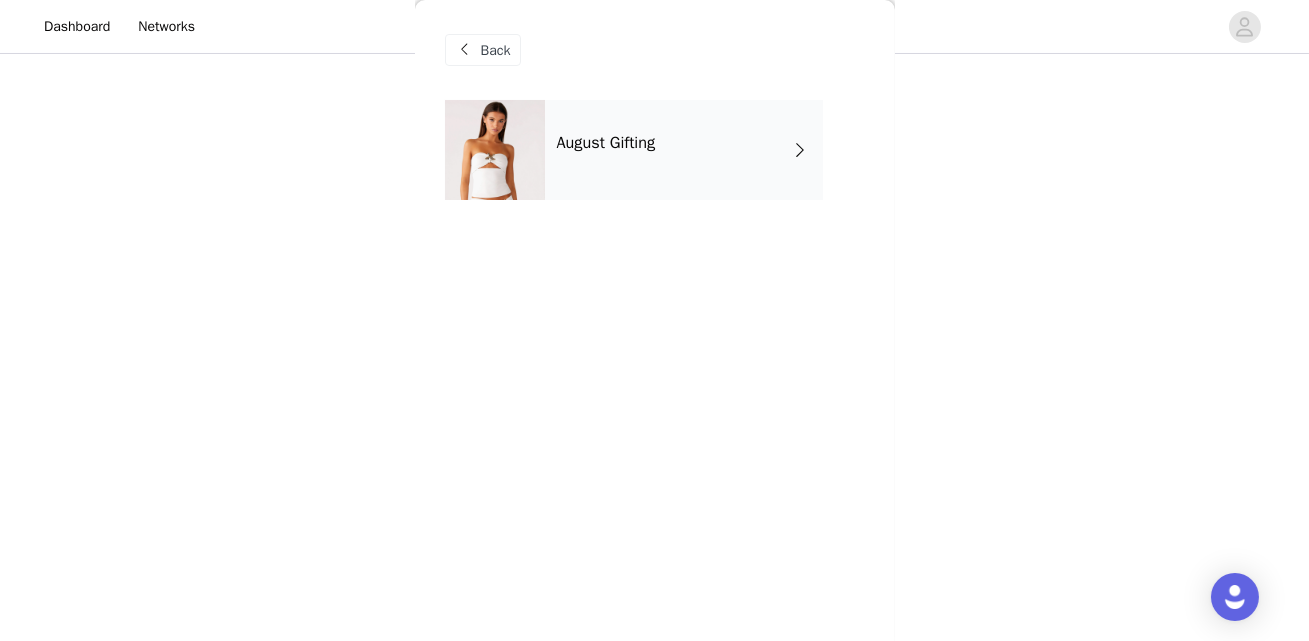 click on "August Gifting" at bounding box center (684, 150) 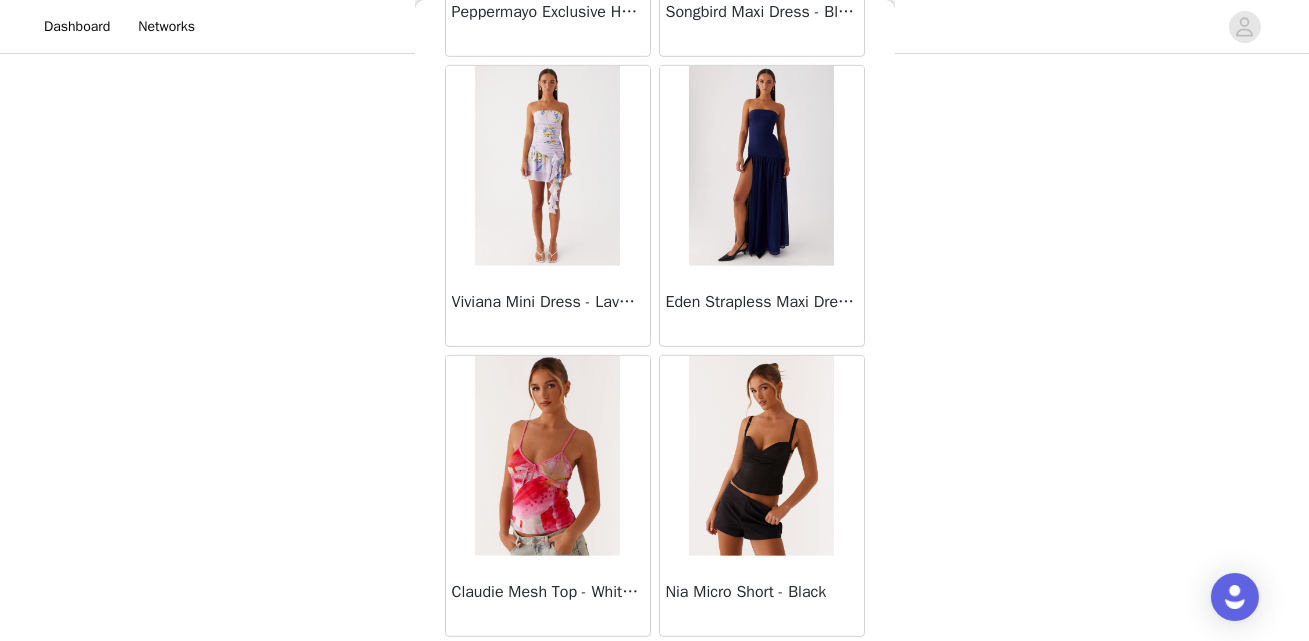 scroll, scrollTop: 2417, scrollLeft: 0, axis: vertical 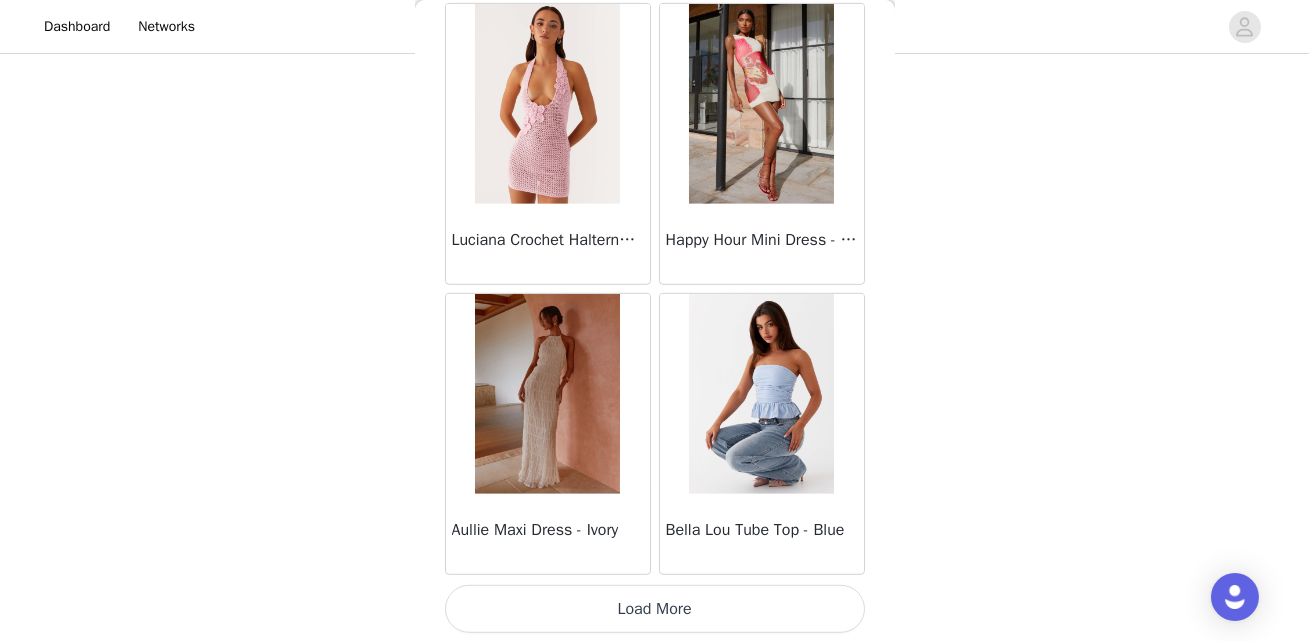 click on "Load More" at bounding box center [655, 609] 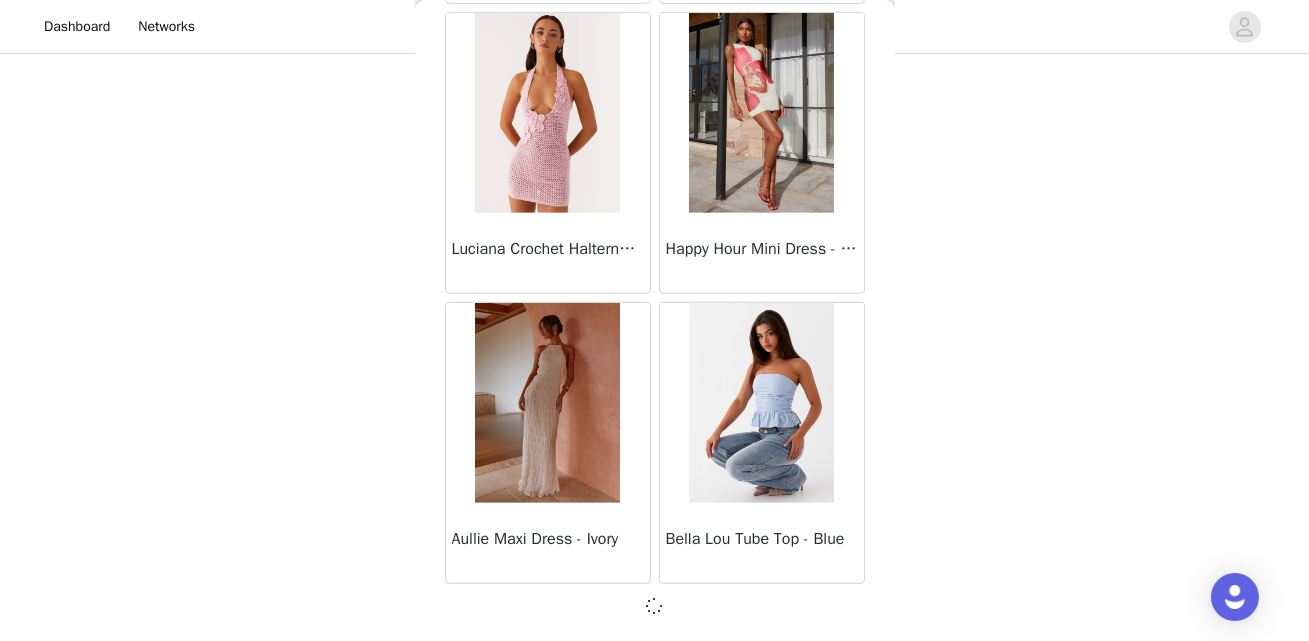 scroll, scrollTop: 407, scrollLeft: 0, axis: vertical 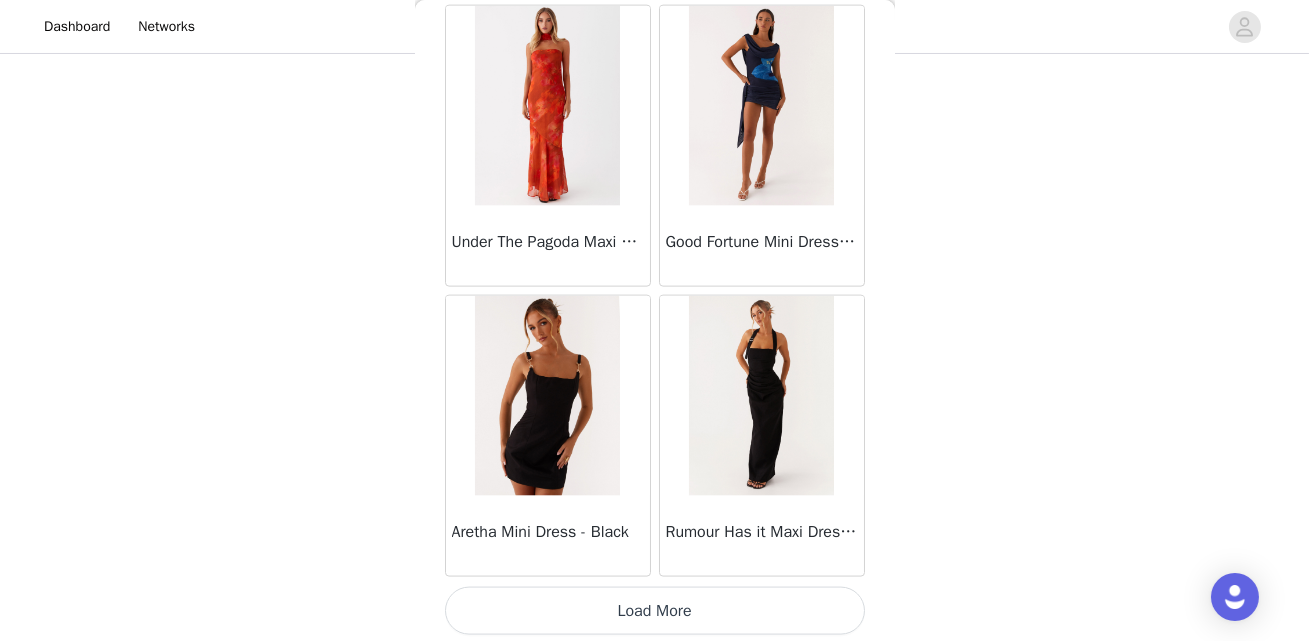 click on "Load More" at bounding box center (655, 611) 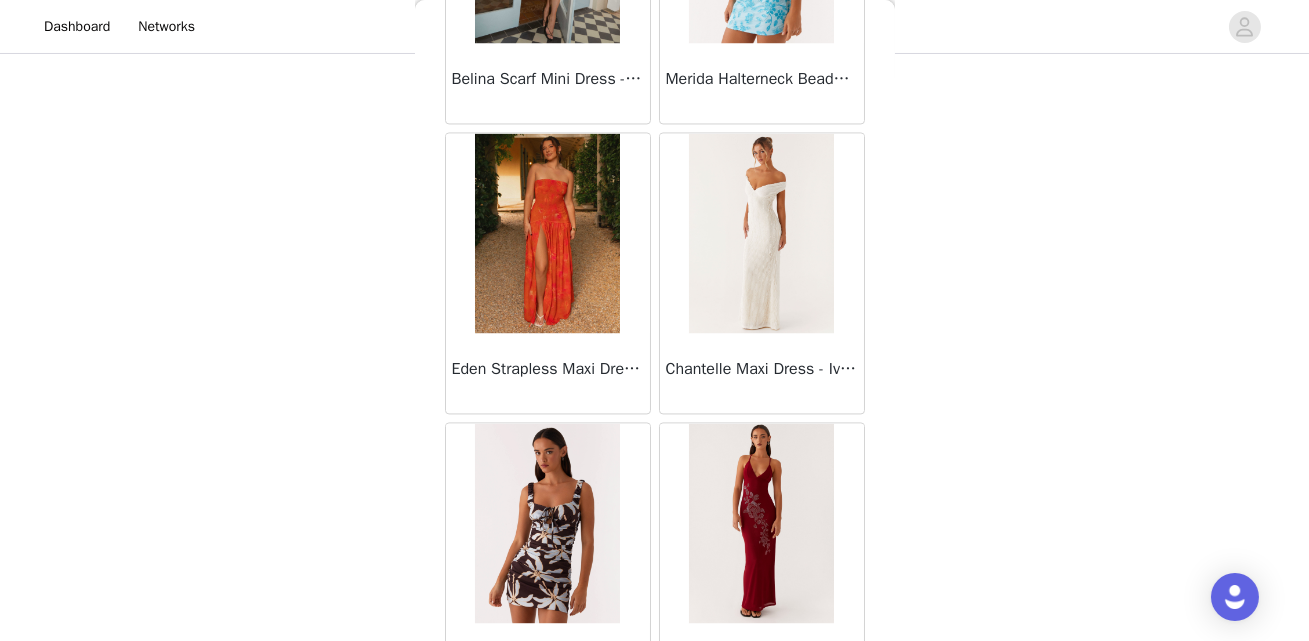scroll, scrollTop: 8213, scrollLeft: 0, axis: vertical 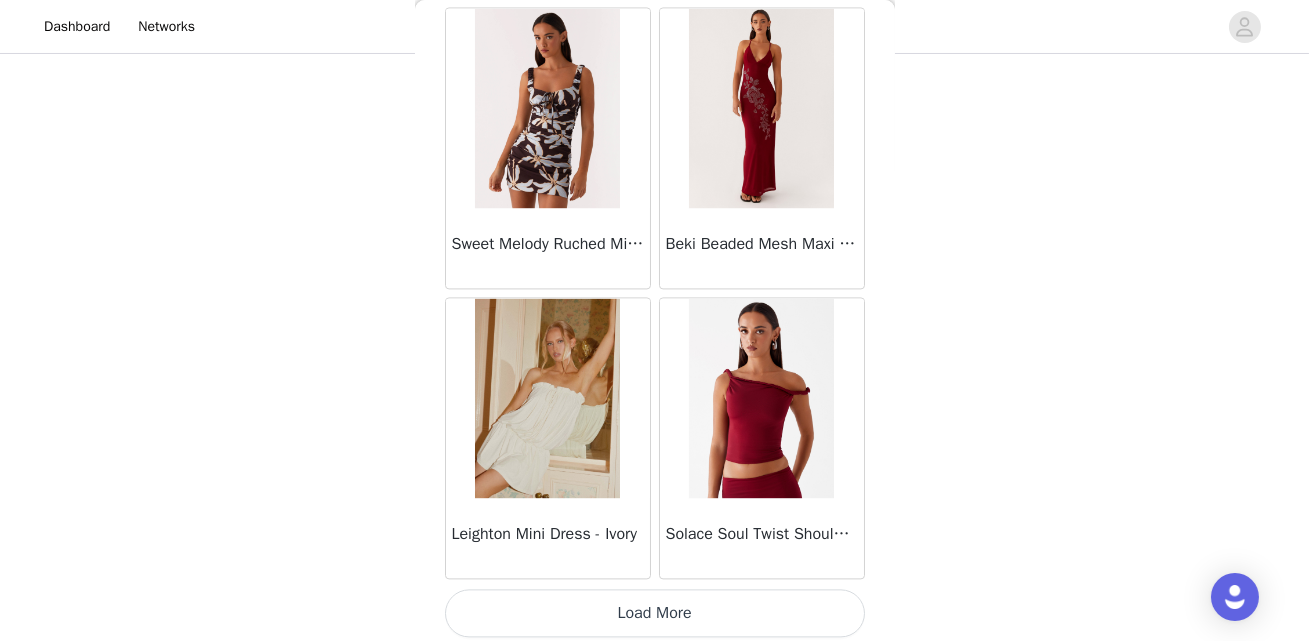 click on "Load More" at bounding box center [655, 613] 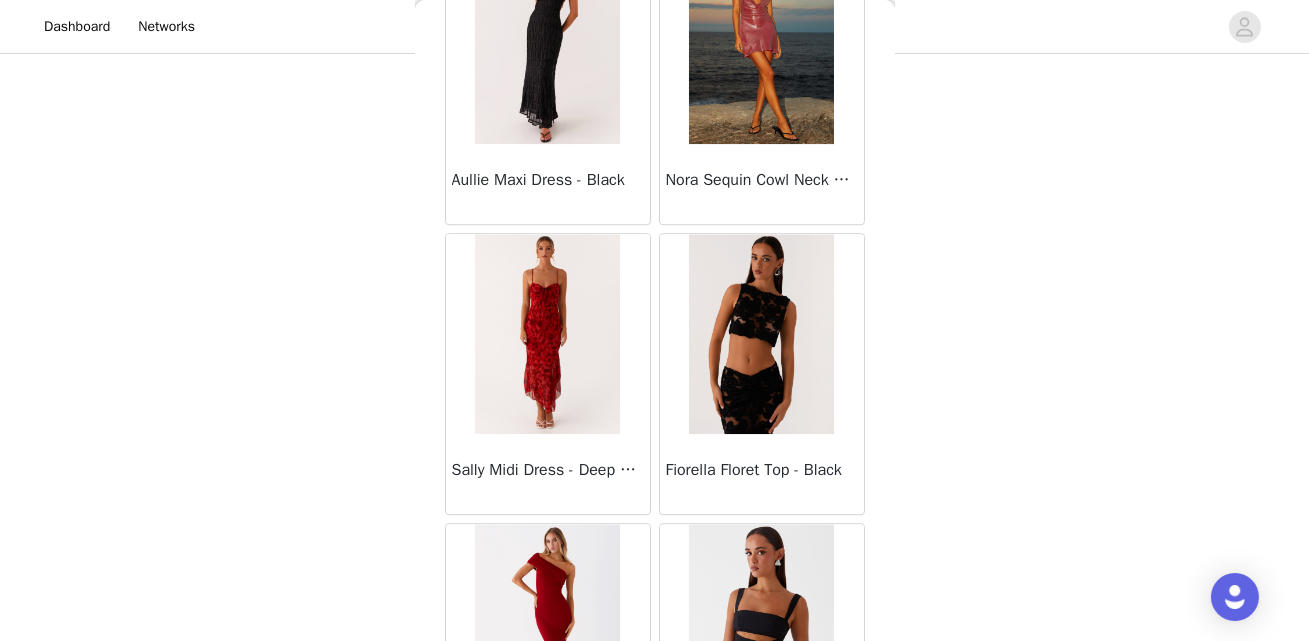 scroll, scrollTop: 11111, scrollLeft: 0, axis: vertical 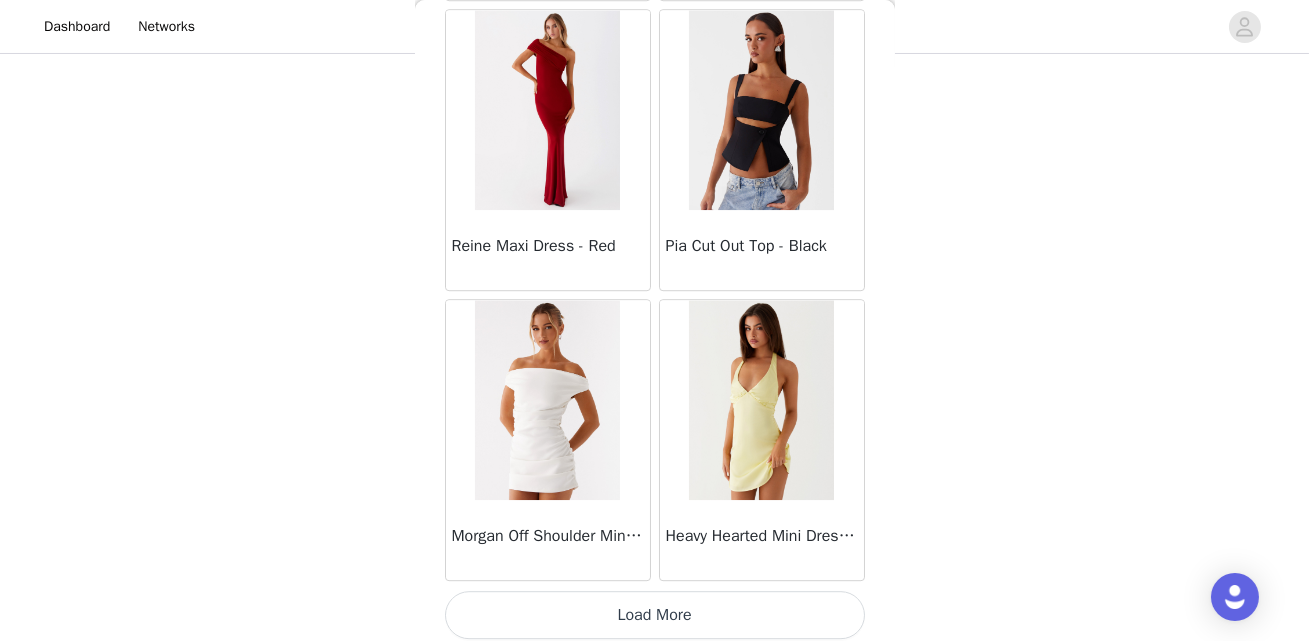 click on "Load More" at bounding box center (655, 615) 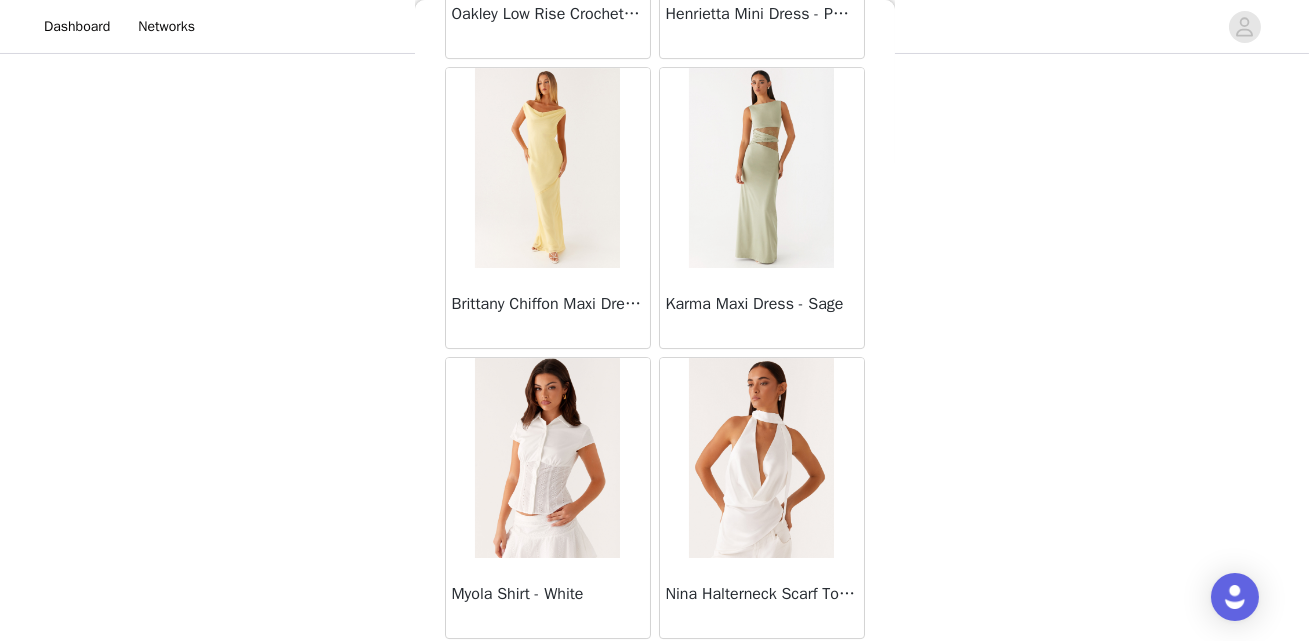 scroll, scrollTop: 14010, scrollLeft: 0, axis: vertical 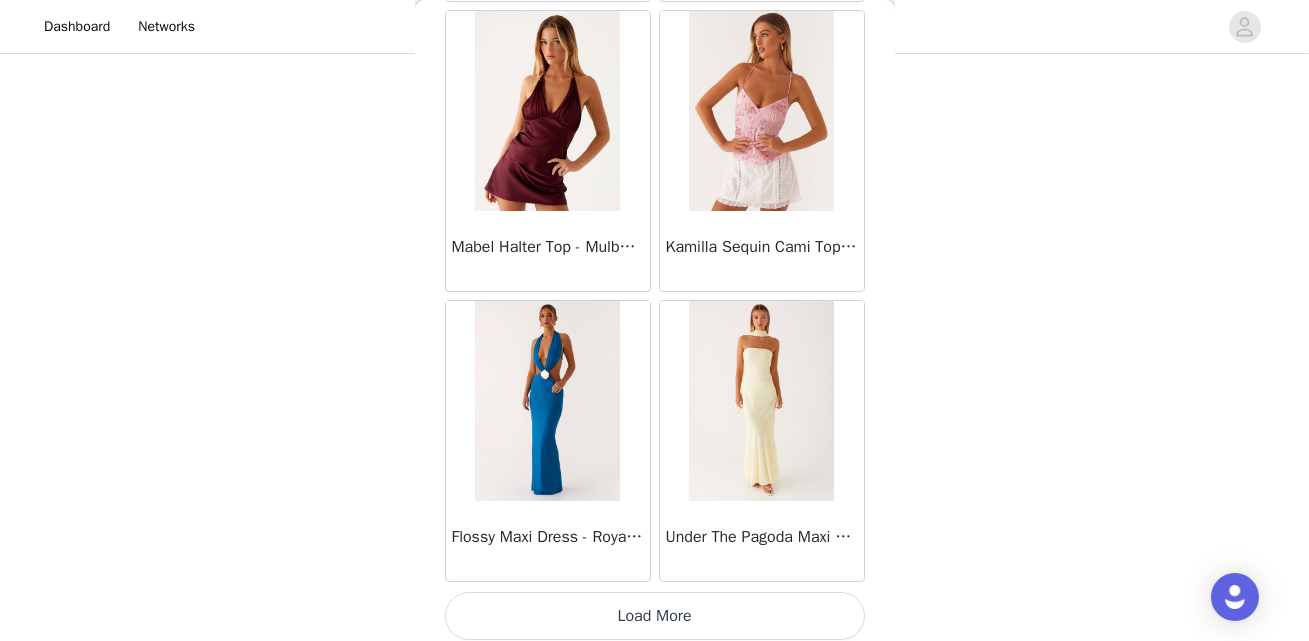 click on "Load More" at bounding box center [655, 616] 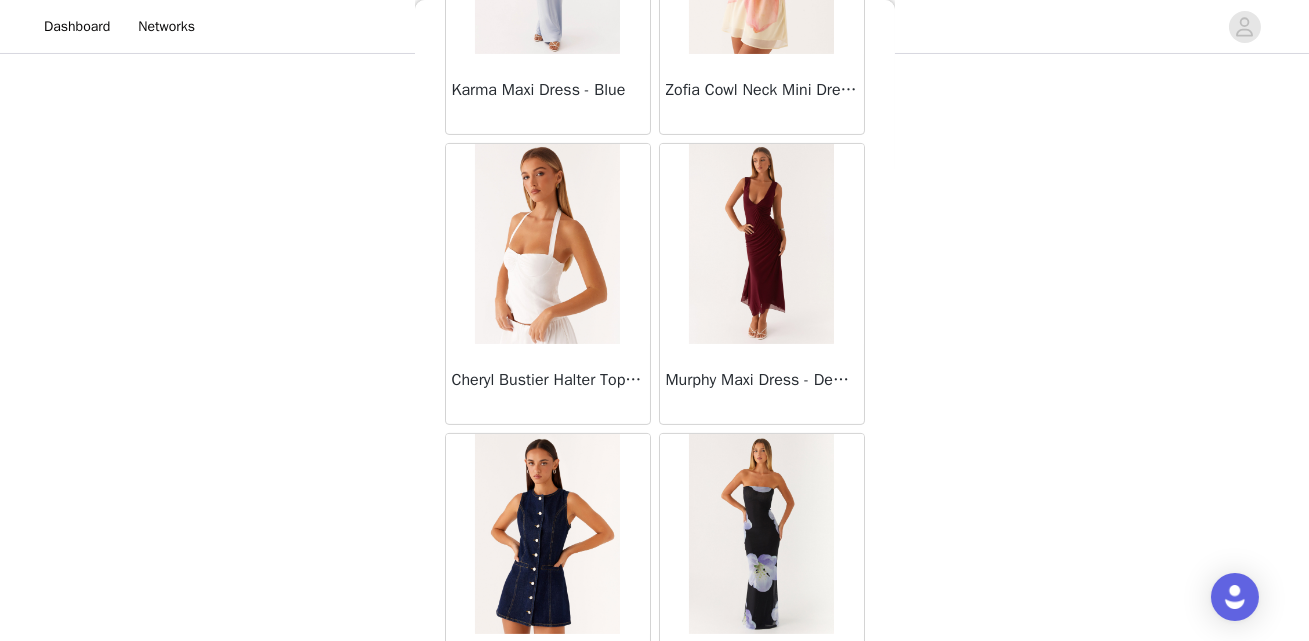 scroll, scrollTop: 16908, scrollLeft: 0, axis: vertical 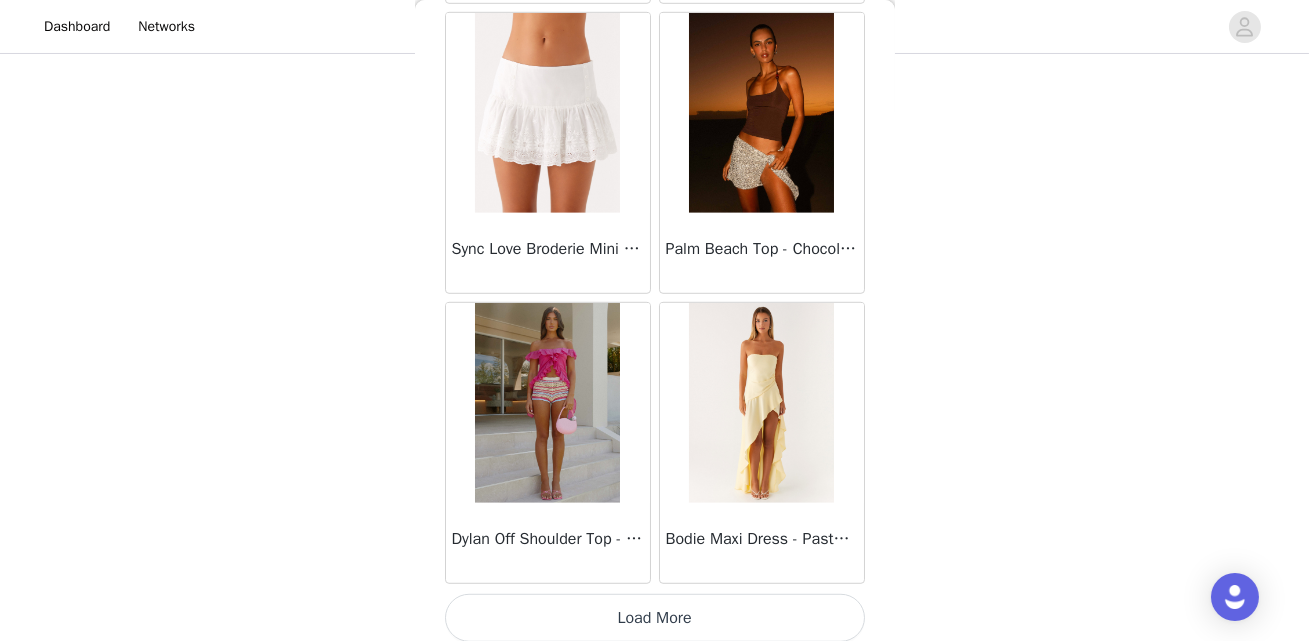 click on "Load More" at bounding box center (655, 618) 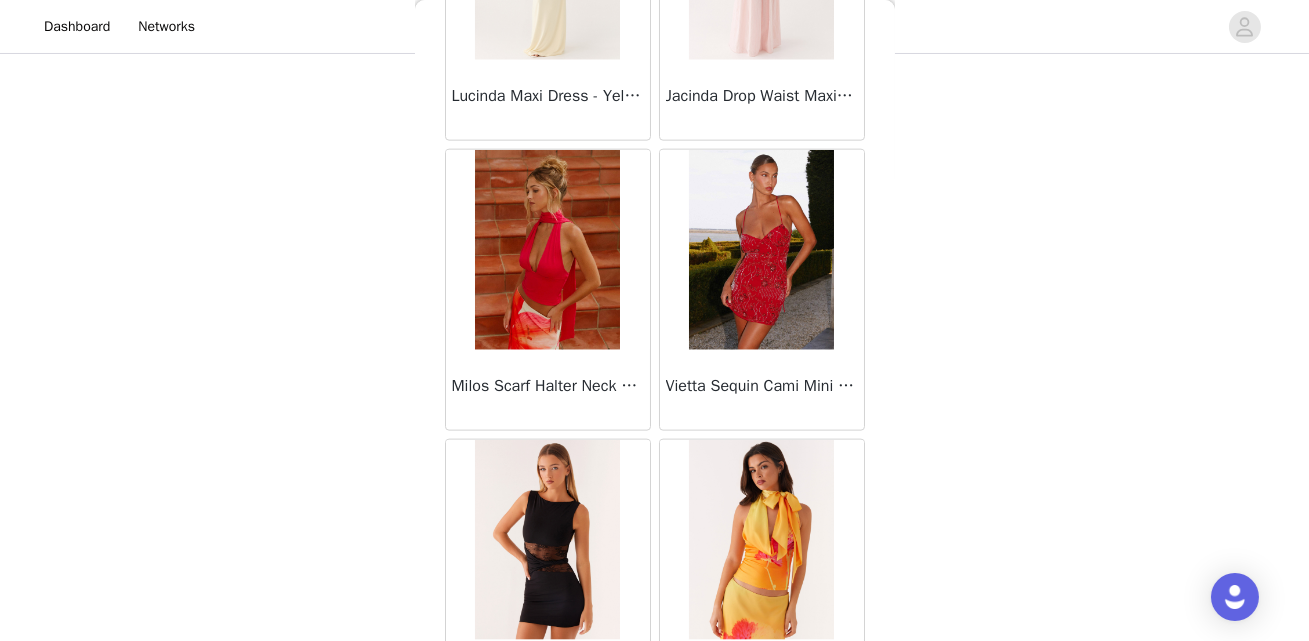 scroll, scrollTop: 19806, scrollLeft: 0, axis: vertical 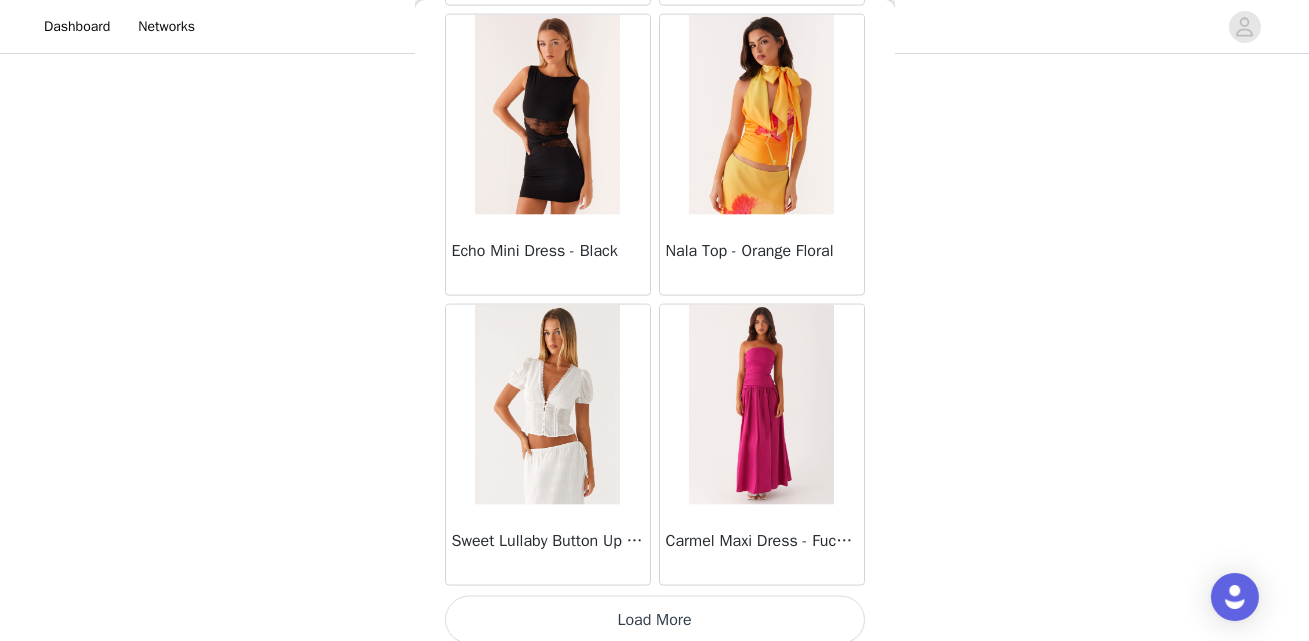 click on "Load More" at bounding box center [655, 620] 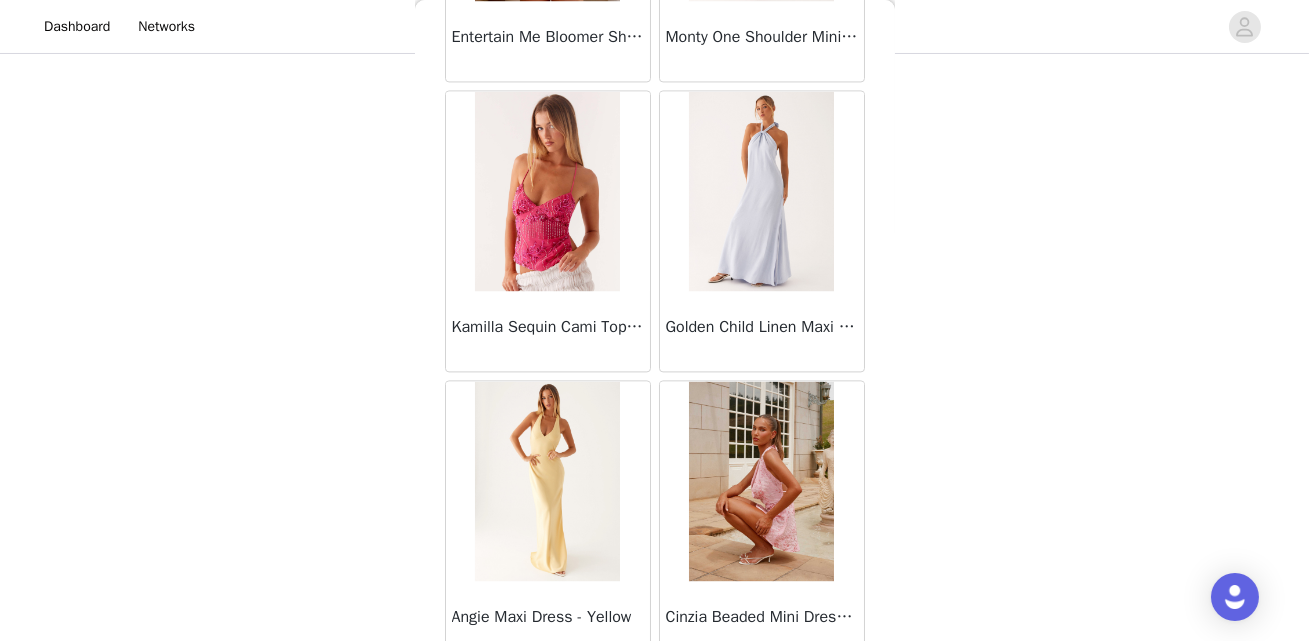 scroll, scrollTop: 22704, scrollLeft: 0, axis: vertical 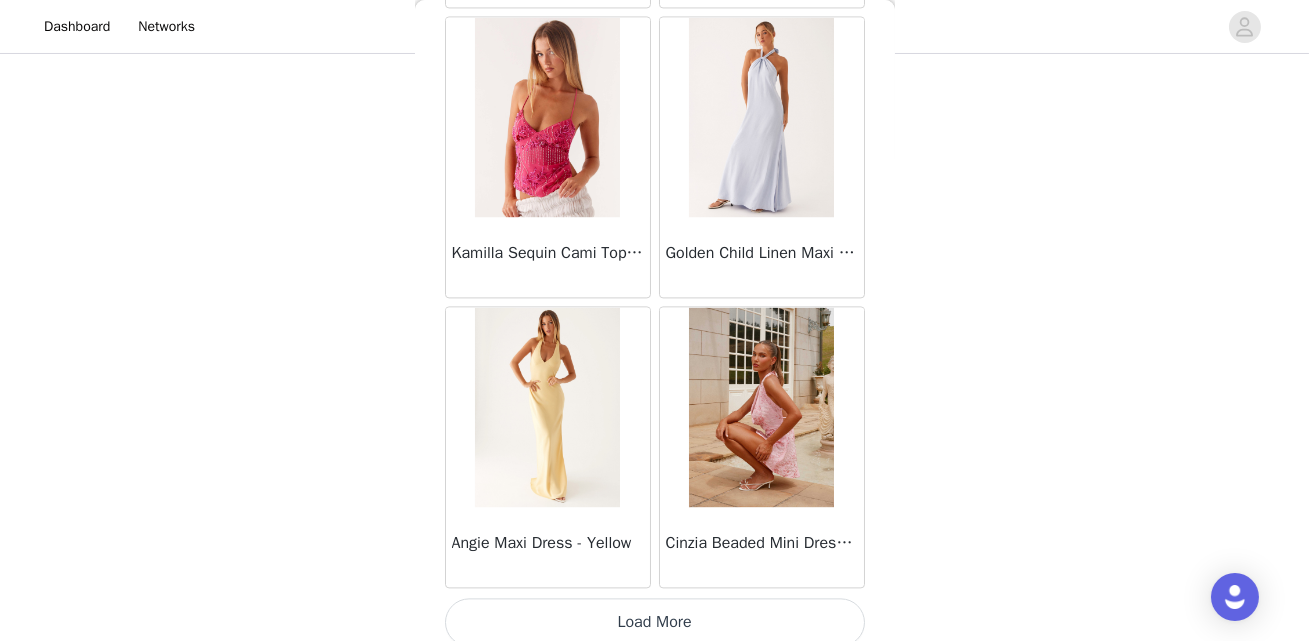 click on "Load More" at bounding box center [655, 622] 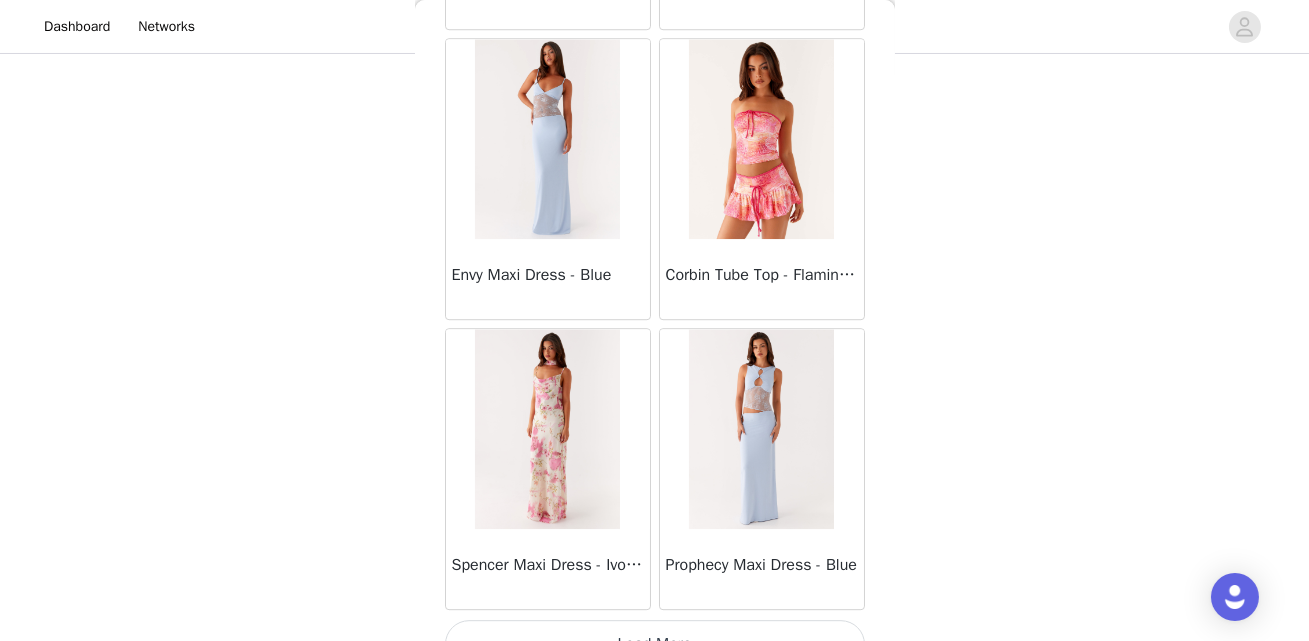 scroll, scrollTop: 25602, scrollLeft: 0, axis: vertical 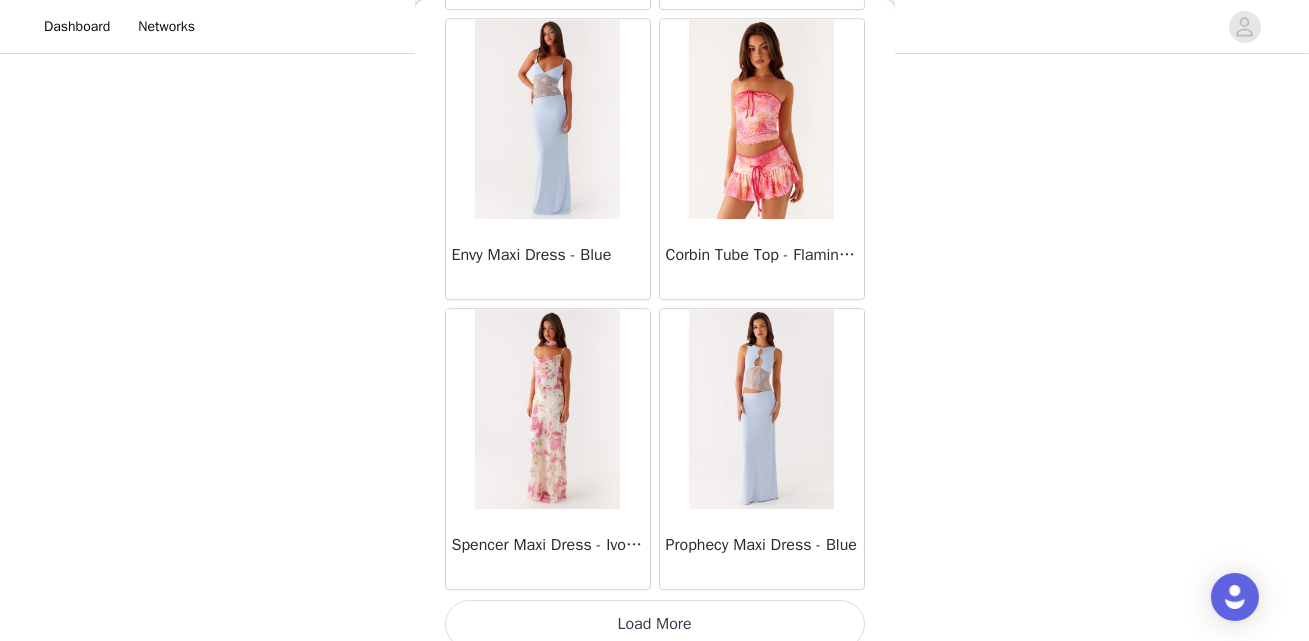 click on "Load More" at bounding box center [655, 624] 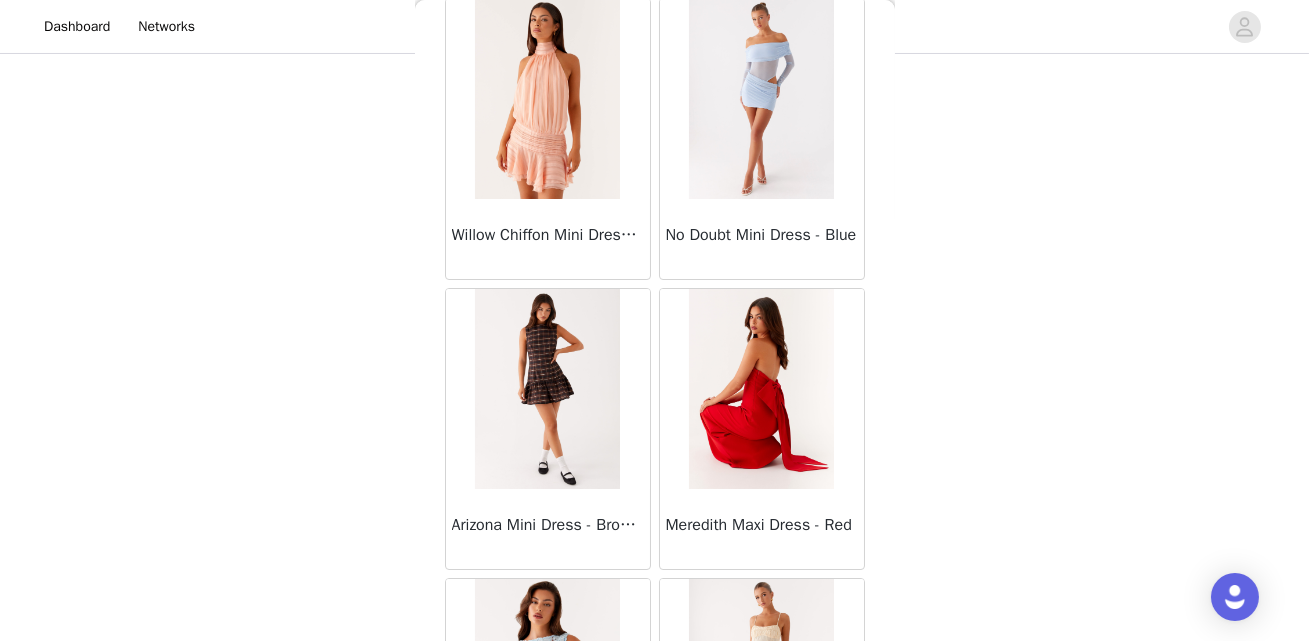 scroll, scrollTop: 28500, scrollLeft: 0, axis: vertical 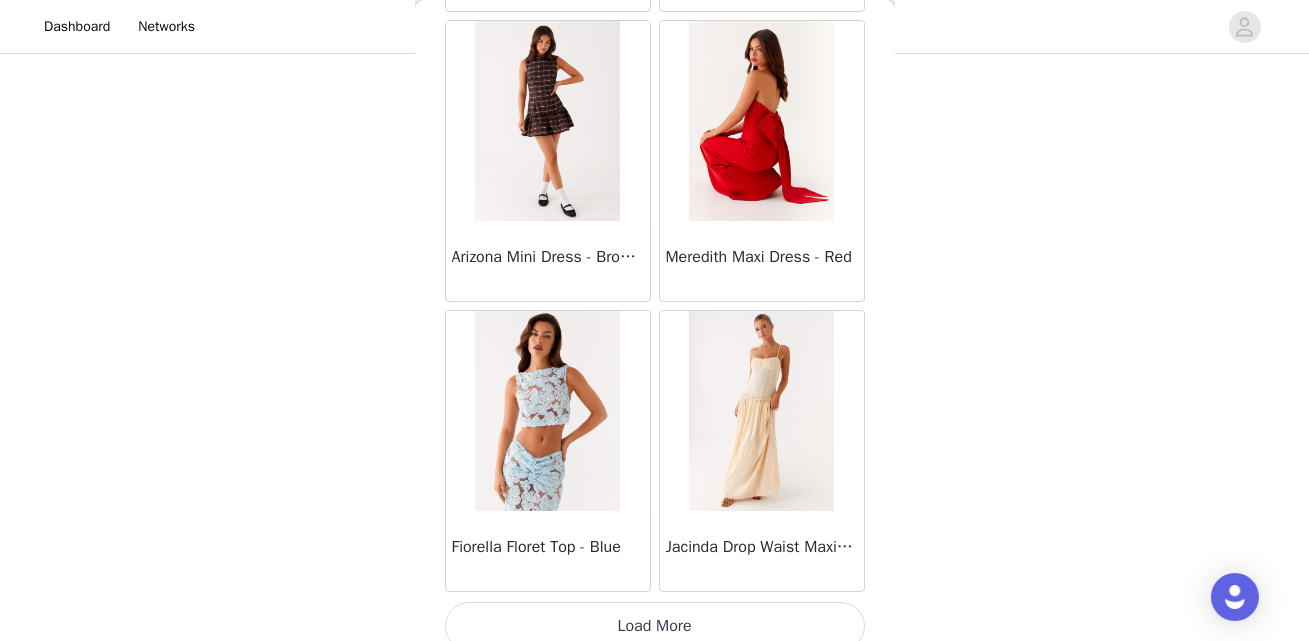 click on "Load More" at bounding box center [655, 626] 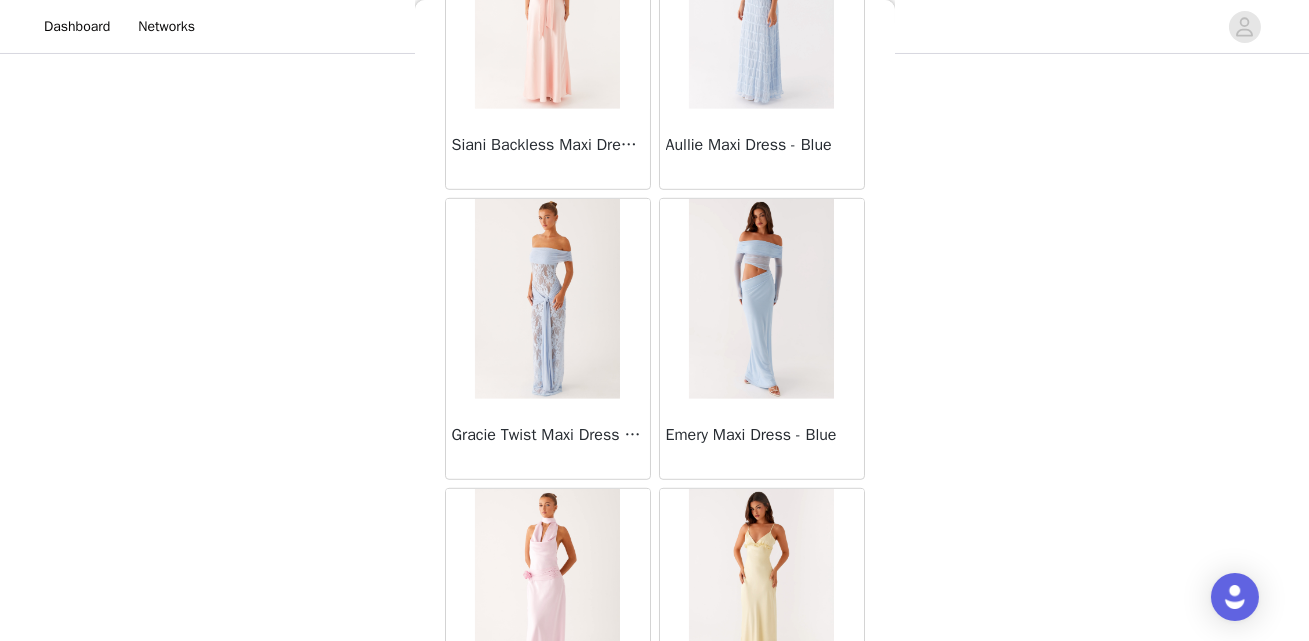 scroll, scrollTop: 31398, scrollLeft: 0, axis: vertical 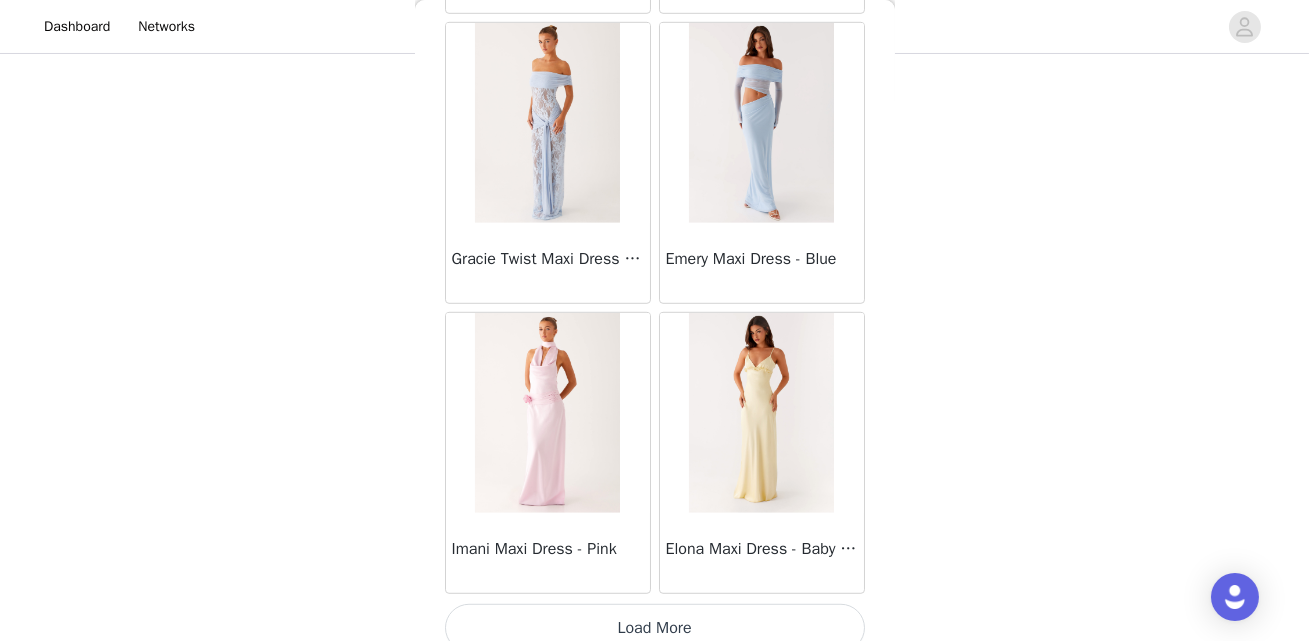 click on "Load More" at bounding box center [655, 628] 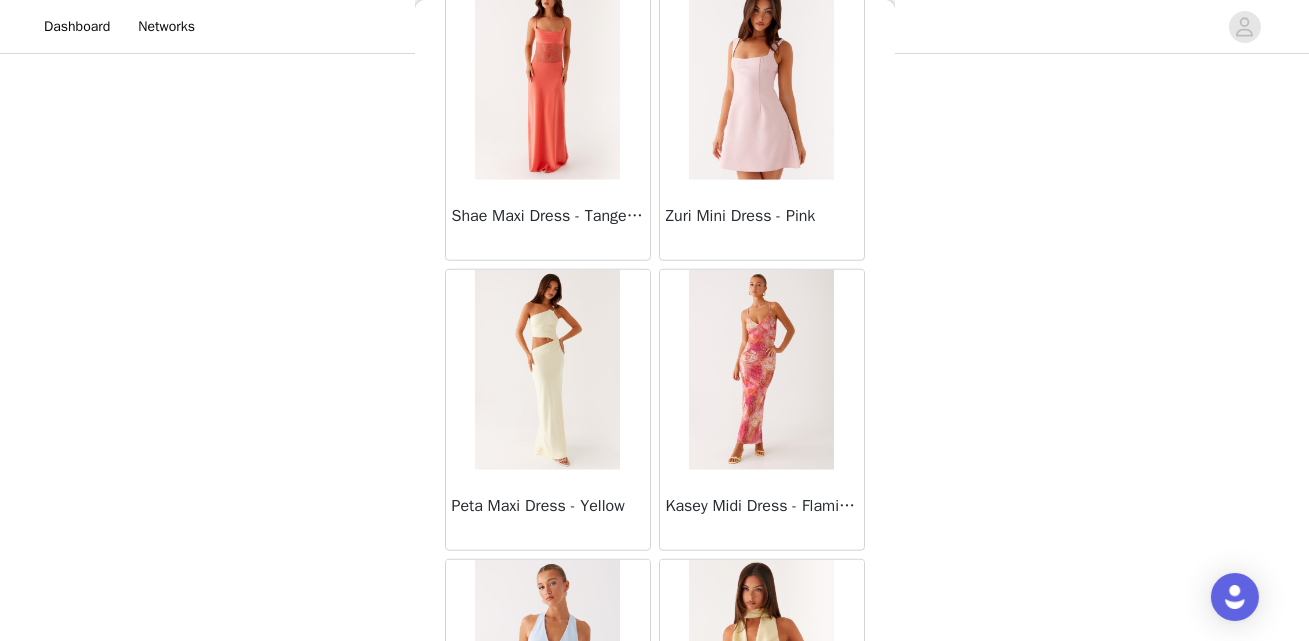 scroll, scrollTop: 32979, scrollLeft: 0, axis: vertical 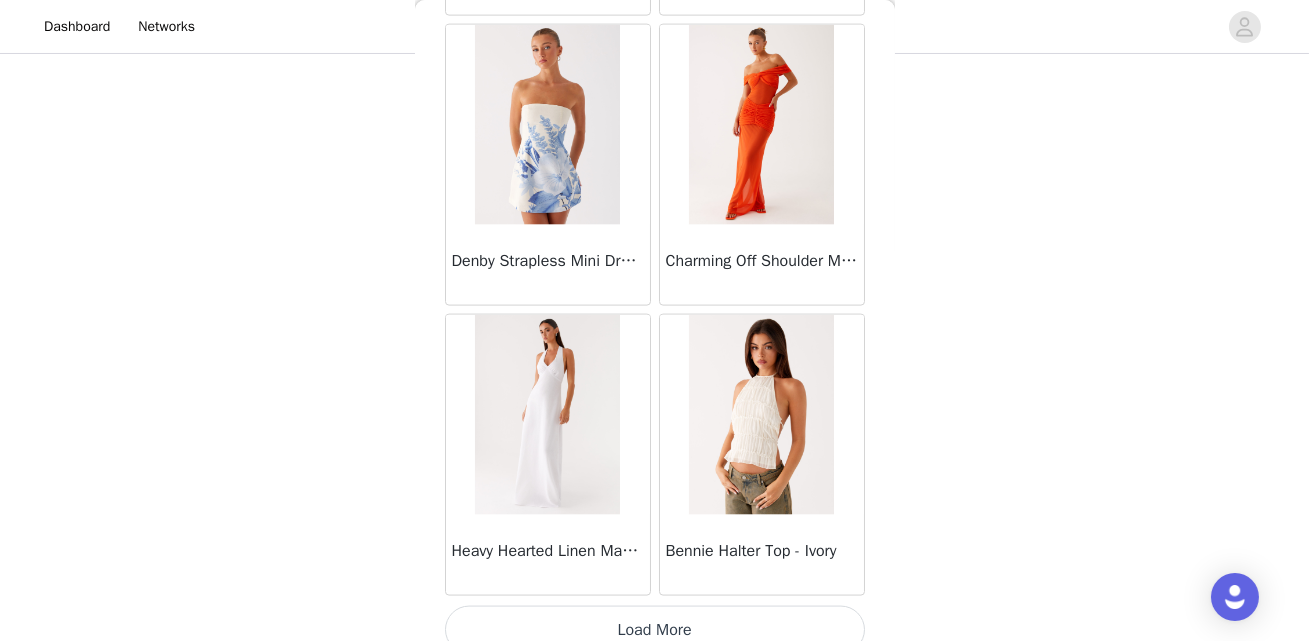 click on "Load More" at bounding box center (655, 630) 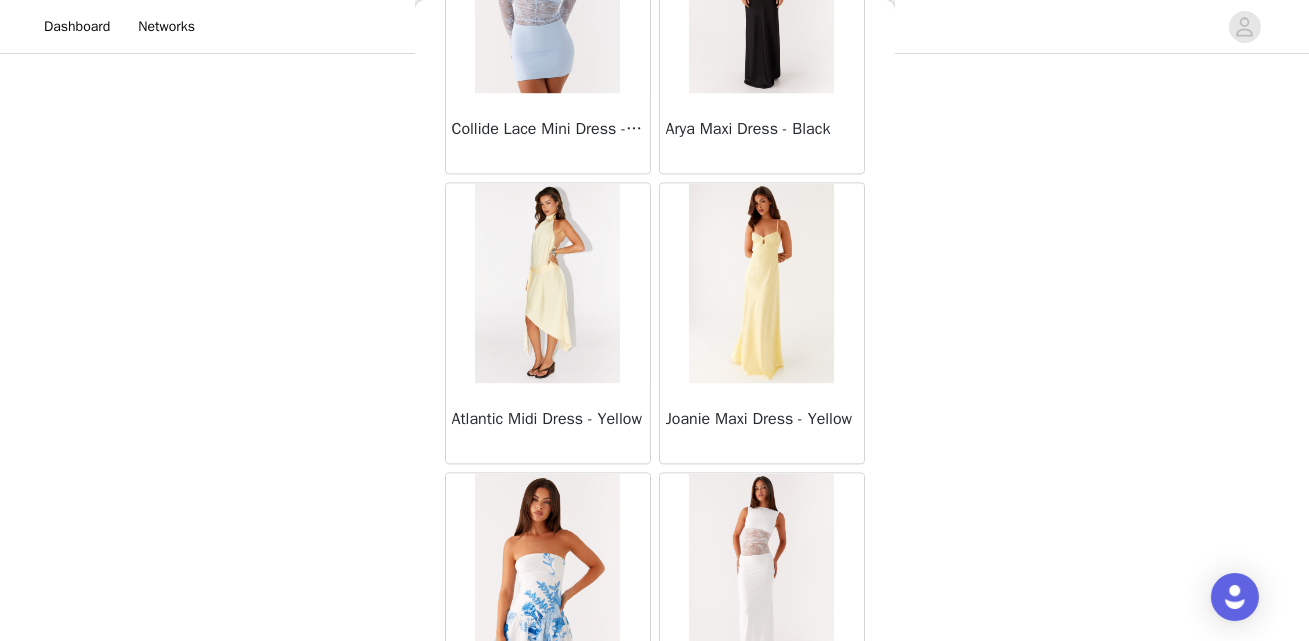 scroll, scrollTop: 37195, scrollLeft: 0, axis: vertical 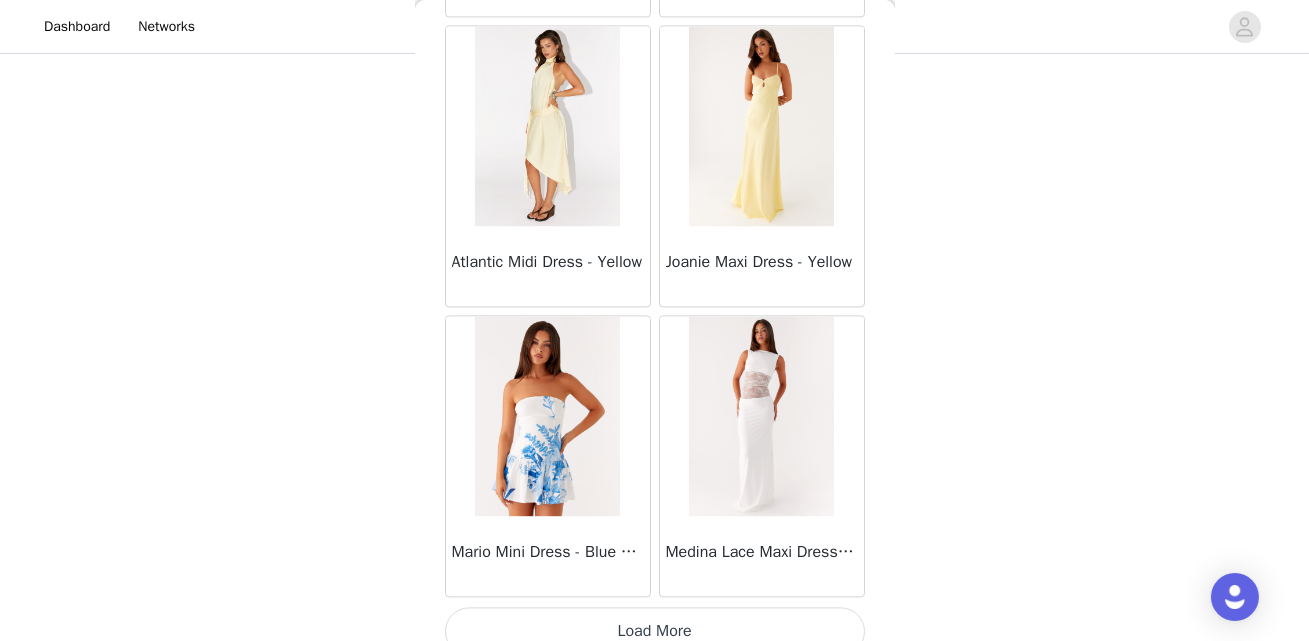 click on "Load More" at bounding box center [655, 631] 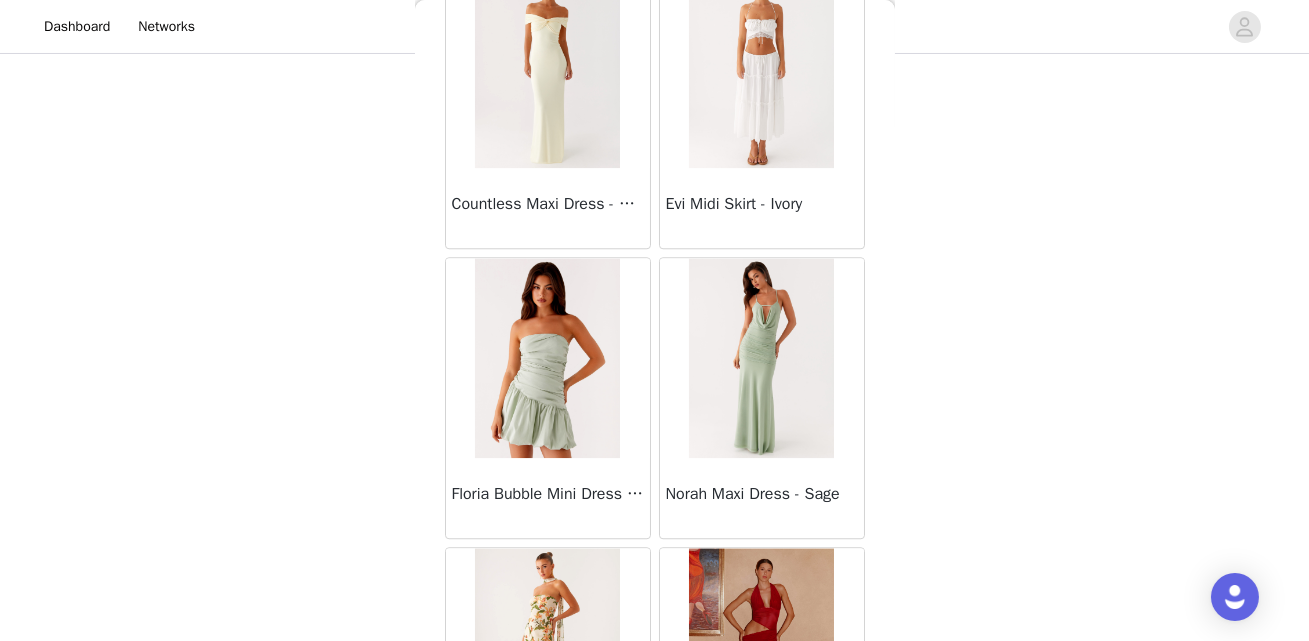 scroll, scrollTop: 39229, scrollLeft: 0, axis: vertical 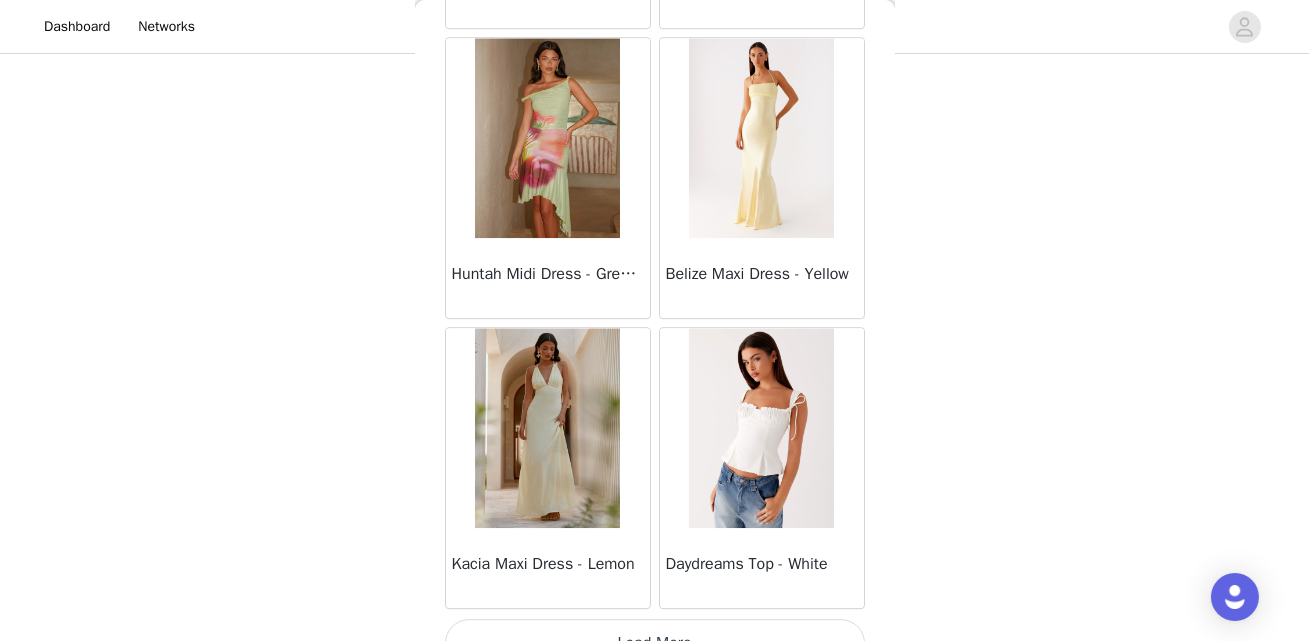 click on "Load More" at bounding box center [655, 643] 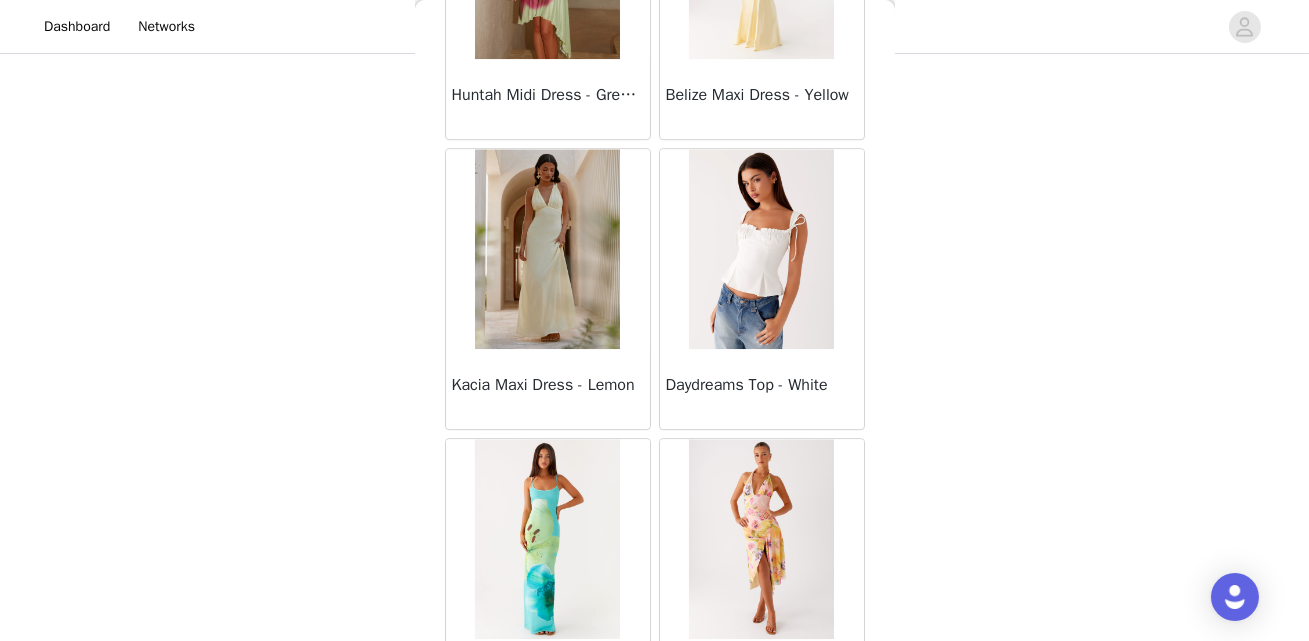 scroll, scrollTop: 40263, scrollLeft: 0, axis: vertical 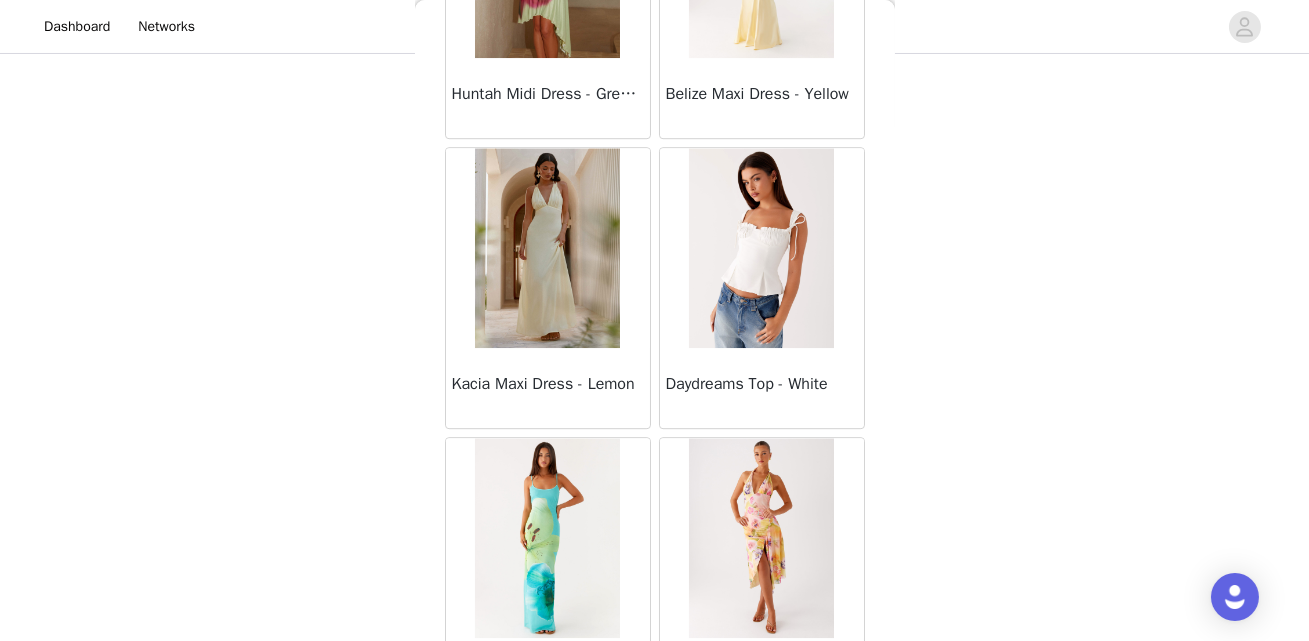 click on "Bad News Mesh Maxi Dress - Turquoise Floral" at bounding box center (548, 678) 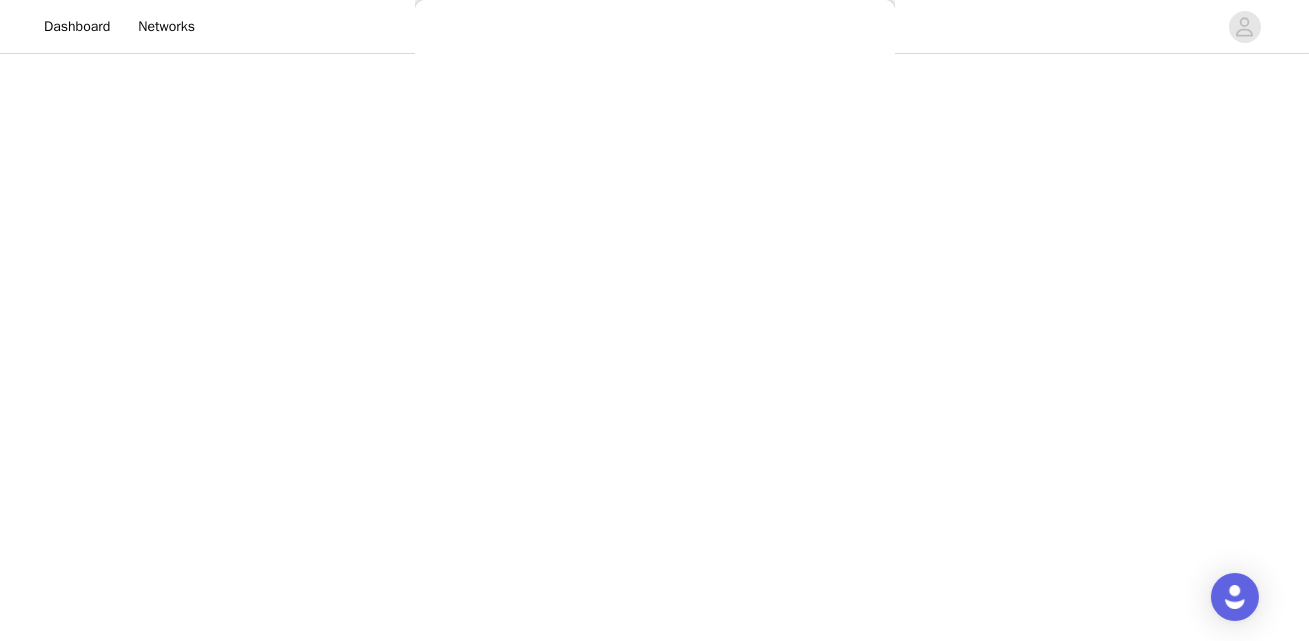 scroll, scrollTop: 0, scrollLeft: 0, axis: both 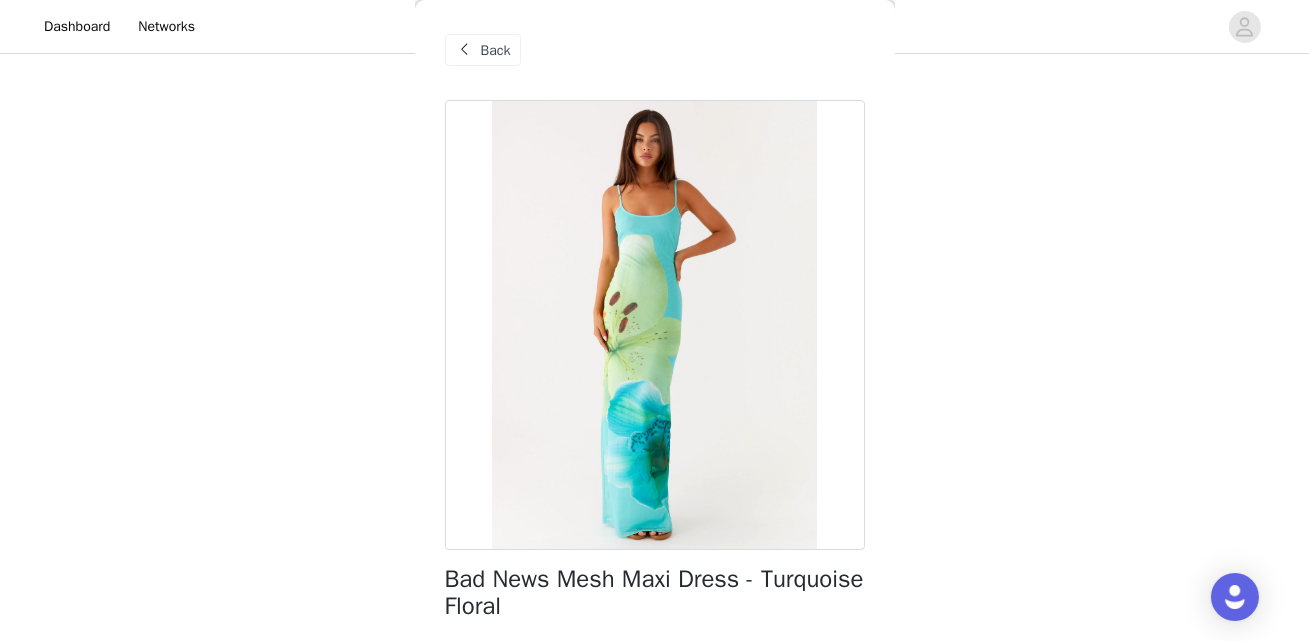 click on "Back" at bounding box center [496, 50] 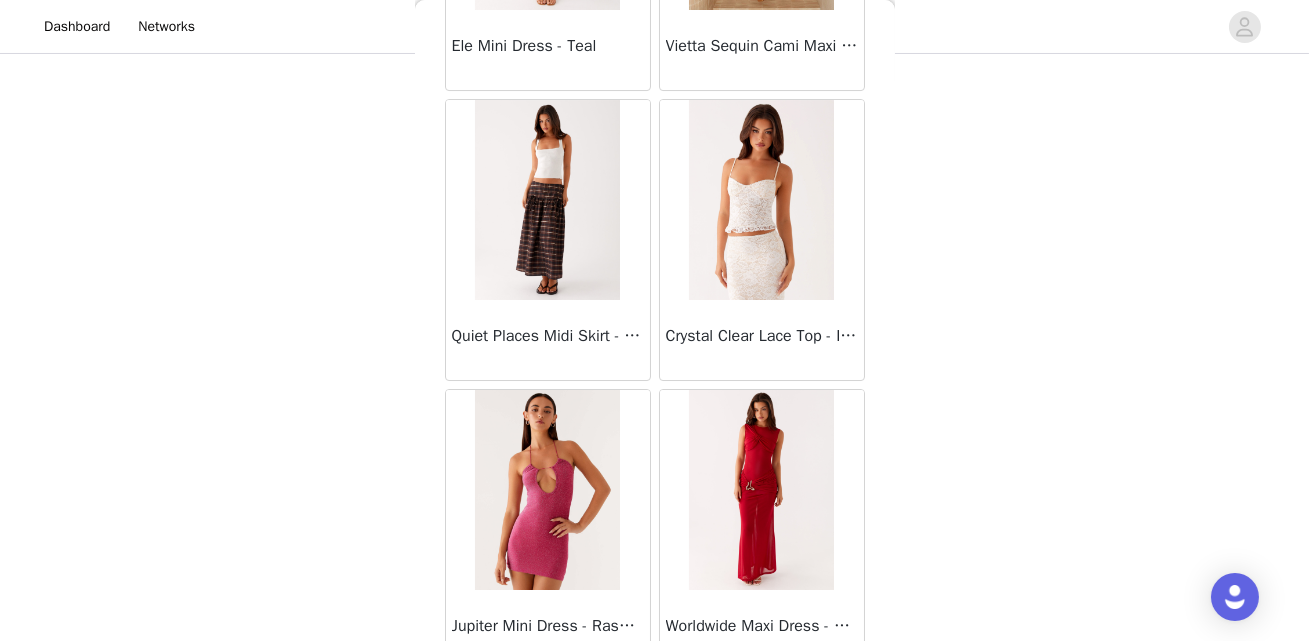 scroll, scrollTop: 41860, scrollLeft: 0, axis: vertical 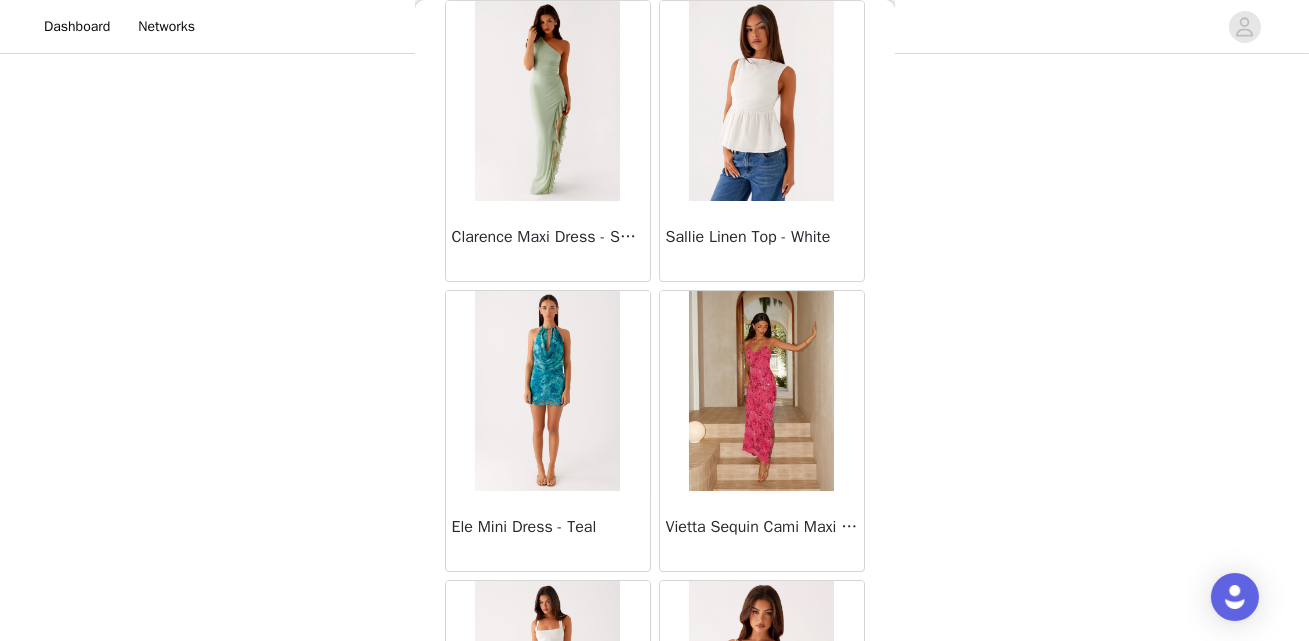 click at bounding box center (761, 391) 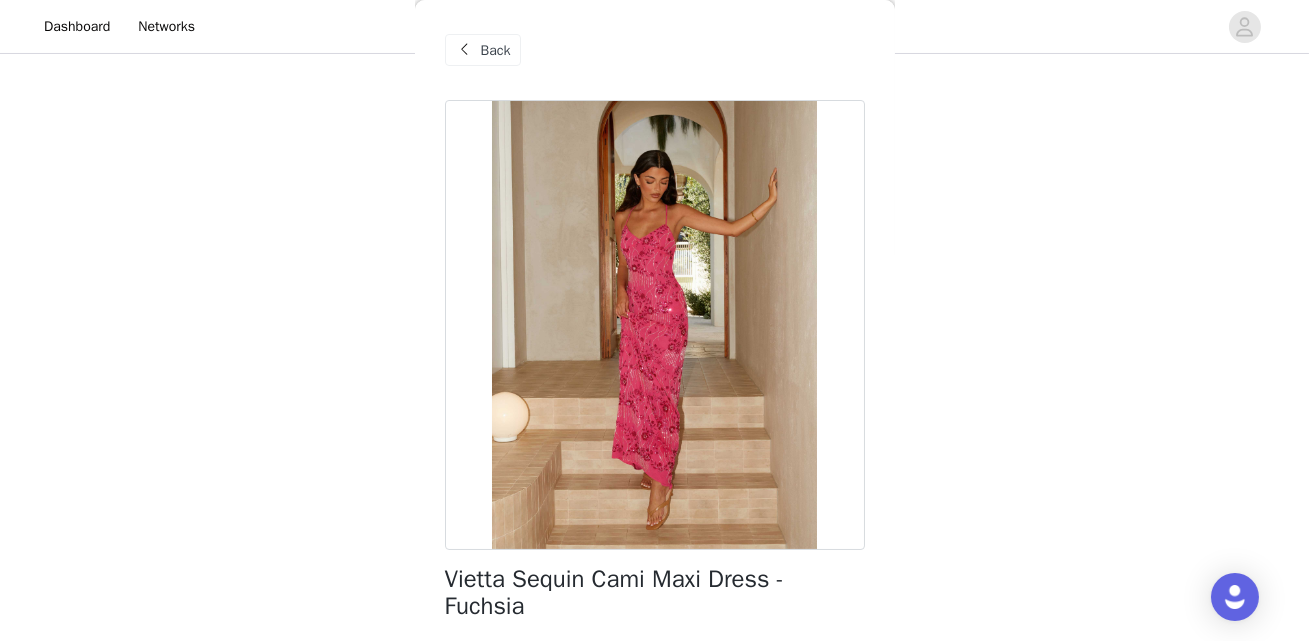 scroll, scrollTop: 326, scrollLeft: 0, axis: vertical 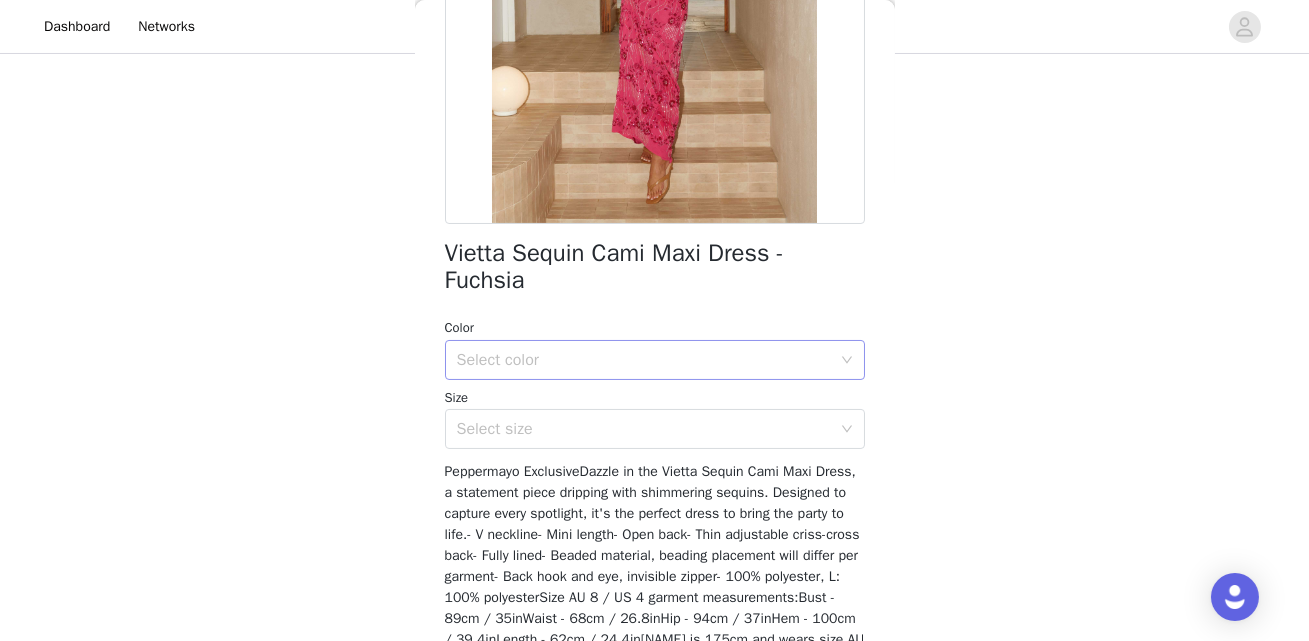 click on "Select color" at bounding box center (644, 360) 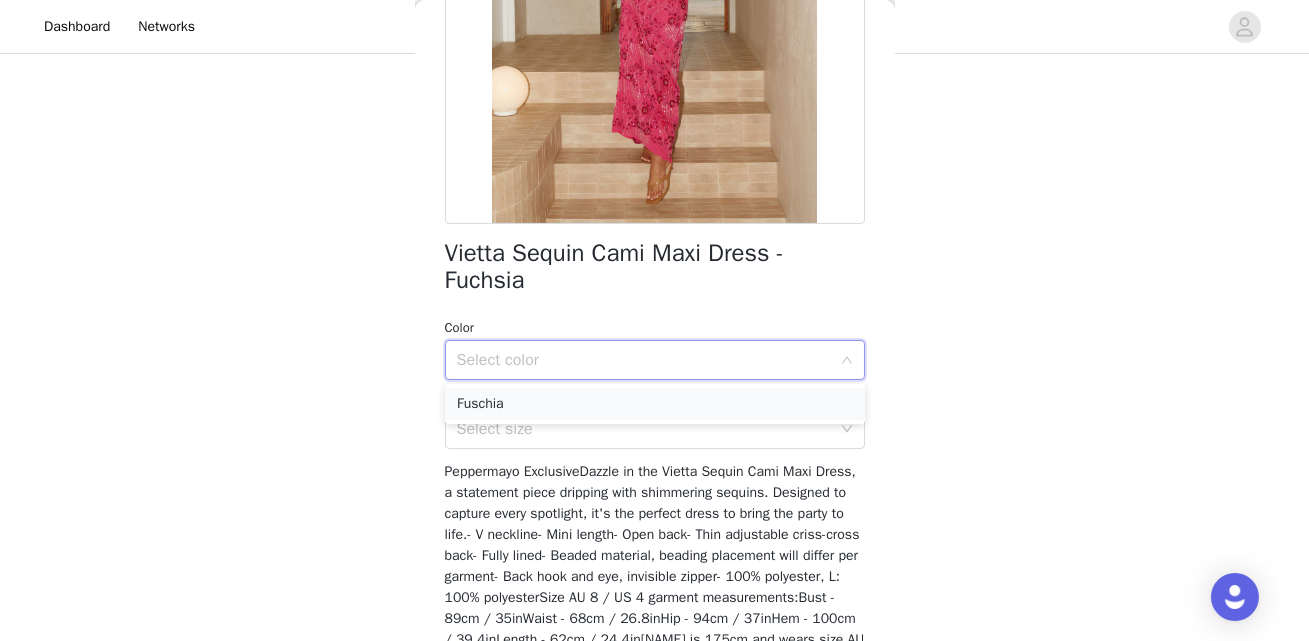 click on "Fuschia" at bounding box center [655, 404] 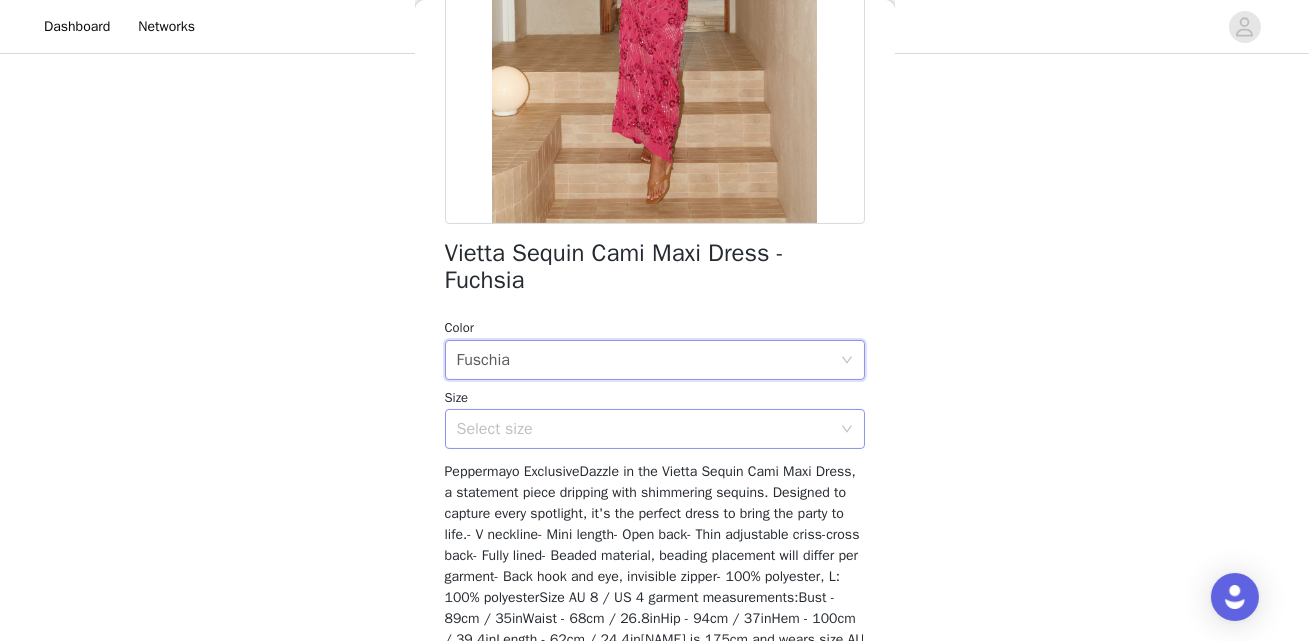 click on "Select size" at bounding box center [644, 429] 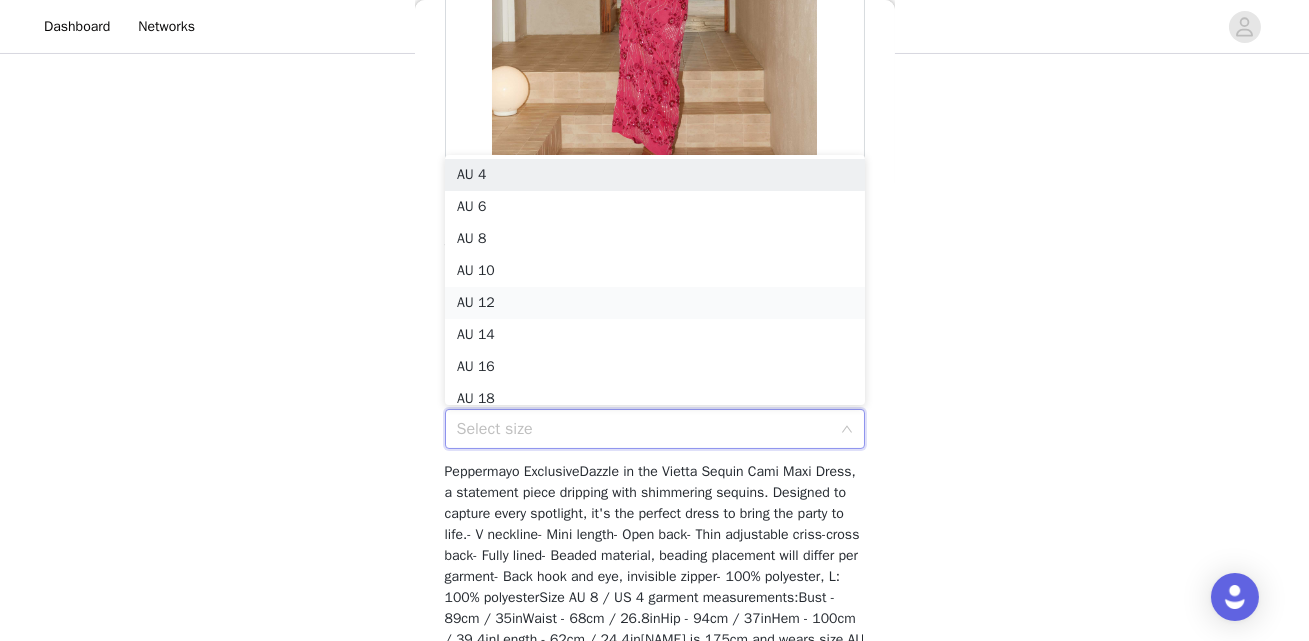 scroll, scrollTop: 10, scrollLeft: 0, axis: vertical 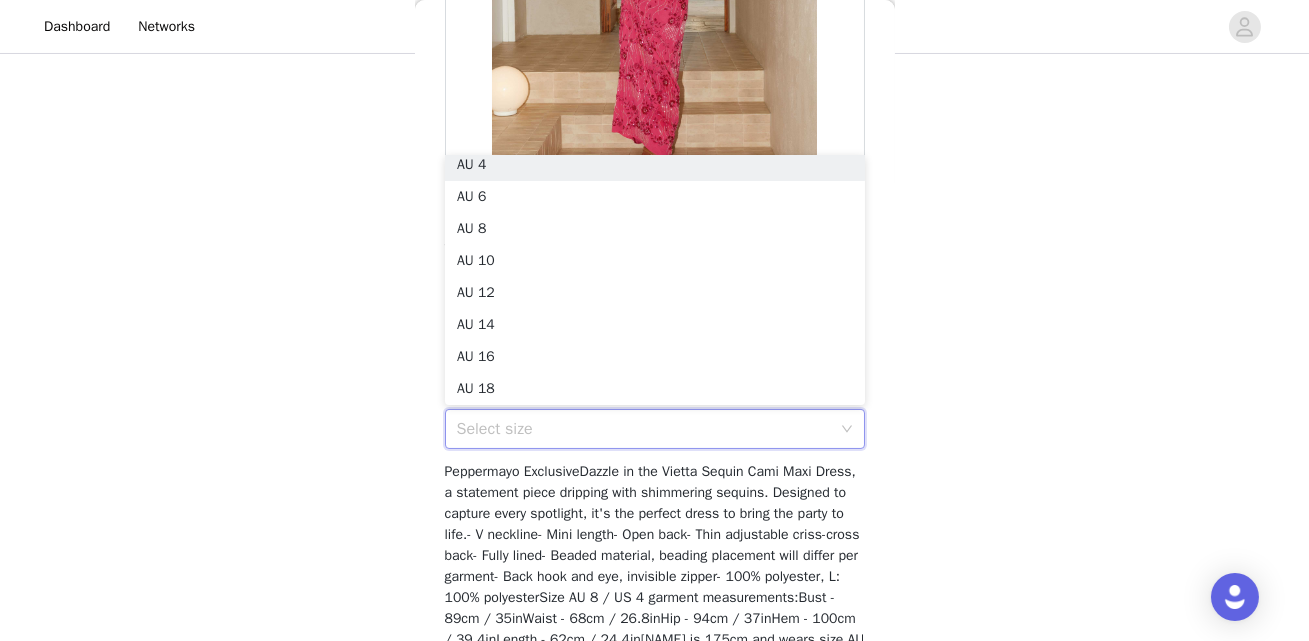 click on "STEP 1 OF 4 Select your styles! You will receive 6 products. 3/6 Selected Corinna Low Rise Sequin Maxi Skirt - Mint Mint, [COUNTRY] 10 Edit Remove Kamilla Sequin Cami Top - Mint Mint, [COUNTRY] 6 Edit Remove Cinzia Beaded Mini Dress - Pink Pink, [COUNTRY] 8 Edit Remove Add Product Back Vietta Sequin Cami Maxi Dress - Fuchsia Color Select color Fuschia Size Select size Add Product Step 1 of 4" at bounding box center (654, 147) 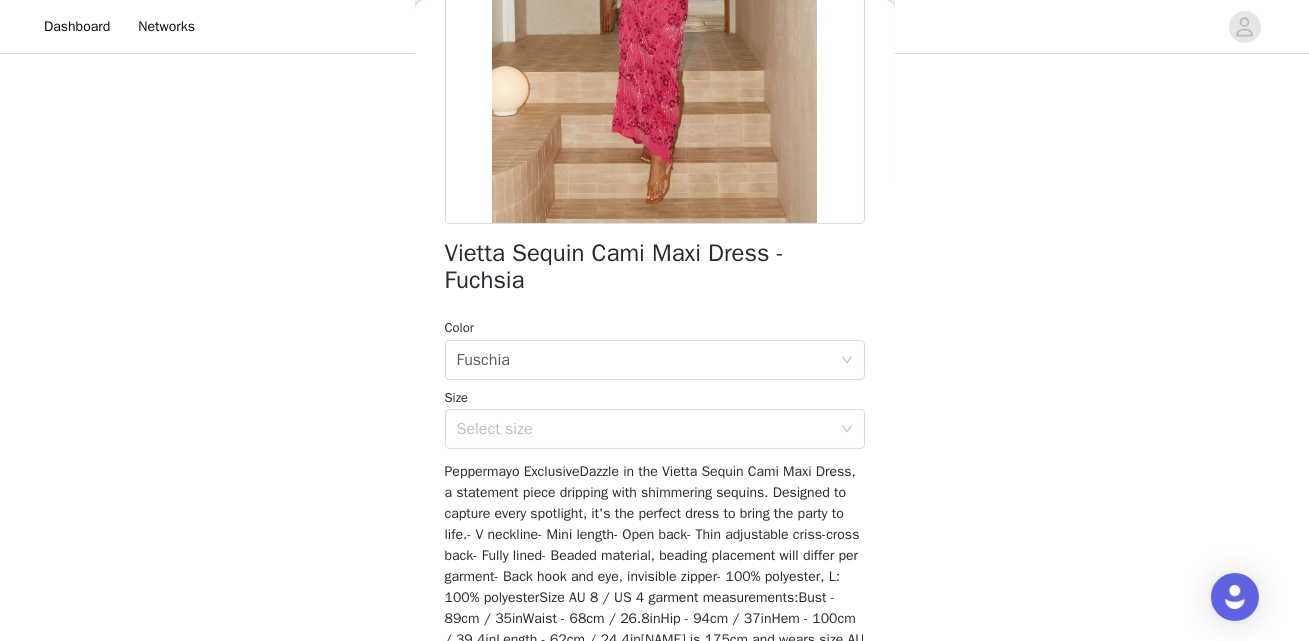 click on "Peppermayo ExclusiveDazzle in the Vietta Sequin Cami Maxi Dress, a statement piece dripping with shimmering sequins. Designed to capture every spotlight, it's the perfect dress to bring the party to life.- V neckline- Mini length- Open back- Thin adjustable criss-cross back- Fully lined- Beaded material, beading placement will differ per garment- Back hook and eye, invisible zipper- 100% polyester, L: 100% polyesterSize AU 8 / US 4 garment measurements:Bust - 89cm / 35inWaist - 68cm / 26.8inHip - 94cm / 37inHem - 100cm / 39.4inLength - 62cm / 24.4in[NAME] is 175cm and wears size AU 8 / size US 4 [NAME] is 174cm and wears size AU 6 / size US 2" at bounding box center (655, 566) 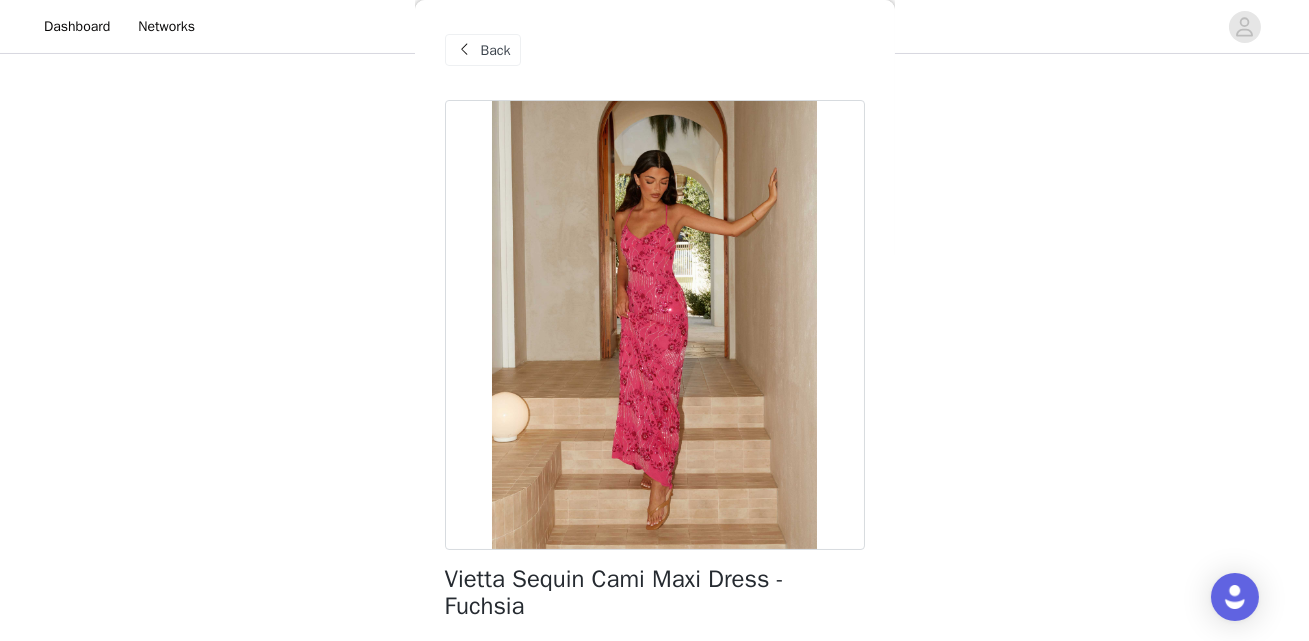 scroll, scrollTop: 460, scrollLeft: 0, axis: vertical 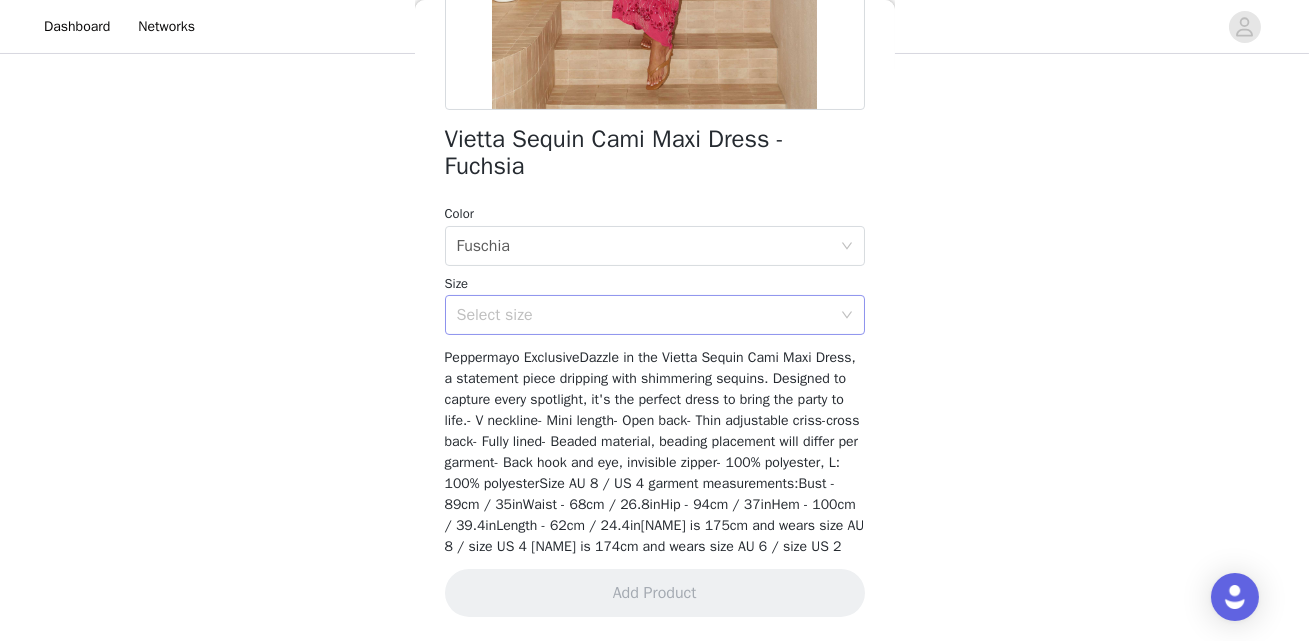 click on "Select size" at bounding box center (644, 315) 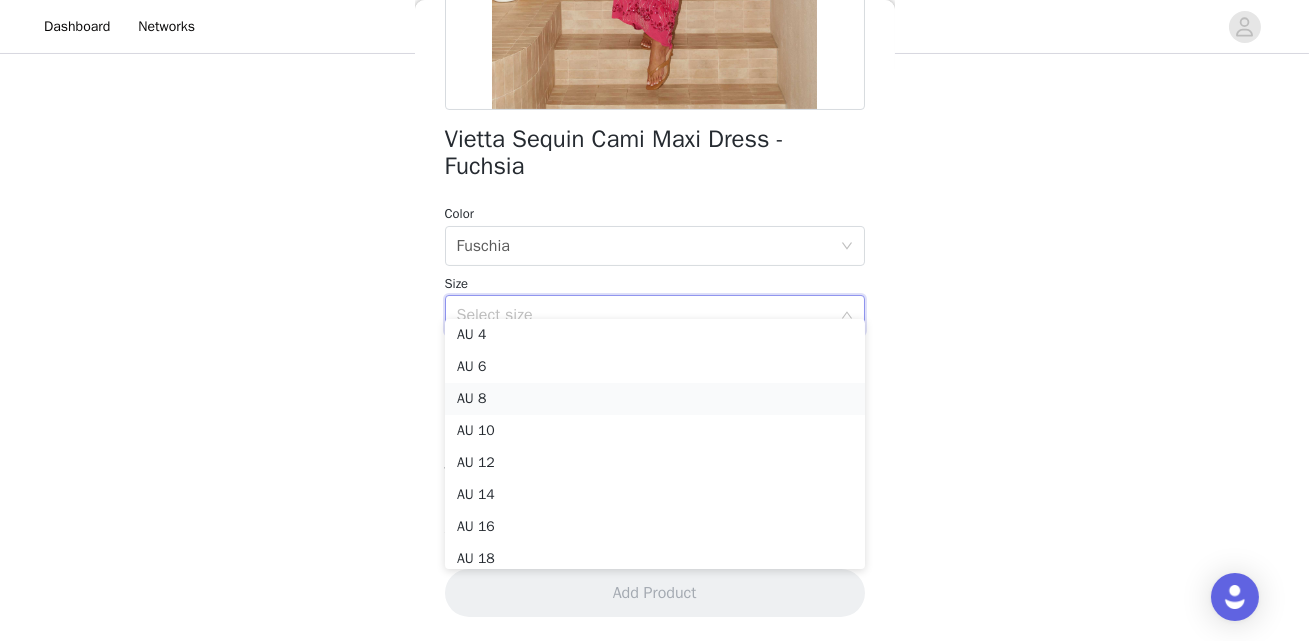 click on "AU 8" at bounding box center (655, 399) 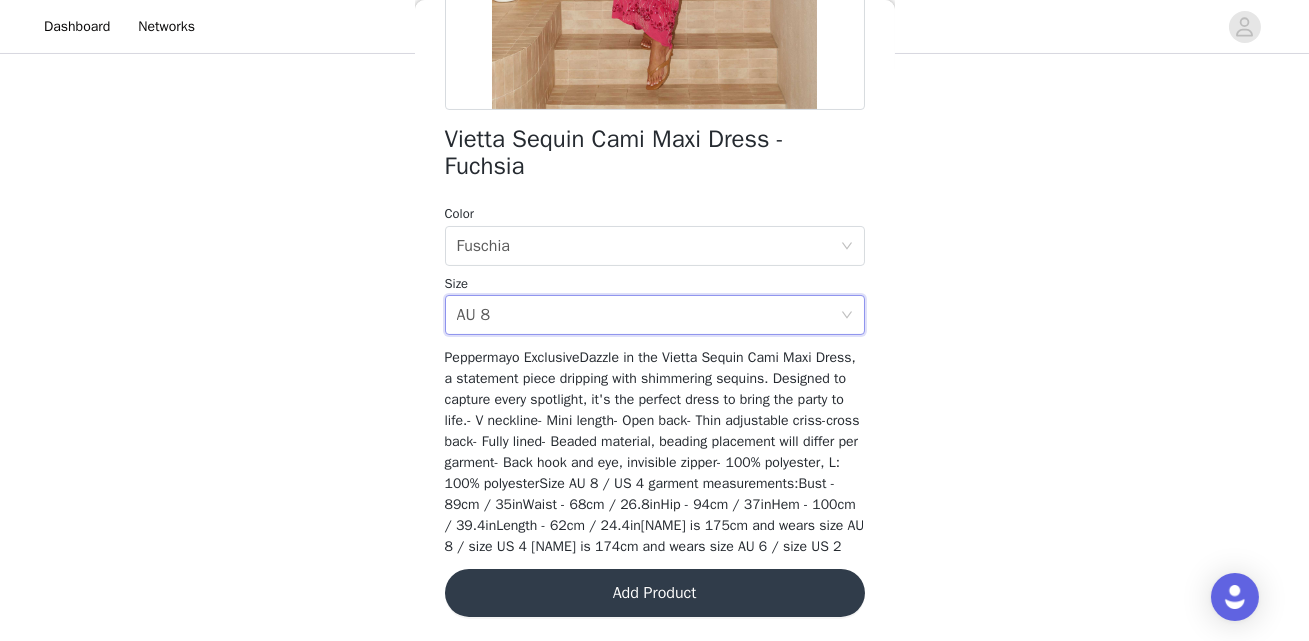 scroll, scrollTop: 460, scrollLeft: 0, axis: vertical 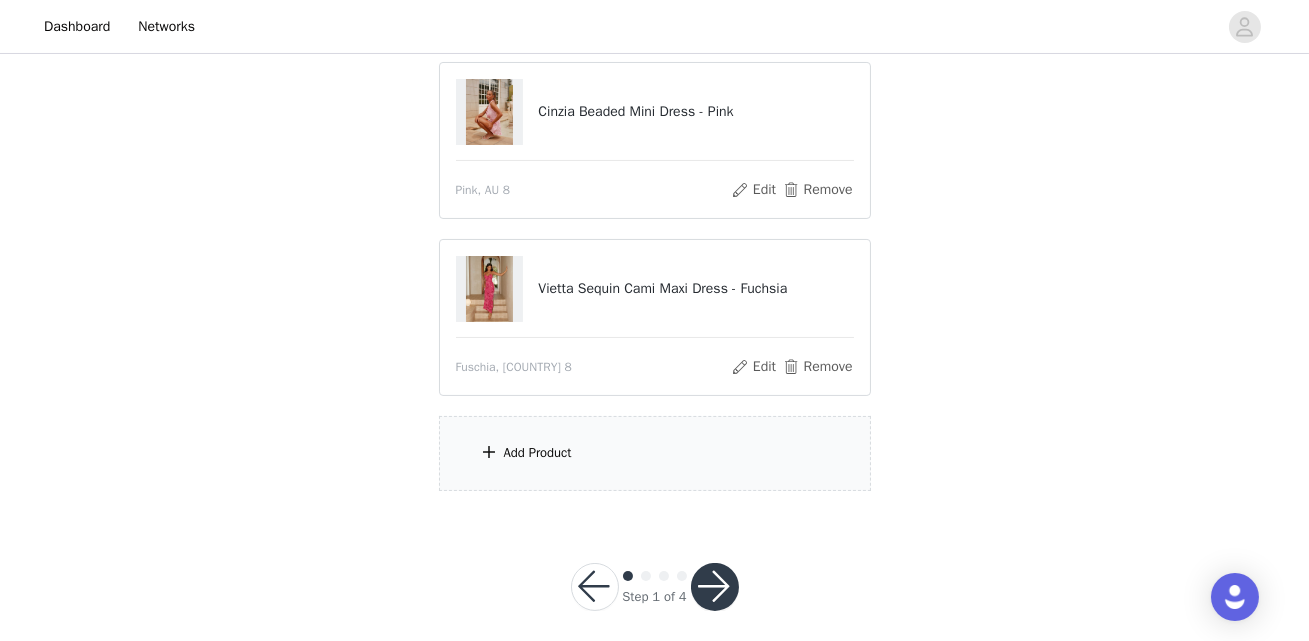 click on "Add Product" at bounding box center [655, 453] 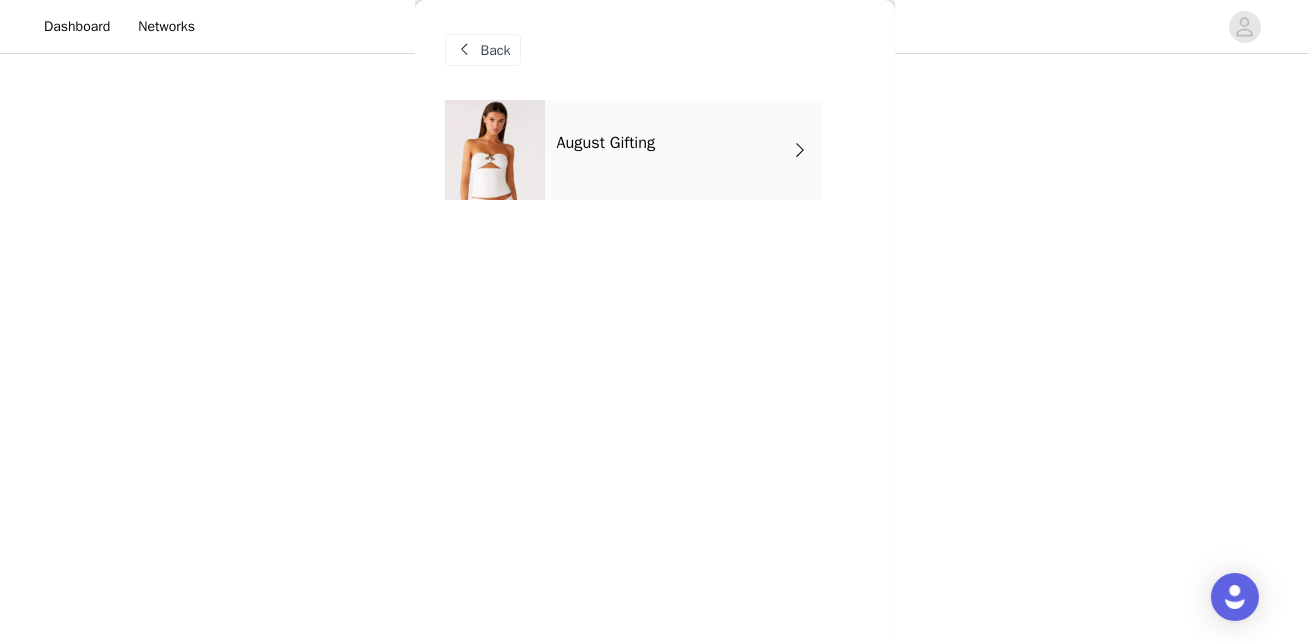 click on "August Gifting" at bounding box center [684, 150] 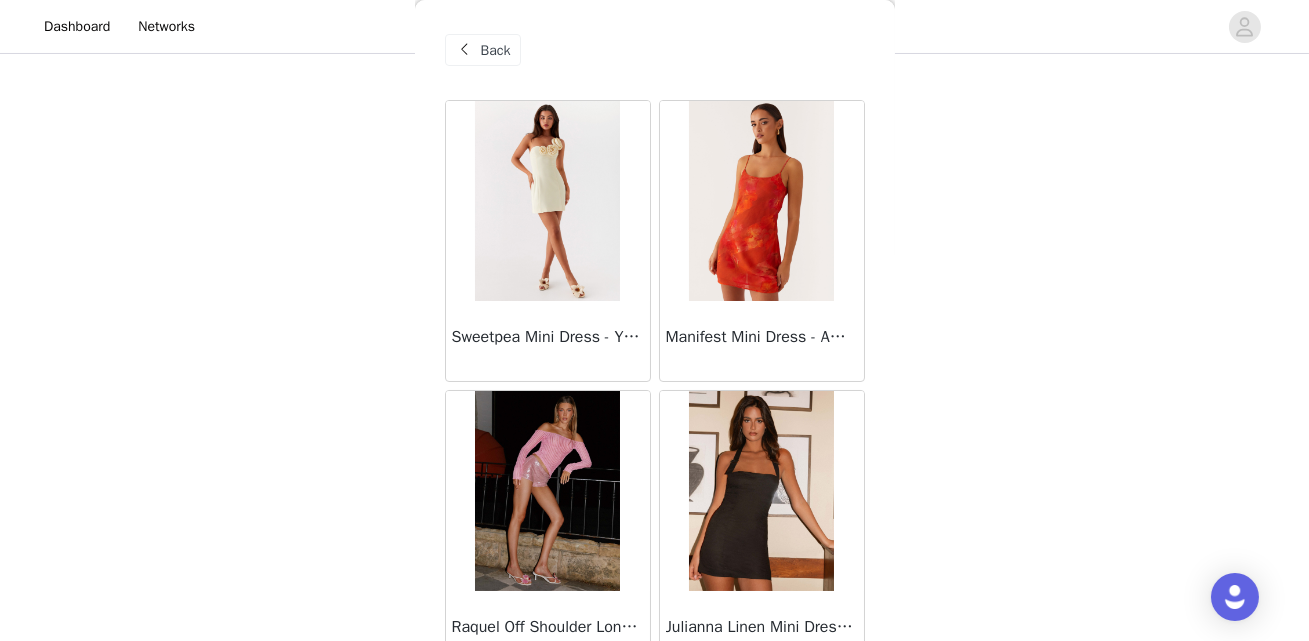 scroll, scrollTop: 584, scrollLeft: 0, axis: vertical 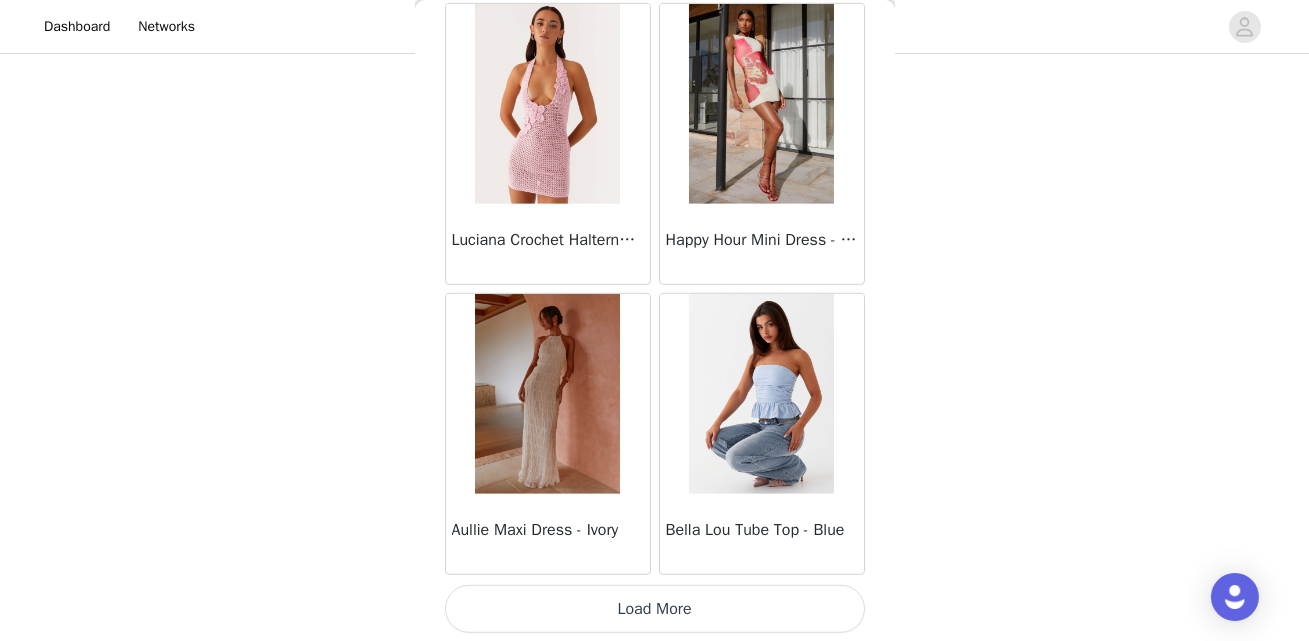 click on "Load More" at bounding box center [655, 609] 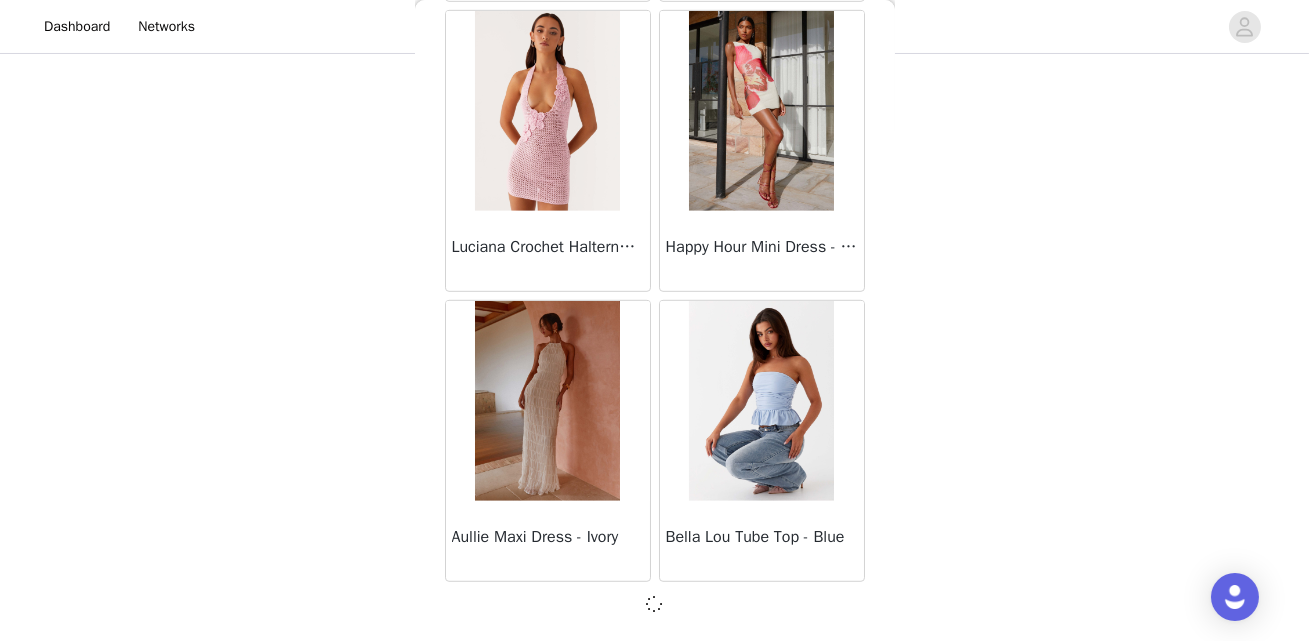 scroll, scrollTop: 2408, scrollLeft: 0, axis: vertical 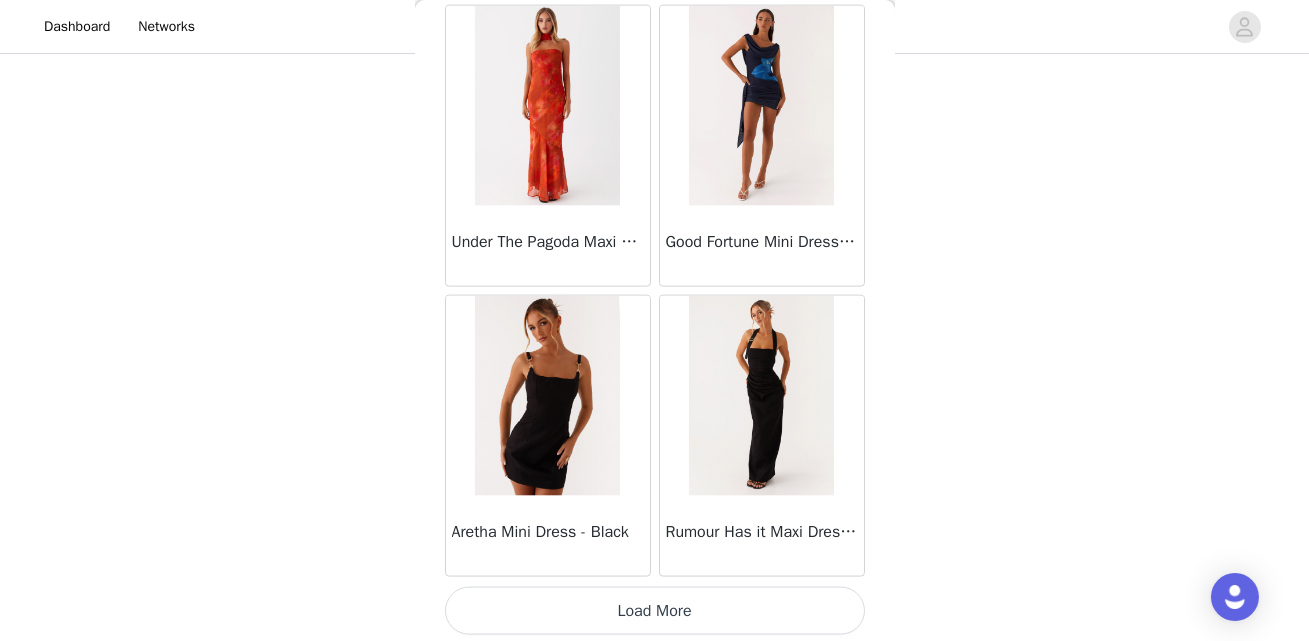 click on "Load More" at bounding box center [655, 611] 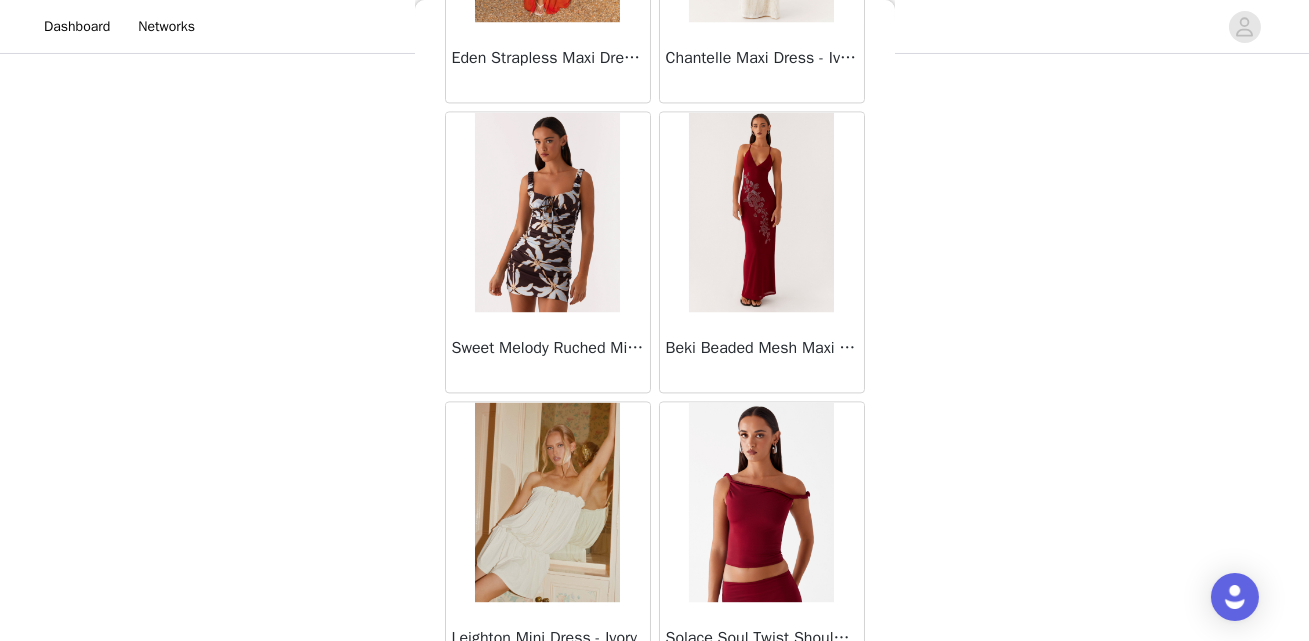 scroll, scrollTop: 8213, scrollLeft: 0, axis: vertical 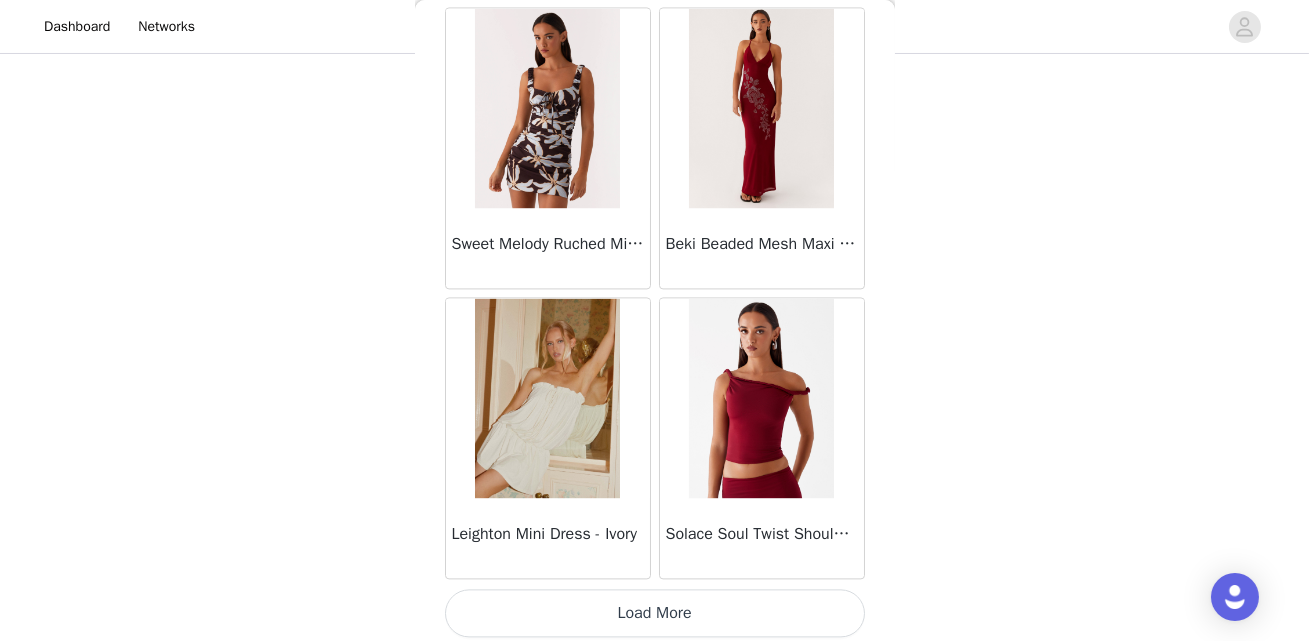 click on "Load More" at bounding box center (655, 613) 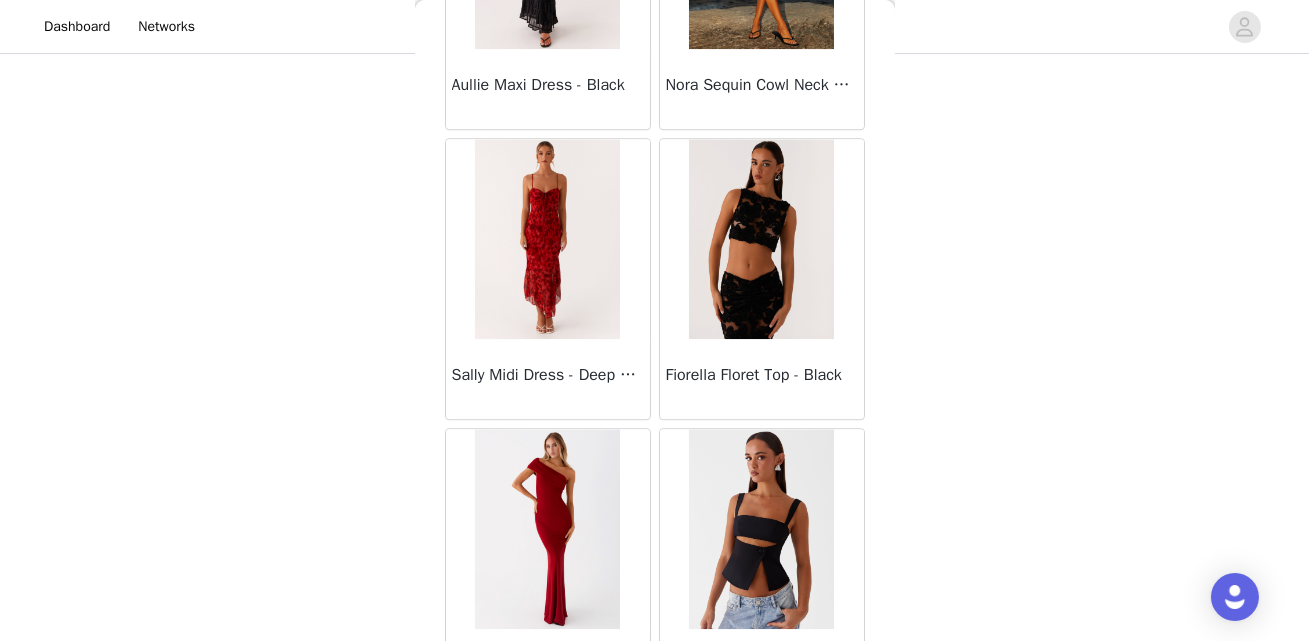scroll, scrollTop: 11111, scrollLeft: 0, axis: vertical 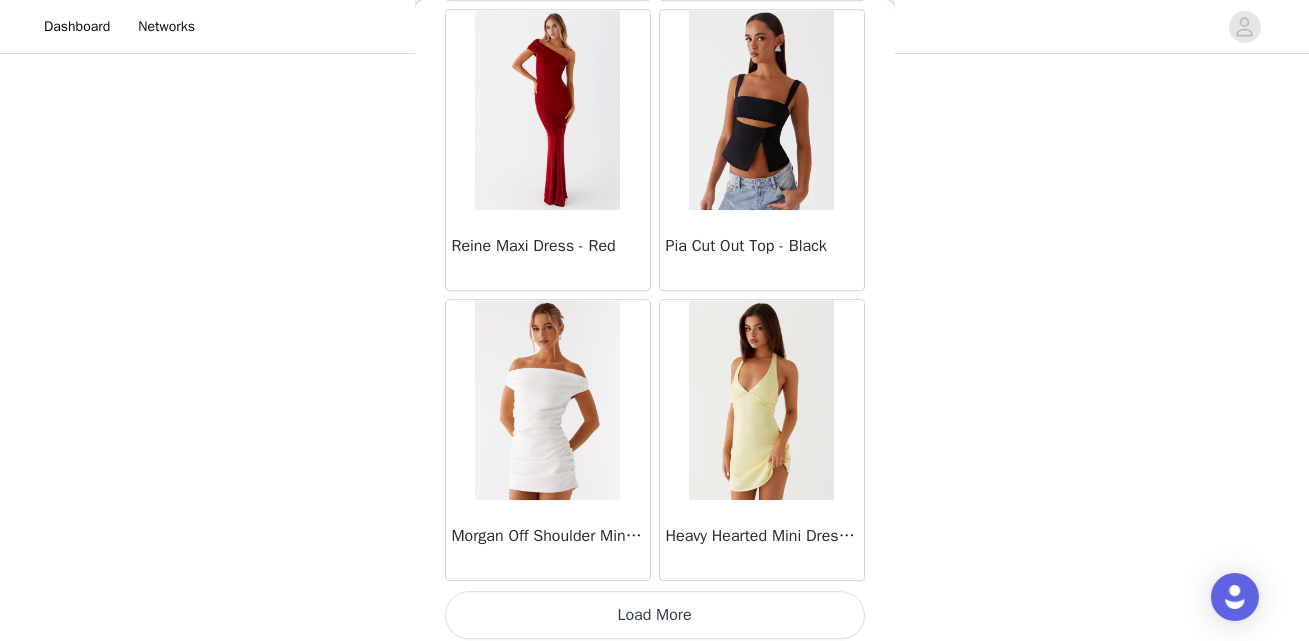 click on "Load More" at bounding box center [655, 615] 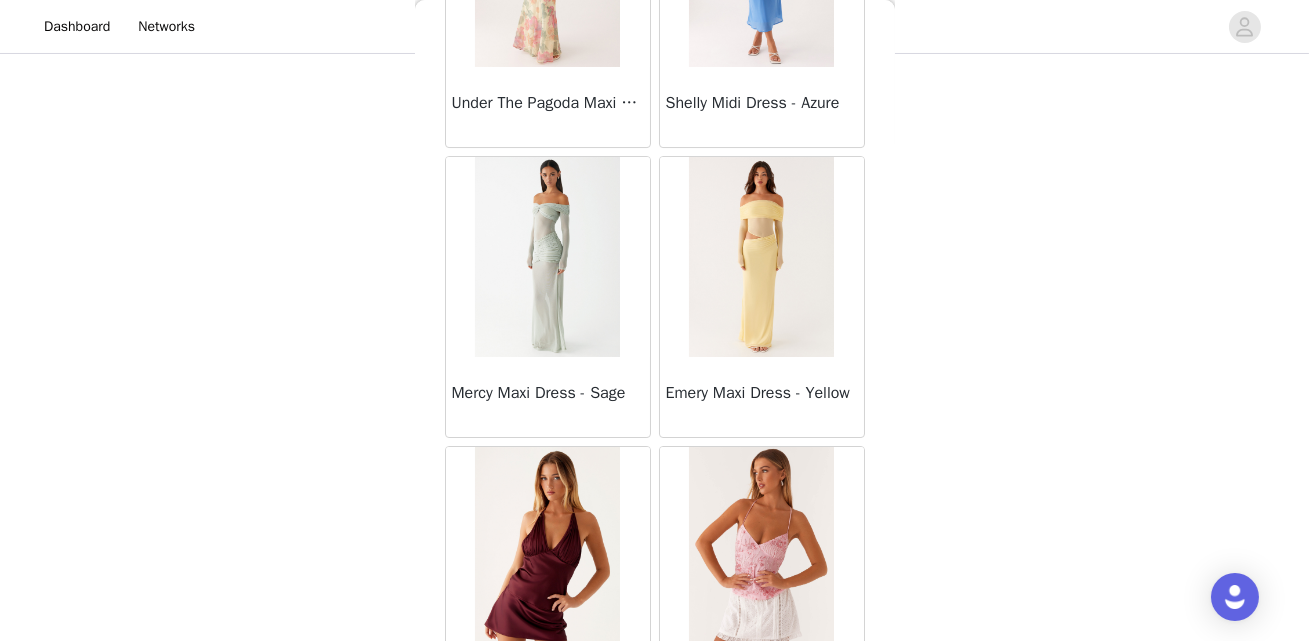 scroll, scrollTop: 14010, scrollLeft: 0, axis: vertical 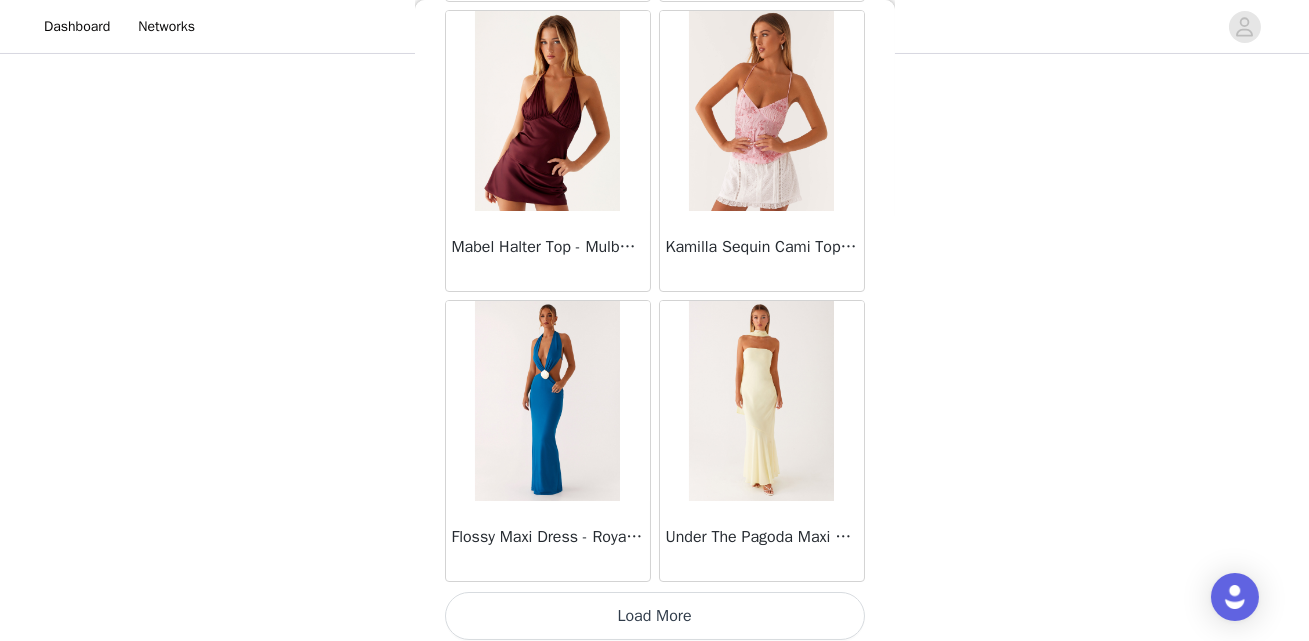 click on "Load More" at bounding box center (655, 616) 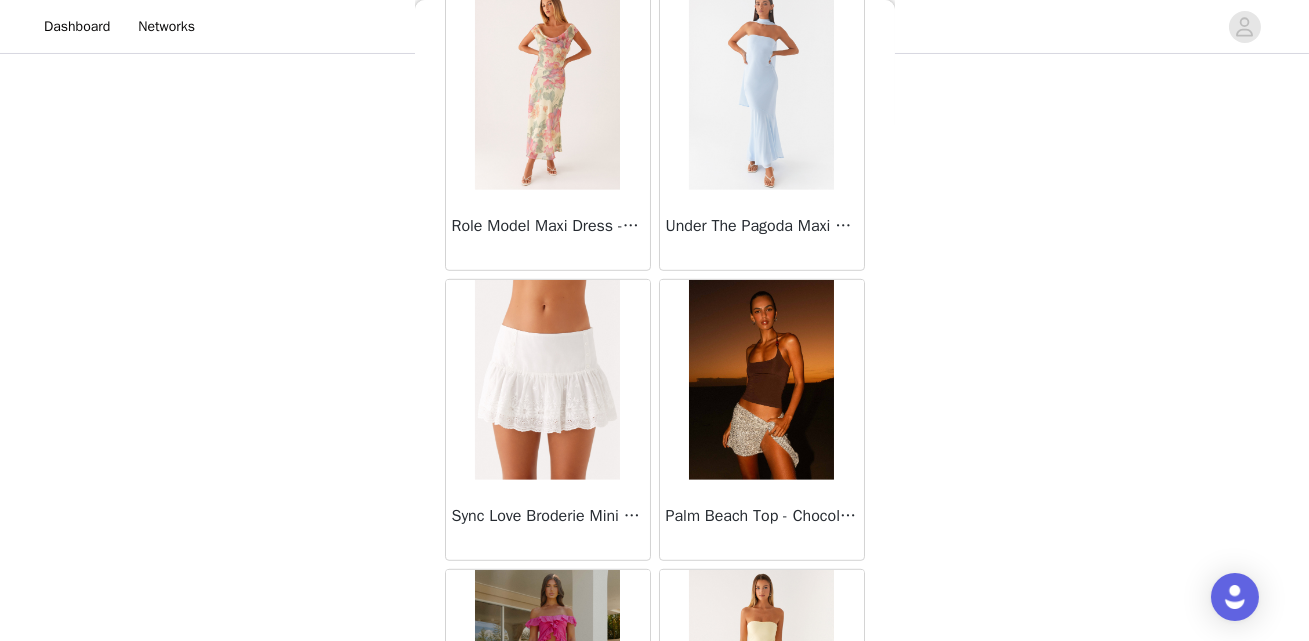 scroll, scrollTop: 16908, scrollLeft: 0, axis: vertical 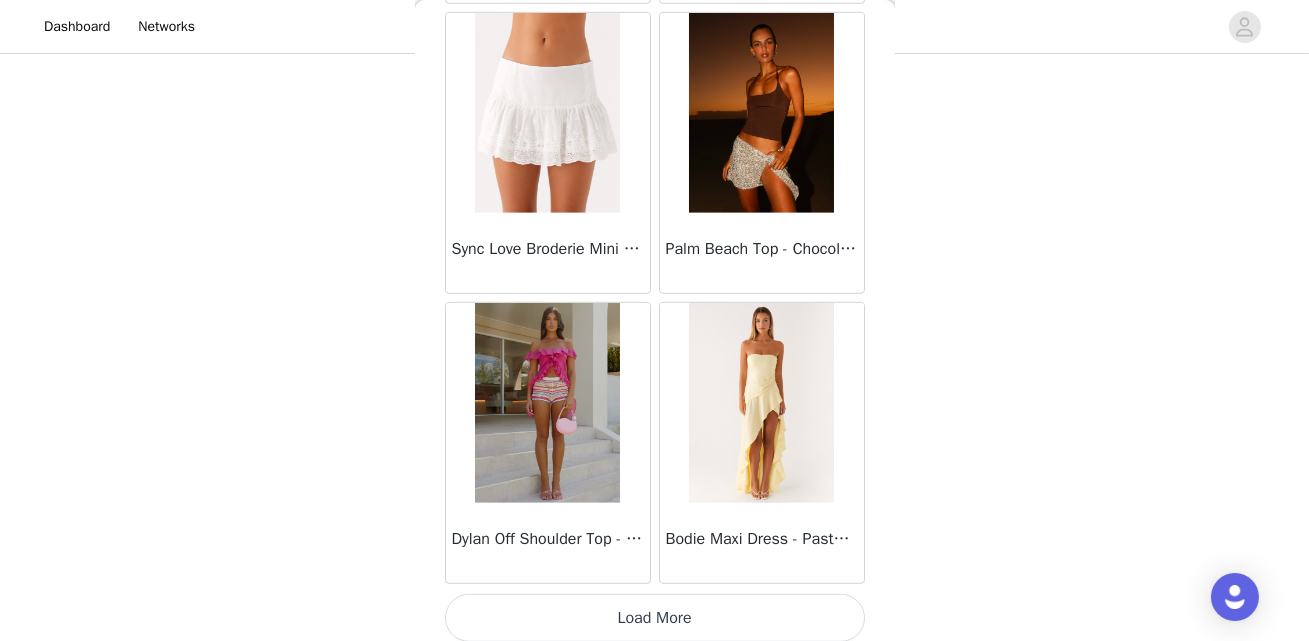click on "Load More" at bounding box center [655, 618] 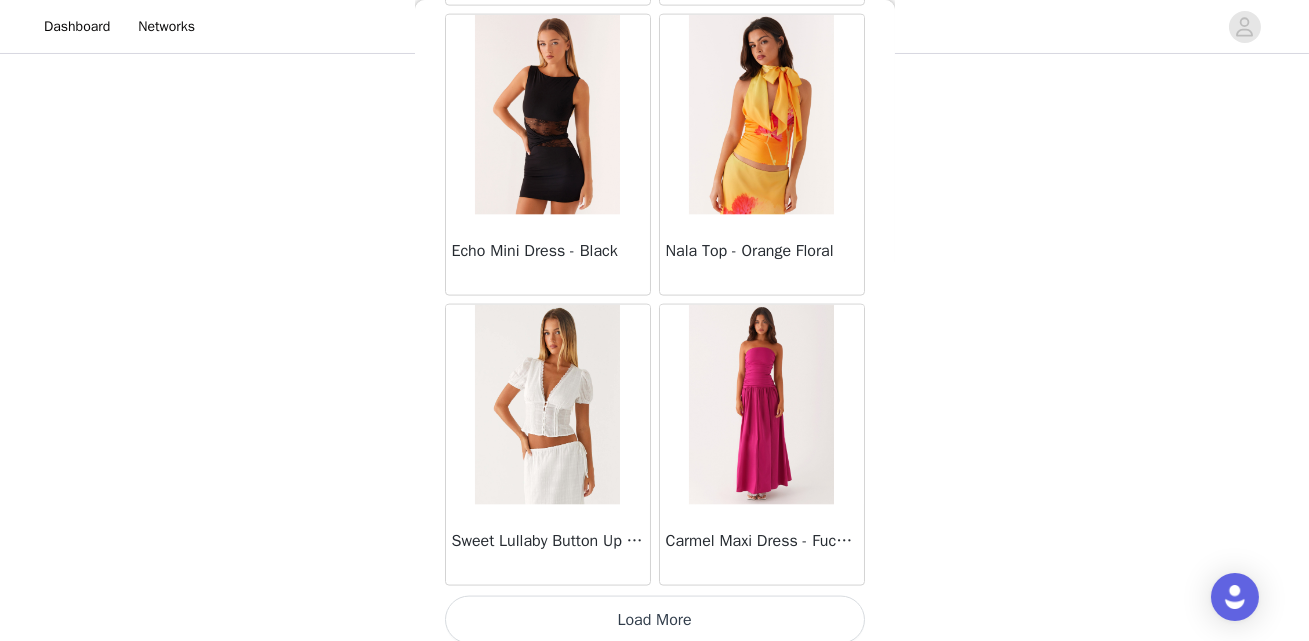 click on "Load More" at bounding box center (655, 620) 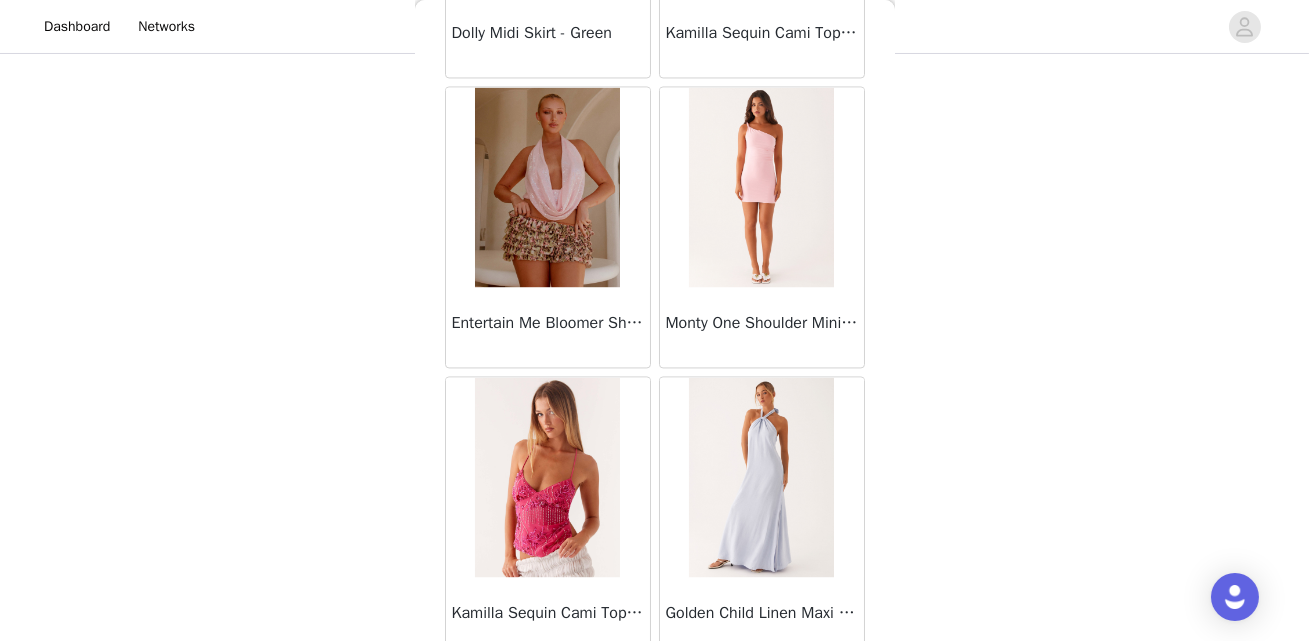 scroll, scrollTop: 22704, scrollLeft: 0, axis: vertical 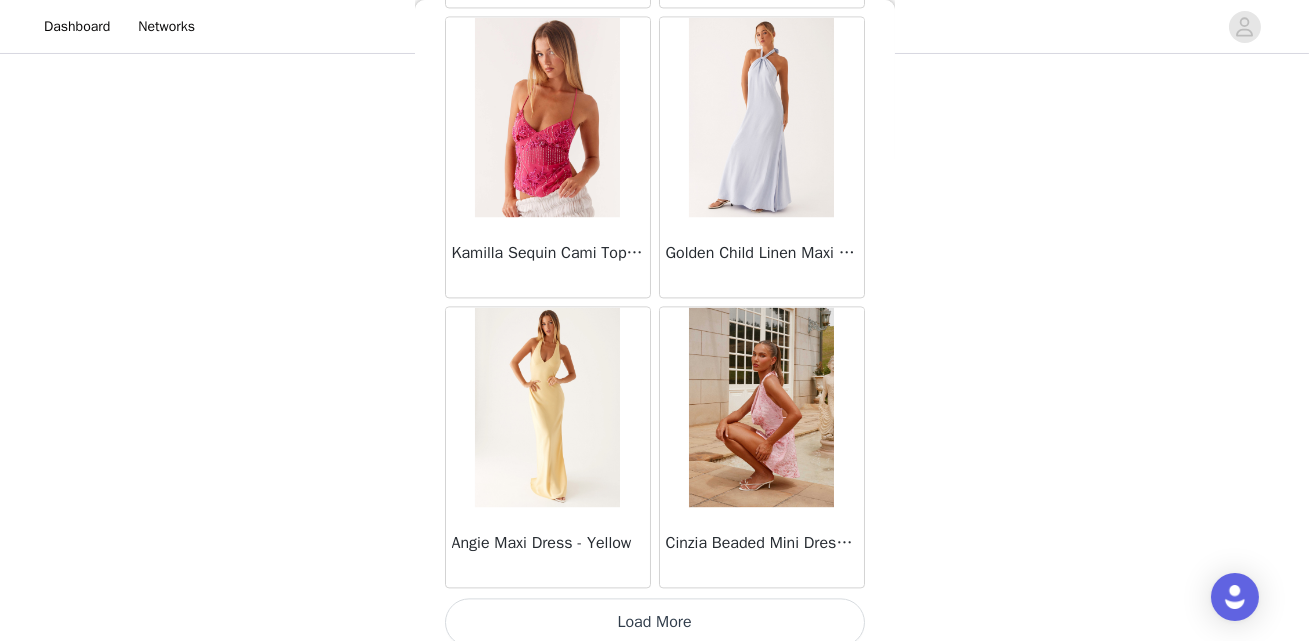 click on "Load More" at bounding box center [655, 622] 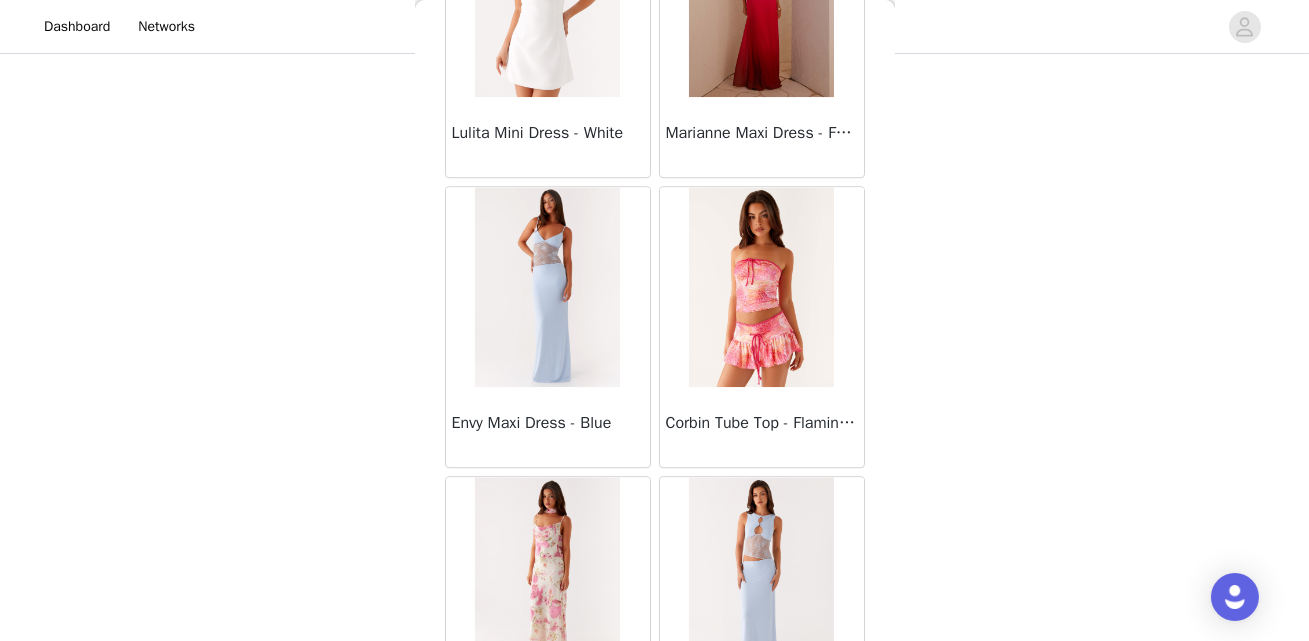 scroll, scrollTop: 25602, scrollLeft: 0, axis: vertical 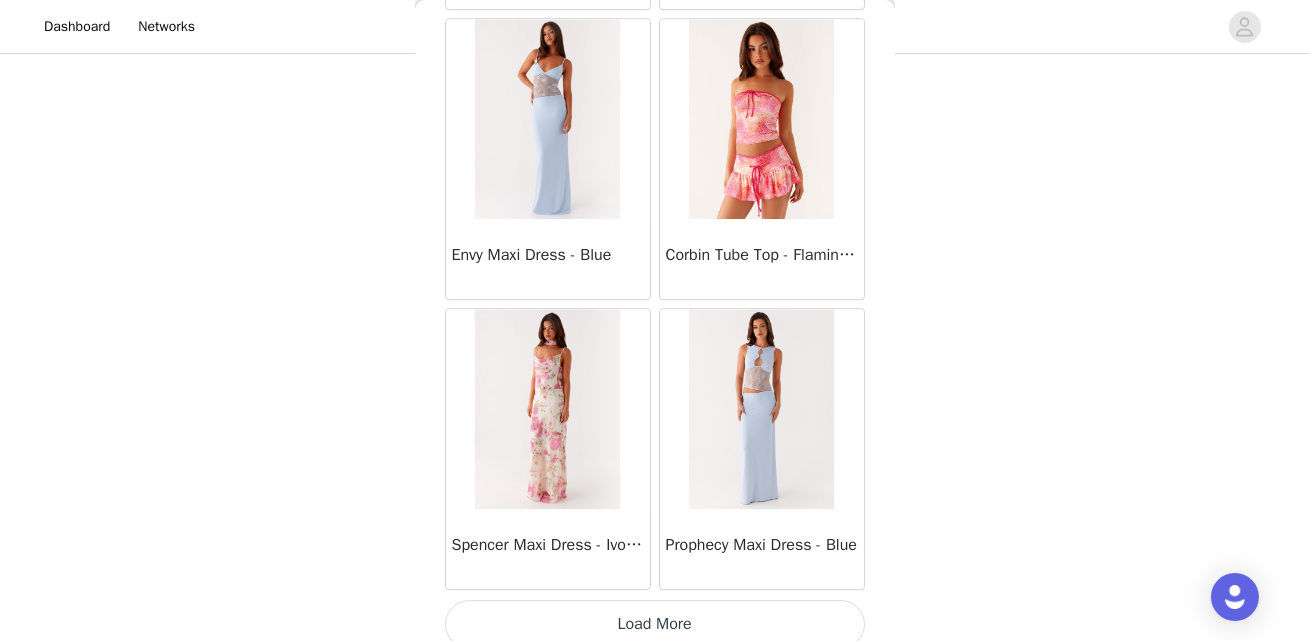 click on "Load More" at bounding box center (655, 624) 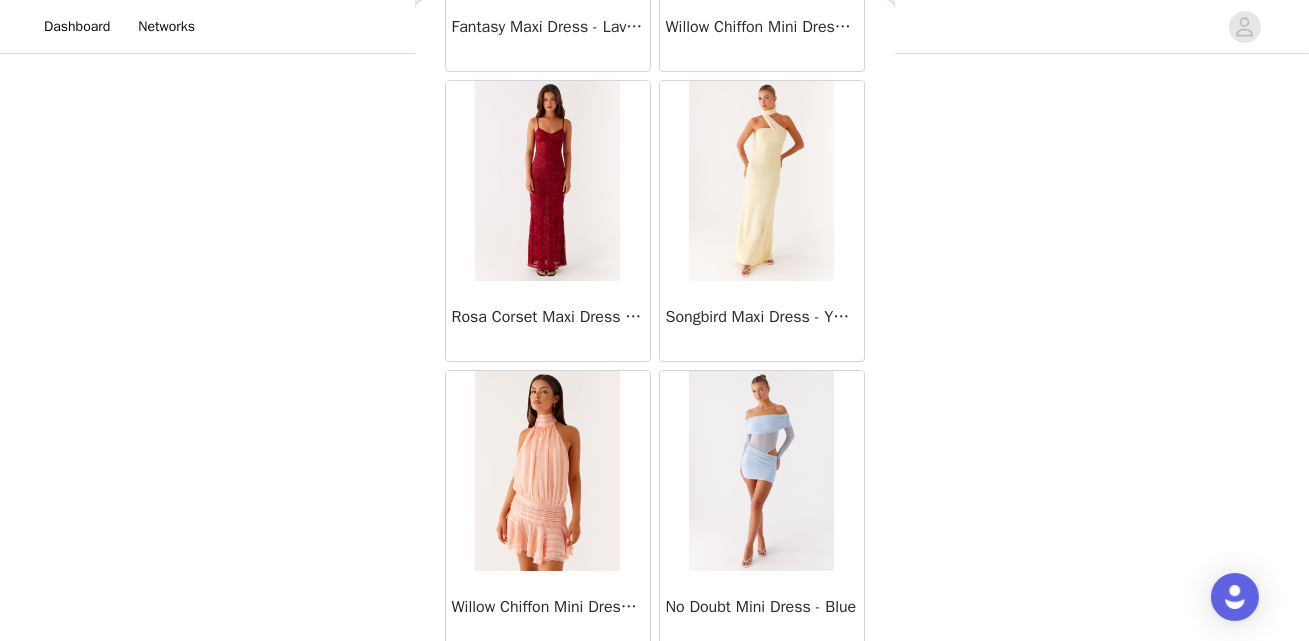scroll, scrollTop: 28500, scrollLeft: 0, axis: vertical 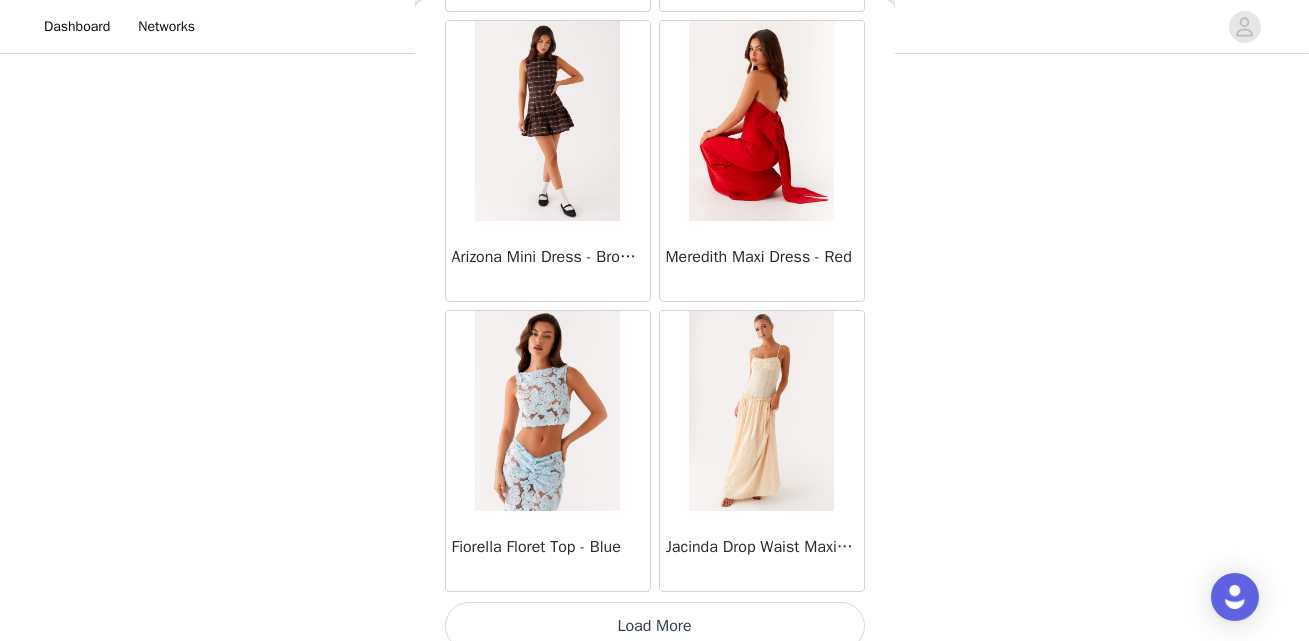 click on "Load More" at bounding box center (655, 626) 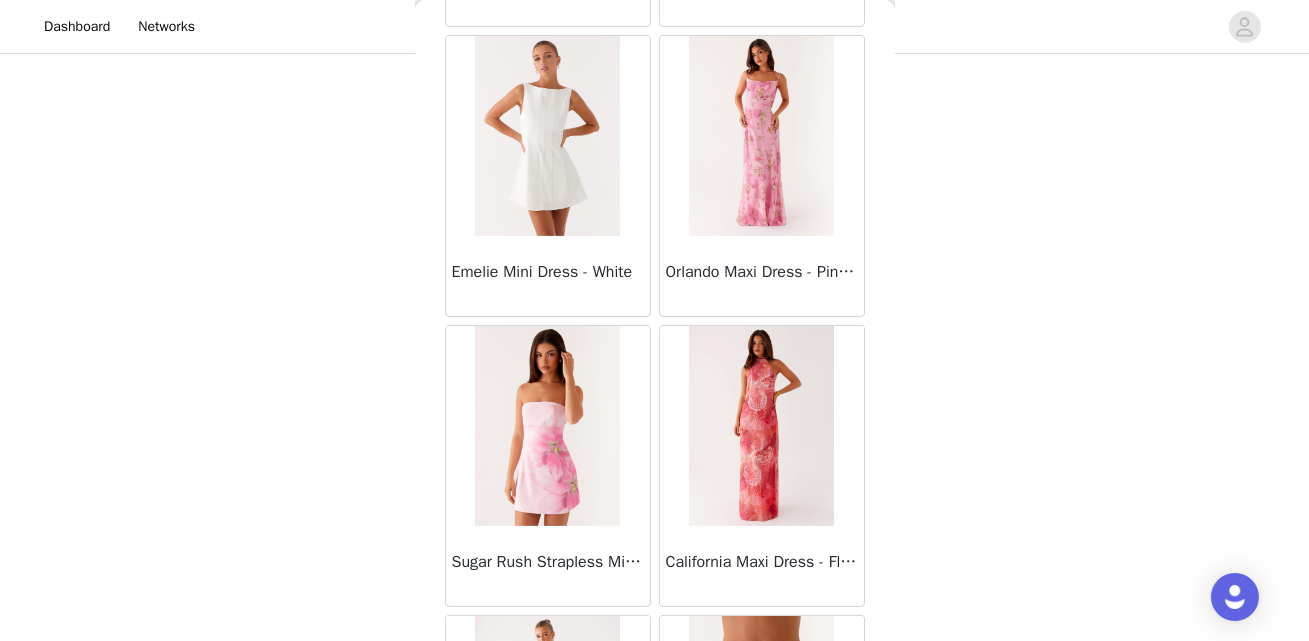 scroll, scrollTop: 31398, scrollLeft: 0, axis: vertical 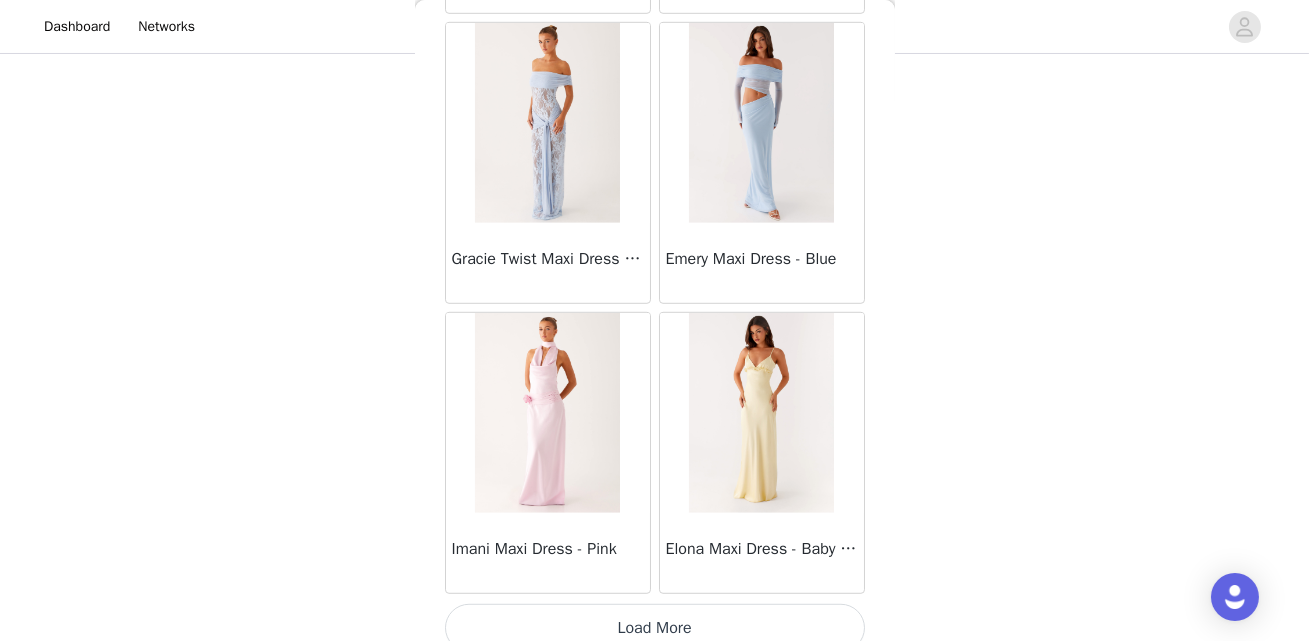 click on "Load More" at bounding box center (655, 628) 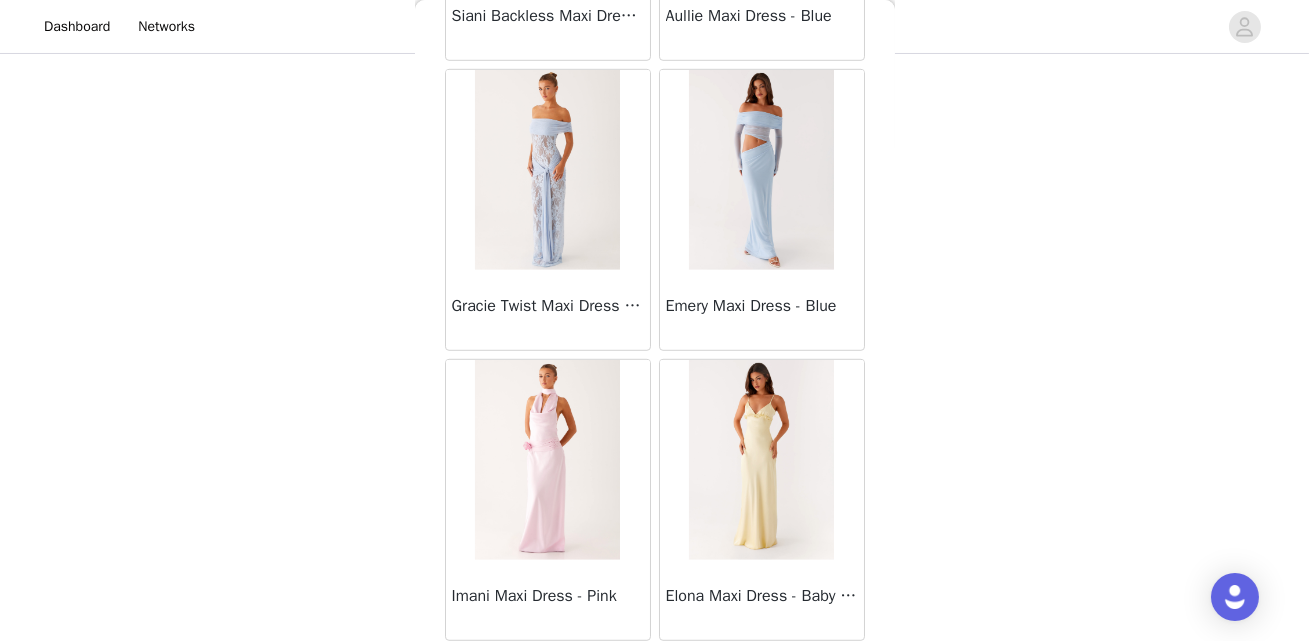 scroll, scrollTop: 31344, scrollLeft: 0, axis: vertical 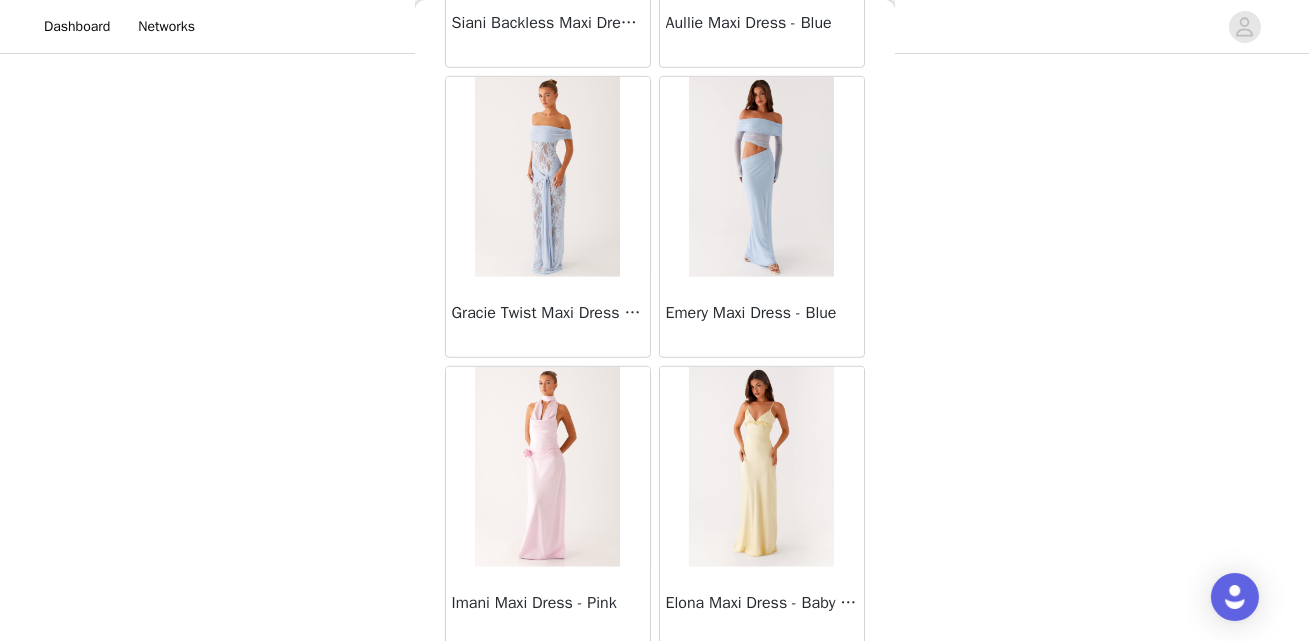 click at bounding box center [547, 177] 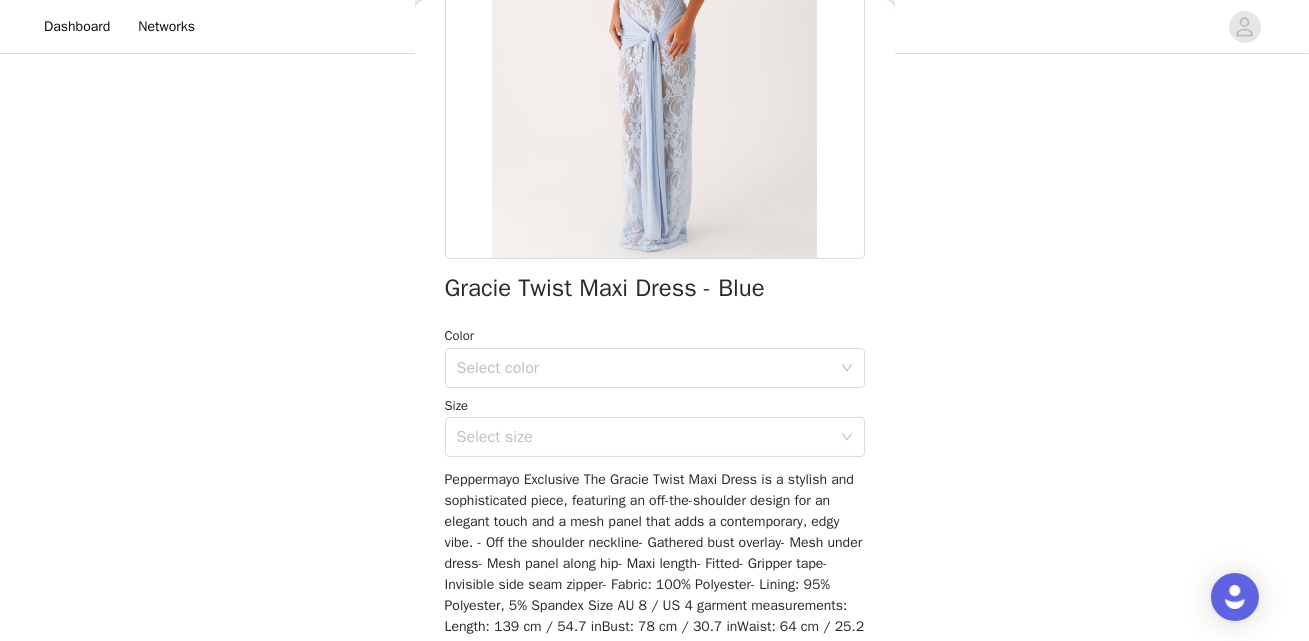 scroll, scrollTop: 377, scrollLeft: 0, axis: vertical 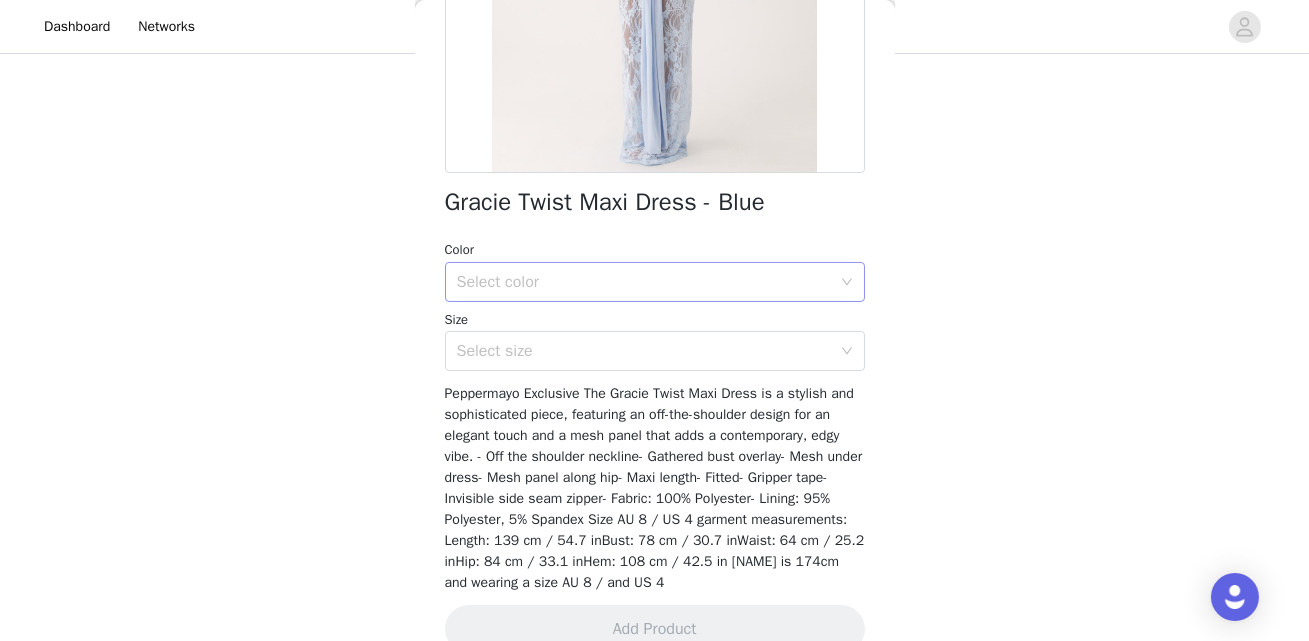 click on "Select color" at bounding box center (644, 282) 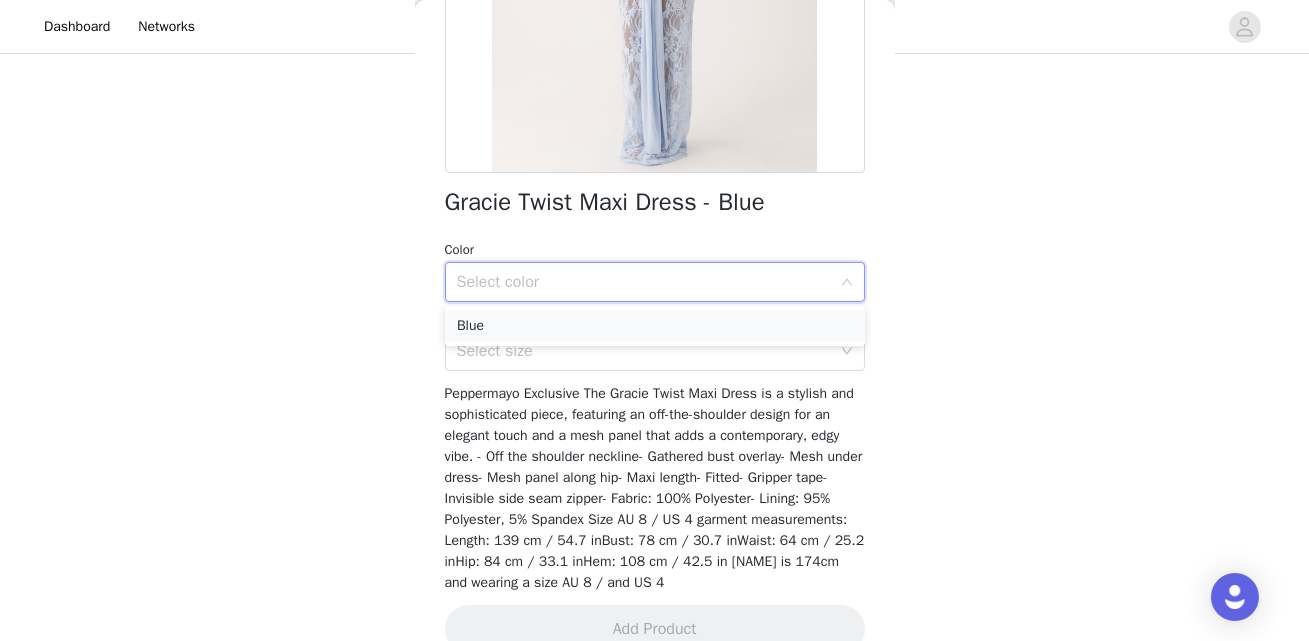 click on "Blue" at bounding box center [655, 326] 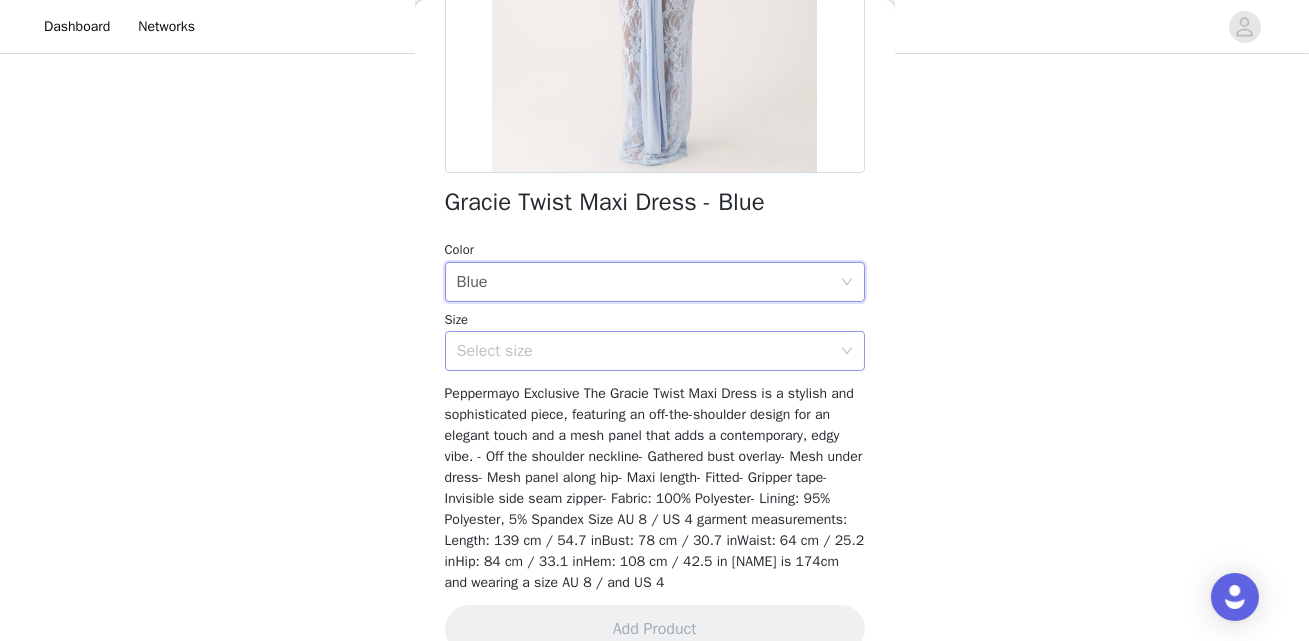 click on "Select size" at bounding box center (644, 351) 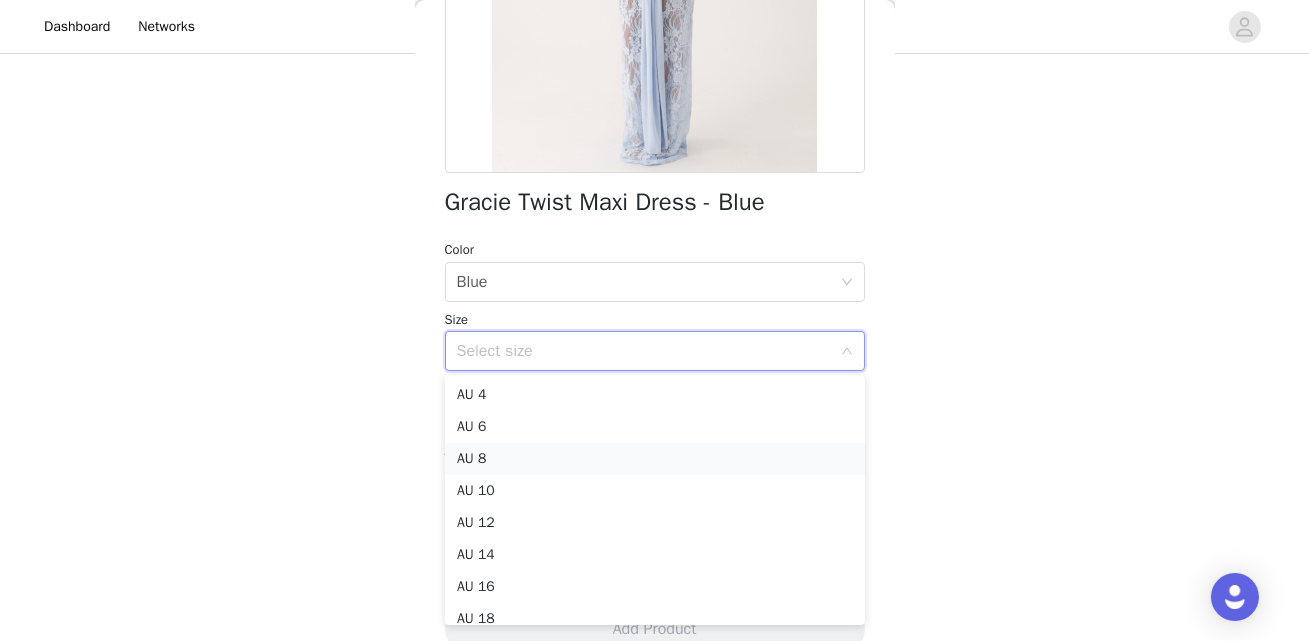click on "AU 8" at bounding box center [655, 459] 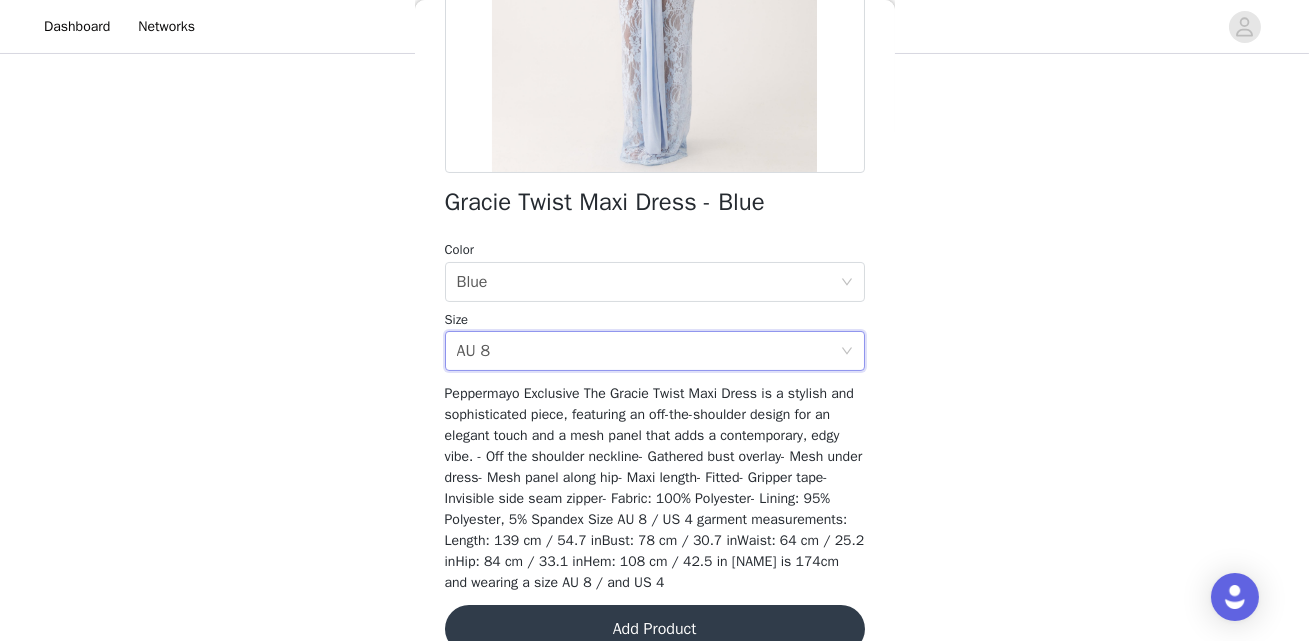 click on "Add Product" at bounding box center (655, 629) 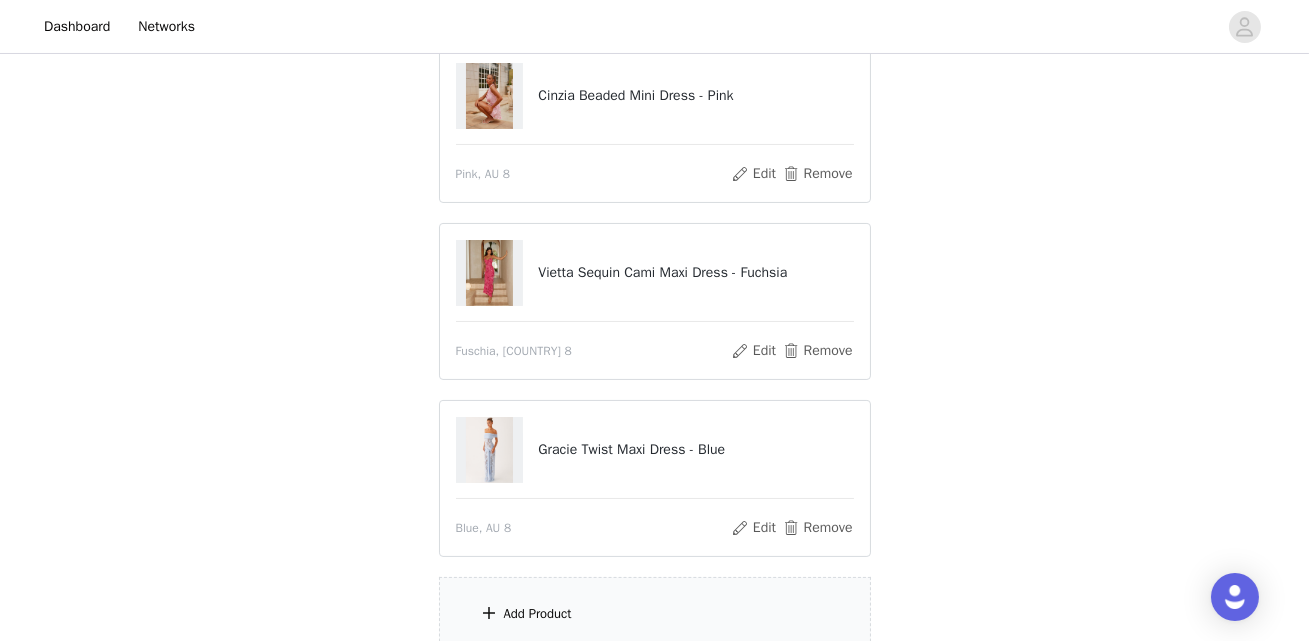 click on "Add Product" at bounding box center (655, 614) 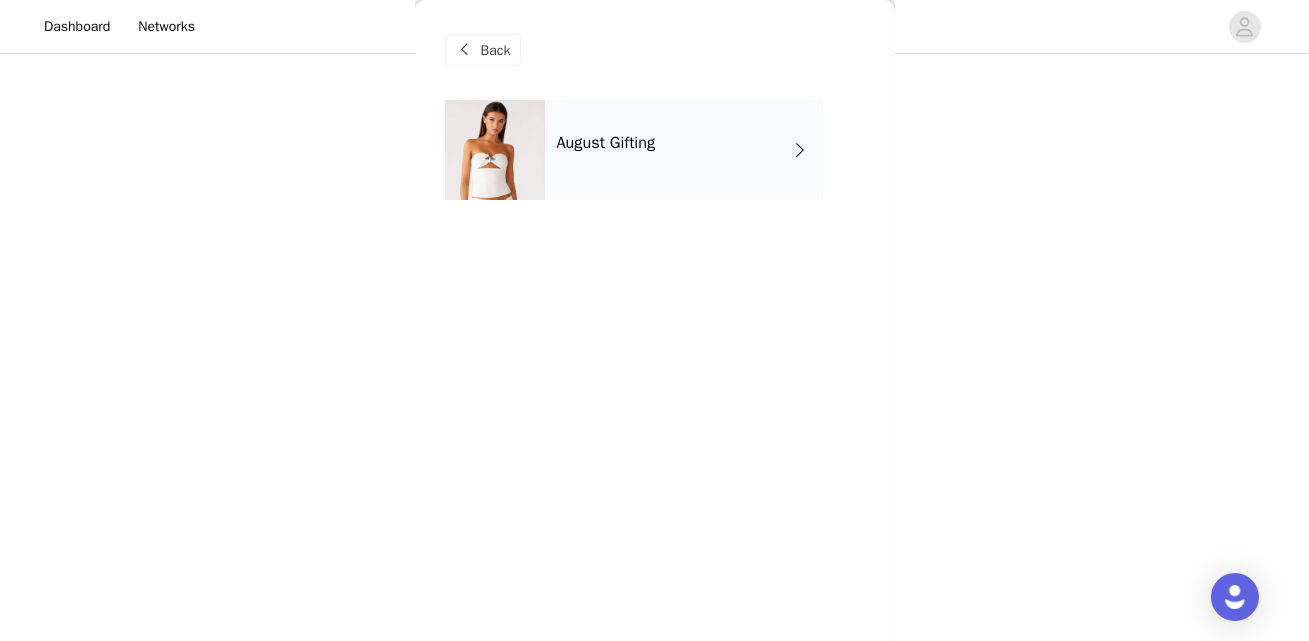 click on "August Gifting" at bounding box center [684, 150] 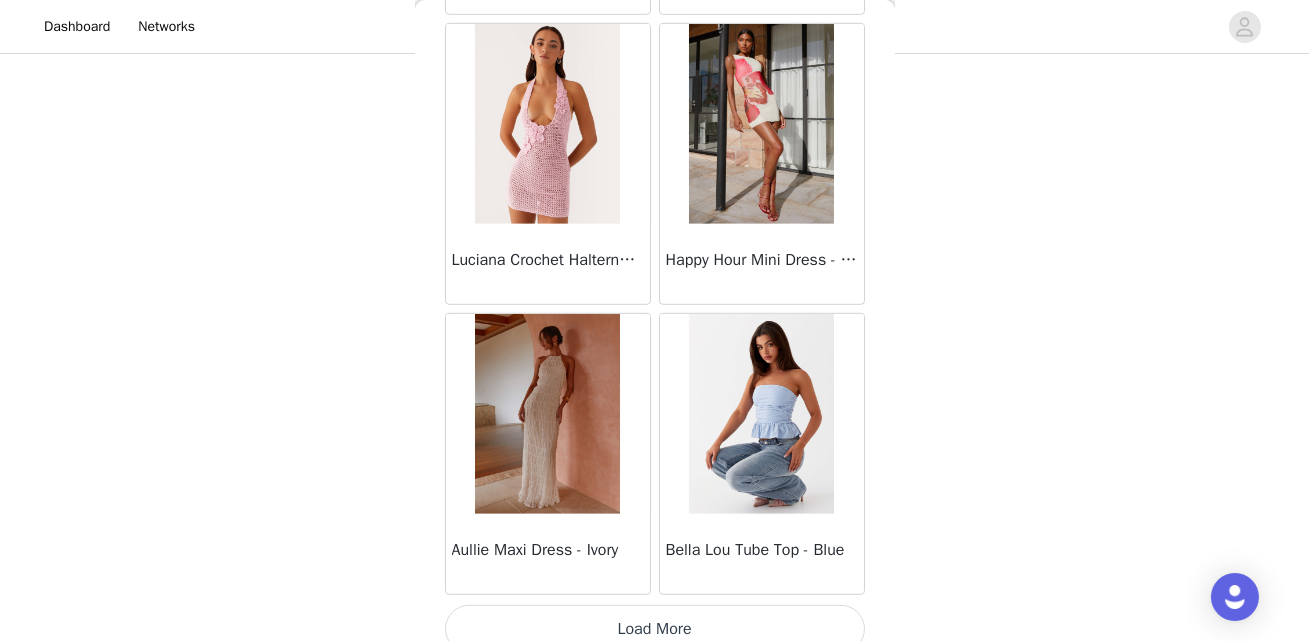 scroll, scrollTop: 2417, scrollLeft: 0, axis: vertical 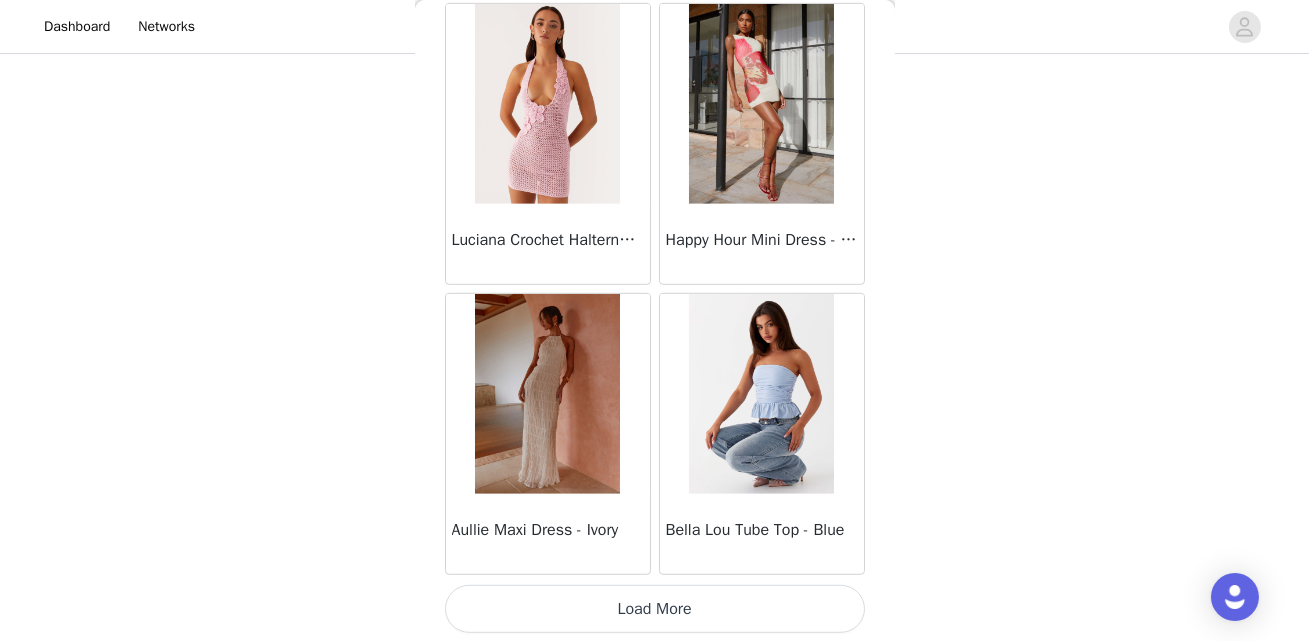 click on "Load More" at bounding box center (655, 609) 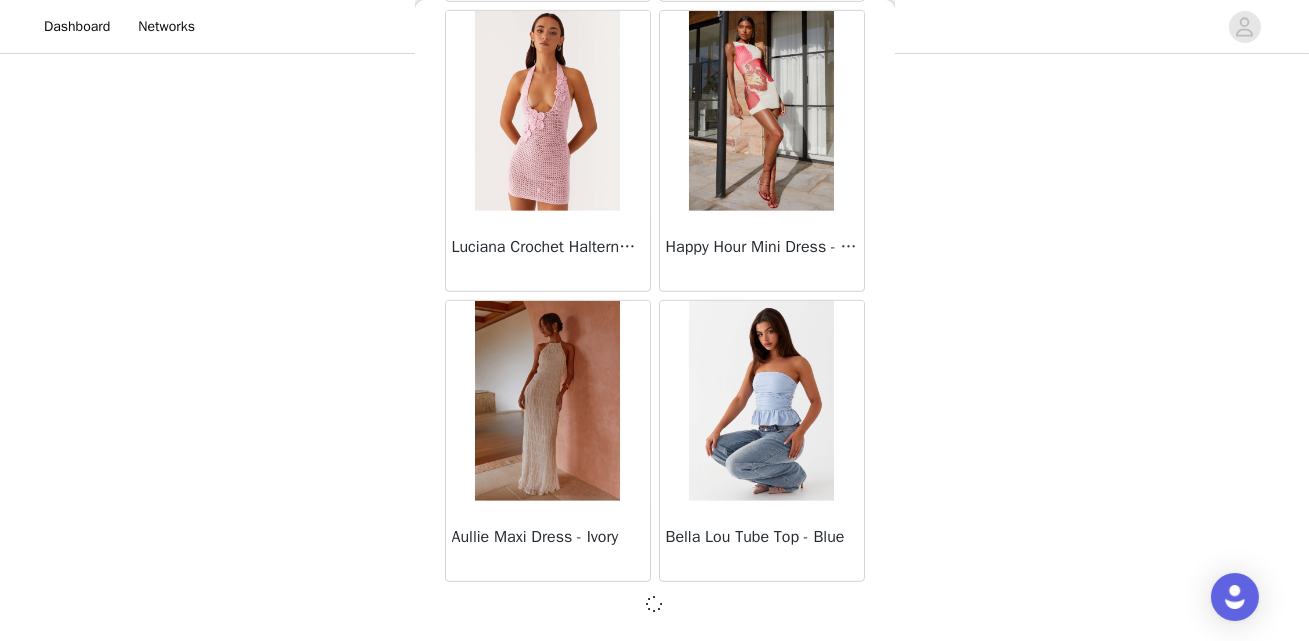 scroll, scrollTop: 2408, scrollLeft: 0, axis: vertical 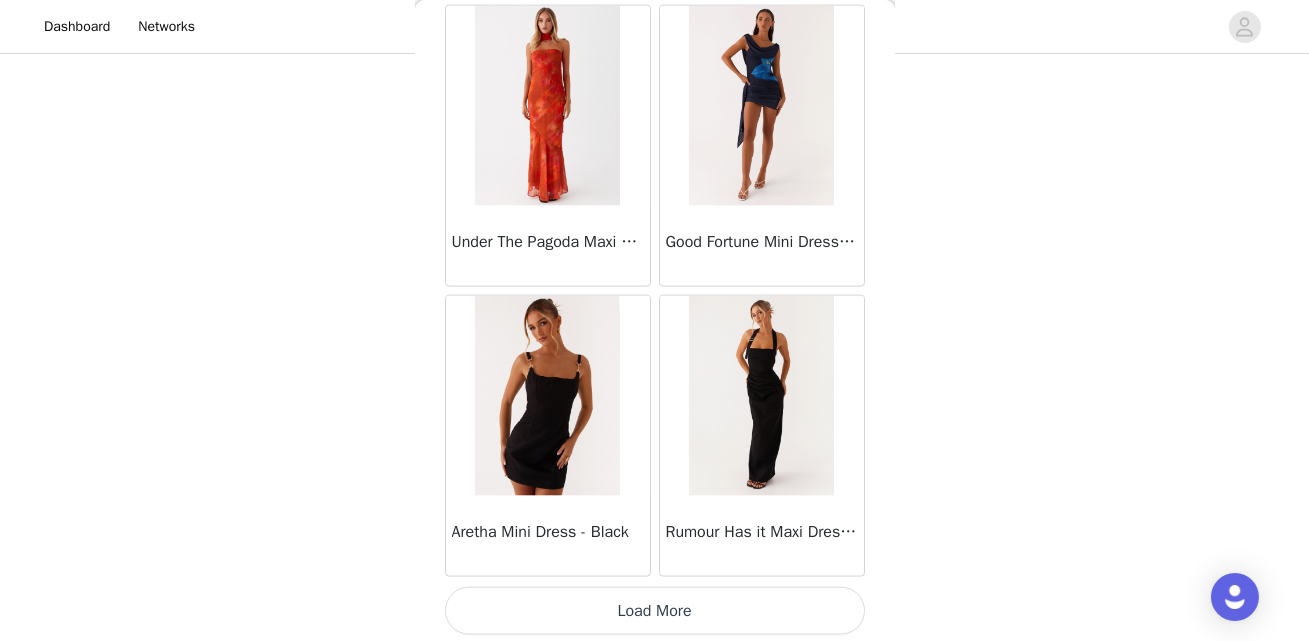 click on "Load More" at bounding box center (655, 611) 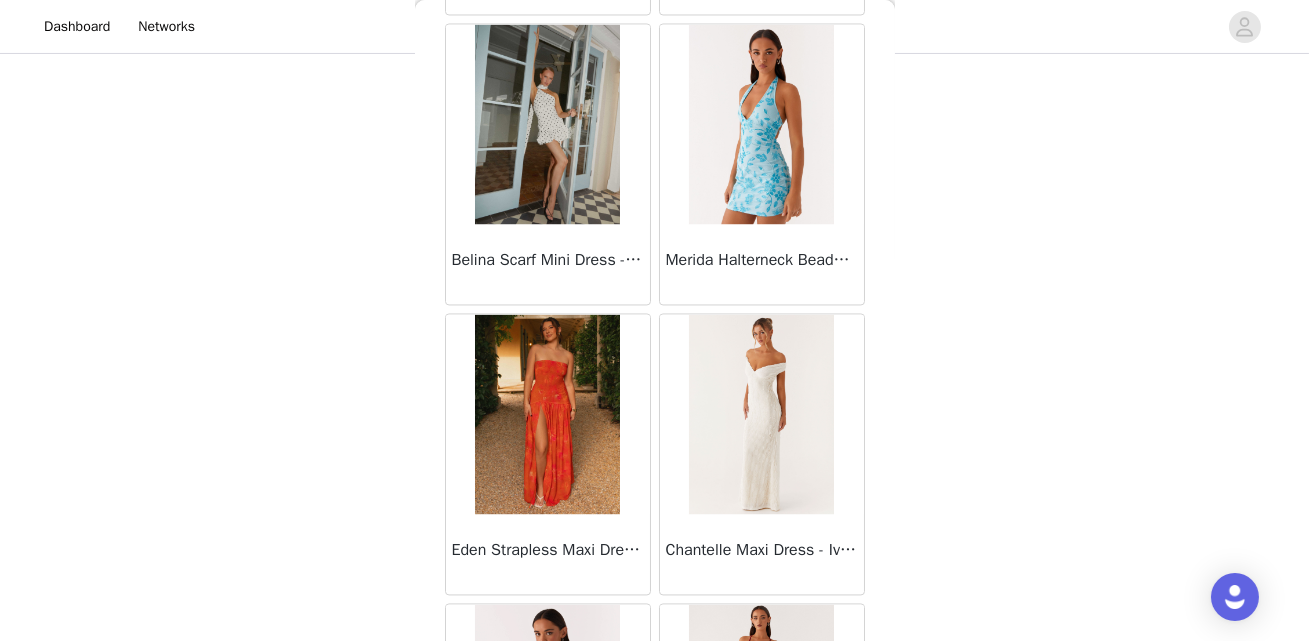 scroll, scrollTop: 8213, scrollLeft: 0, axis: vertical 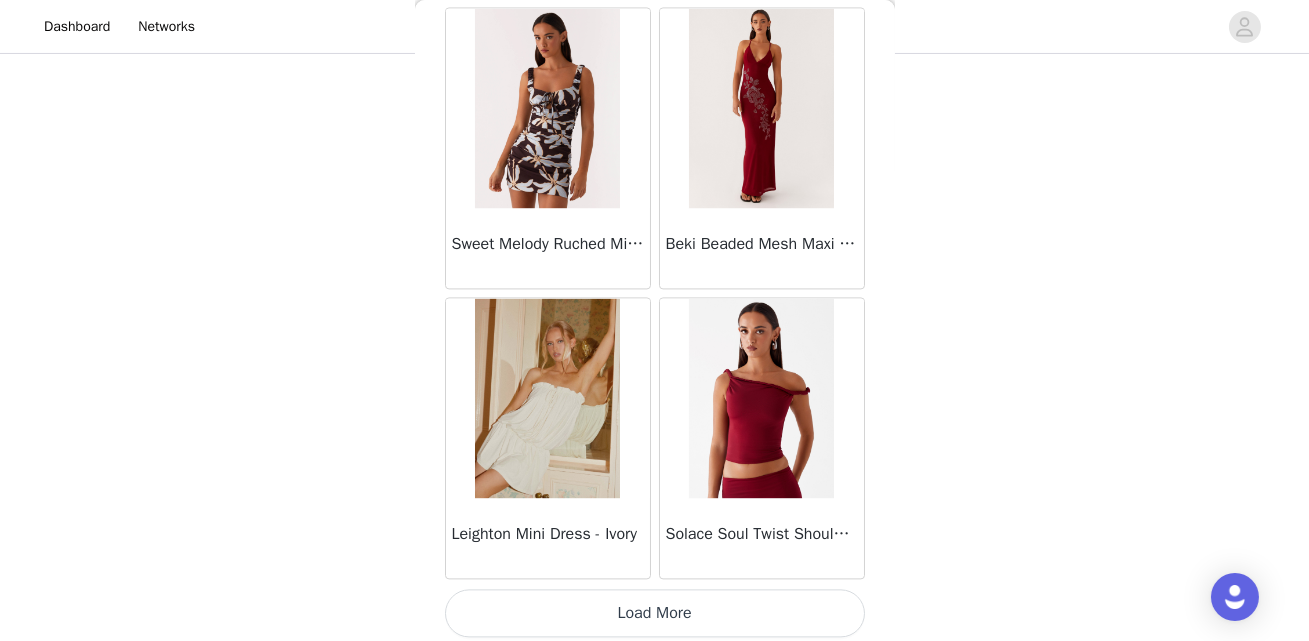 click on "Load More" at bounding box center [655, 613] 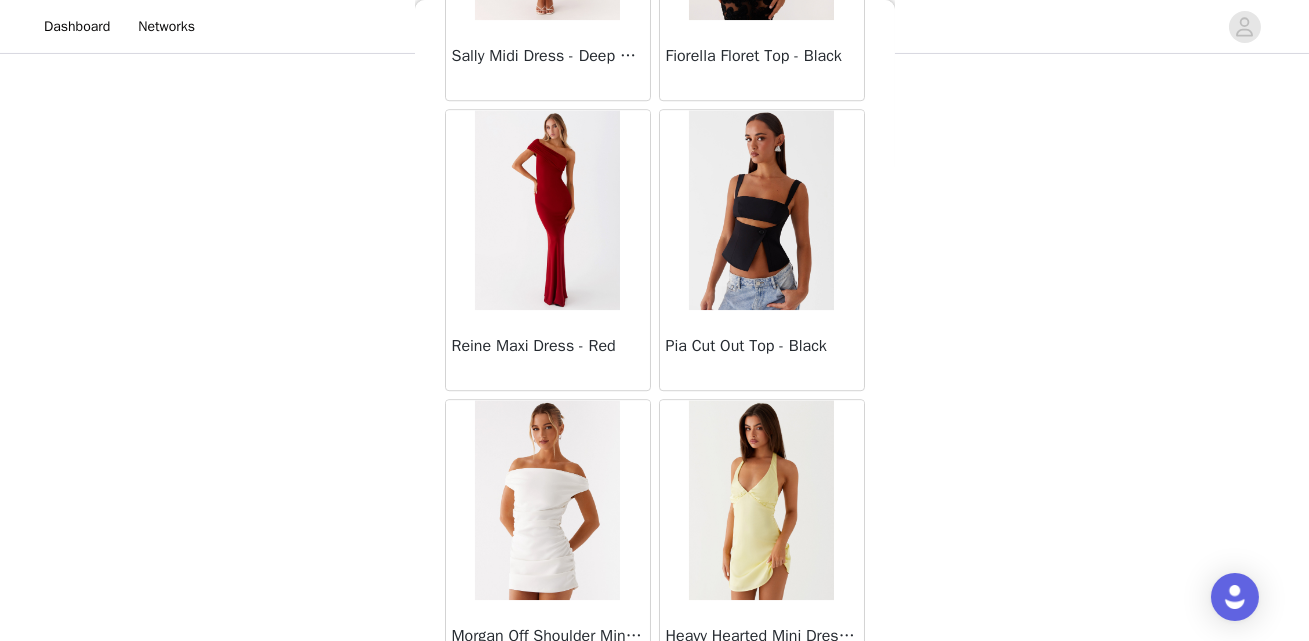 scroll, scrollTop: 11111, scrollLeft: 0, axis: vertical 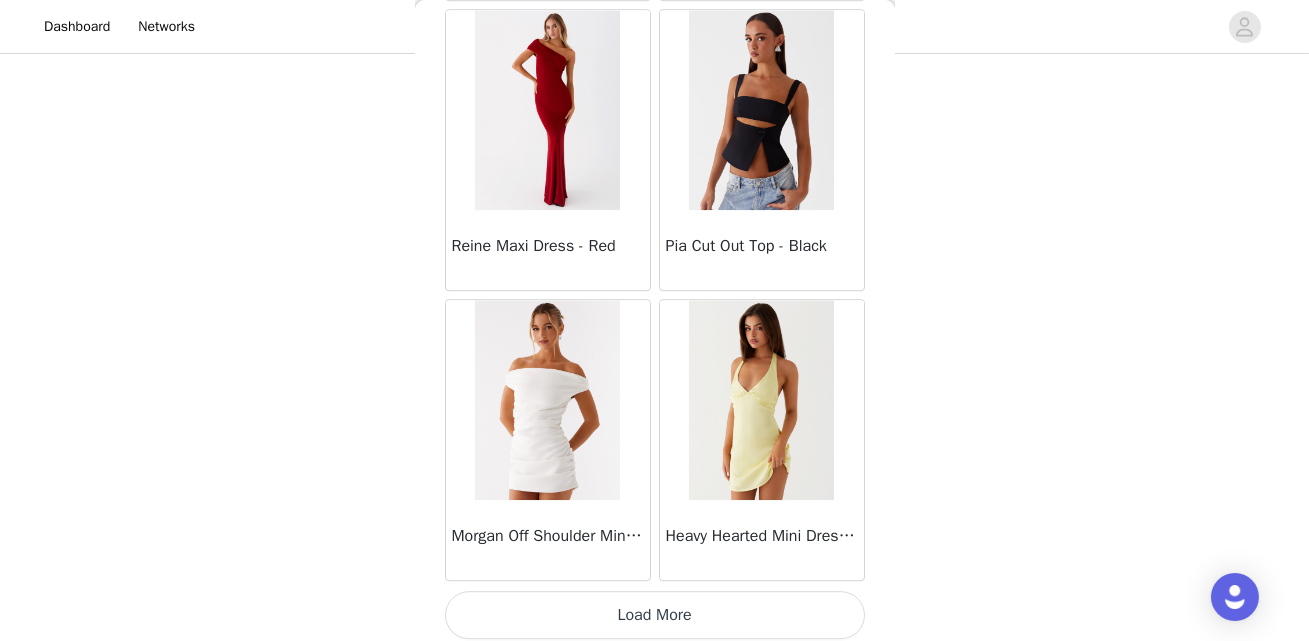 click on "Load More" at bounding box center [655, 615] 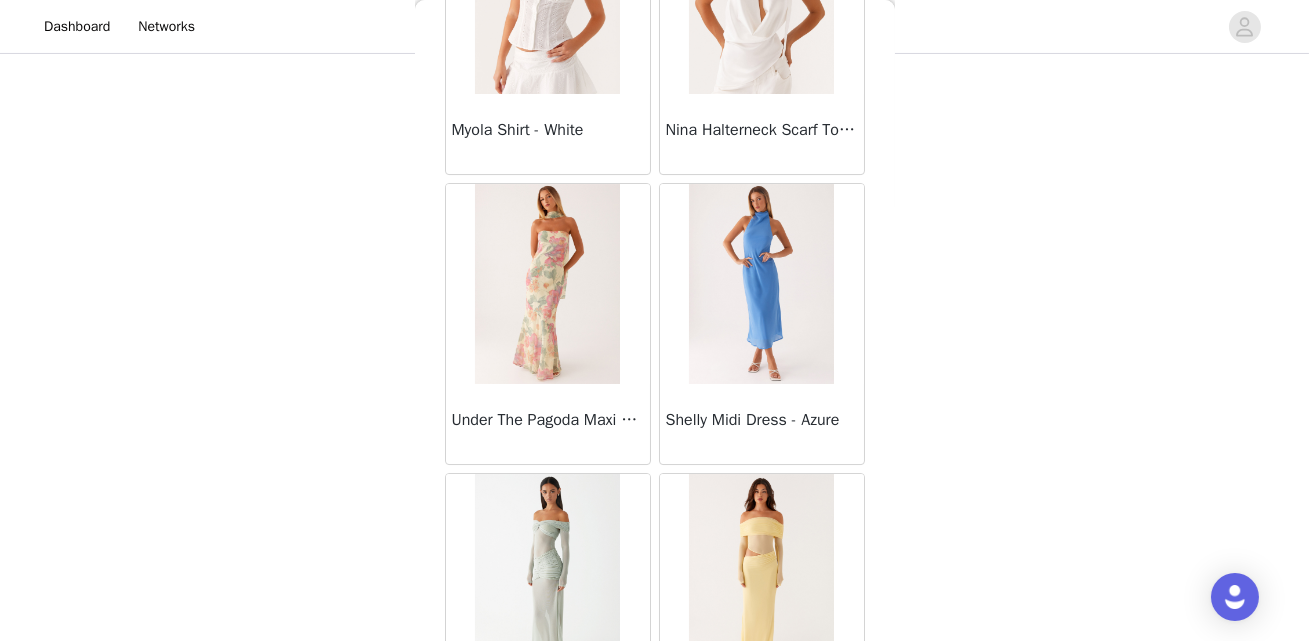 scroll, scrollTop: 14010, scrollLeft: 0, axis: vertical 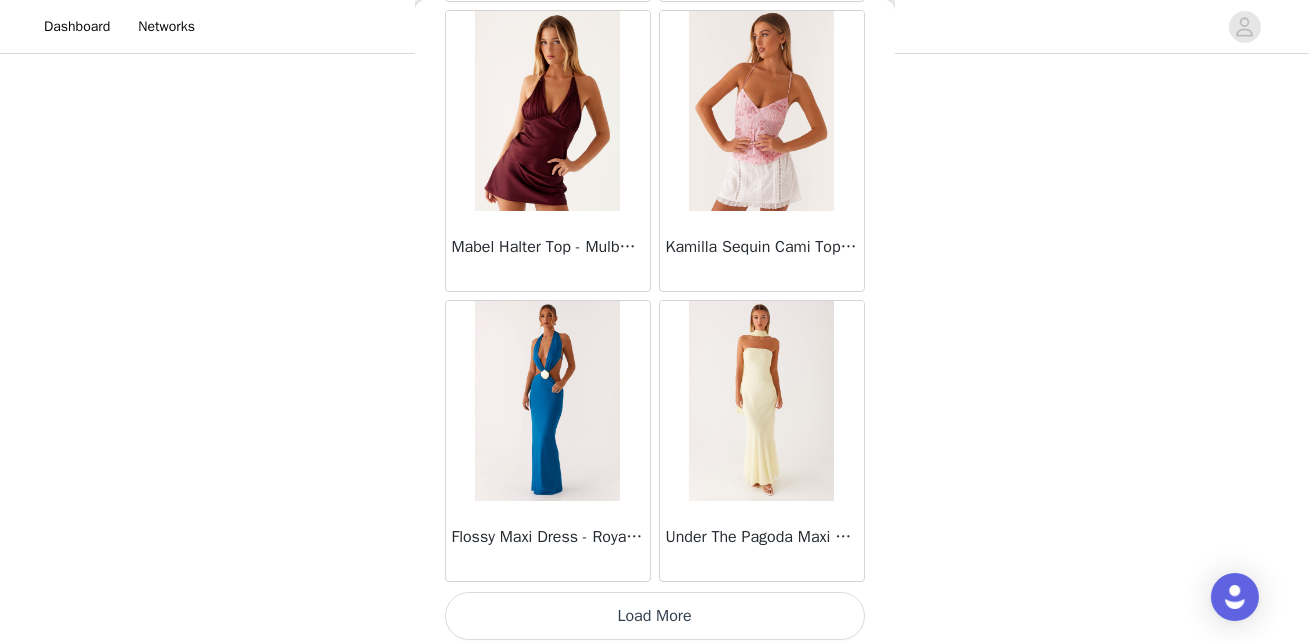click on "Load More" at bounding box center (655, 616) 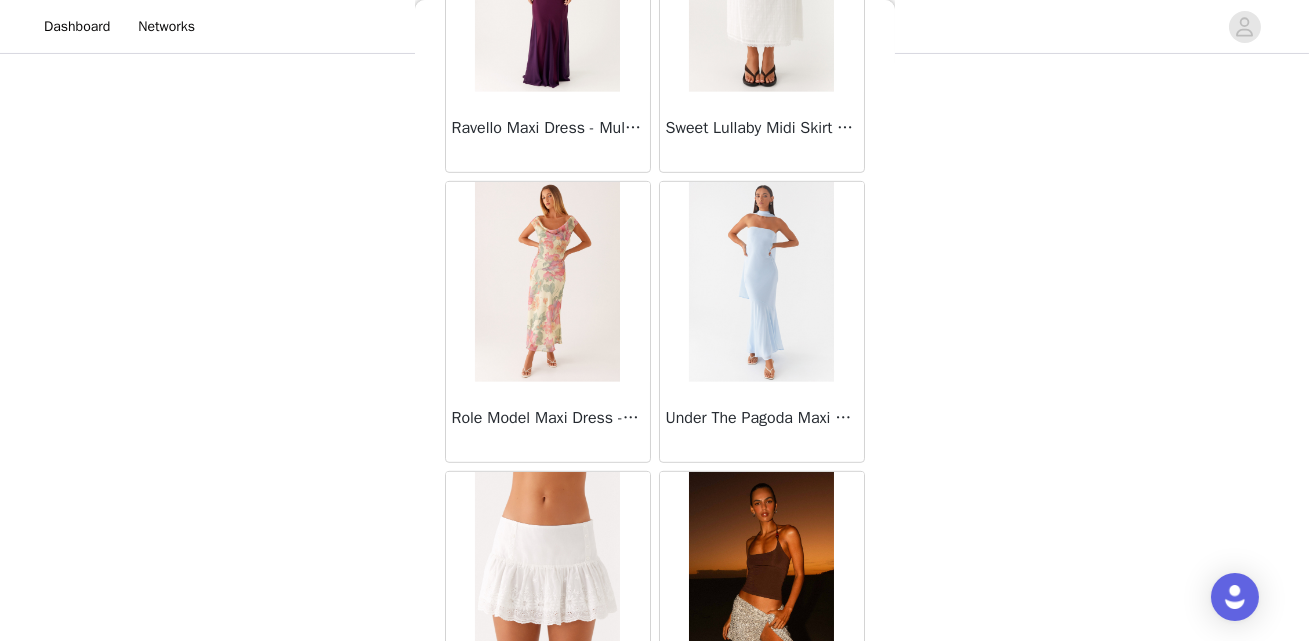 scroll, scrollTop: 16908, scrollLeft: 0, axis: vertical 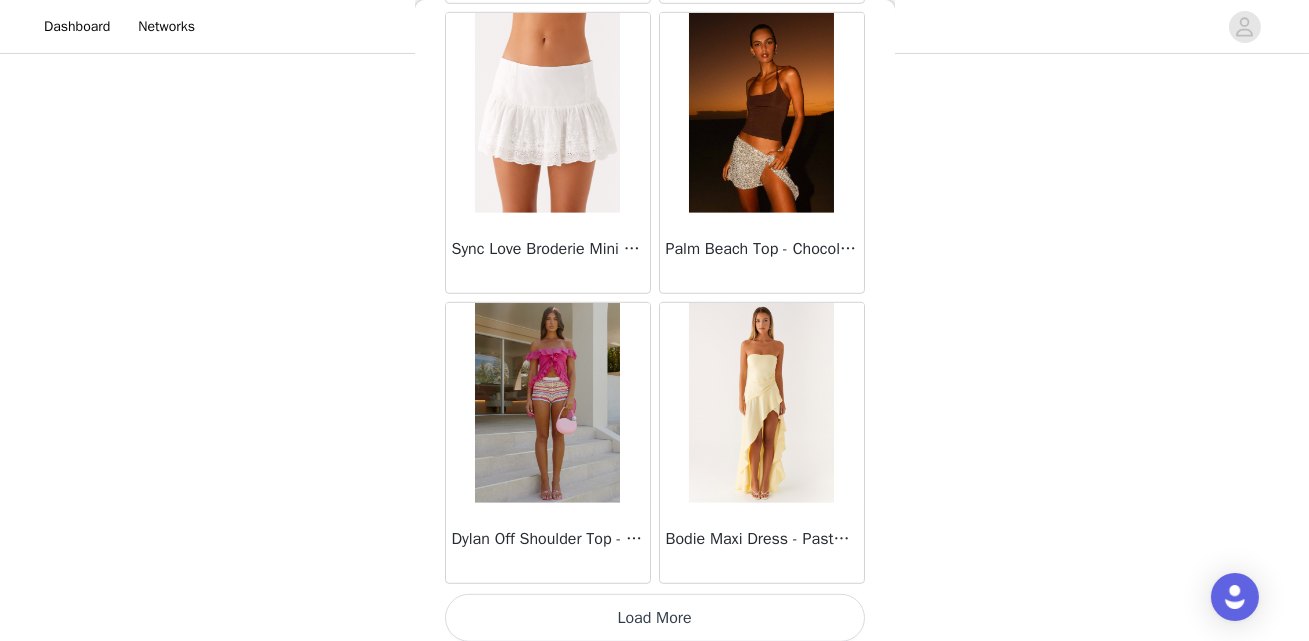 click on "Load More" at bounding box center [655, 618] 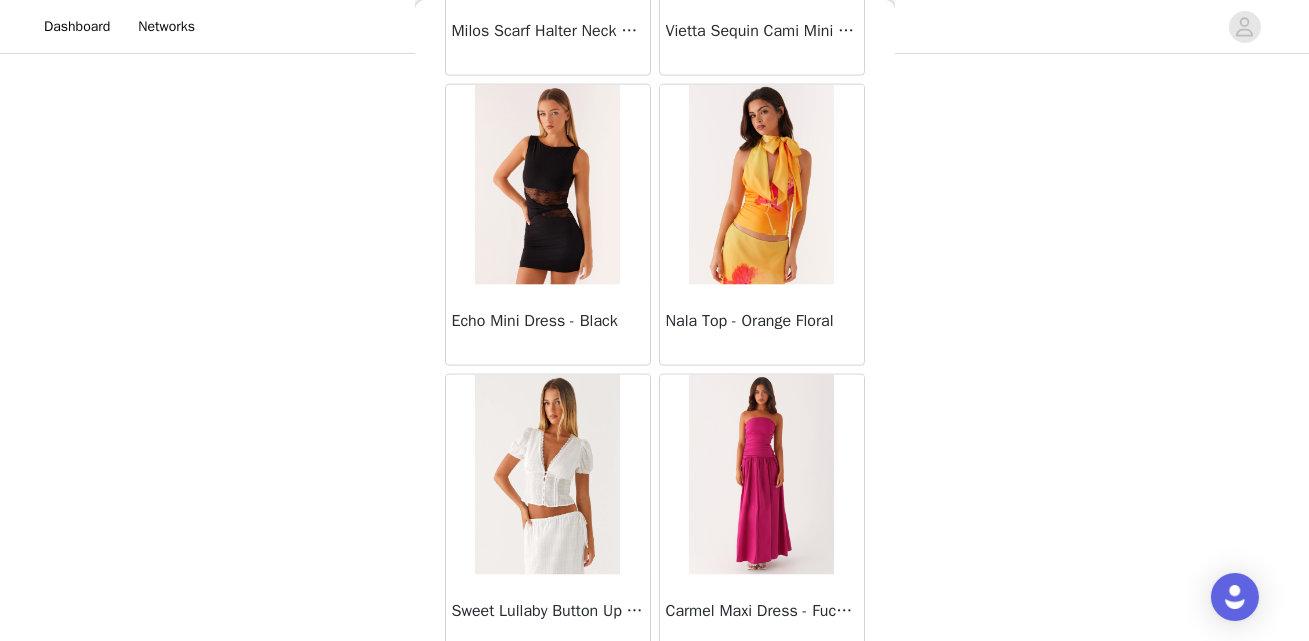 scroll, scrollTop: 19806, scrollLeft: 0, axis: vertical 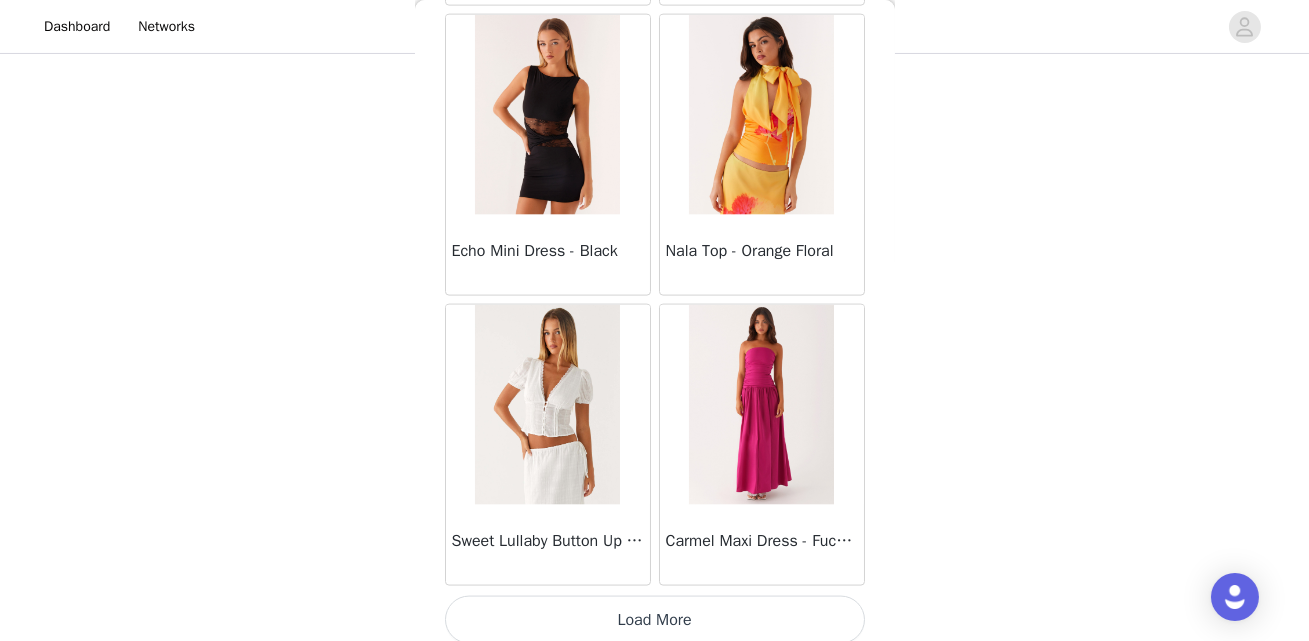 click on "Load More" at bounding box center (655, 620) 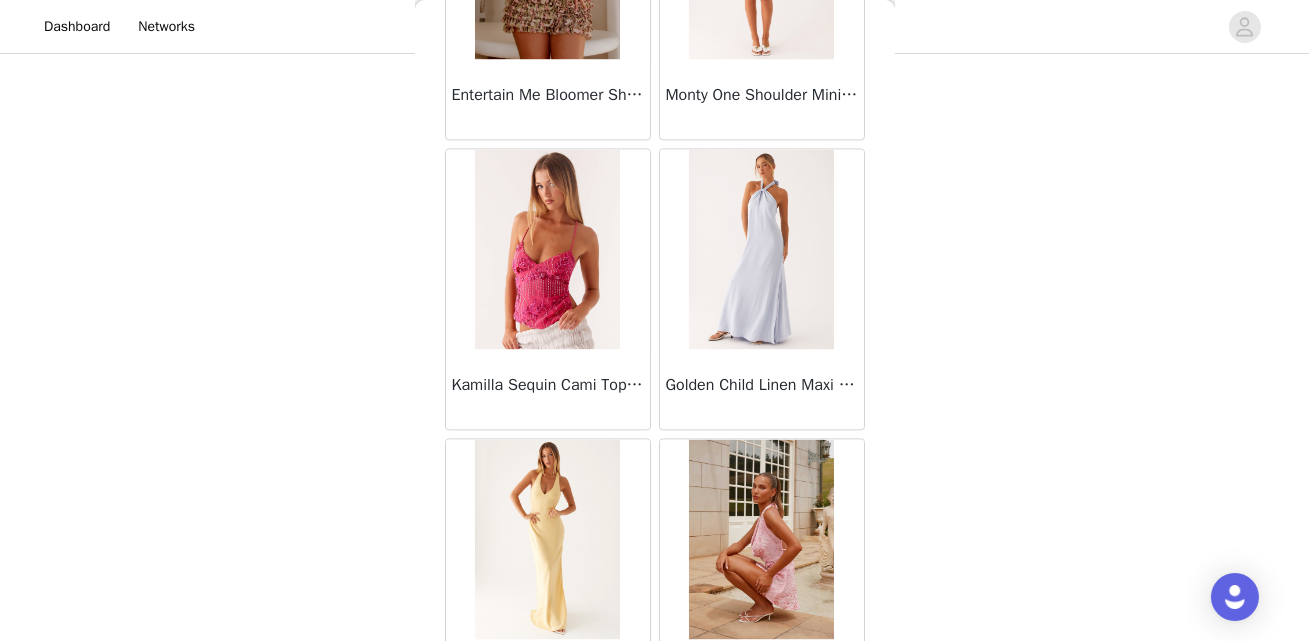 scroll, scrollTop: 22704, scrollLeft: 0, axis: vertical 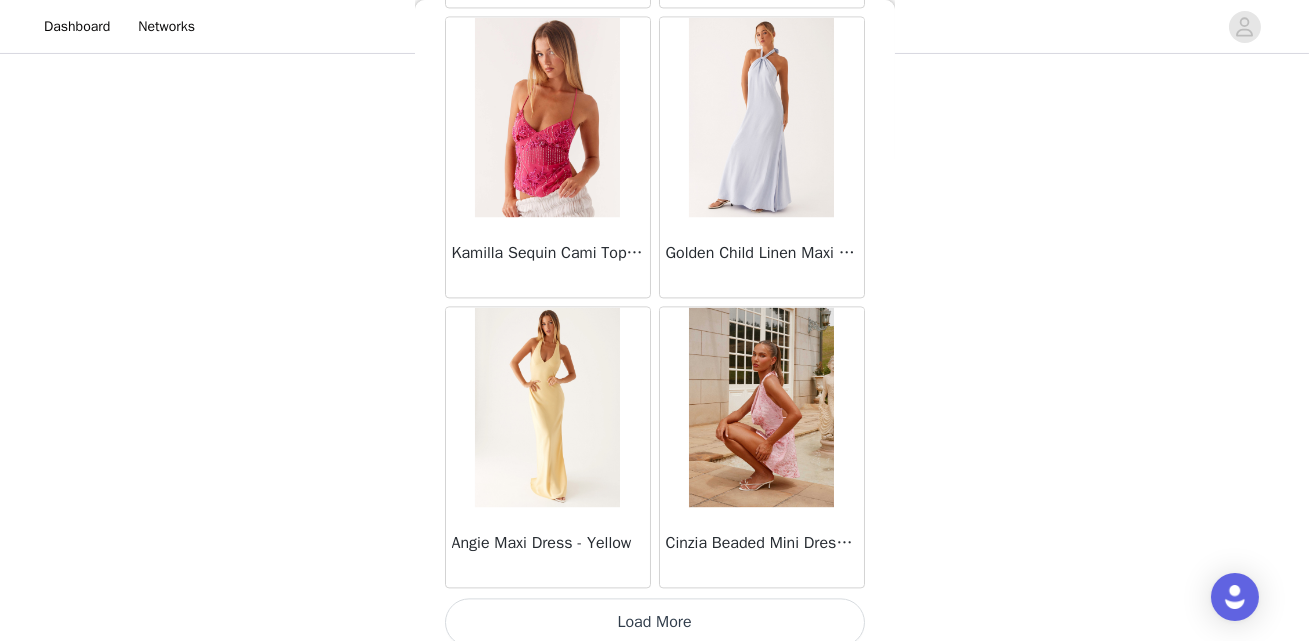 click on "Load More" at bounding box center (655, 622) 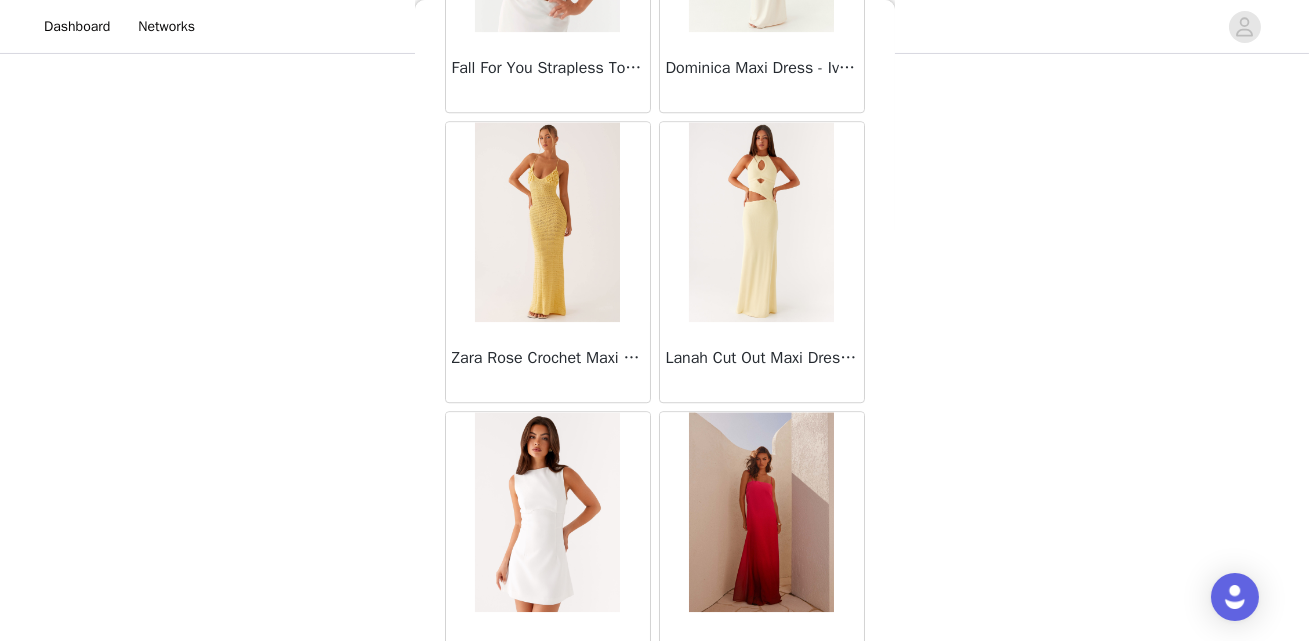 scroll, scrollTop: 25602, scrollLeft: 0, axis: vertical 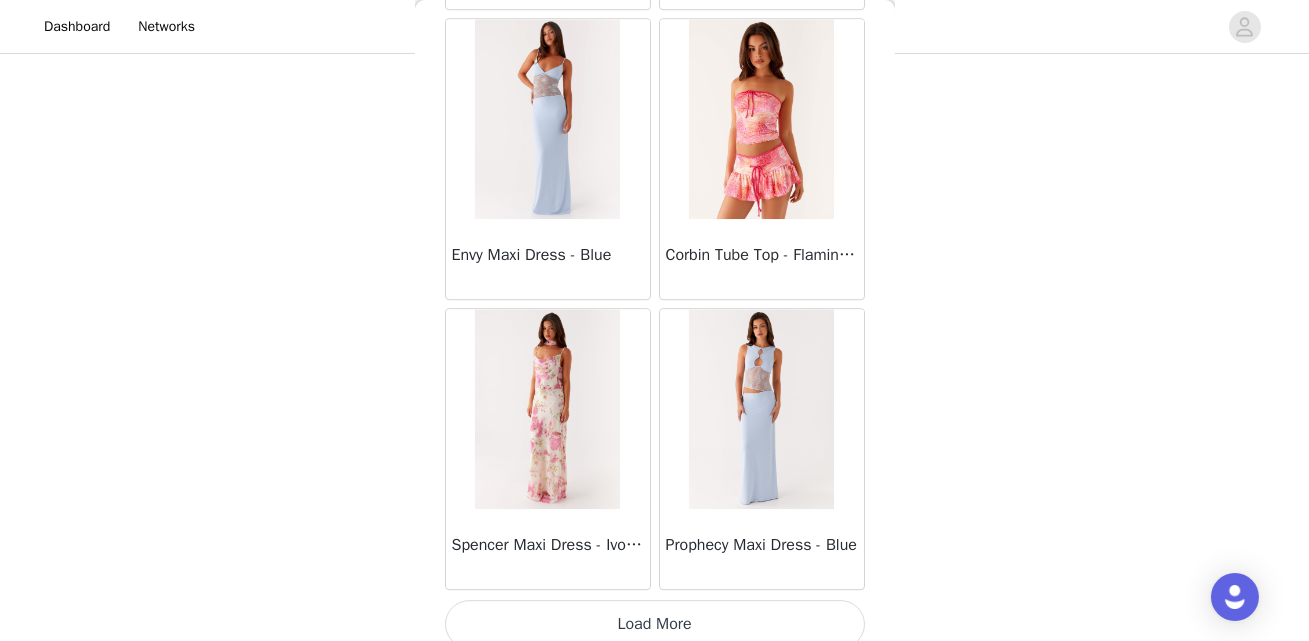 click on "Load More" at bounding box center (655, 624) 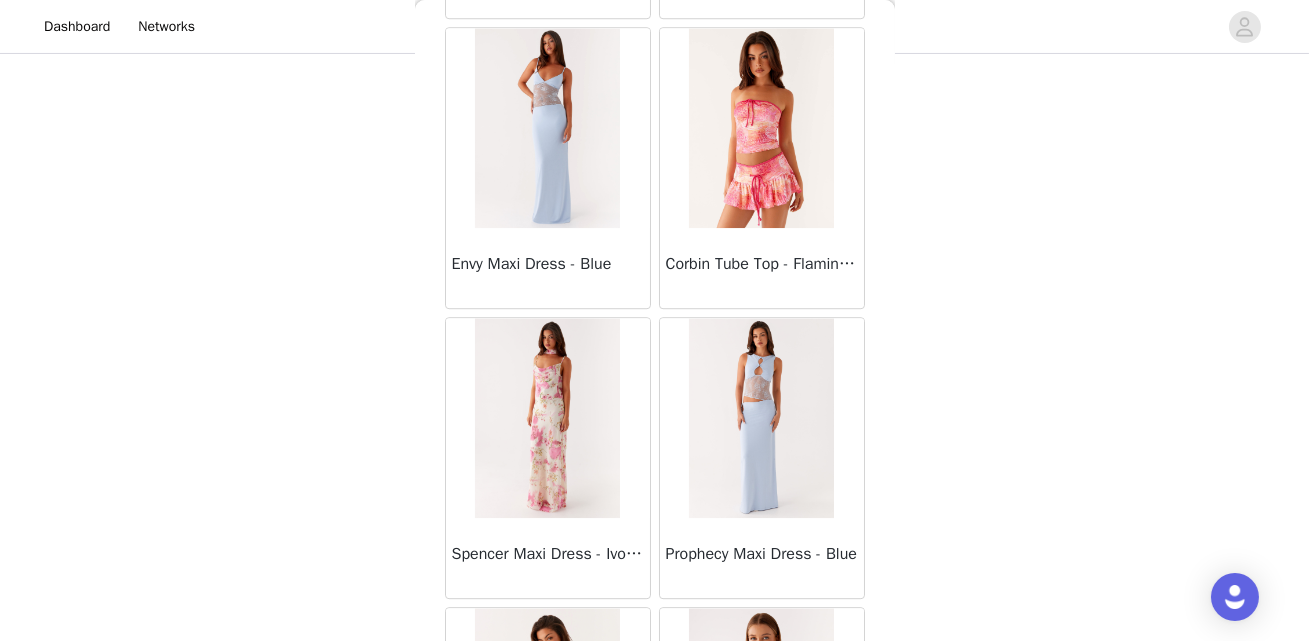 scroll, scrollTop: 25602, scrollLeft: 0, axis: vertical 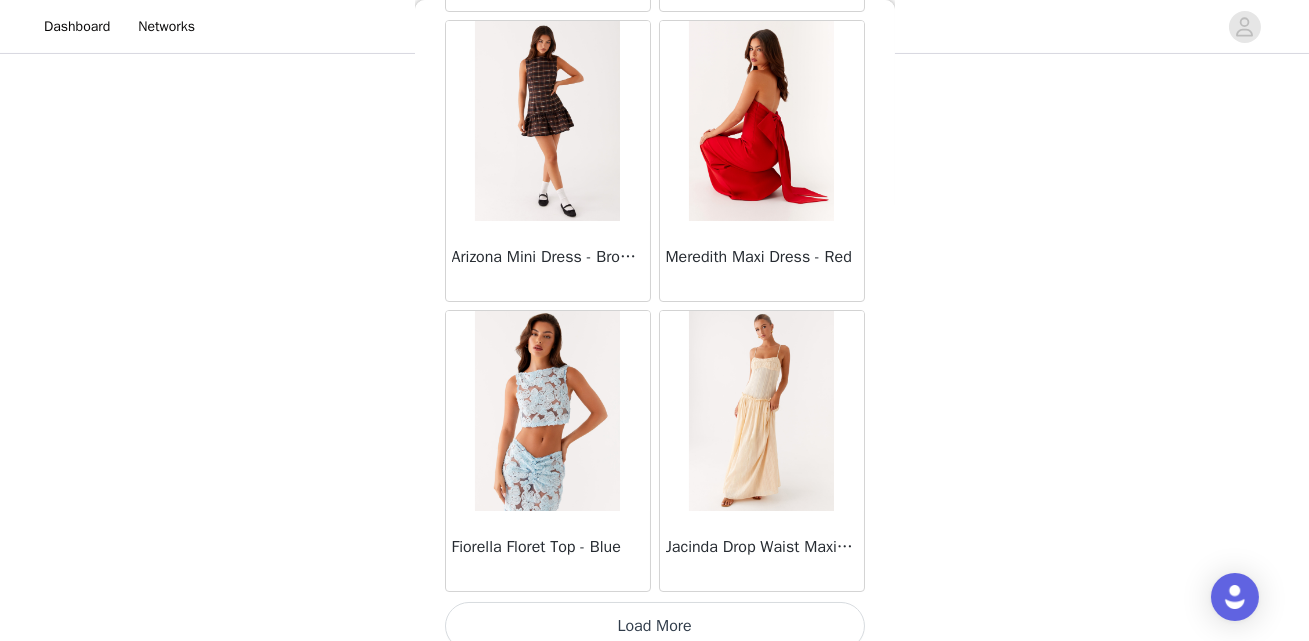 click on "Load More" at bounding box center [655, 626] 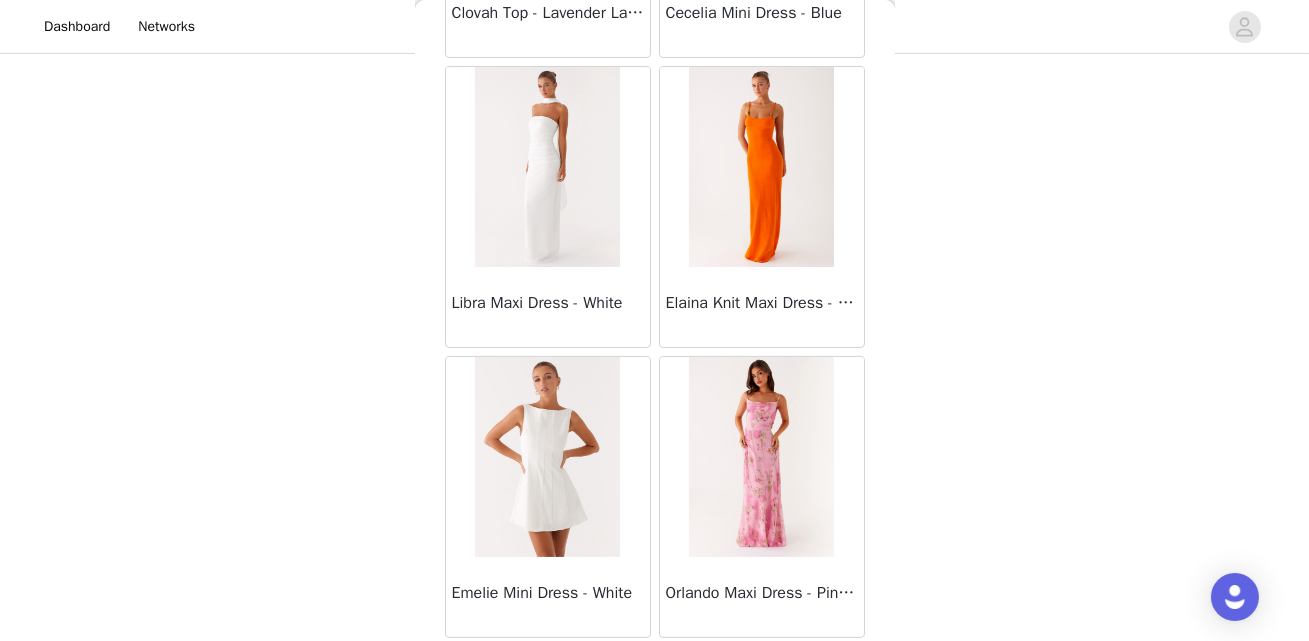 scroll, scrollTop: 29615, scrollLeft: 0, axis: vertical 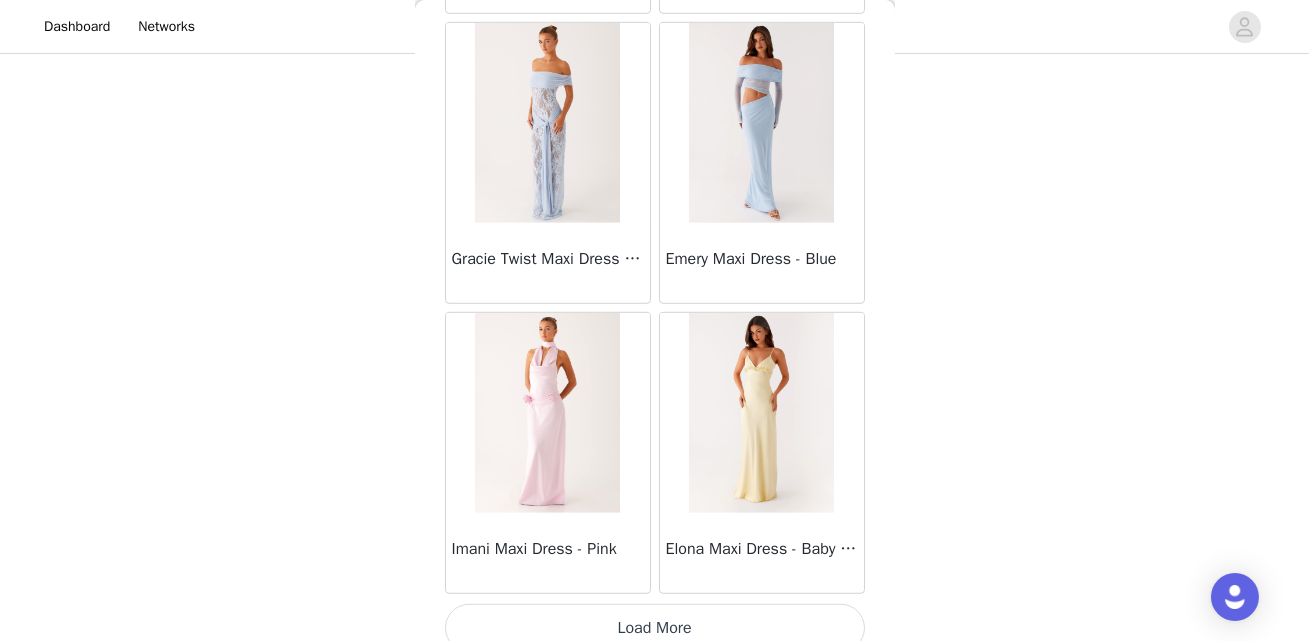 click on "Load More" at bounding box center [655, 628] 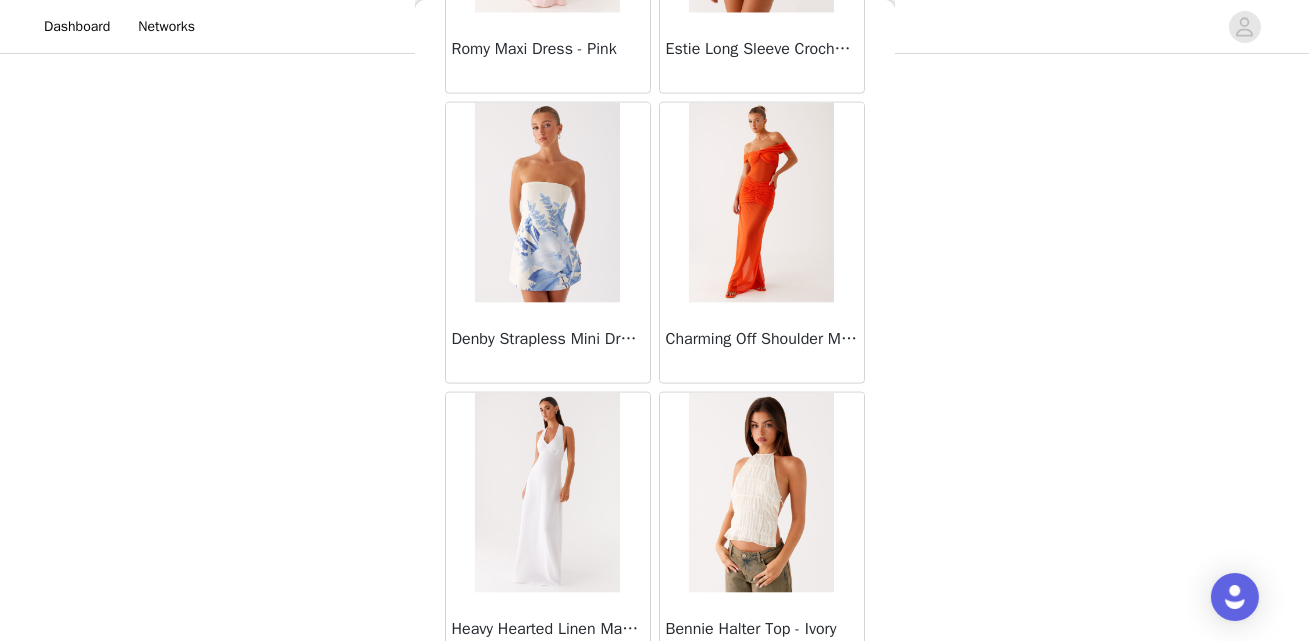 scroll, scrollTop: 34296, scrollLeft: 0, axis: vertical 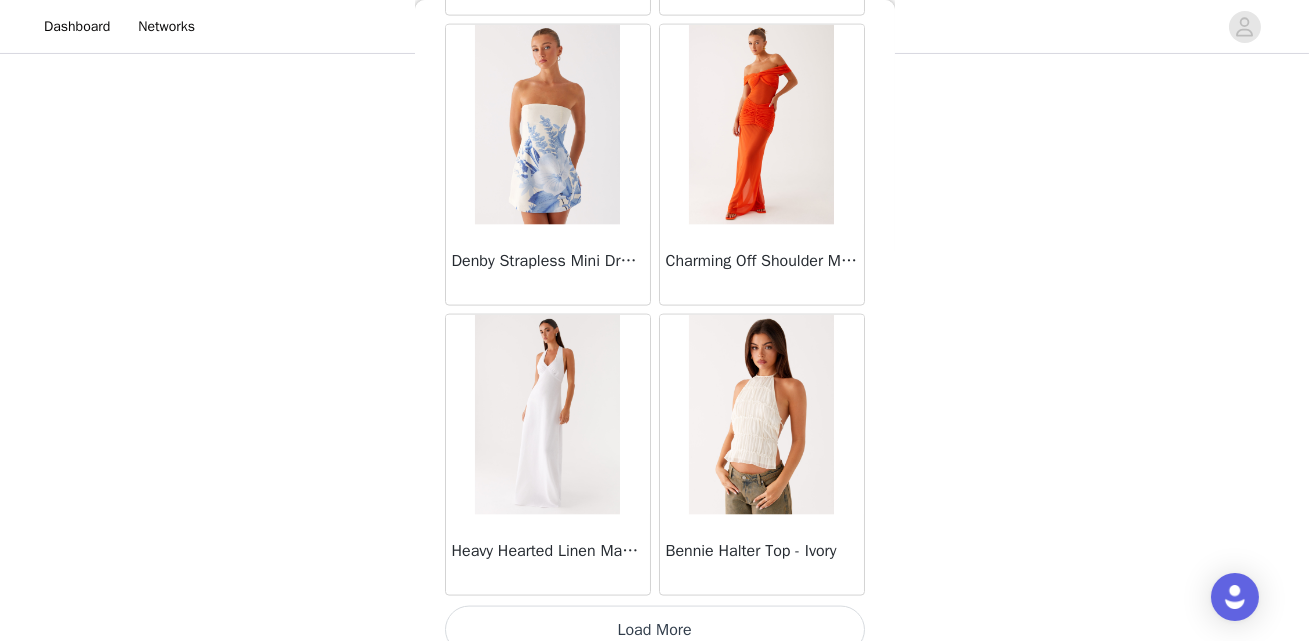 click on "Load More" at bounding box center (655, 630) 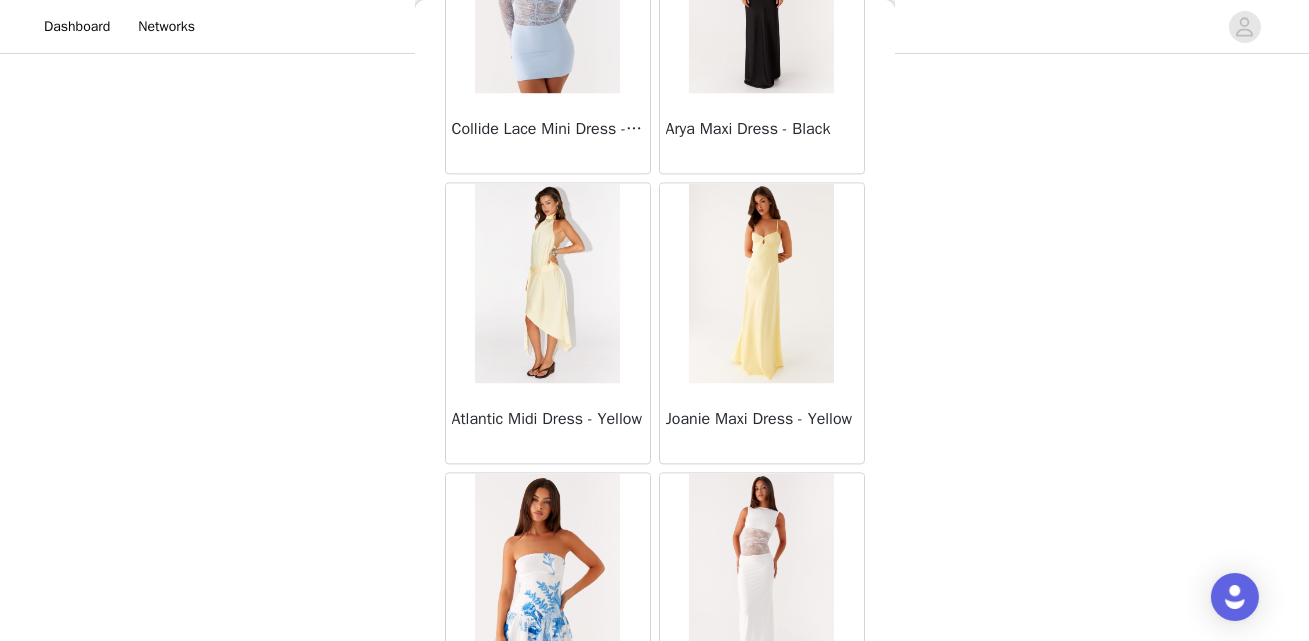 scroll, scrollTop: 37195, scrollLeft: 0, axis: vertical 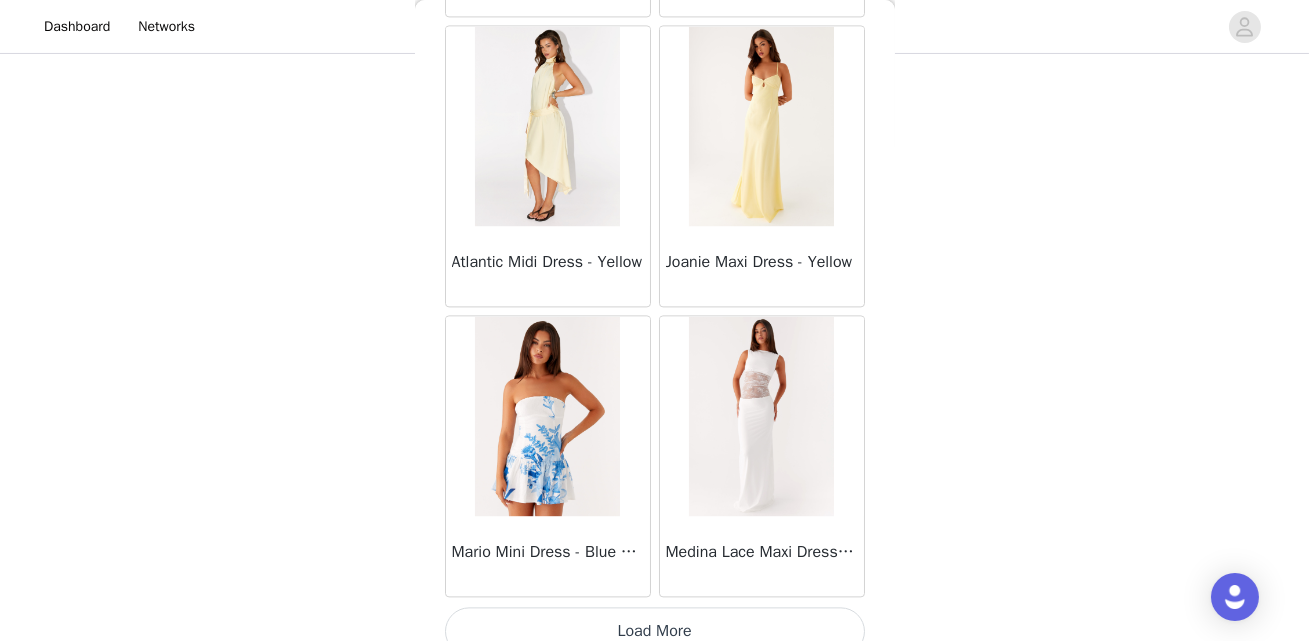 click on "Load More" at bounding box center (655, 631) 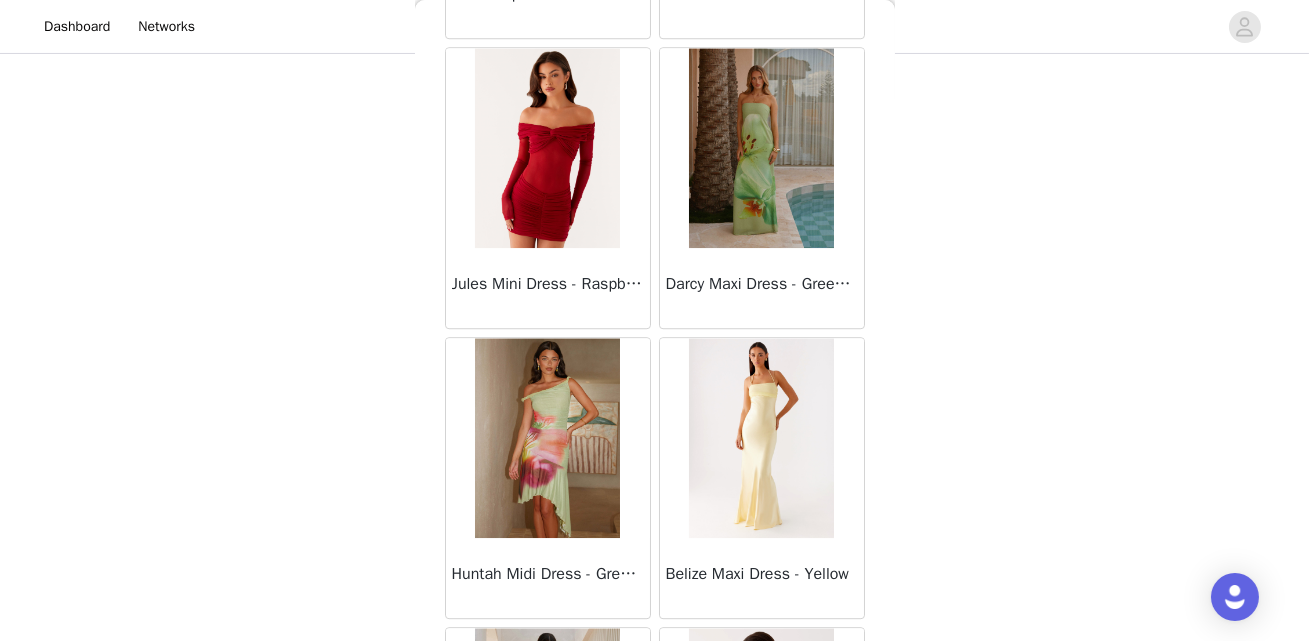 scroll, scrollTop: 40093, scrollLeft: 0, axis: vertical 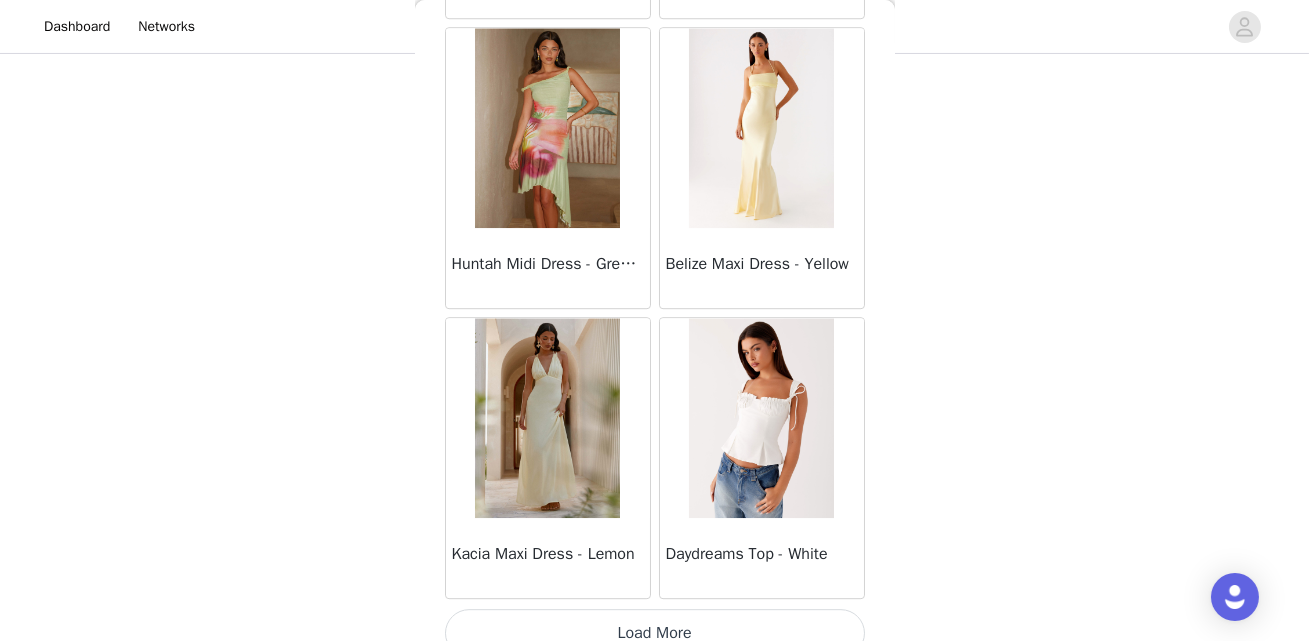 click on "Load More" at bounding box center (655, 633) 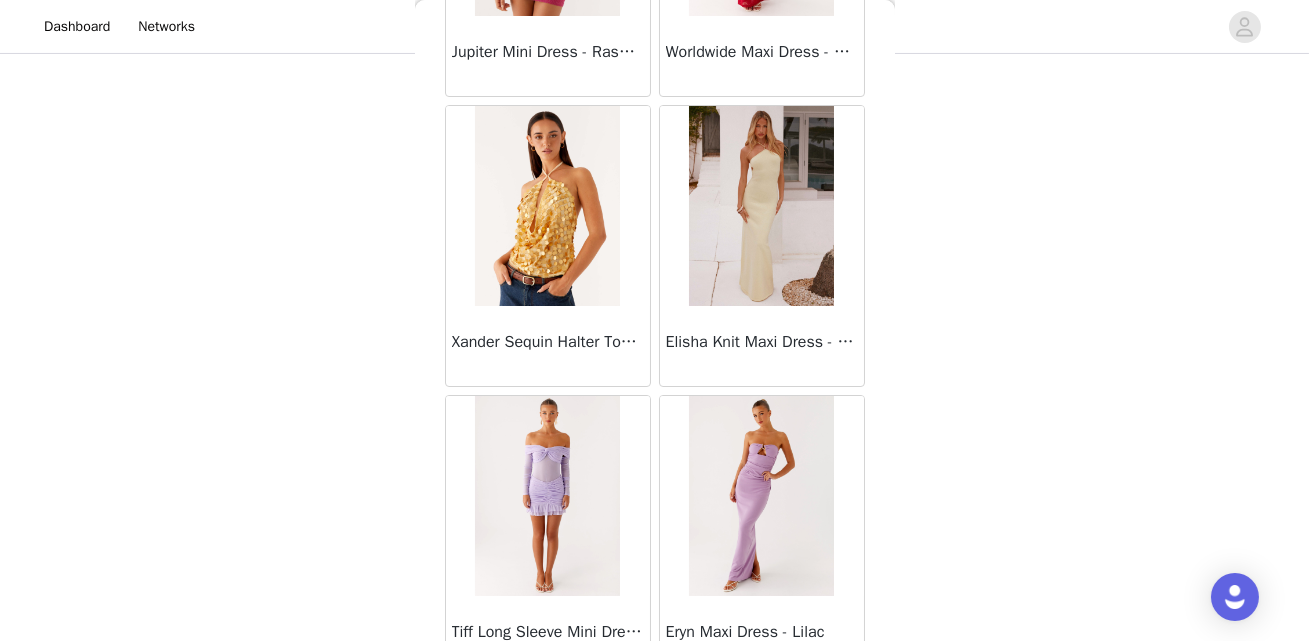 scroll, scrollTop: 42991, scrollLeft: 0, axis: vertical 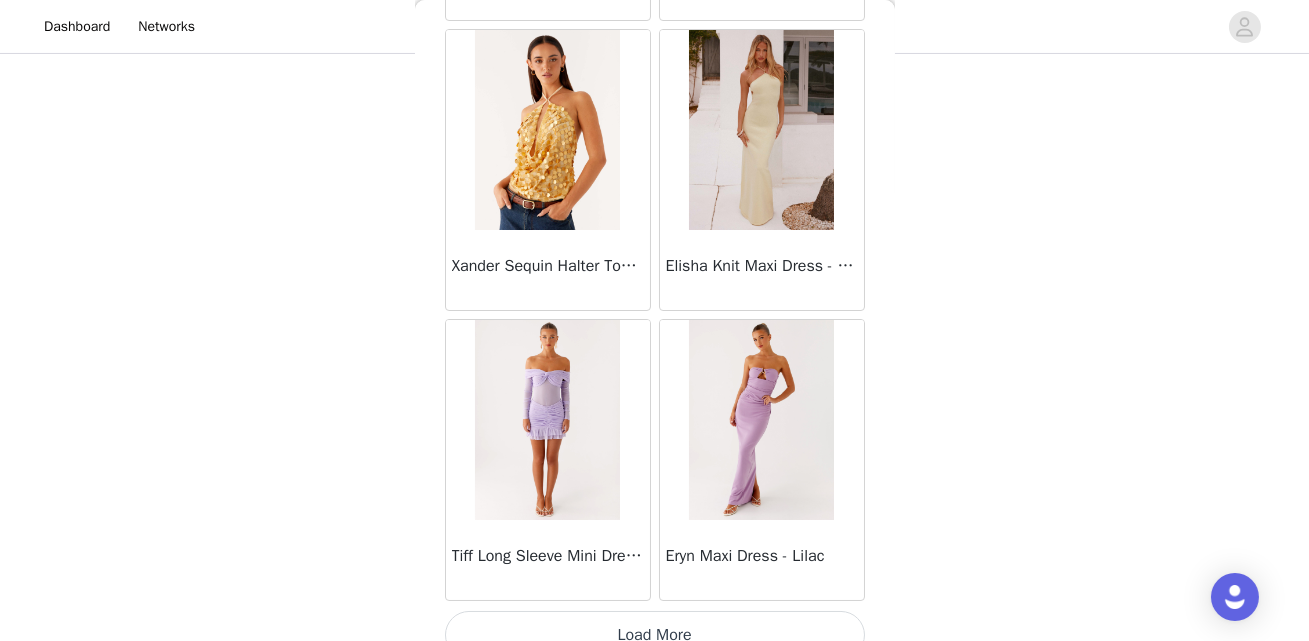 click on "Load More" at bounding box center (655, 635) 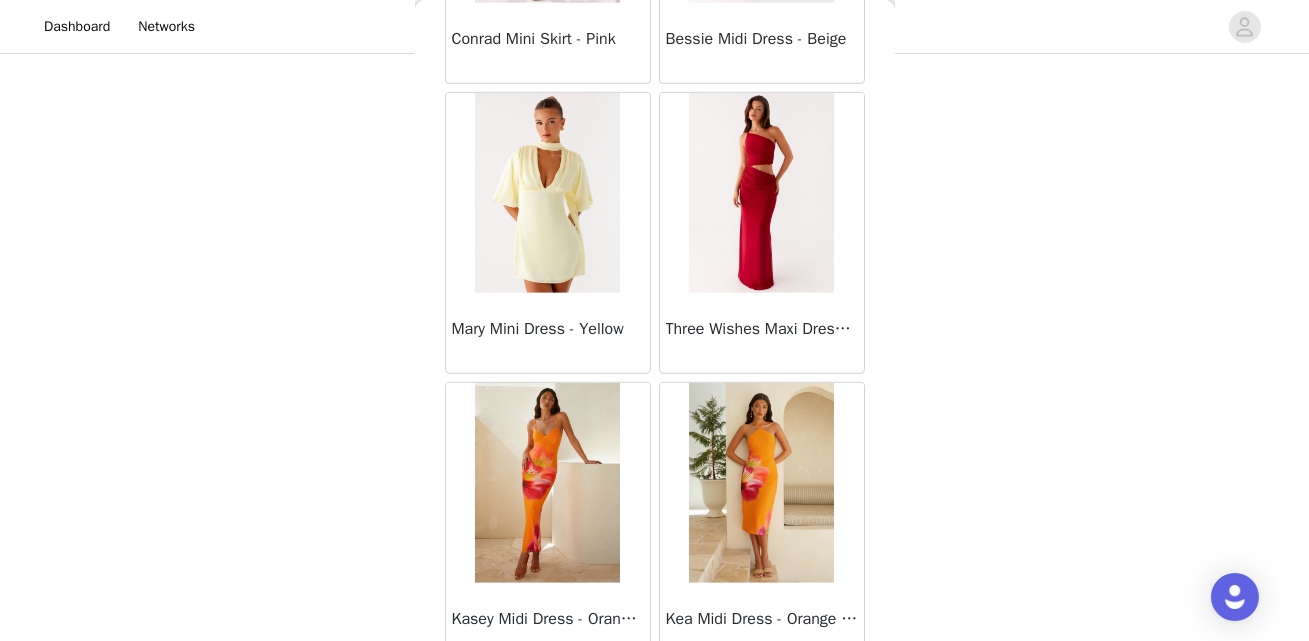 scroll, scrollTop: 45889, scrollLeft: 0, axis: vertical 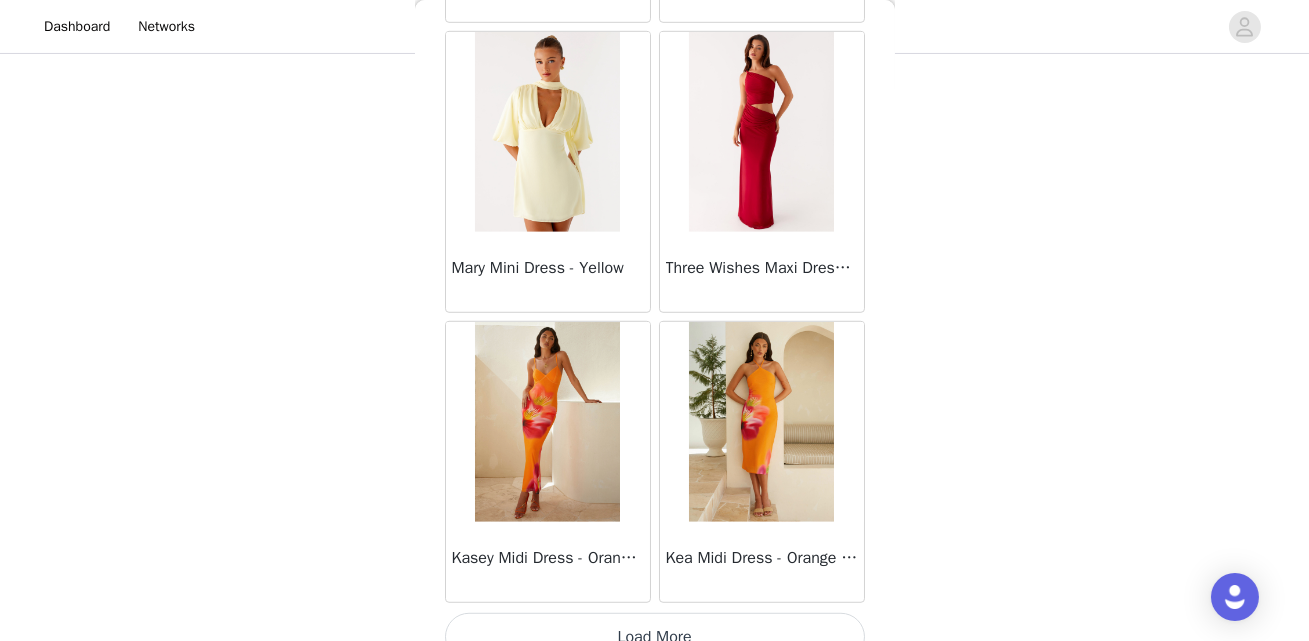 click on "Load More" at bounding box center [655, 637] 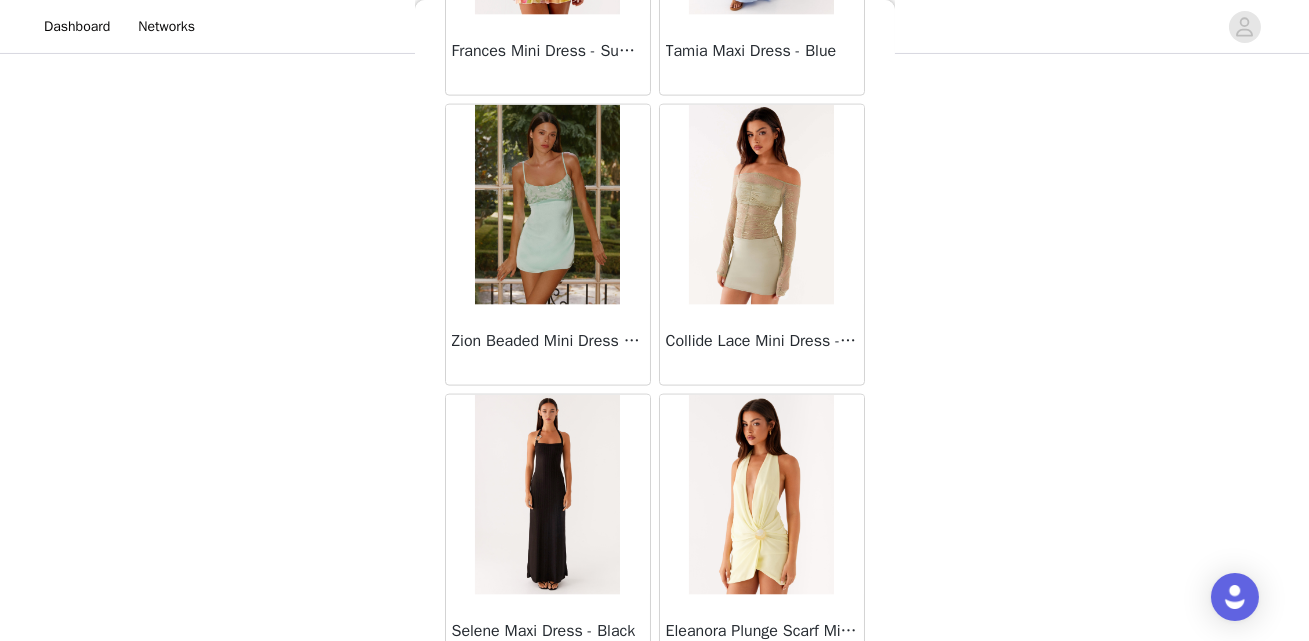 scroll, scrollTop: 48787, scrollLeft: 0, axis: vertical 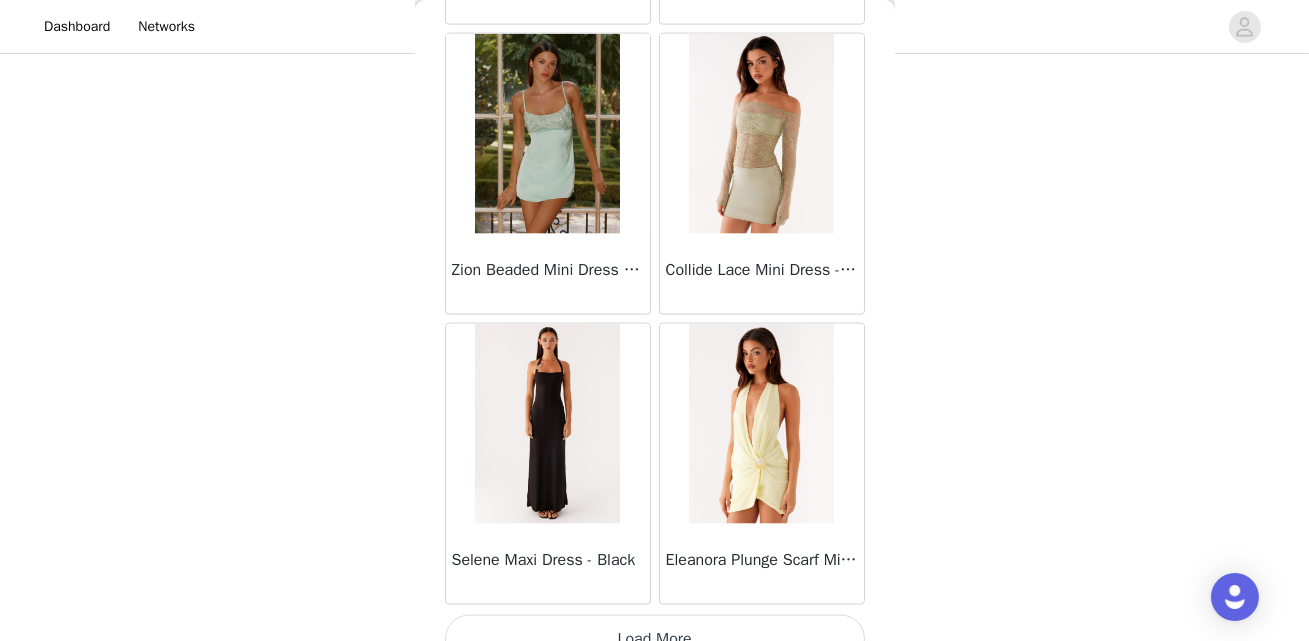 click on "Load More" at bounding box center (655, 639) 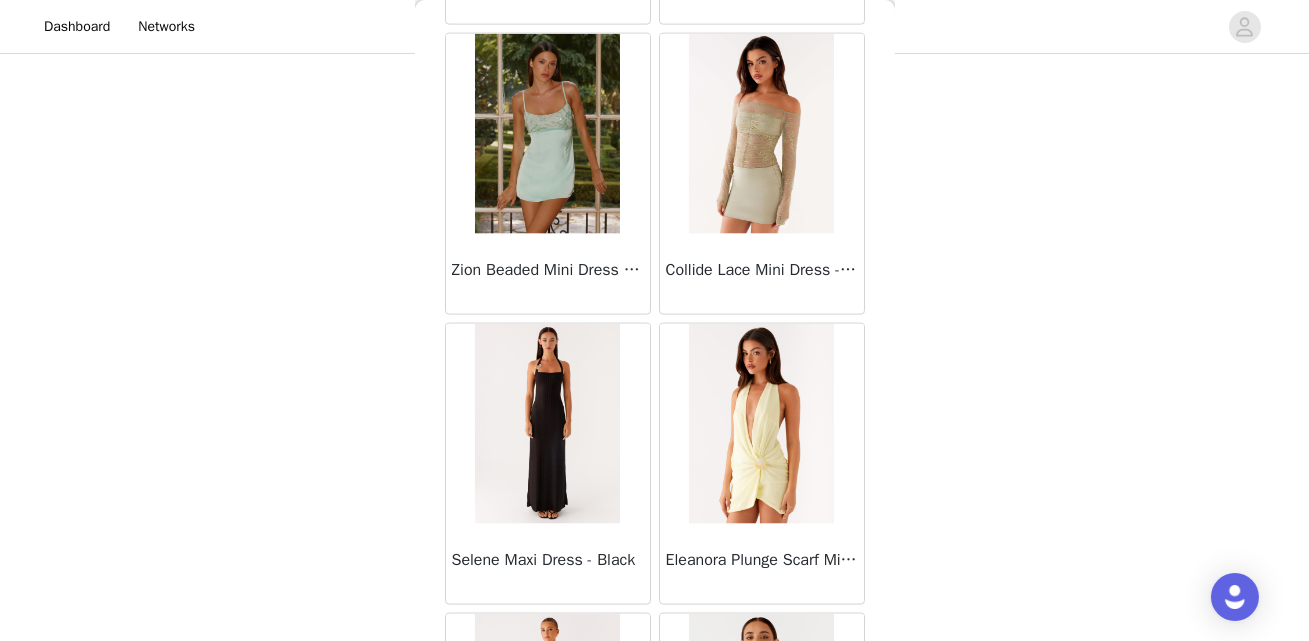 scroll, scrollTop: 49599, scrollLeft: 0, axis: vertical 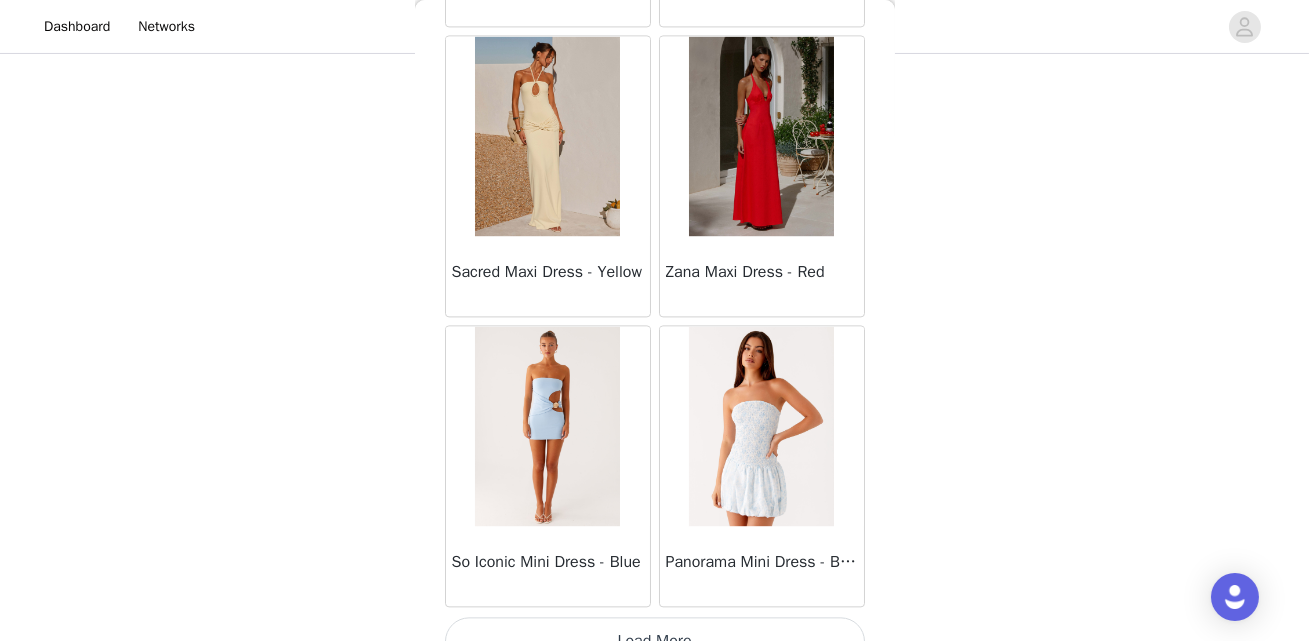 click on "Load More" at bounding box center (655, 641) 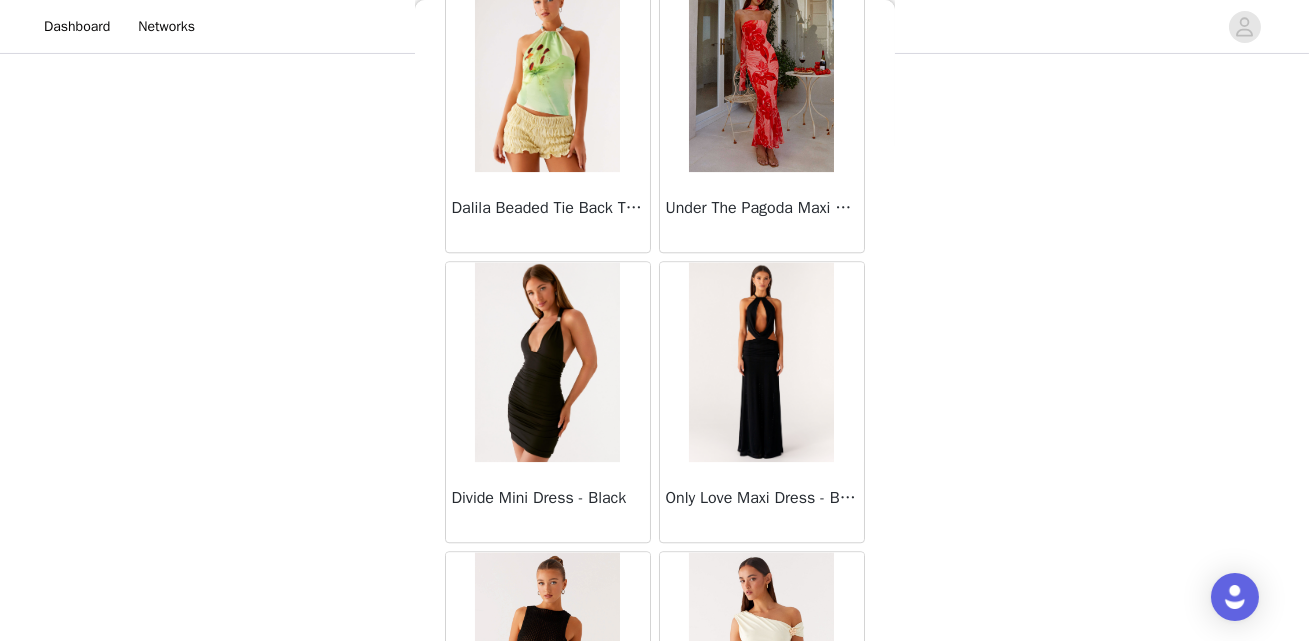 scroll, scrollTop: 52998, scrollLeft: 0, axis: vertical 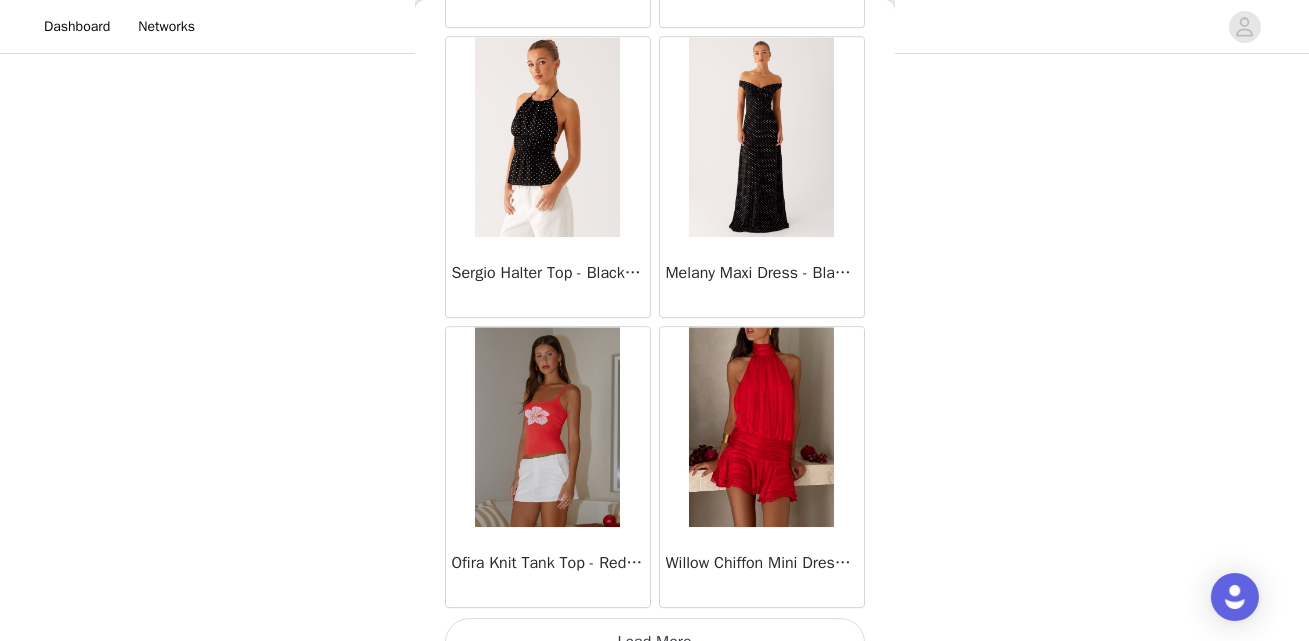 click on "Load More" at bounding box center (655, 642) 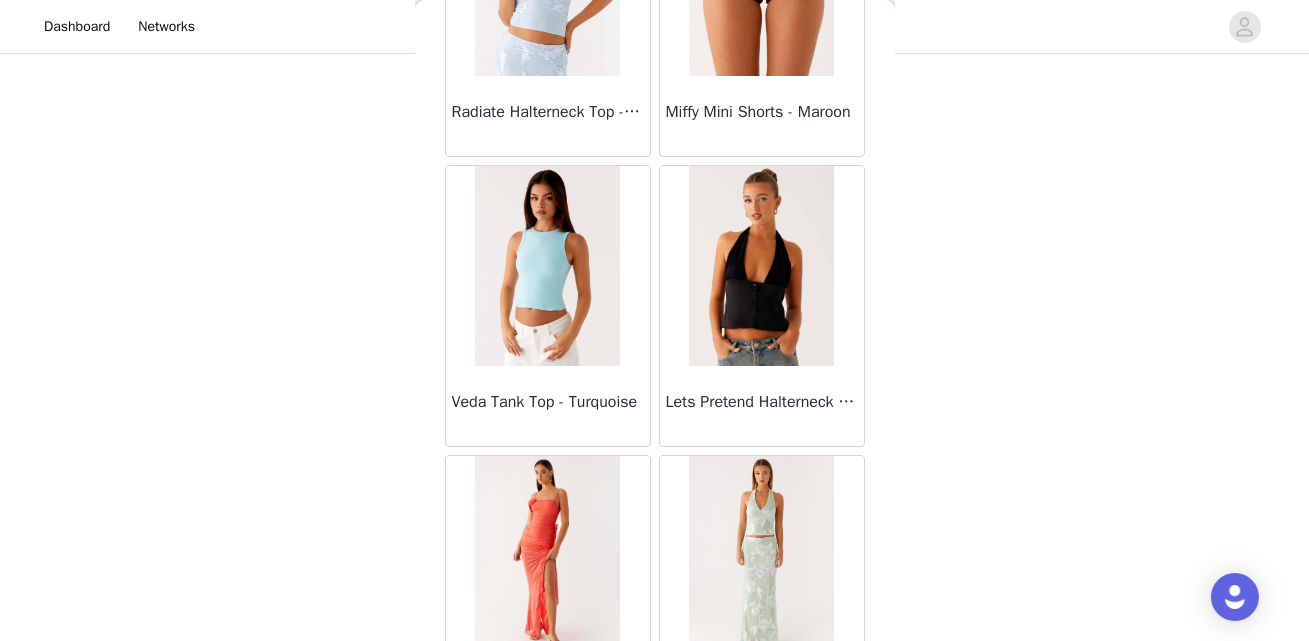 scroll, scrollTop: 57455, scrollLeft: 0, axis: vertical 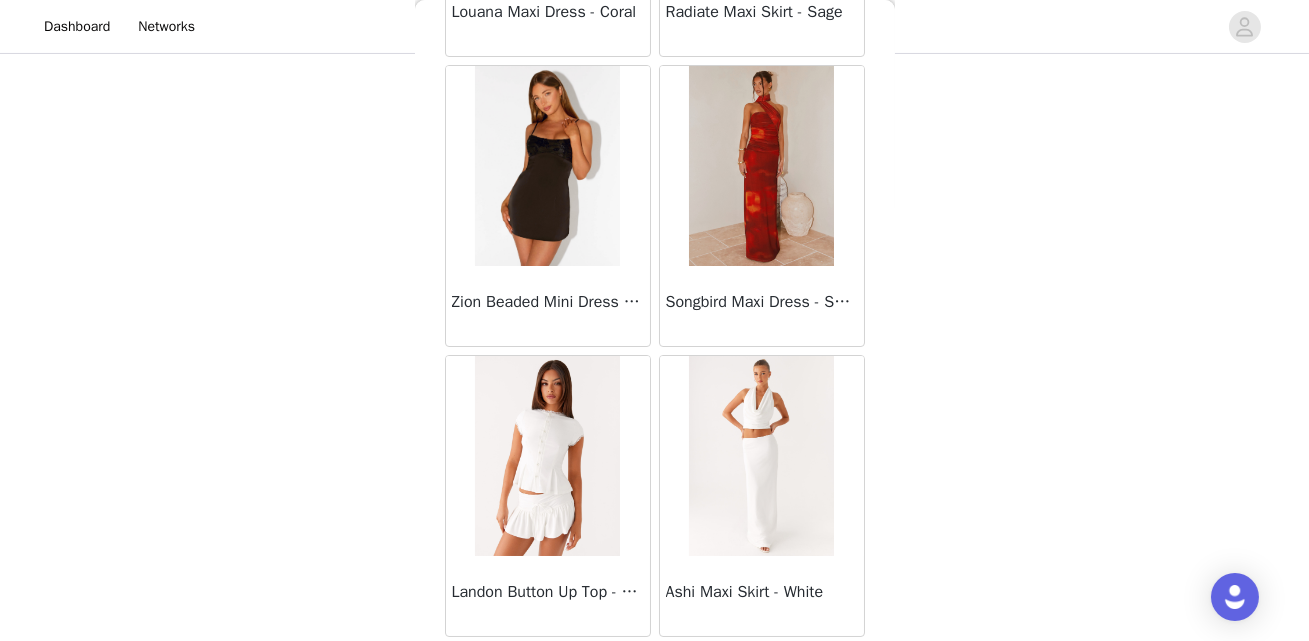 click on "Load More" at bounding box center [655, 671] 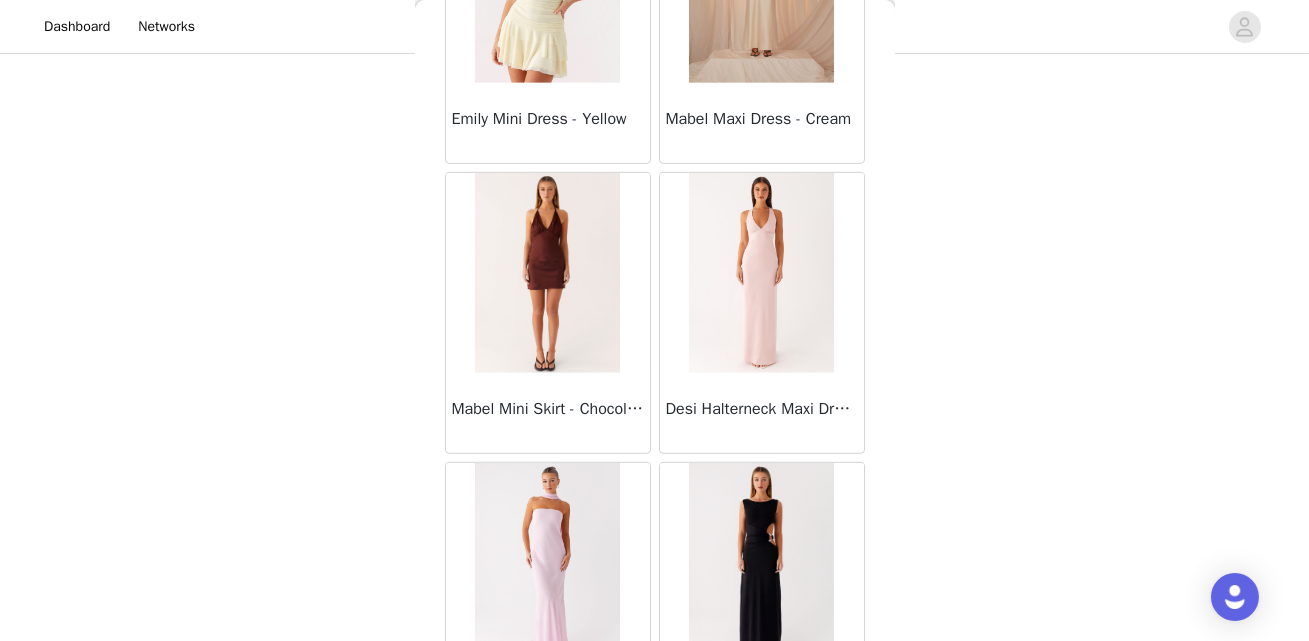 scroll, scrollTop: 60380, scrollLeft: 0, axis: vertical 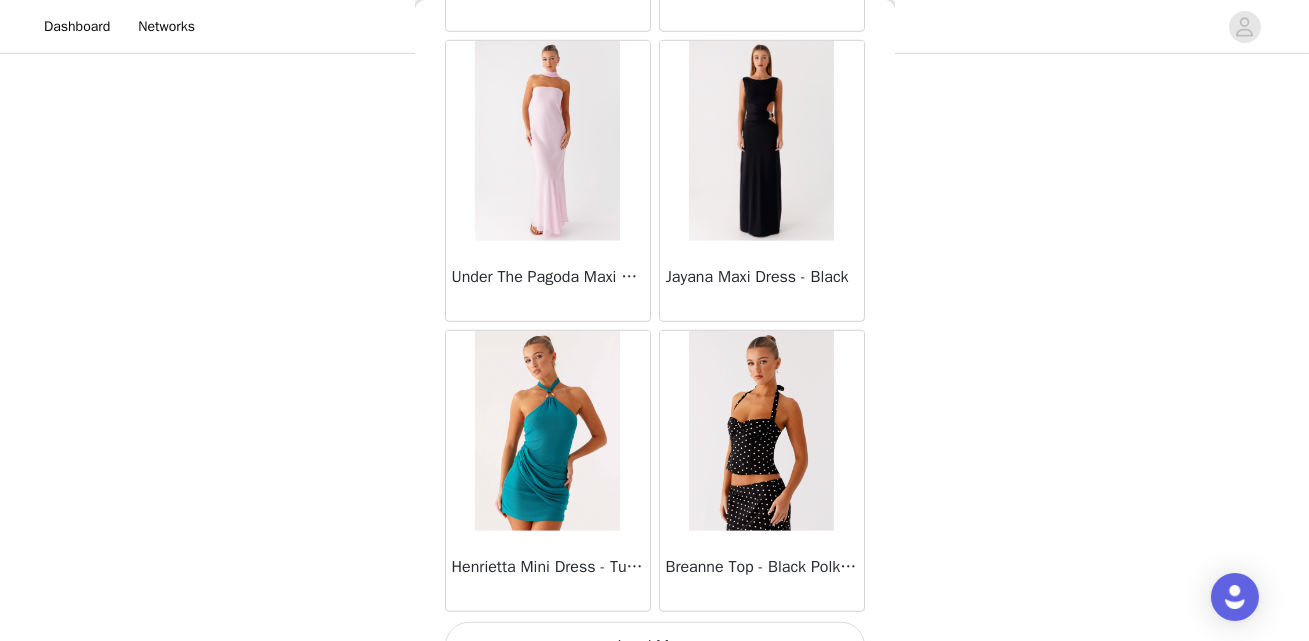 click on "Load More" at bounding box center (655, 646) 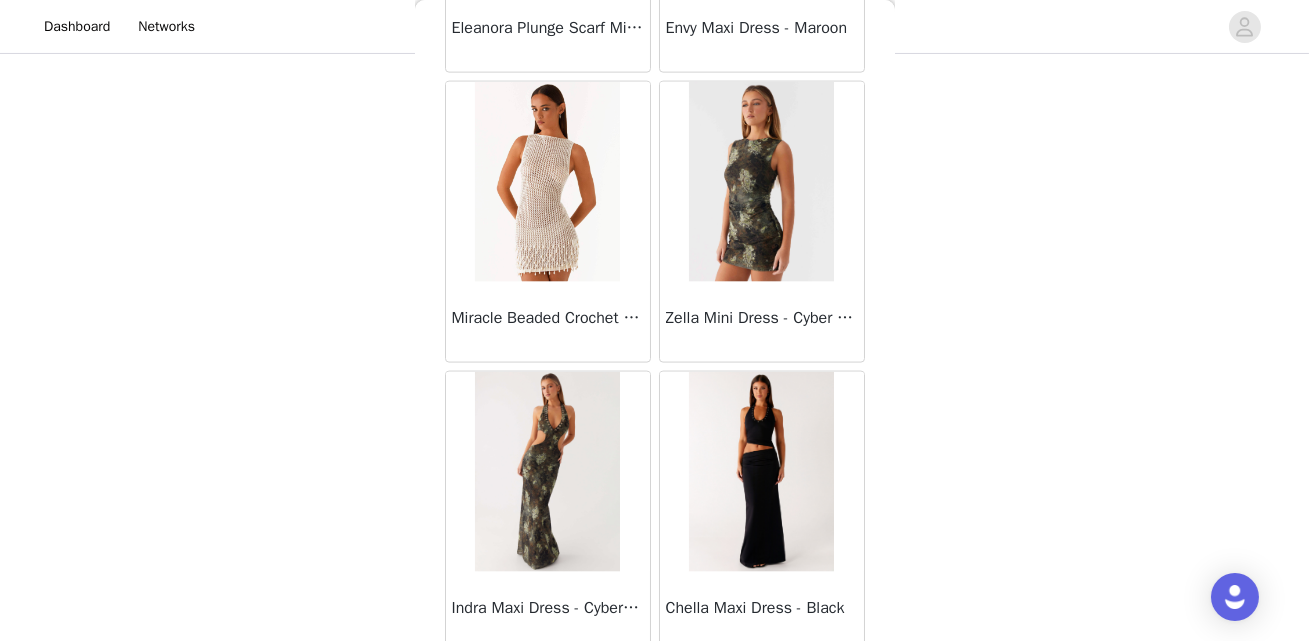 scroll, scrollTop: 63278, scrollLeft: 0, axis: vertical 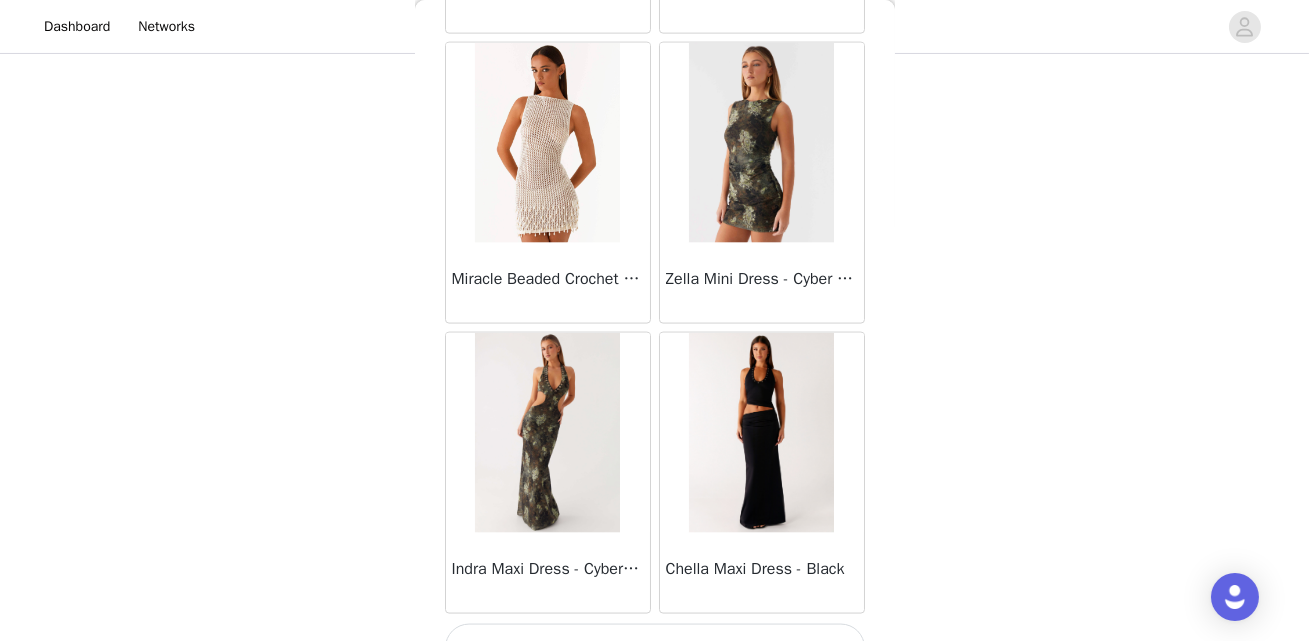 click on "Load More" at bounding box center [655, 648] 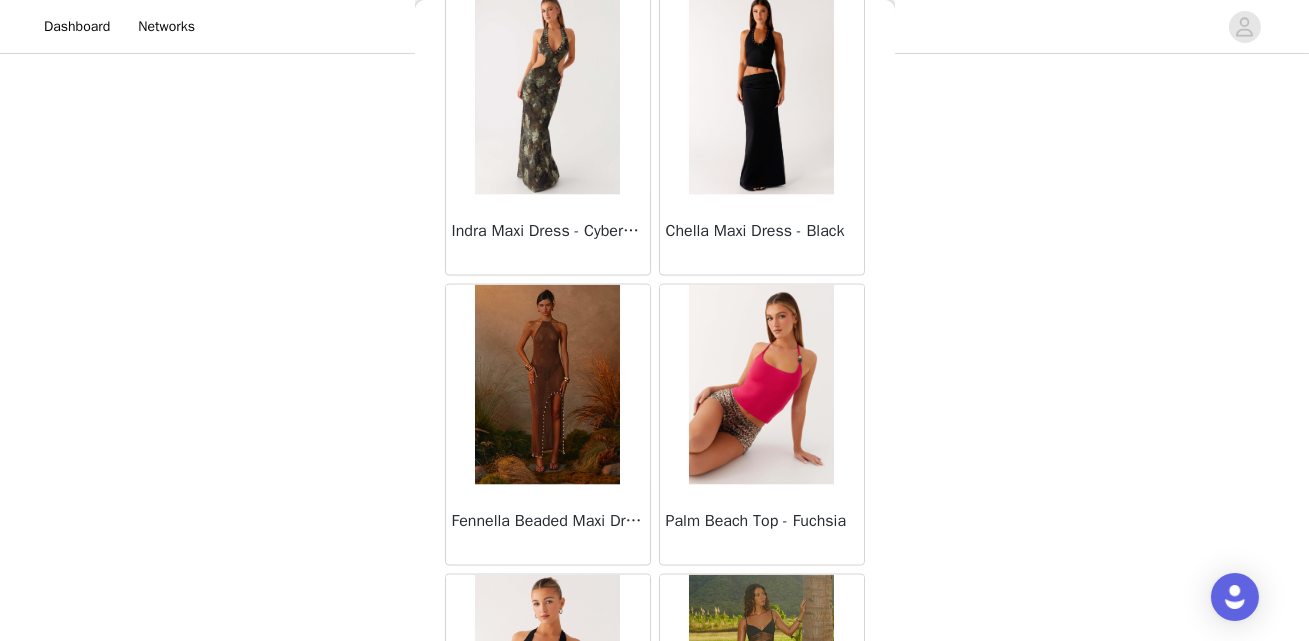 scroll, scrollTop: 63989, scrollLeft: 0, axis: vertical 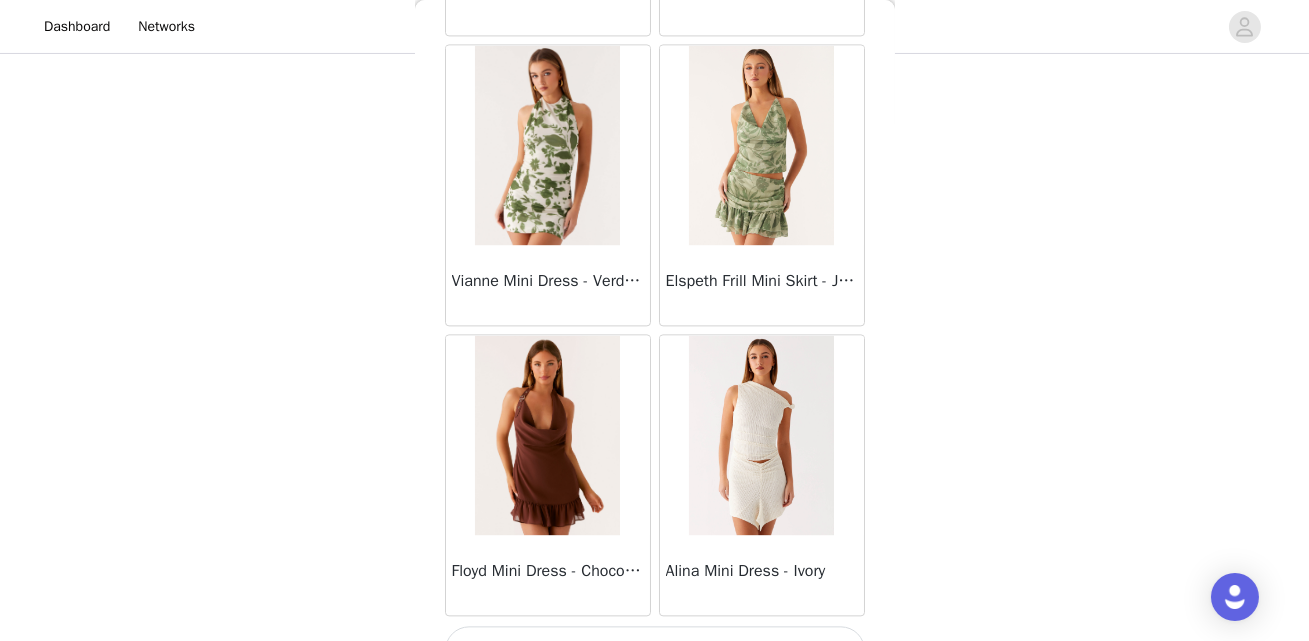 click on "Load More" at bounding box center (655, 650) 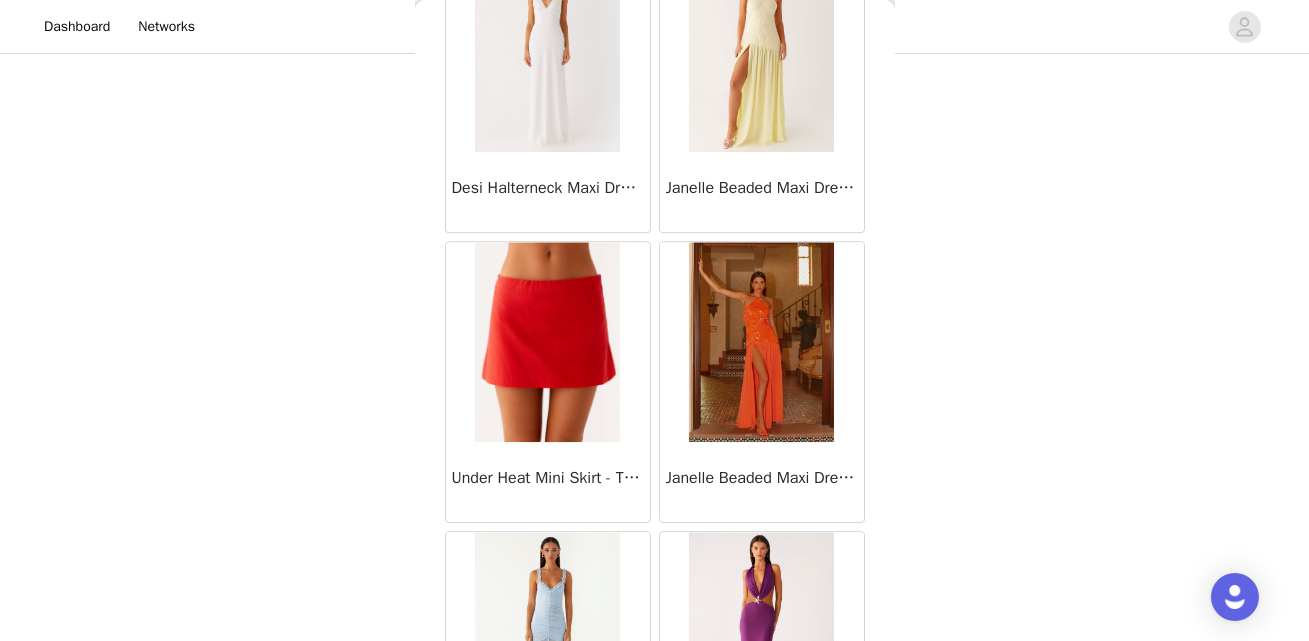 scroll, scrollTop: 68890, scrollLeft: 0, axis: vertical 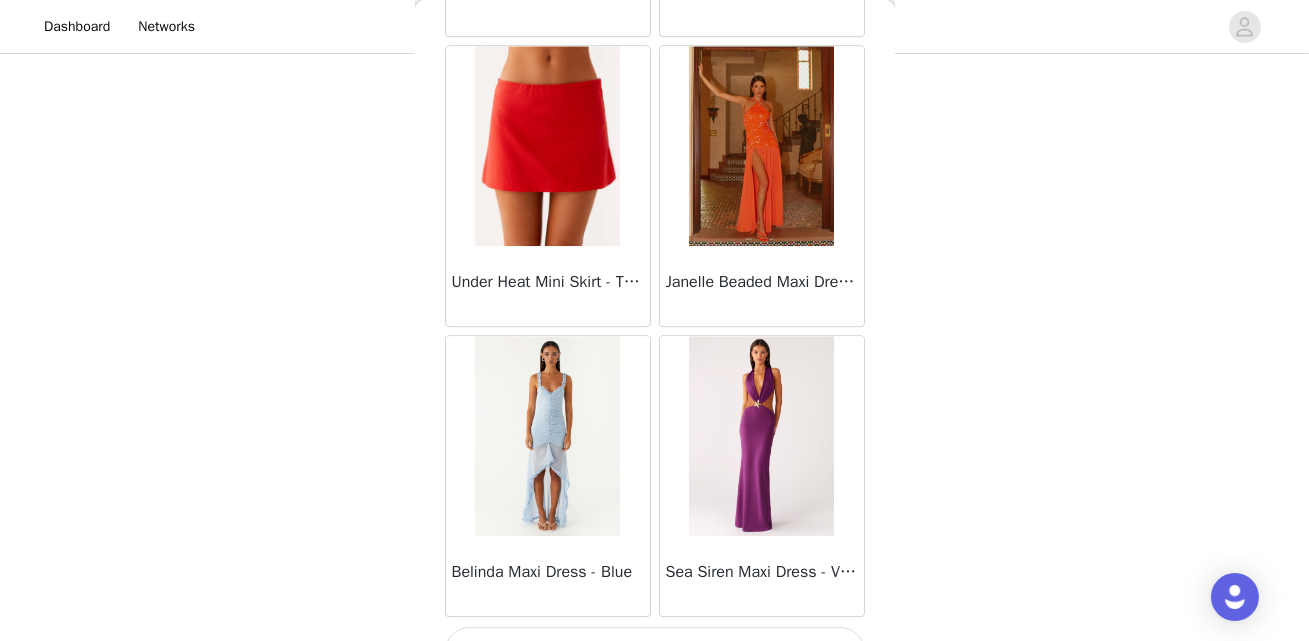 click on "Load More" at bounding box center [655, 651] 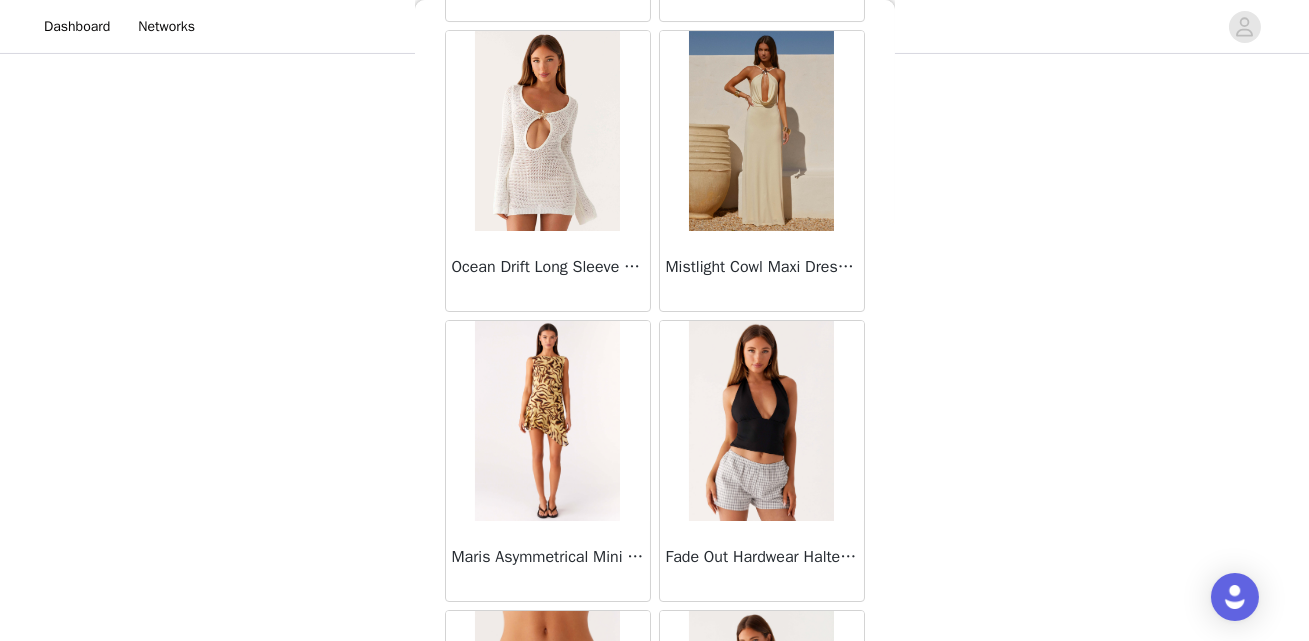 scroll, scrollTop: 71972, scrollLeft: 0, axis: vertical 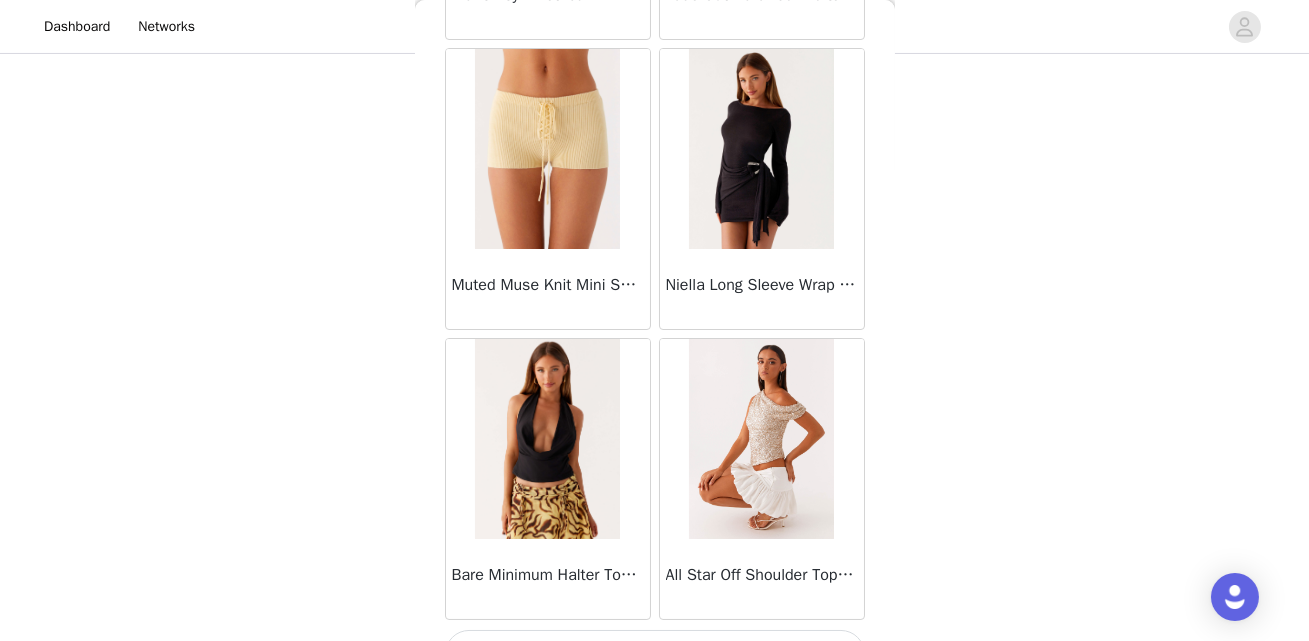 click on "Load More" at bounding box center (655, 654) 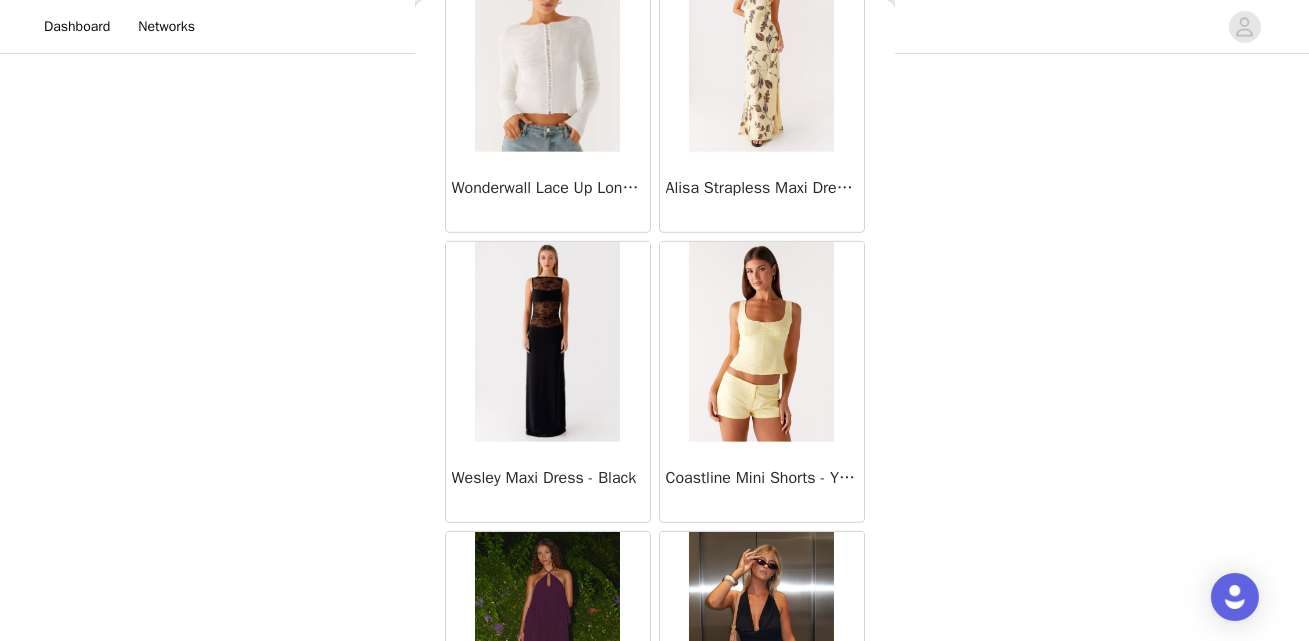 scroll, scrollTop: 74870, scrollLeft: 0, axis: vertical 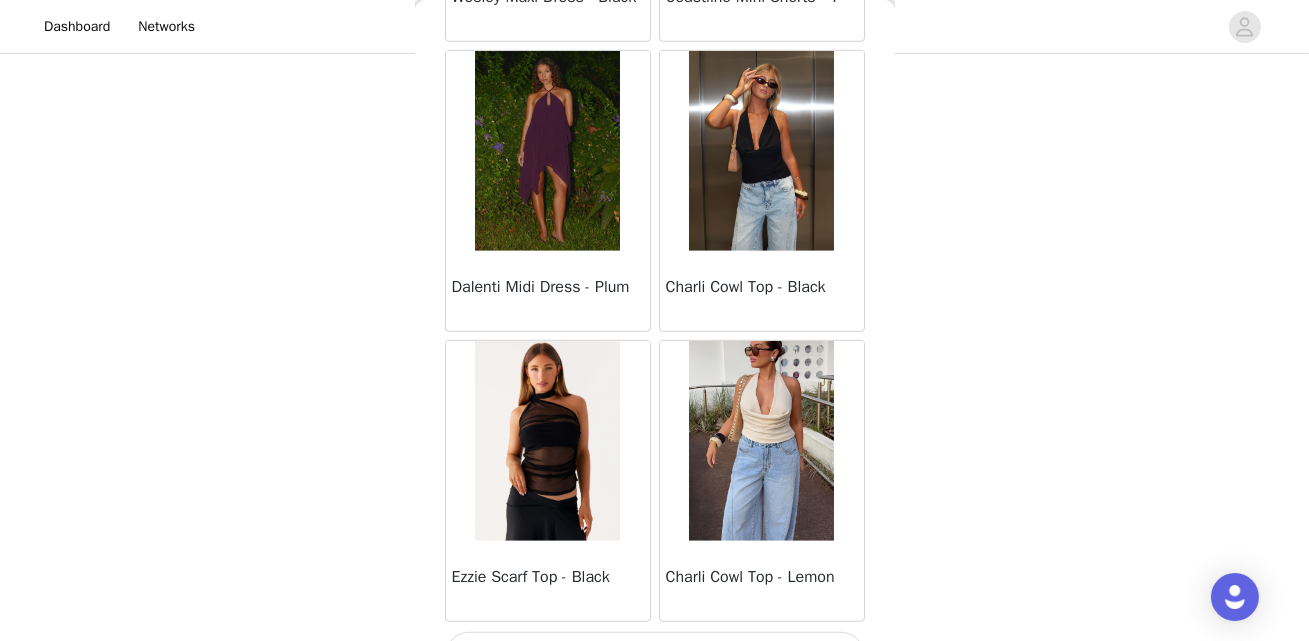 click on "Load More" at bounding box center (655, 656) 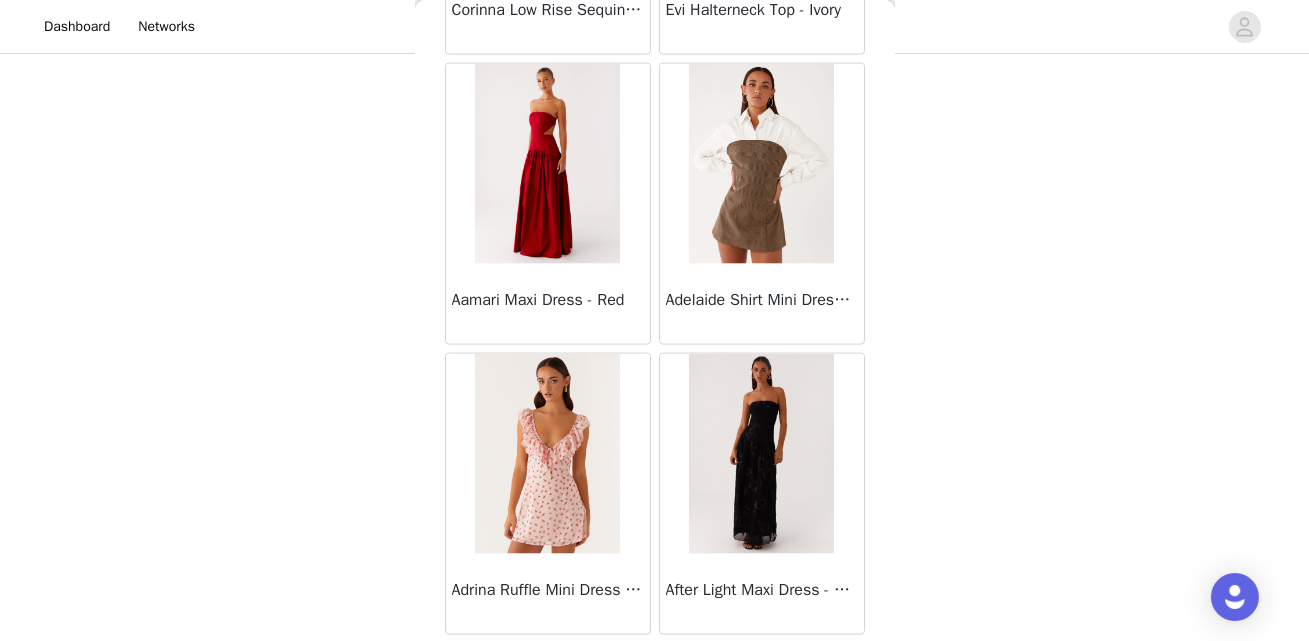 scroll, scrollTop: 77769, scrollLeft: 0, axis: vertical 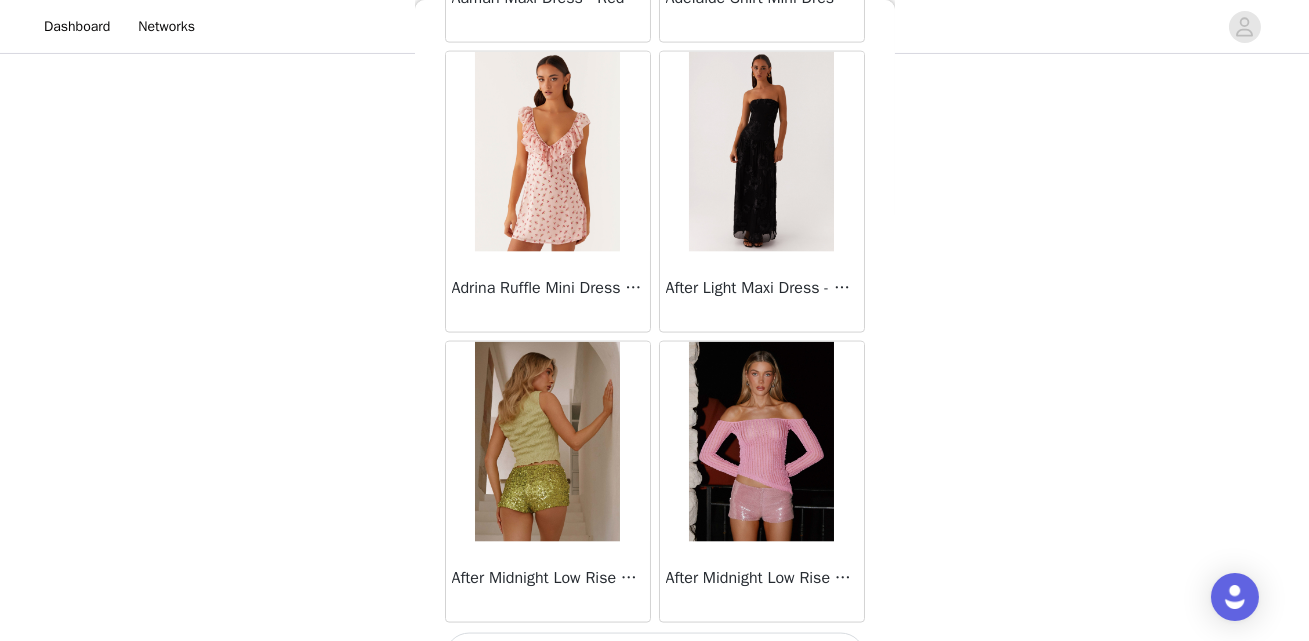 click on "Load More" at bounding box center [655, 657] 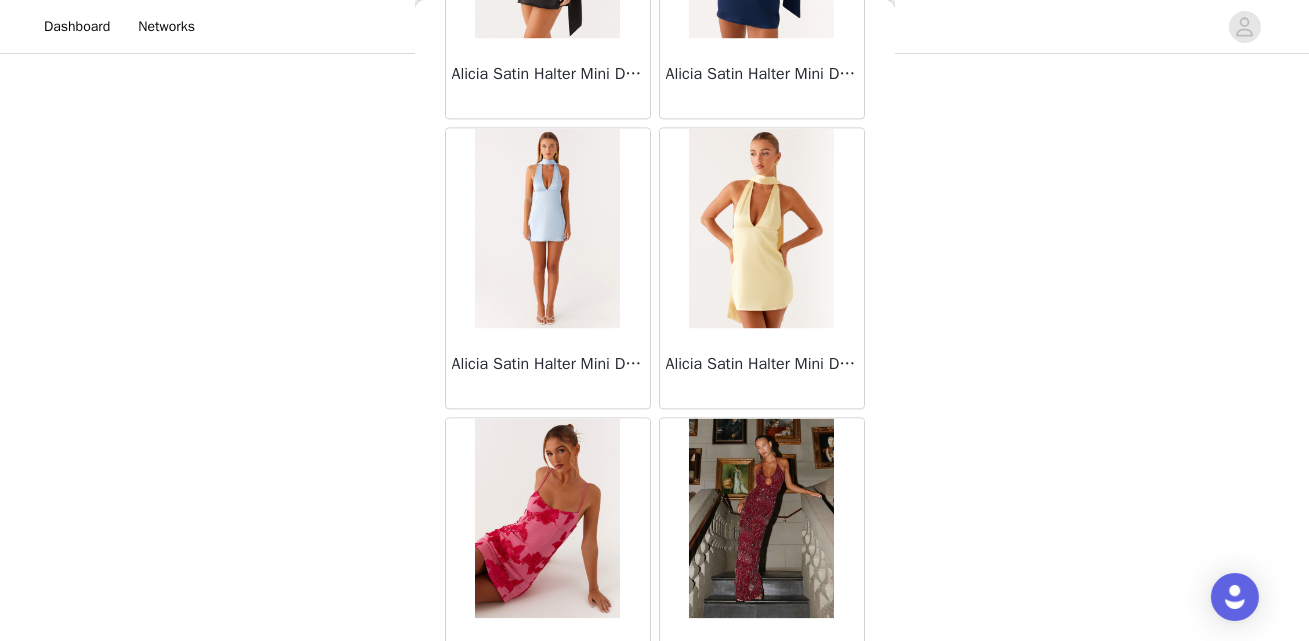 scroll, scrollTop: 80667, scrollLeft: 0, axis: vertical 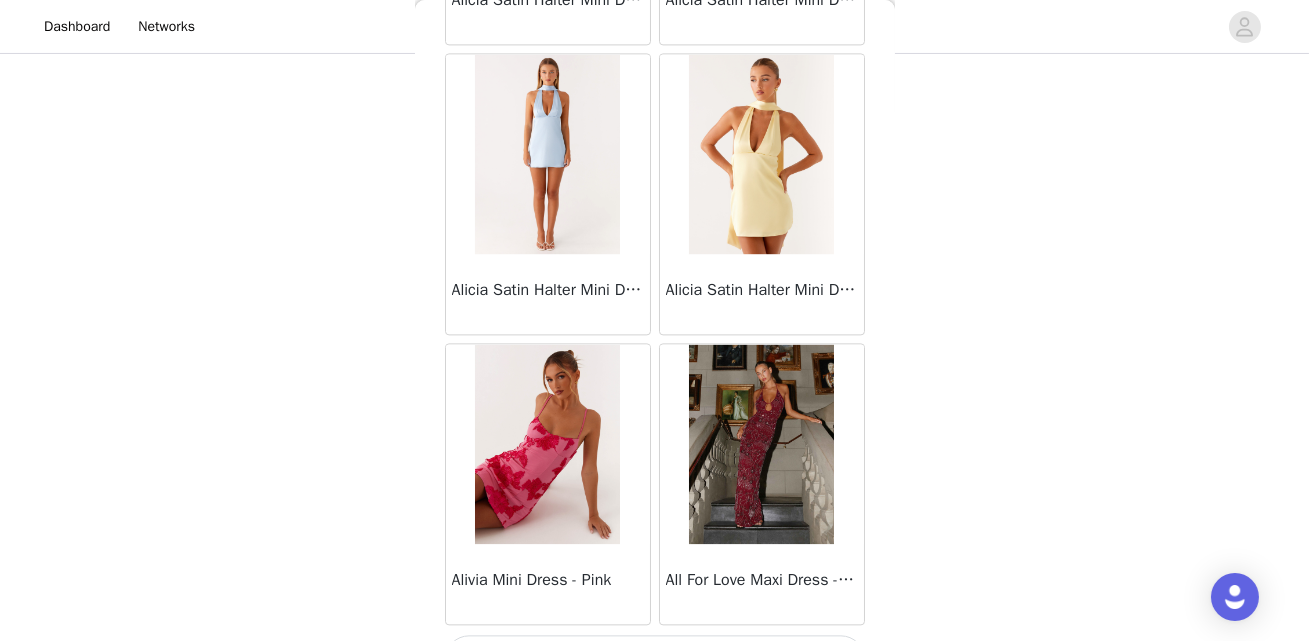 click on "Load More" at bounding box center [655, 659] 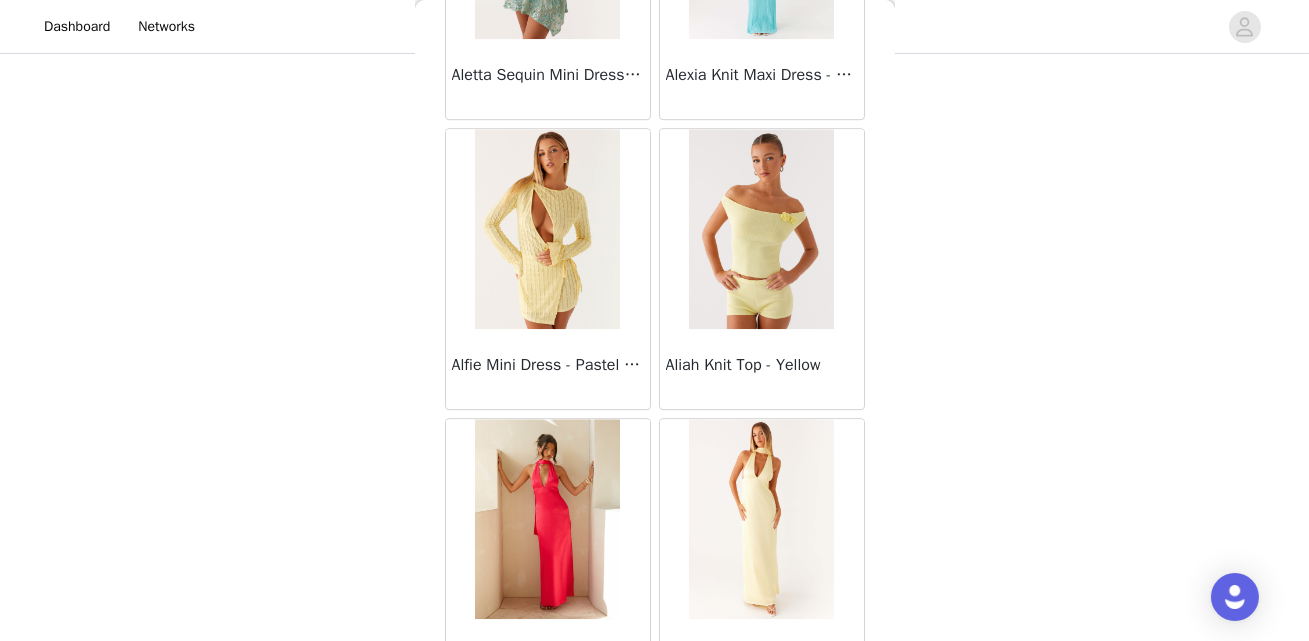 scroll, scrollTop: 83565, scrollLeft: 0, axis: vertical 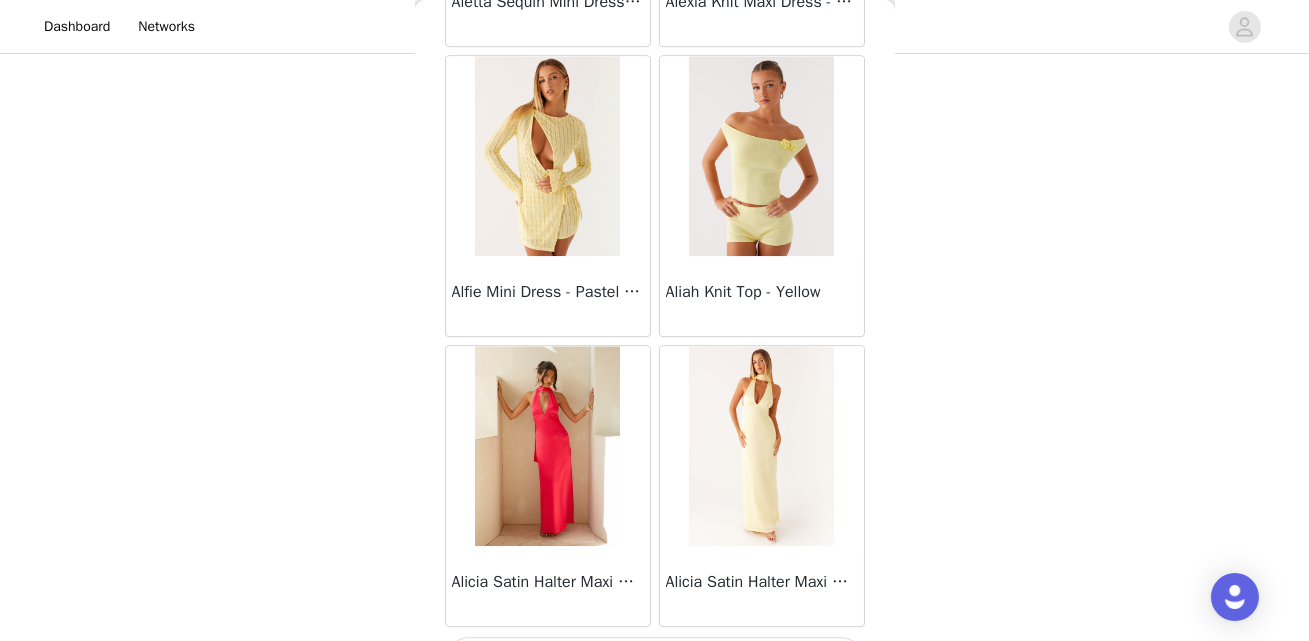 click on "Load More" at bounding box center [655, 661] 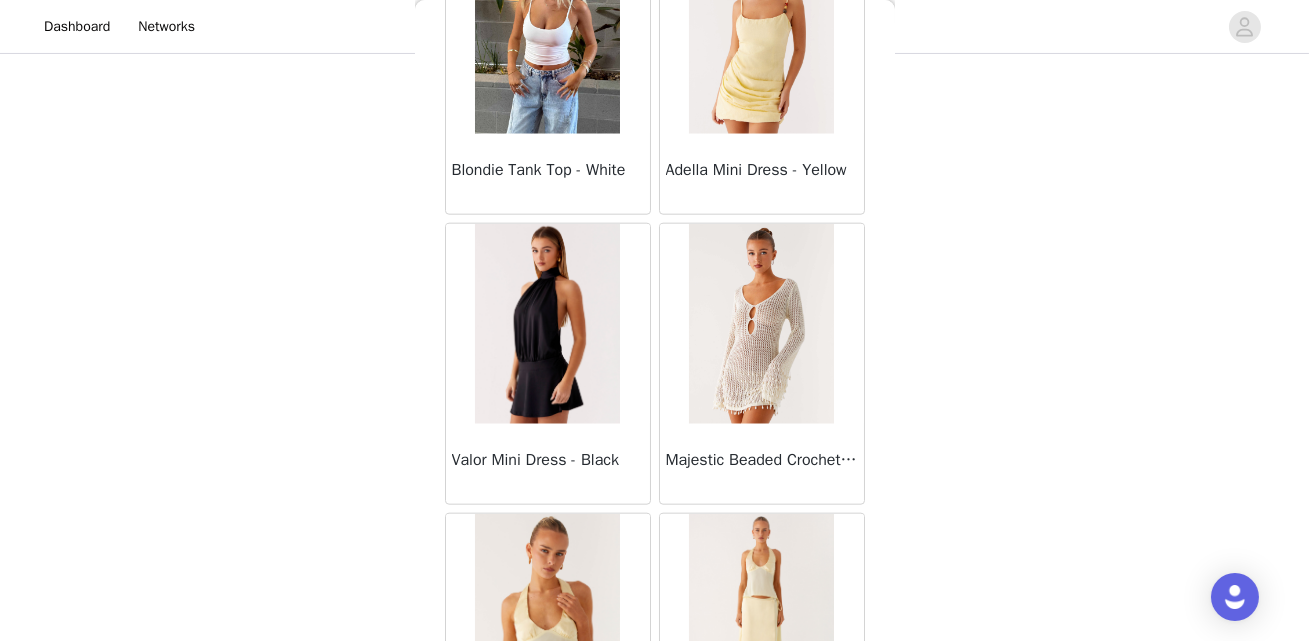 scroll, scrollTop: 76872, scrollLeft: 0, axis: vertical 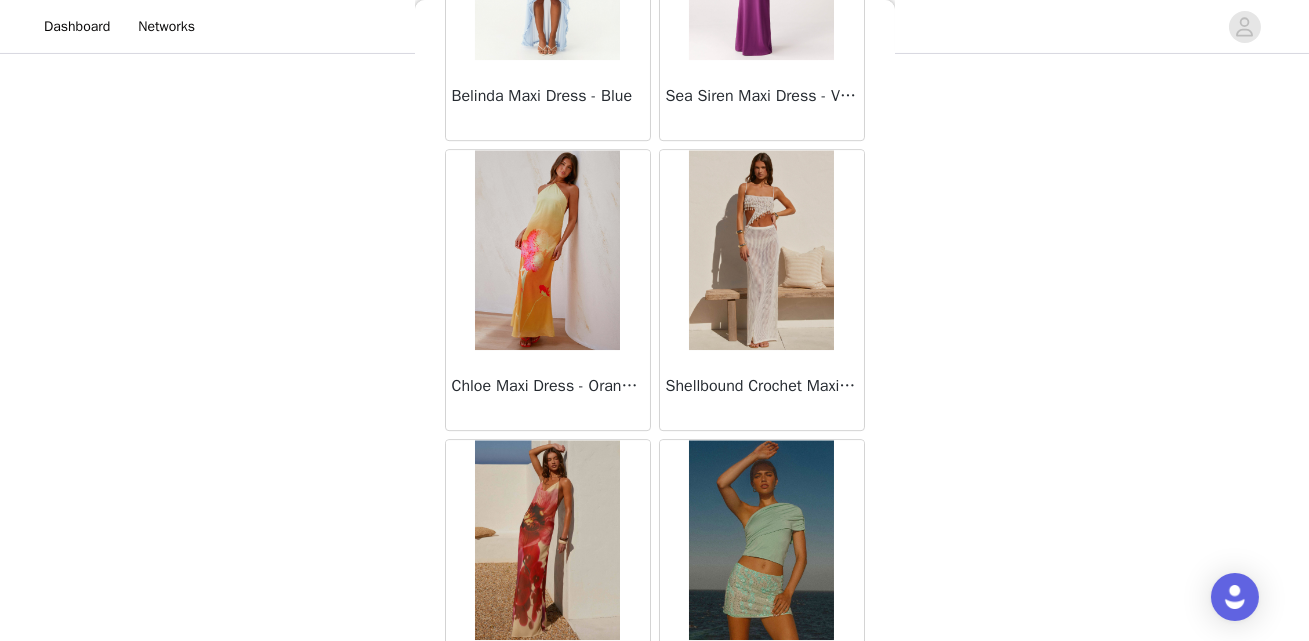 click at bounding box center (547, 540) 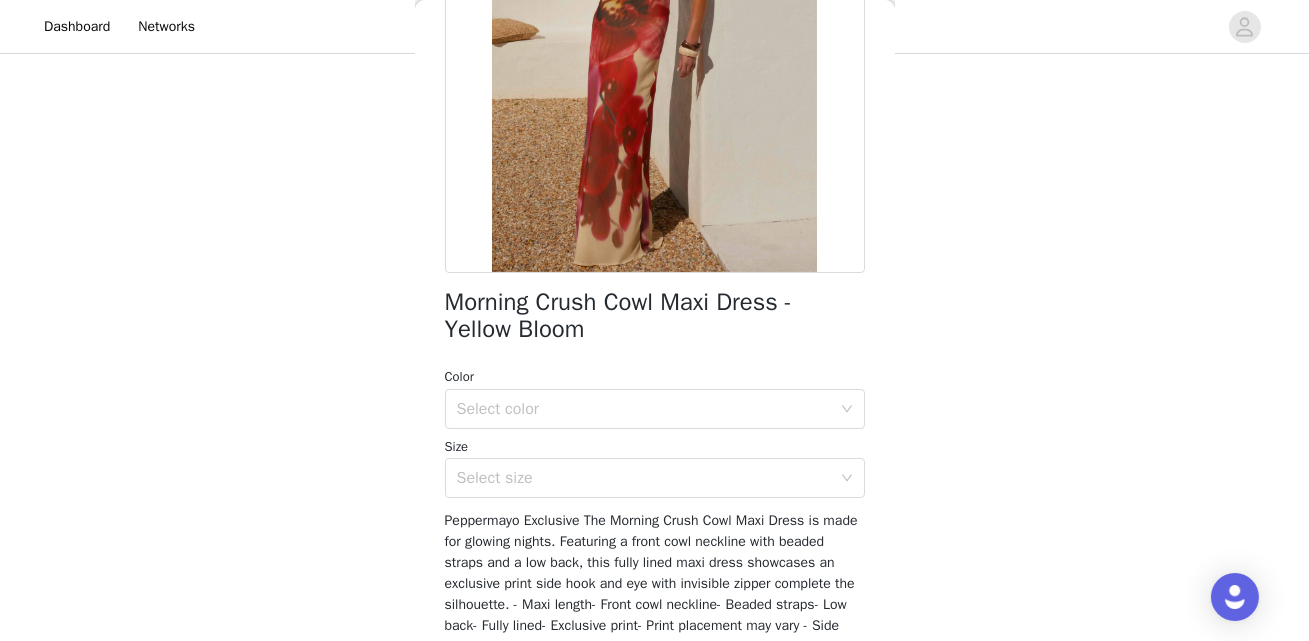 scroll, scrollTop: 481, scrollLeft: 0, axis: vertical 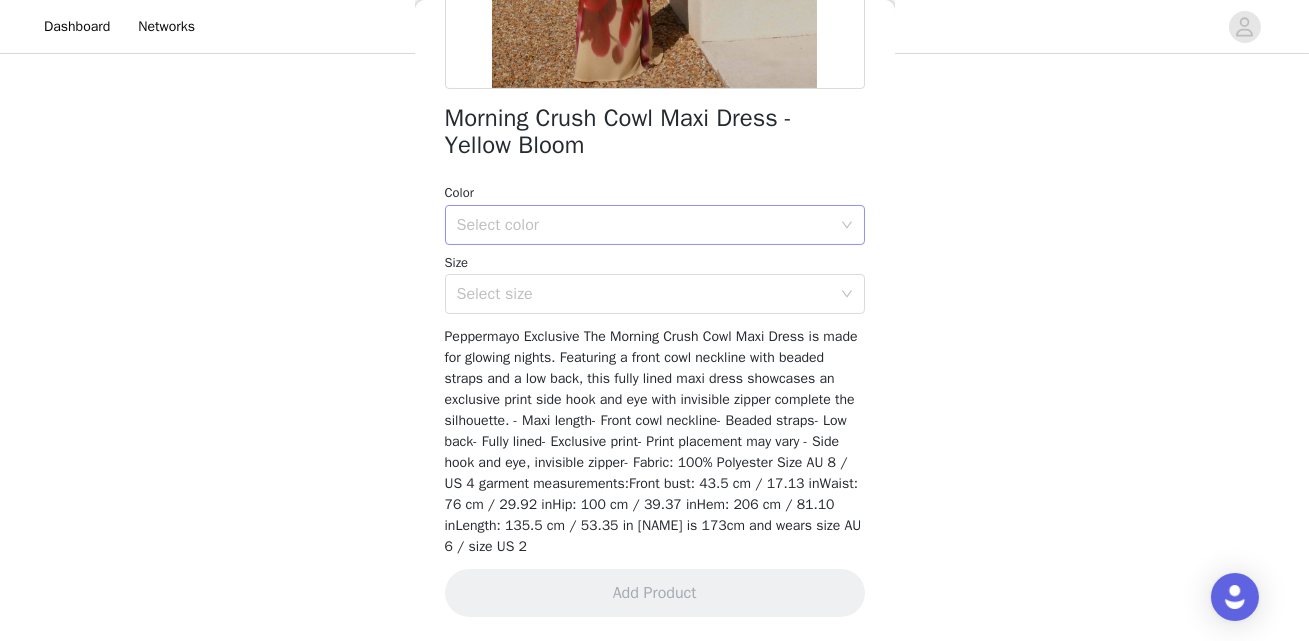 click on "Select color" at bounding box center [644, 225] 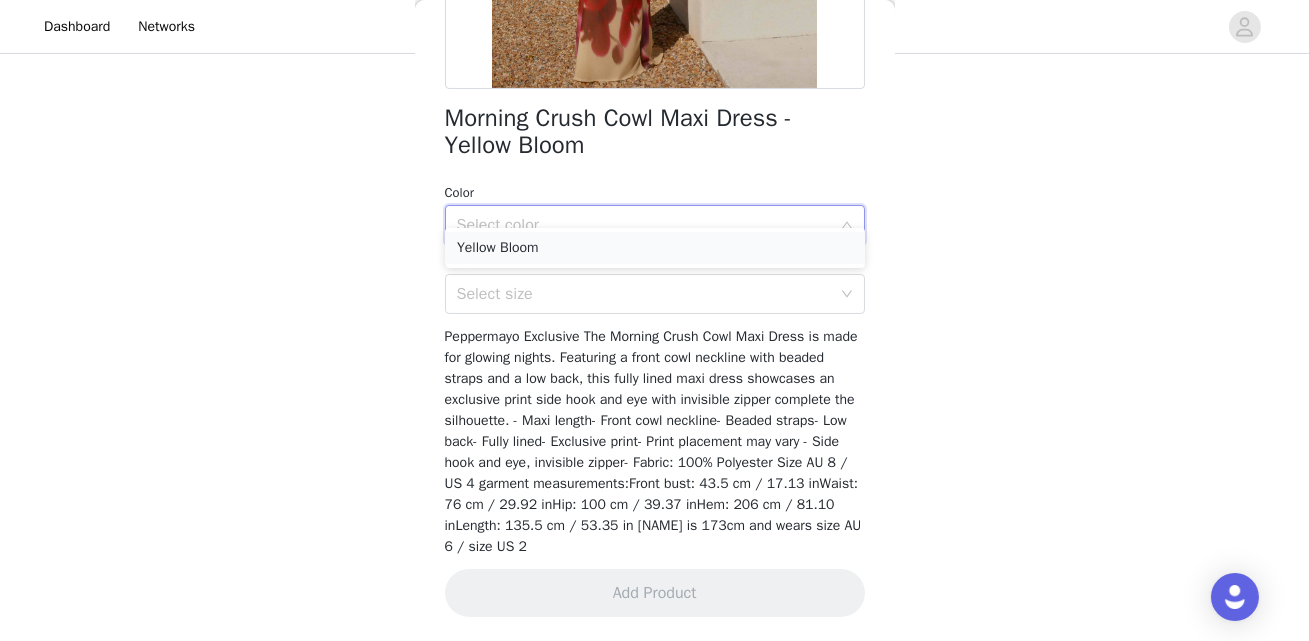 click on "Yellow Bloom" at bounding box center [655, 248] 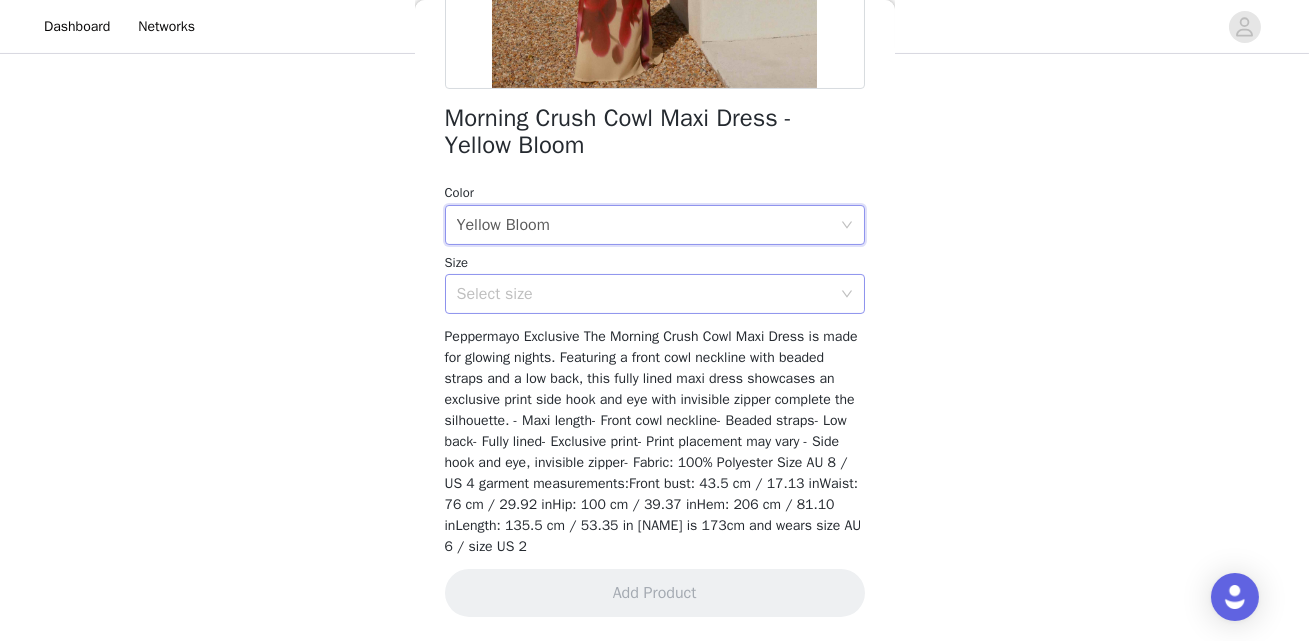 click on "Select size" at bounding box center [644, 294] 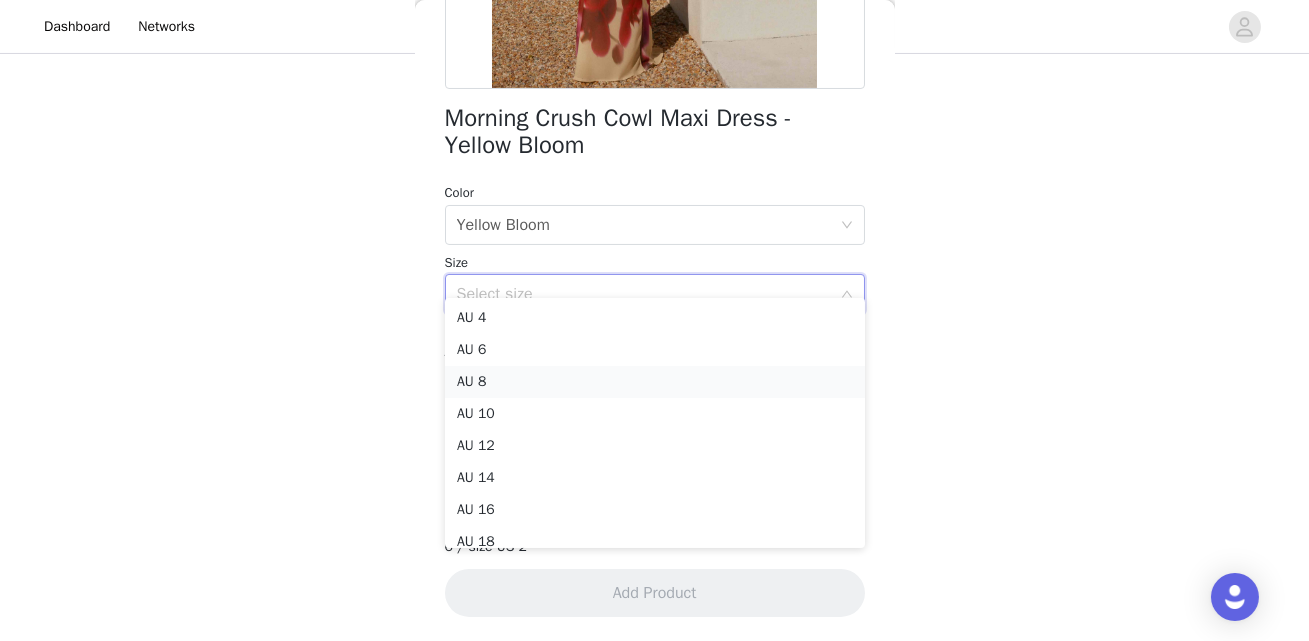 click on "AU 8" at bounding box center [655, 382] 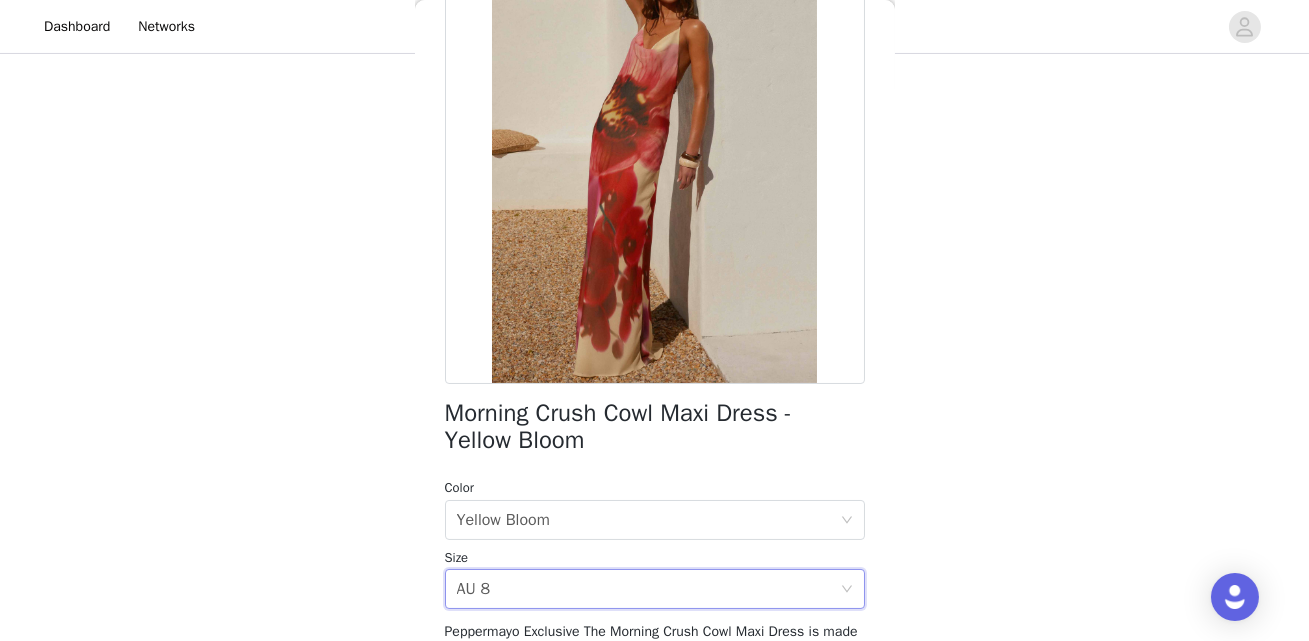 scroll, scrollTop: 481, scrollLeft: 0, axis: vertical 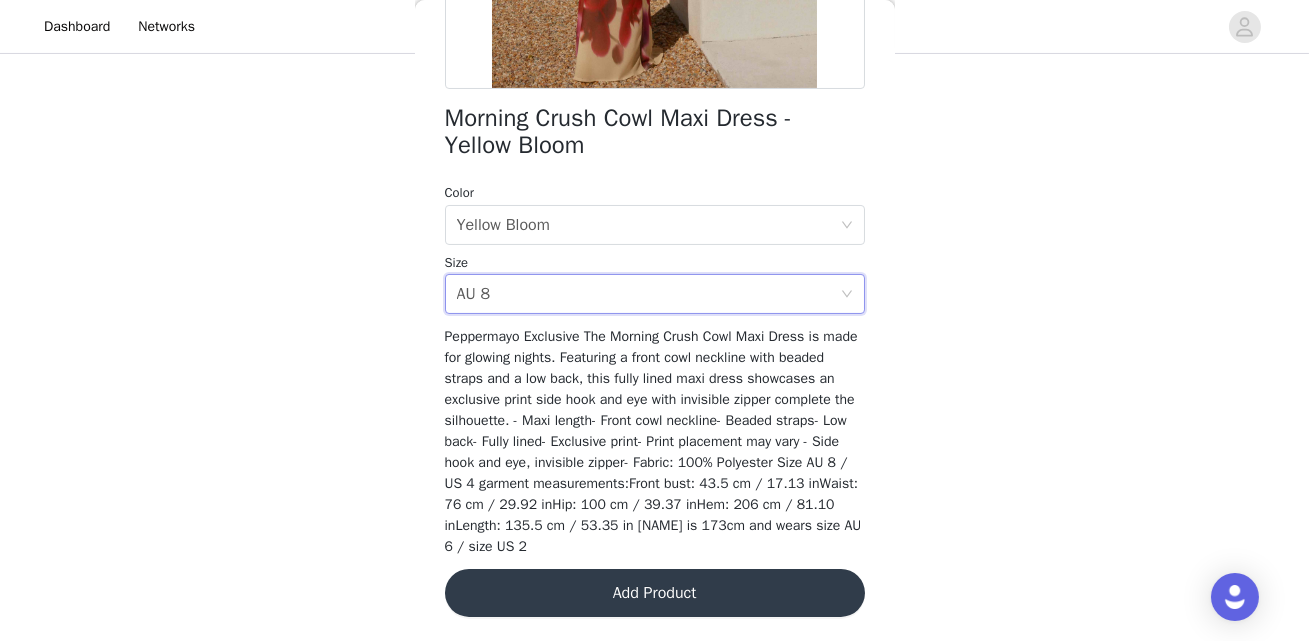 click on "Add Product" at bounding box center [655, 593] 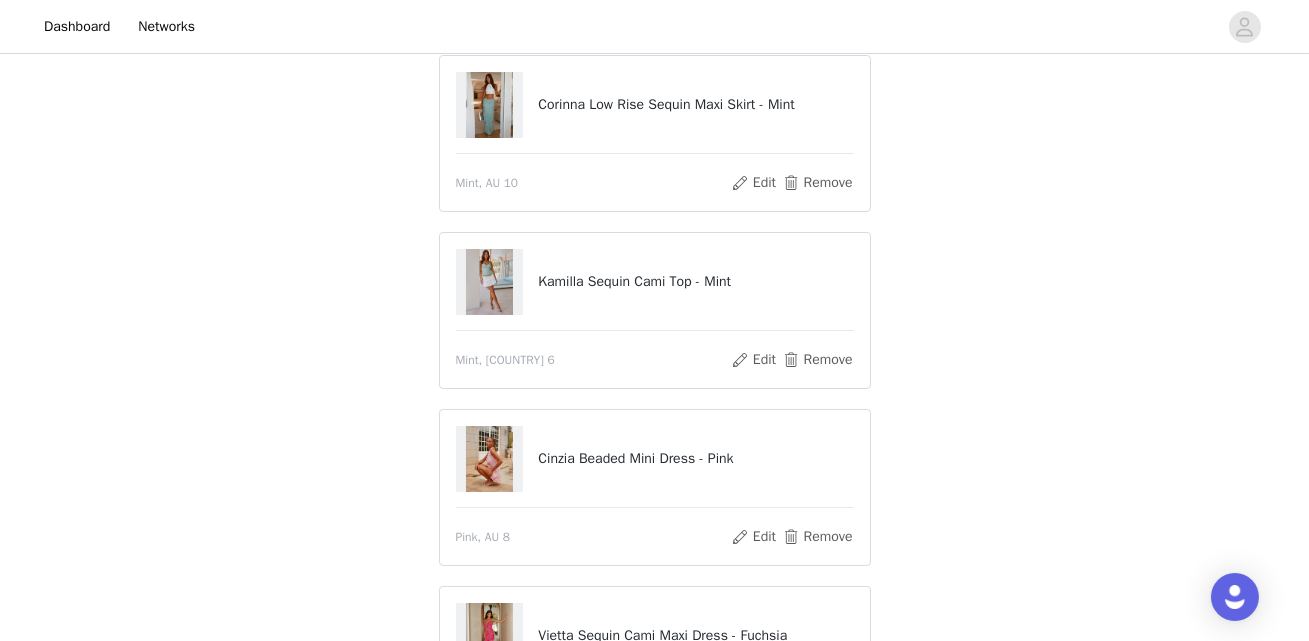 scroll, scrollTop: 341, scrollLeft: 0, axis: vertical 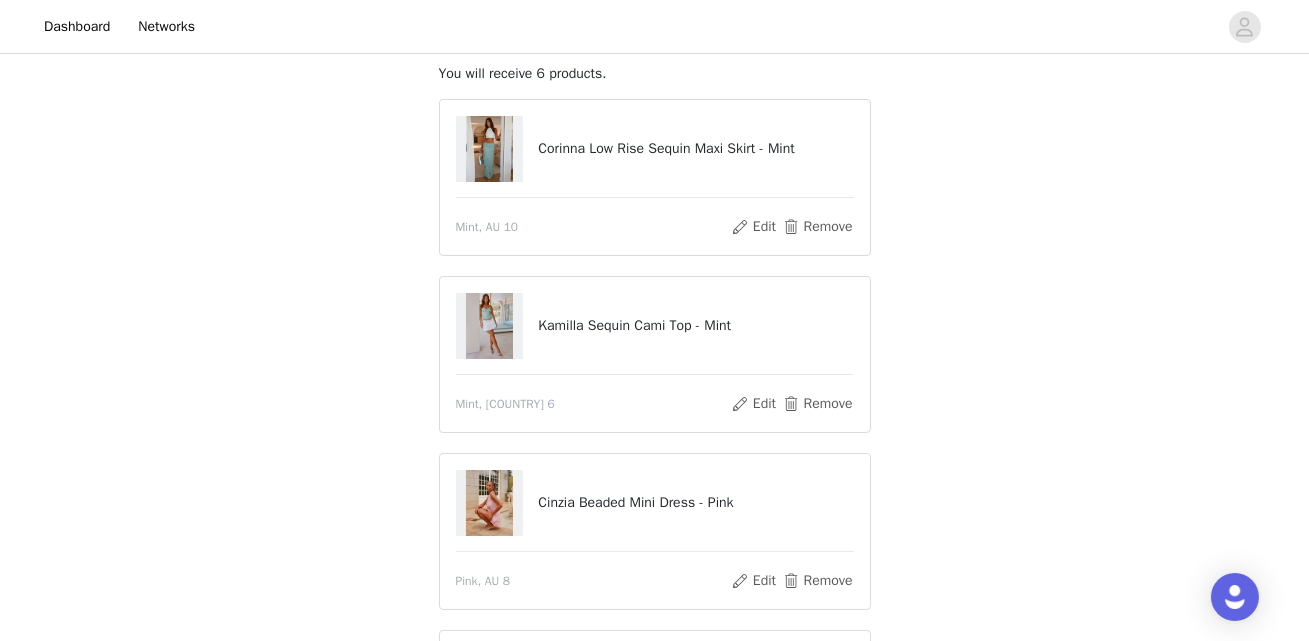 click at bounding box center [490, 326] 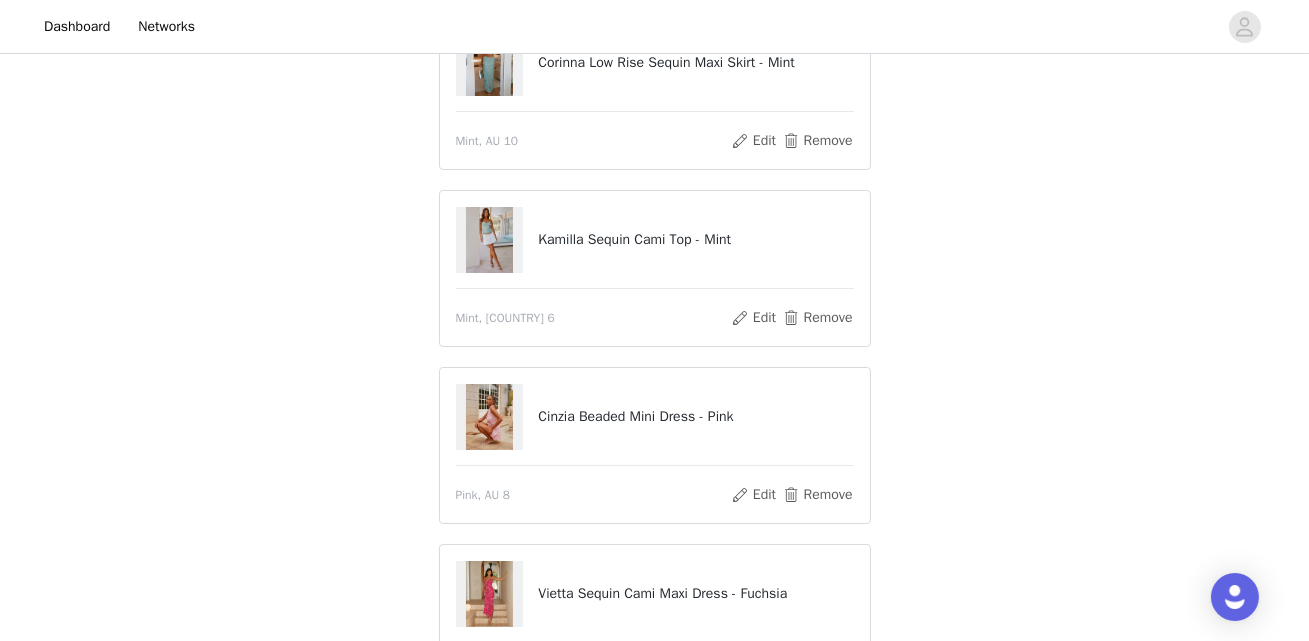 scroll, scrollTop: 315, scrollLeft: 0, axis: vertical 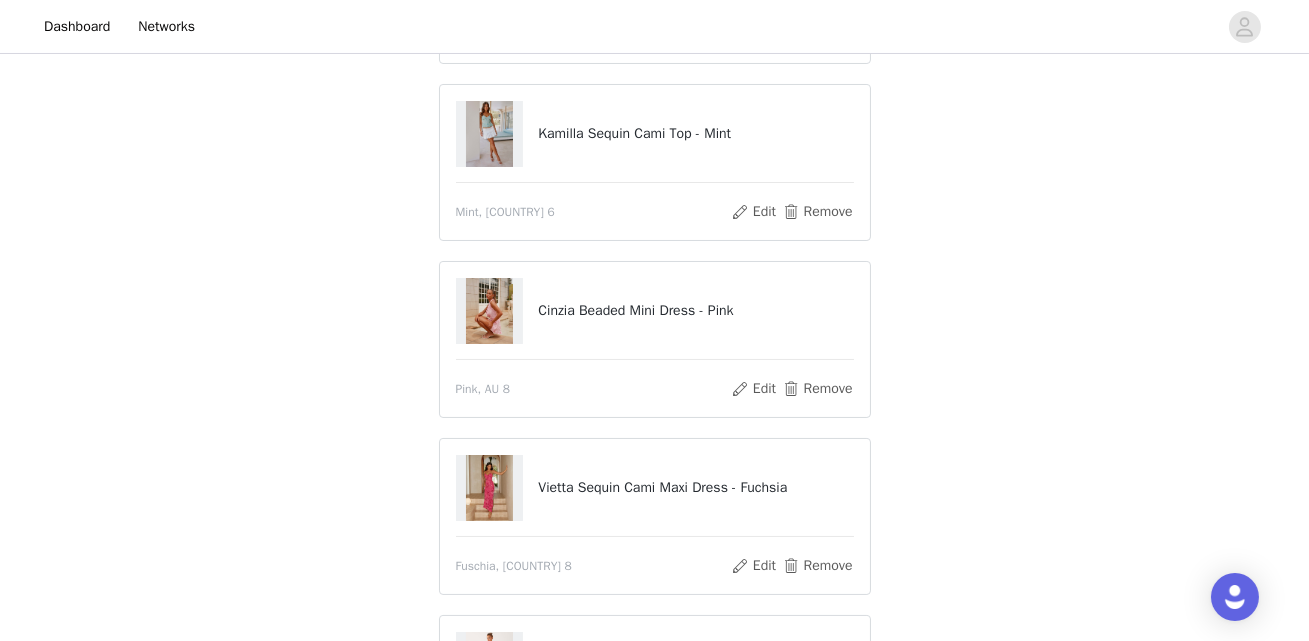 click at bounding box center (490, 311) 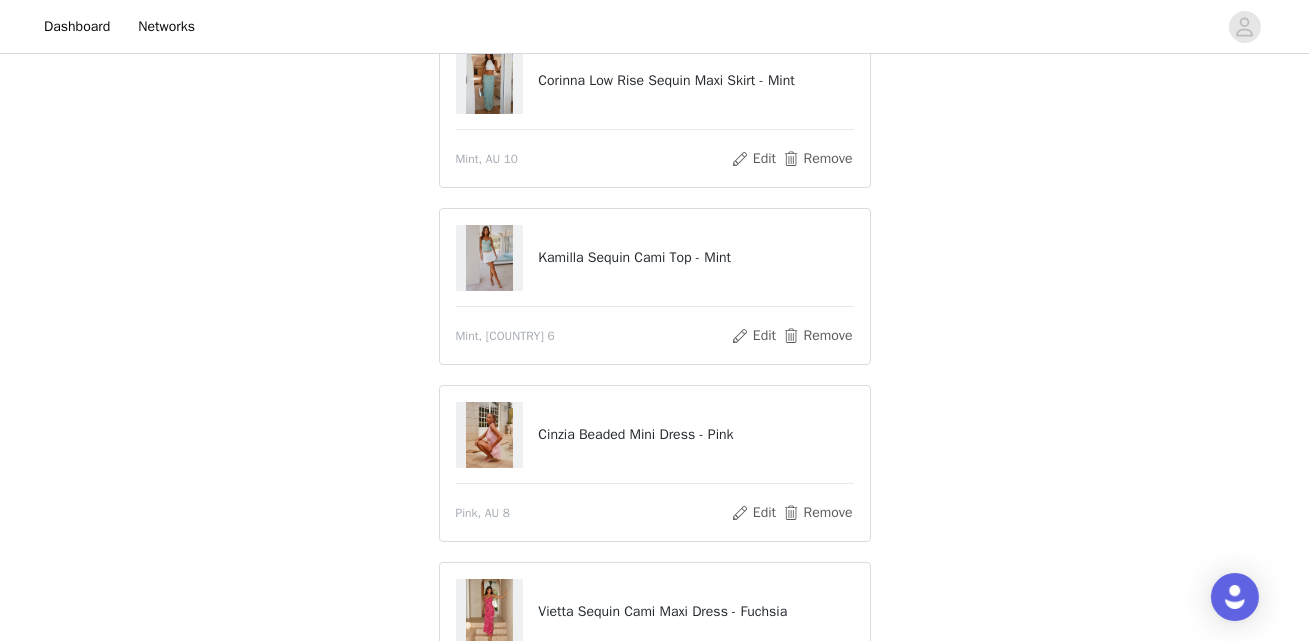 scroll, scrollTop: 189, scrollLeft: 0, axis: vertical 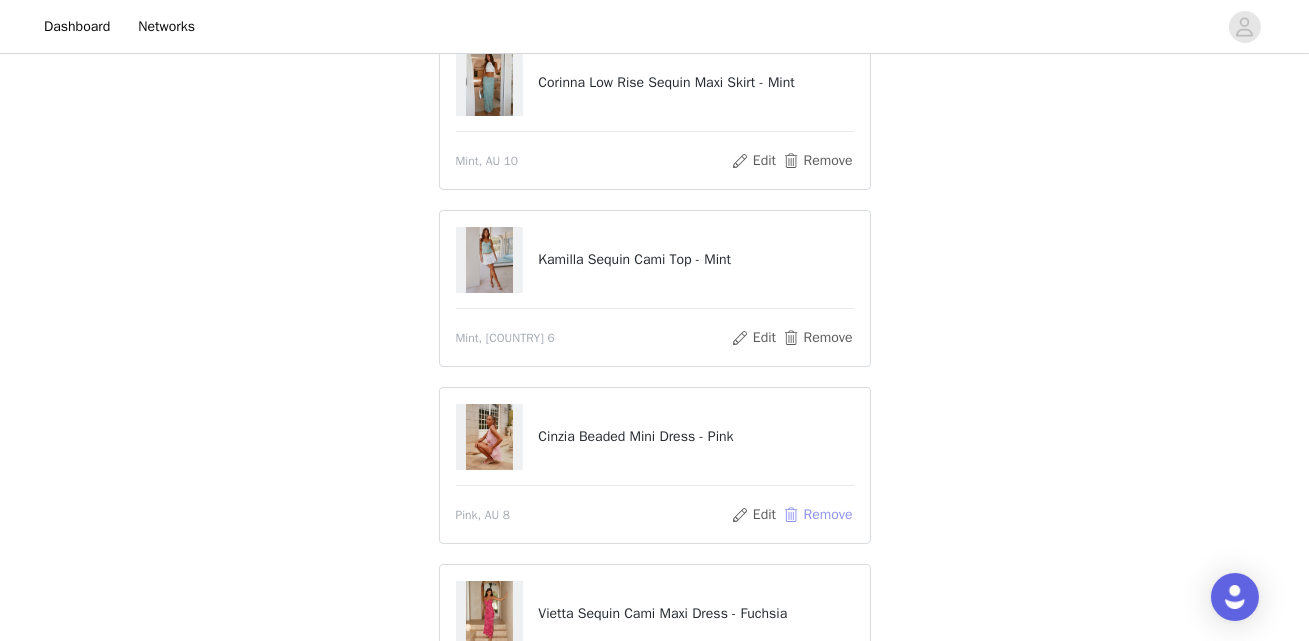 click on "Remove" at bounding box center [817, 515] 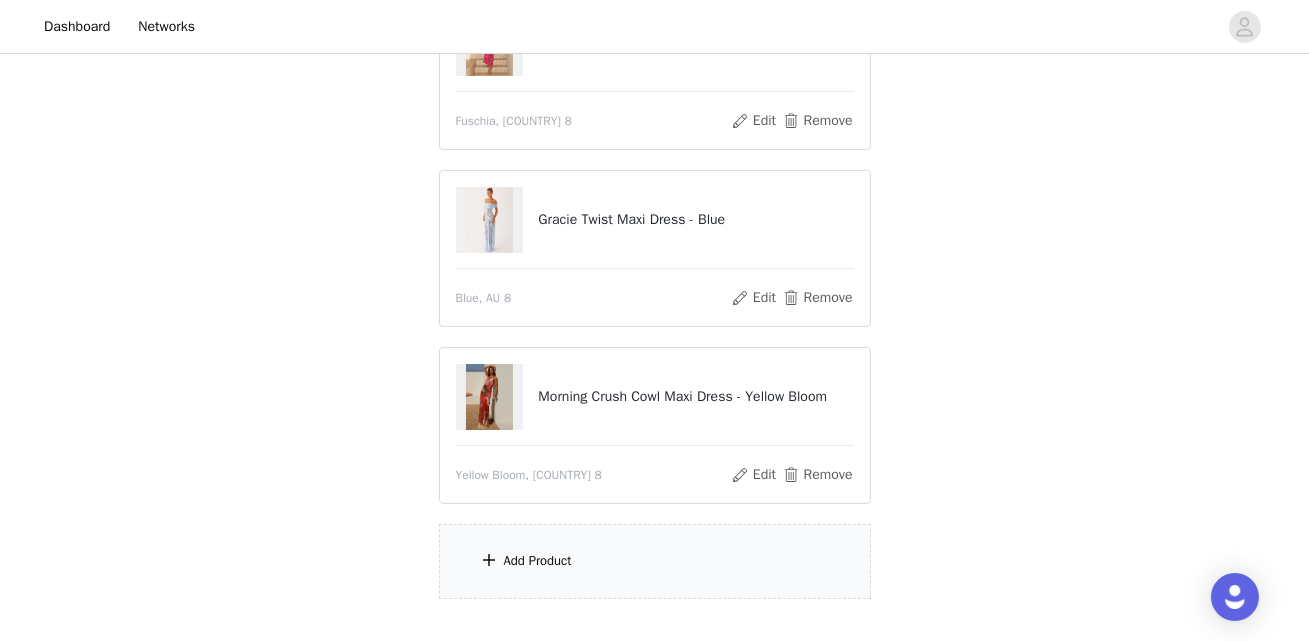 scroll, scrollTop: 738, scrollLeft: 0, axis: vertical 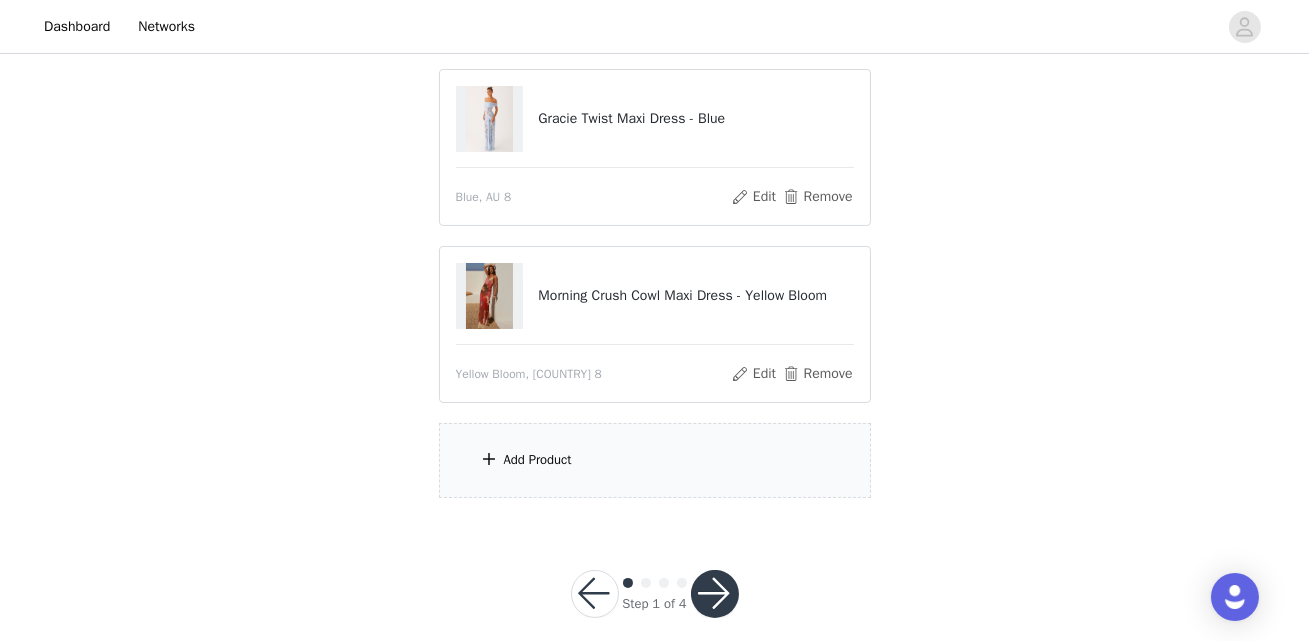 click on "Add Product" at bounding box center [655, 460] 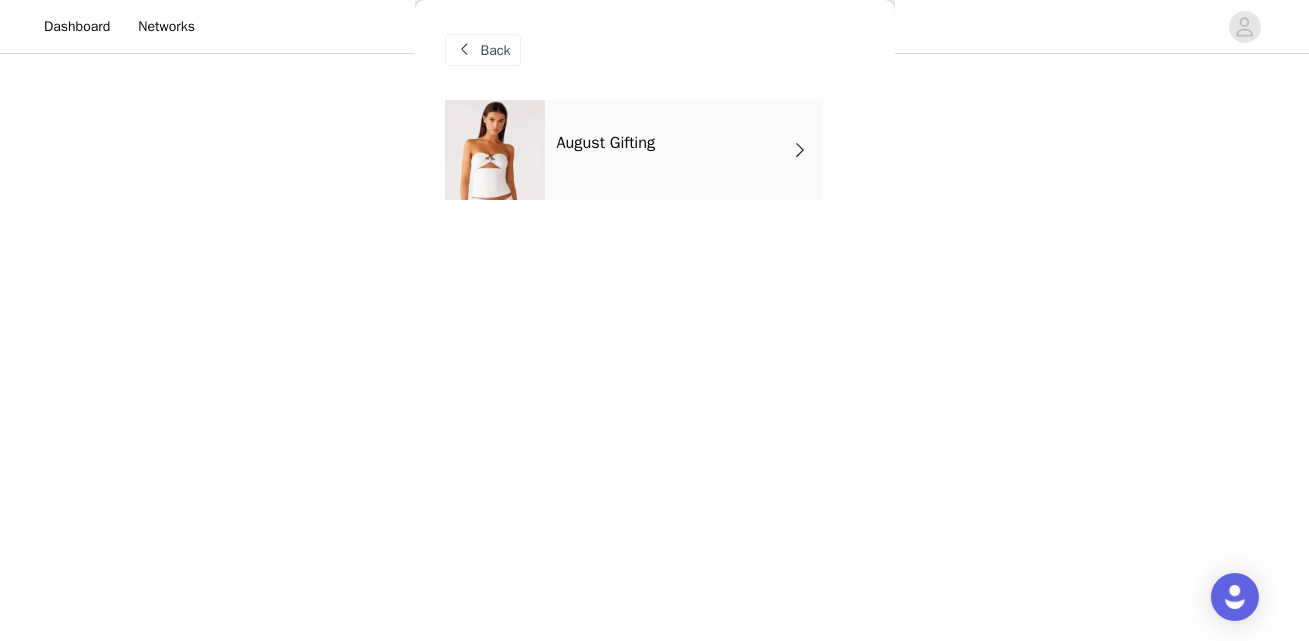 click on "August Gifting" at bounding box center [684, 150] 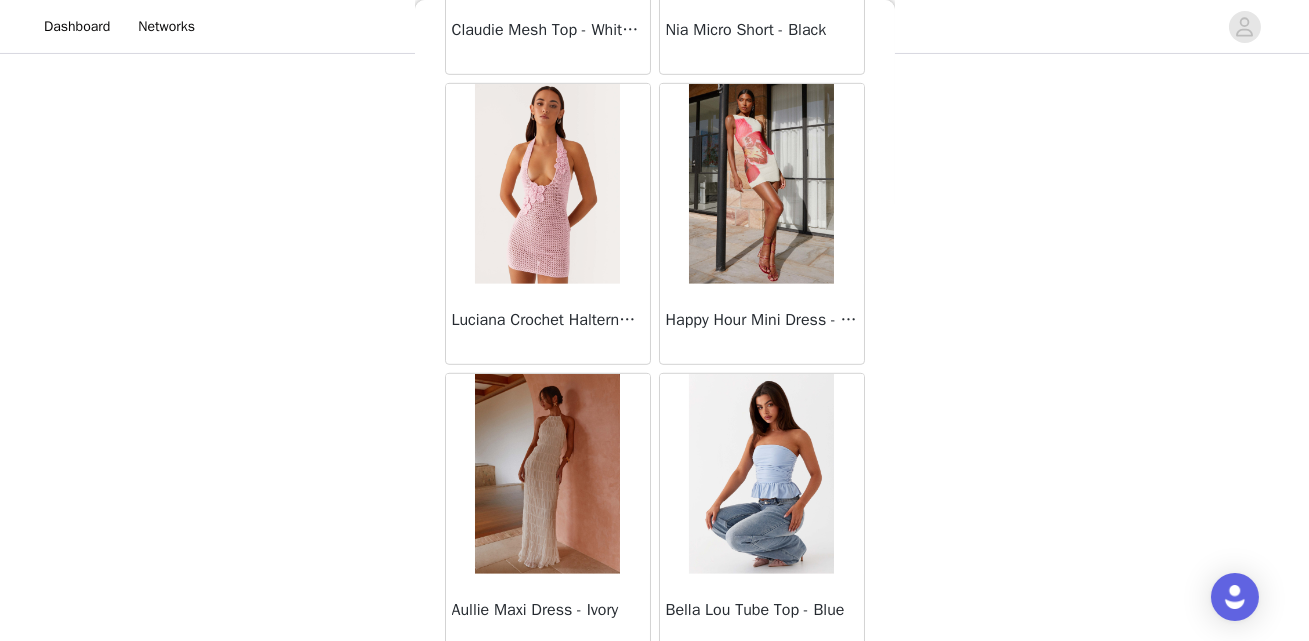 scroll, scrollTop: 2417, scrollLeft: 0, axis: vertical 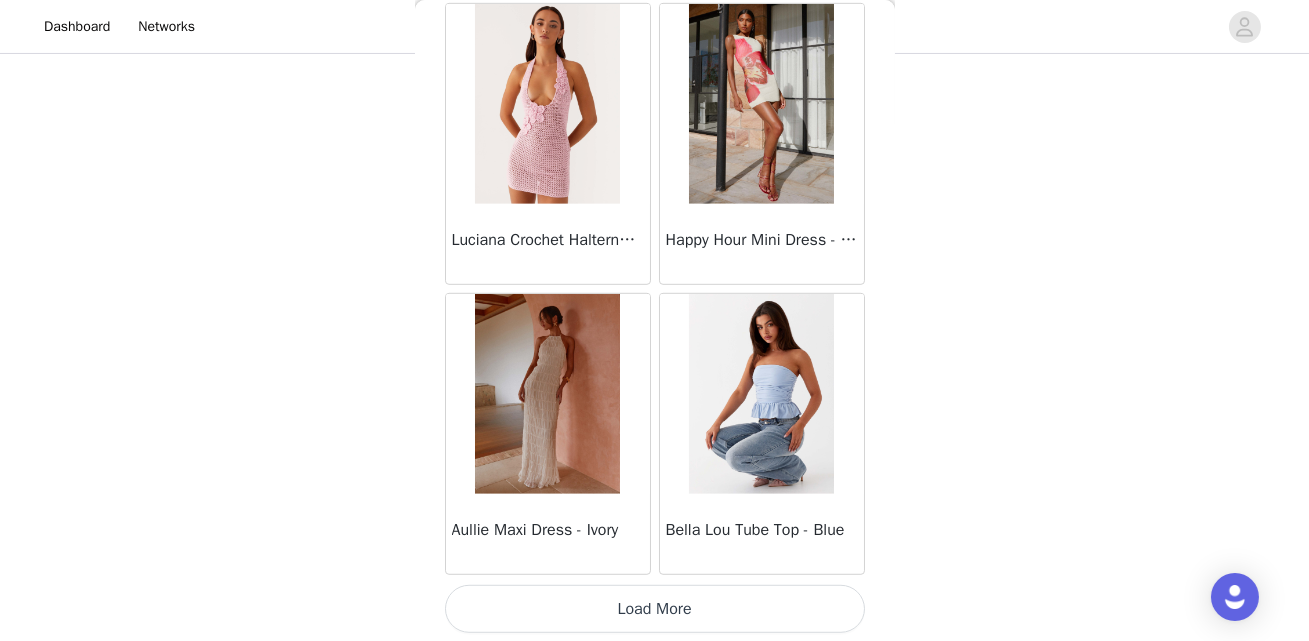 click on "Load More" at bounding box center (655, 609) 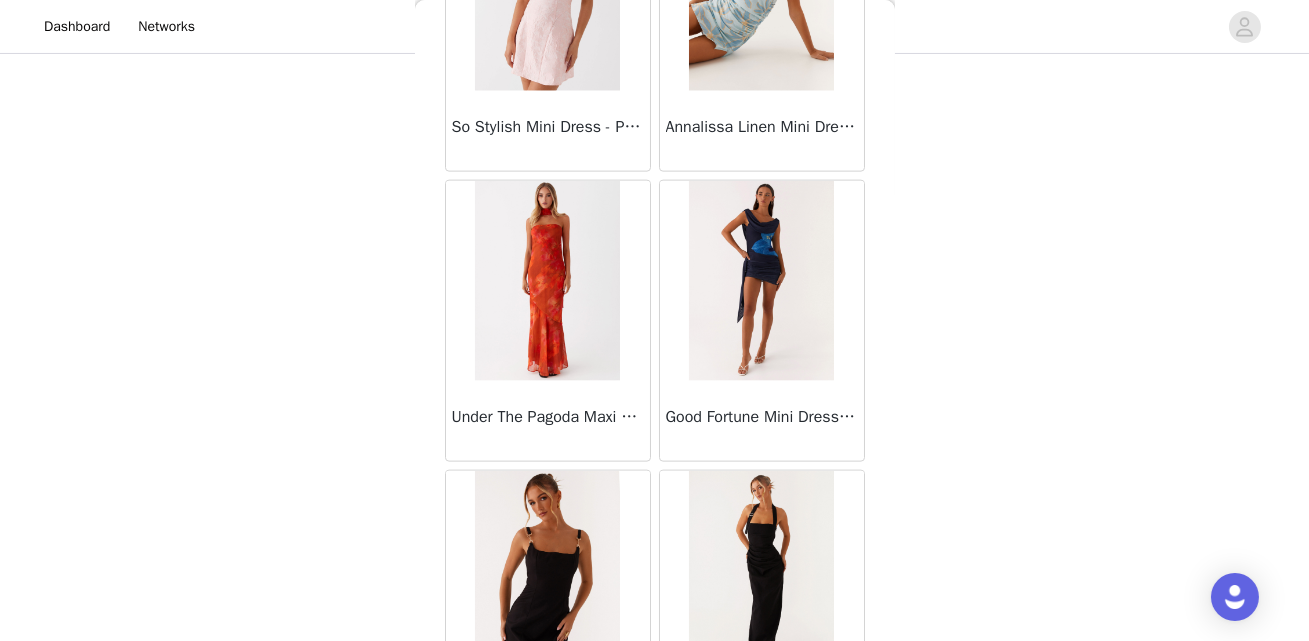 scroll, scrollTop: 5315, scrollLeft: 0, axis: vertical 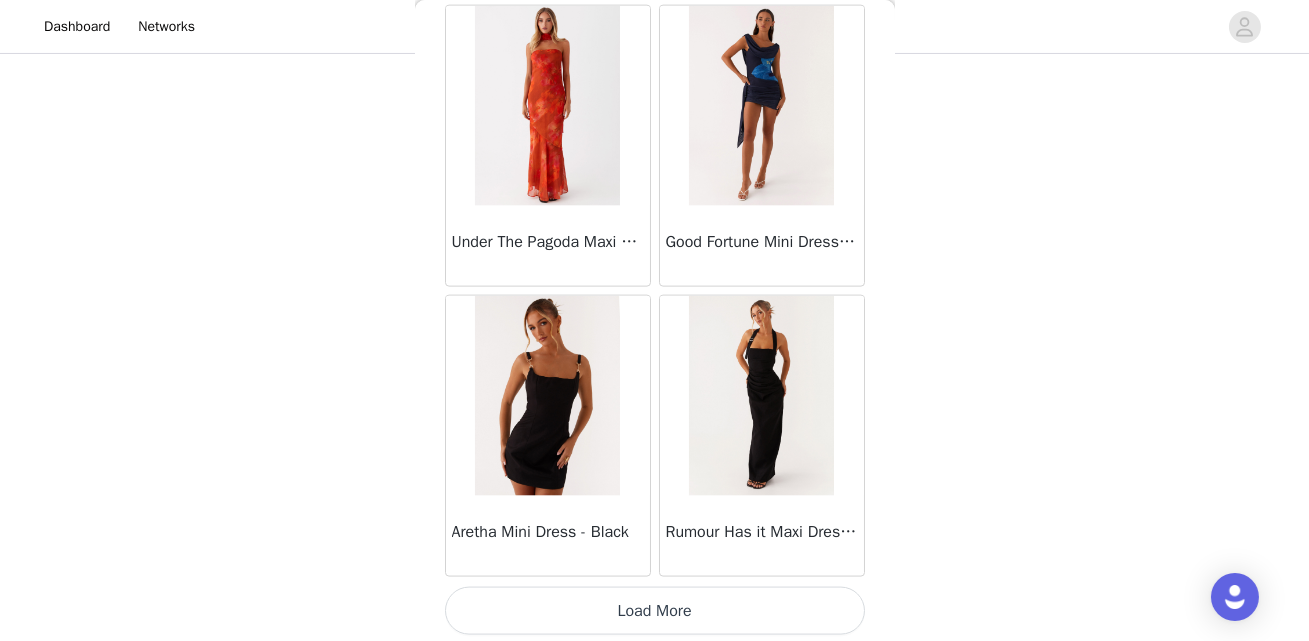 click on "Load More" at bounding box center [655, 611] 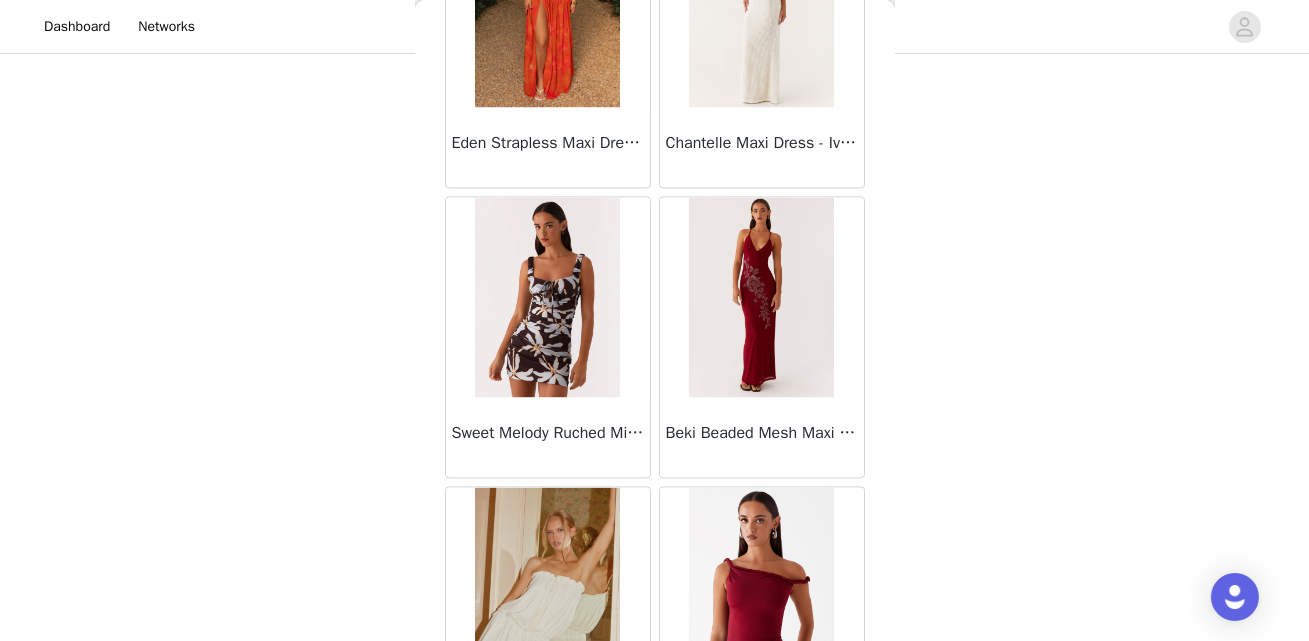 scroll, scrollTop: 8192, scrollLeft: 0, axis: vertical 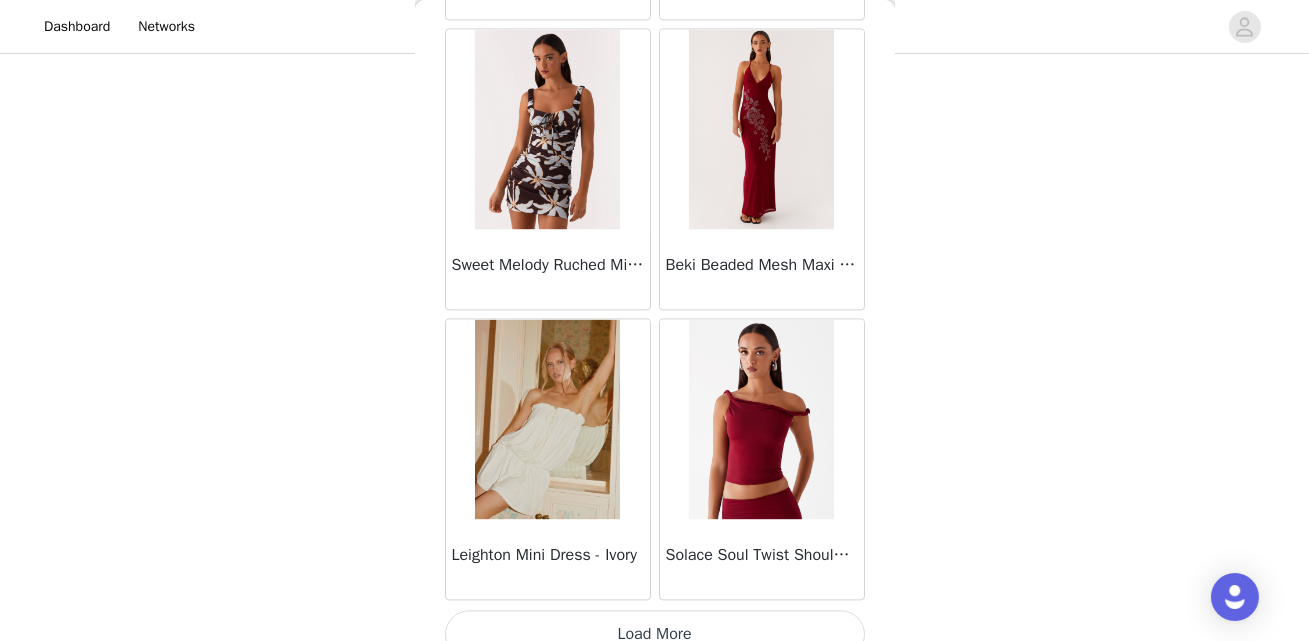click on "Load More" at bounding box center (655, 634) 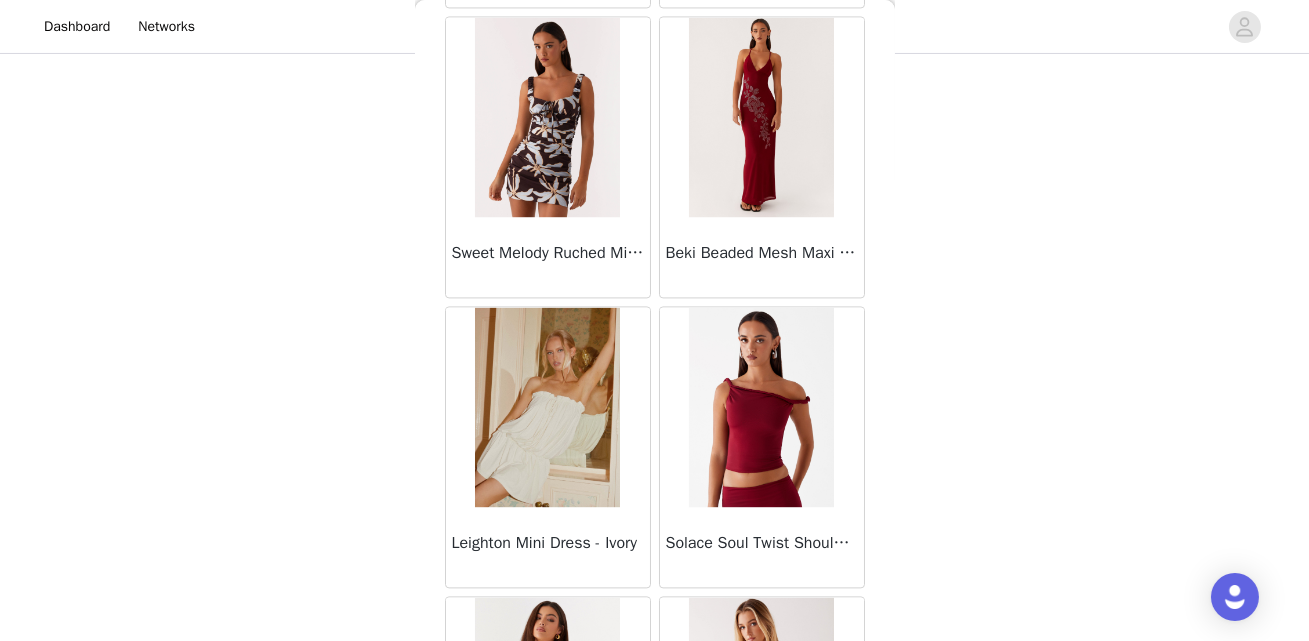scroll, scrollTop: 8945, scrollLeft: 0, axis: vertical 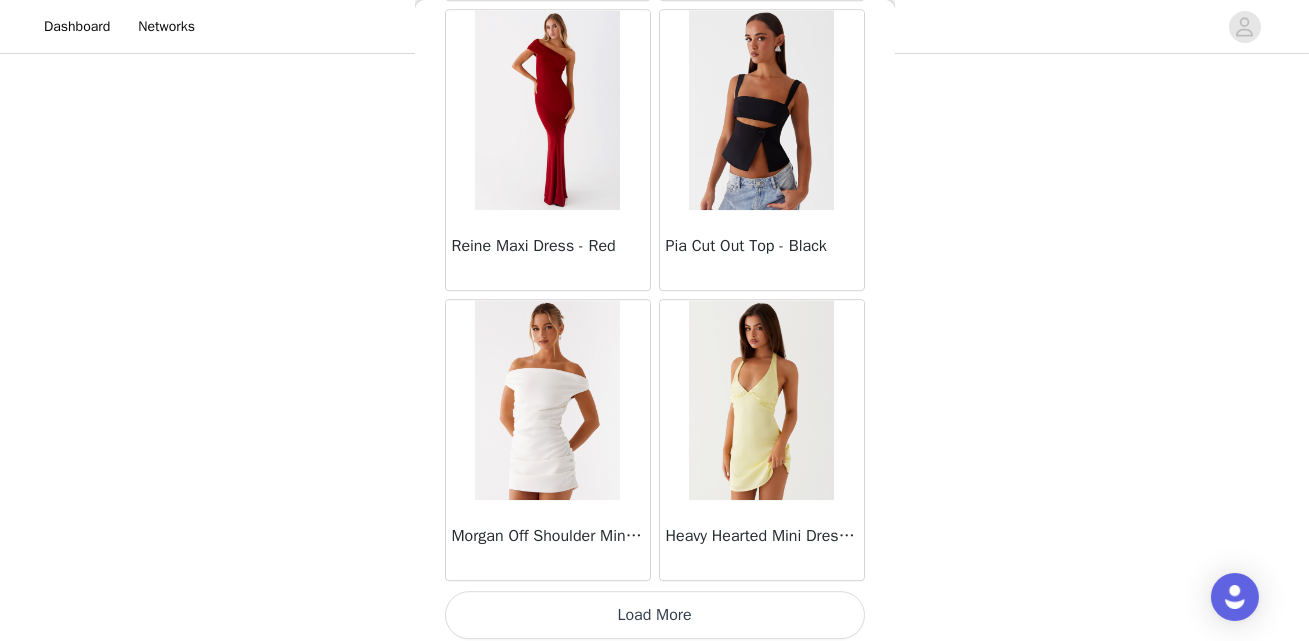 click on "Load More" at bounding box center [655, 615] 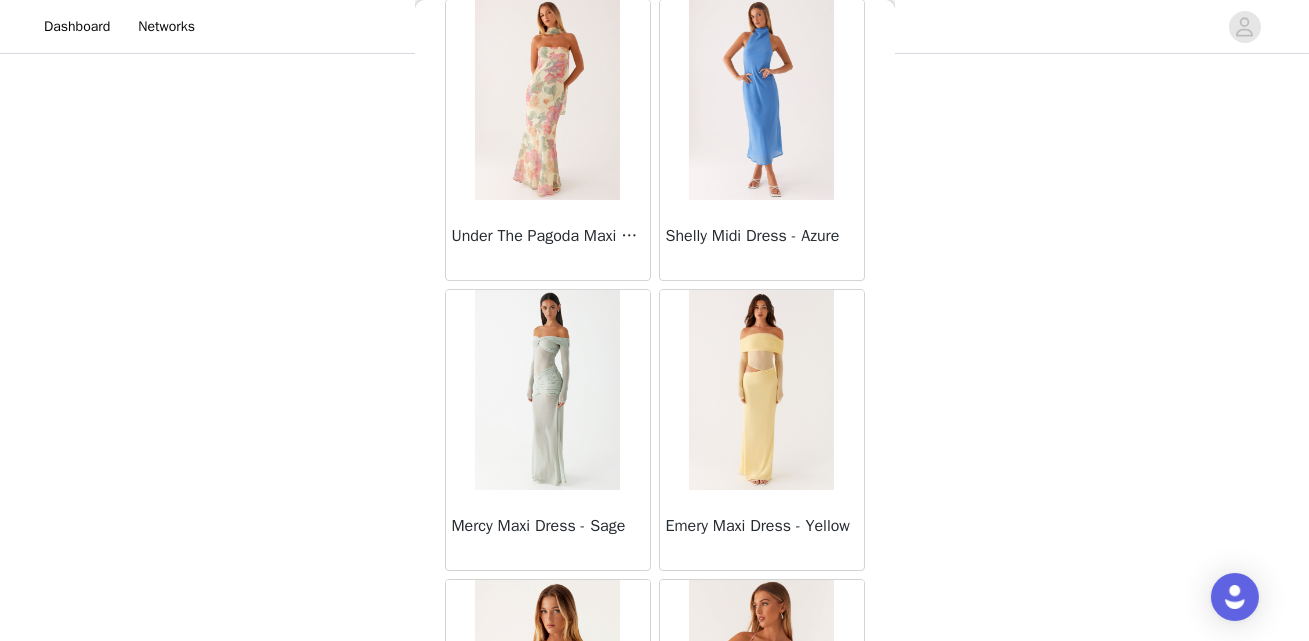 scroll, scrollTop: 13382, scrollLeft: 0, axis: vertical 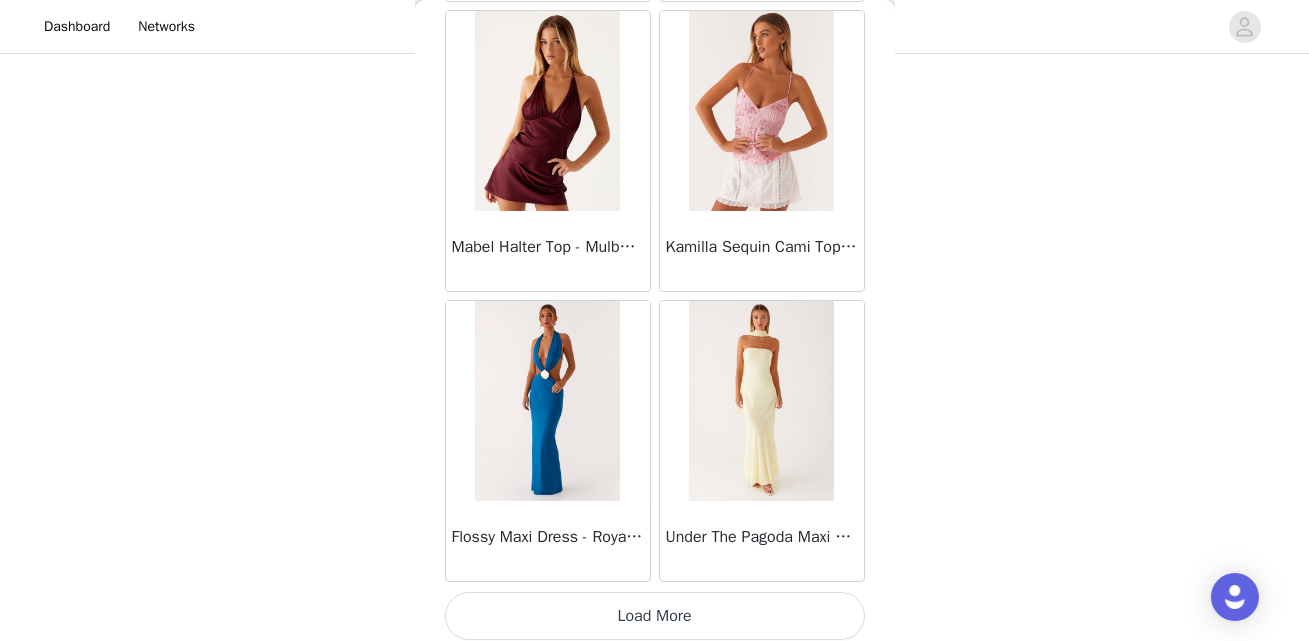 click on "Load More" at bounding box center [655, 616] 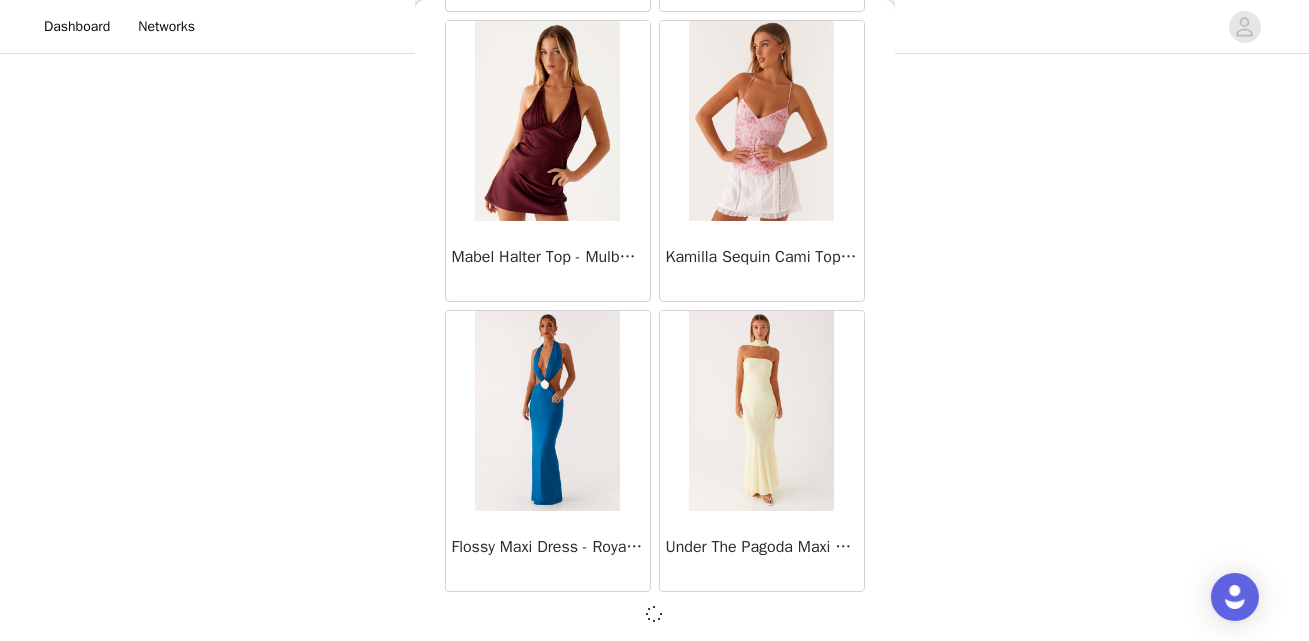 scroll, scrollTop: 761, scrollLeft: 0, axis: vertical 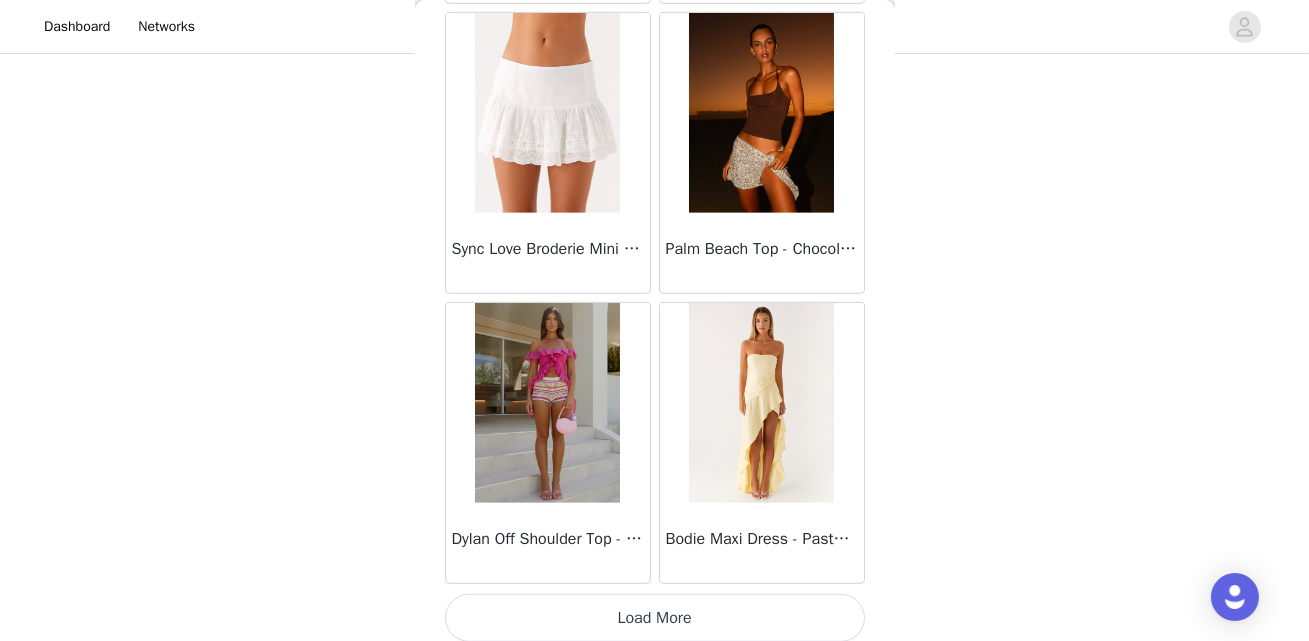click on "Load More" at bounding box center [655, 618] 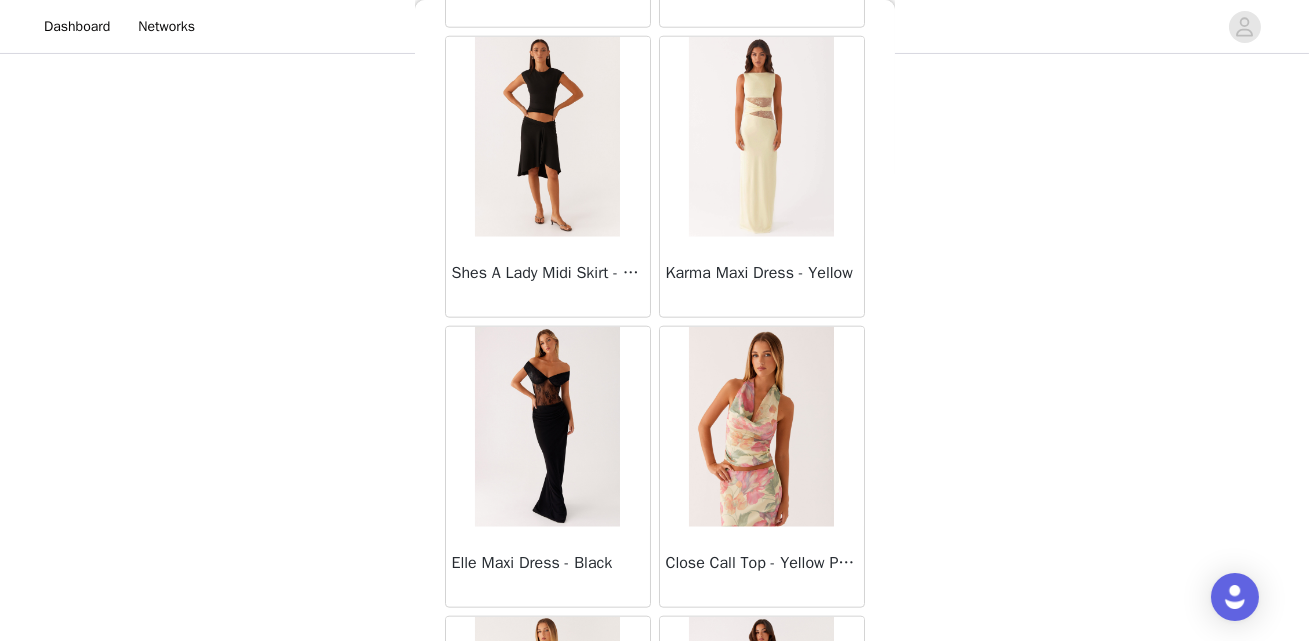 scroll, scrollTop: 18540, scrollLeft: 0, axis: vertical 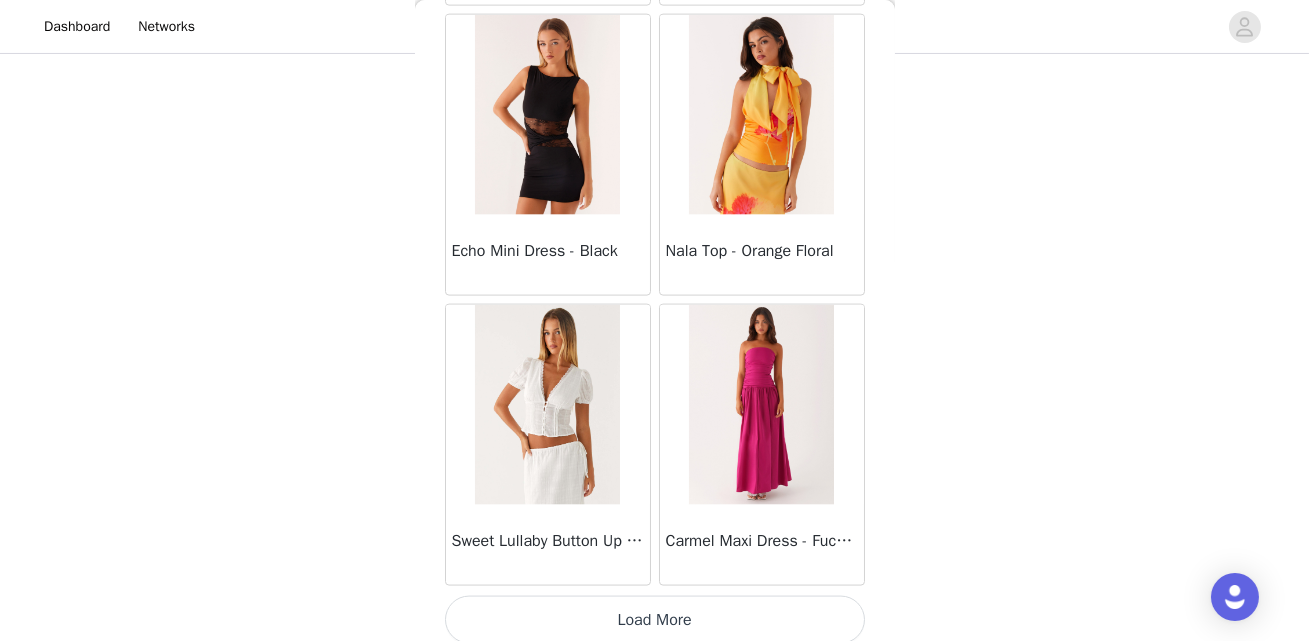 click on "Load More" at bounding box center (655, 620) 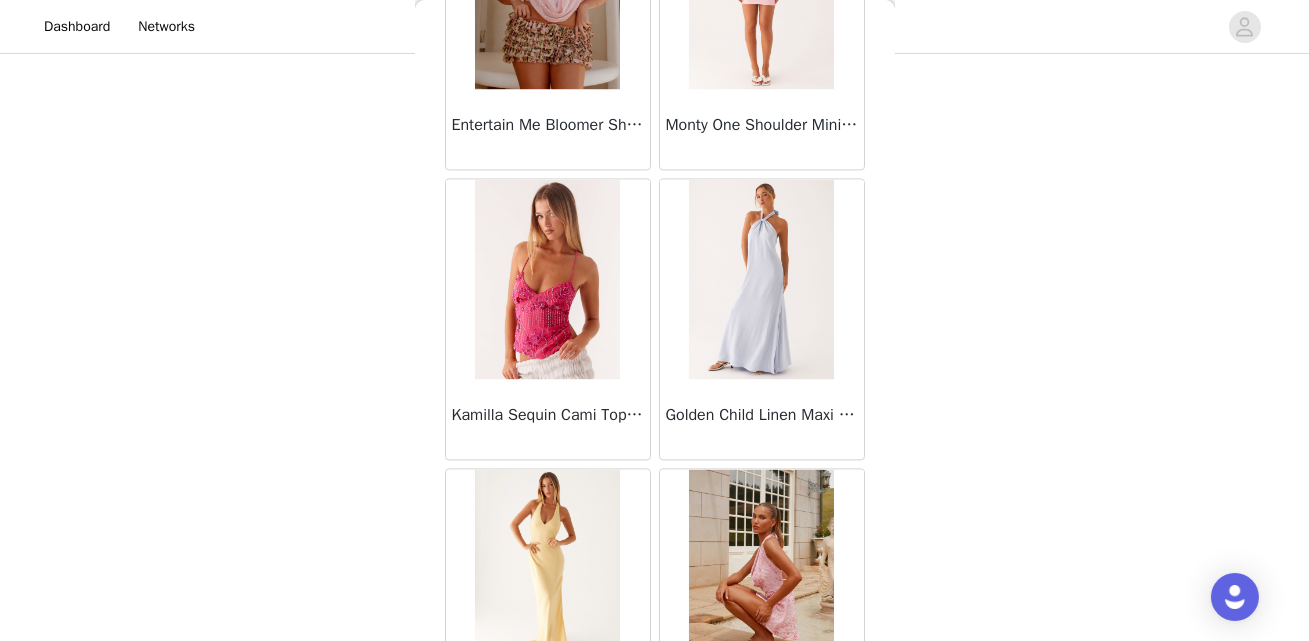 scroll, scrollTop: 22704, scrollLeft: 0, axis: vertical 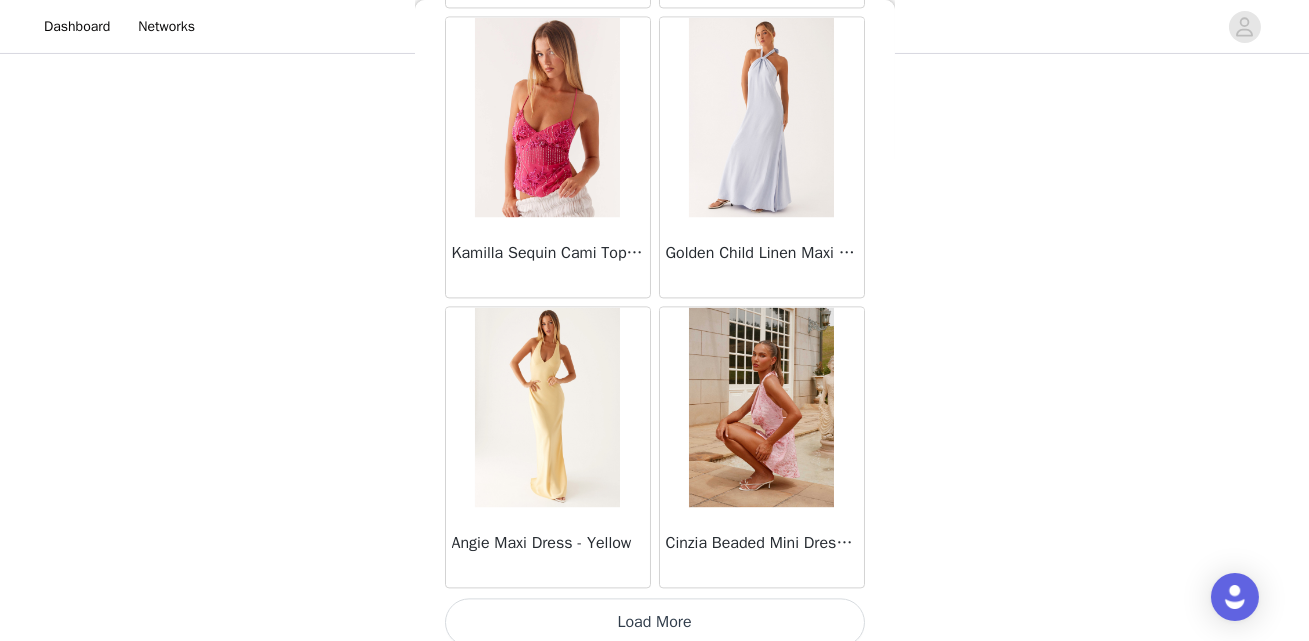 click on "Load More" at bounding box center [655, 622] 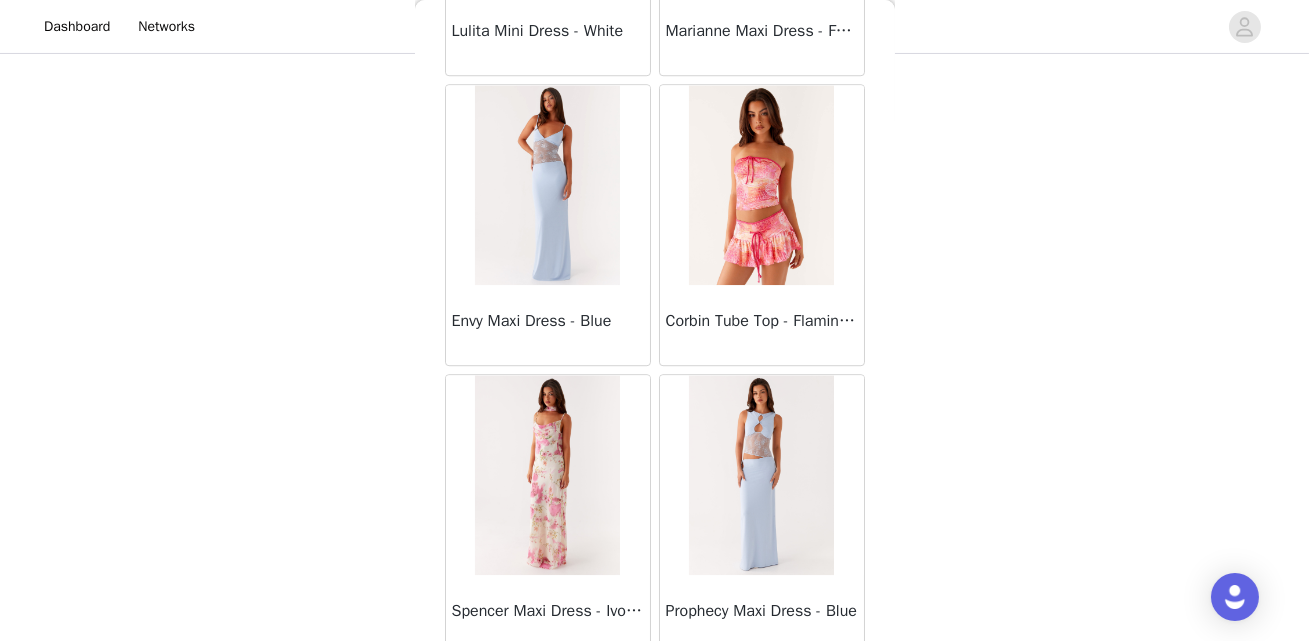 scroll, scrollTop: 25533, scrollLeft: 0, axis: vertical 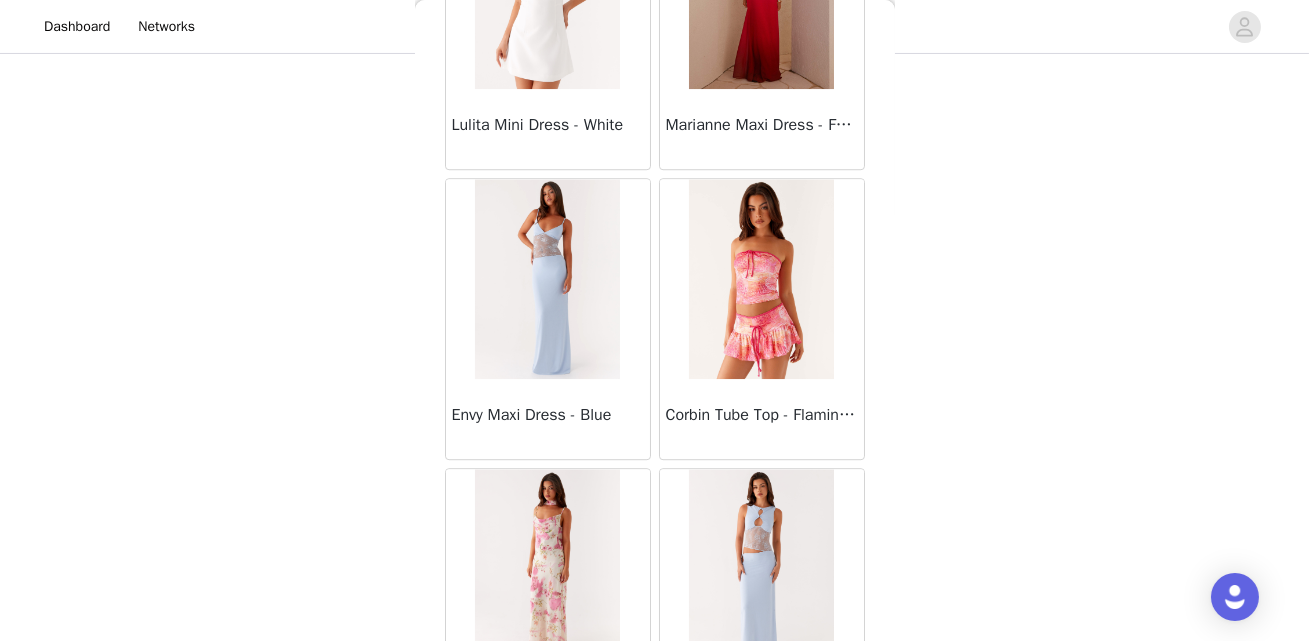 click at bounding box center (547, 279) 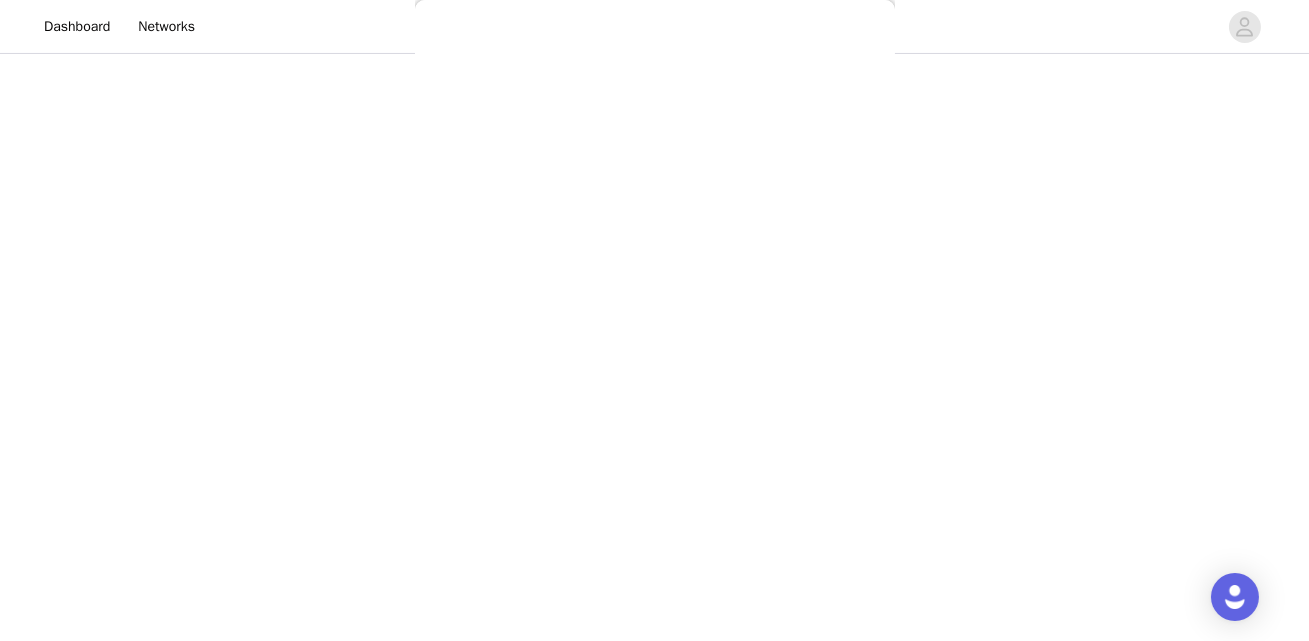 scroll, scrollTop: 0, scrollLeft: 0, axis: both 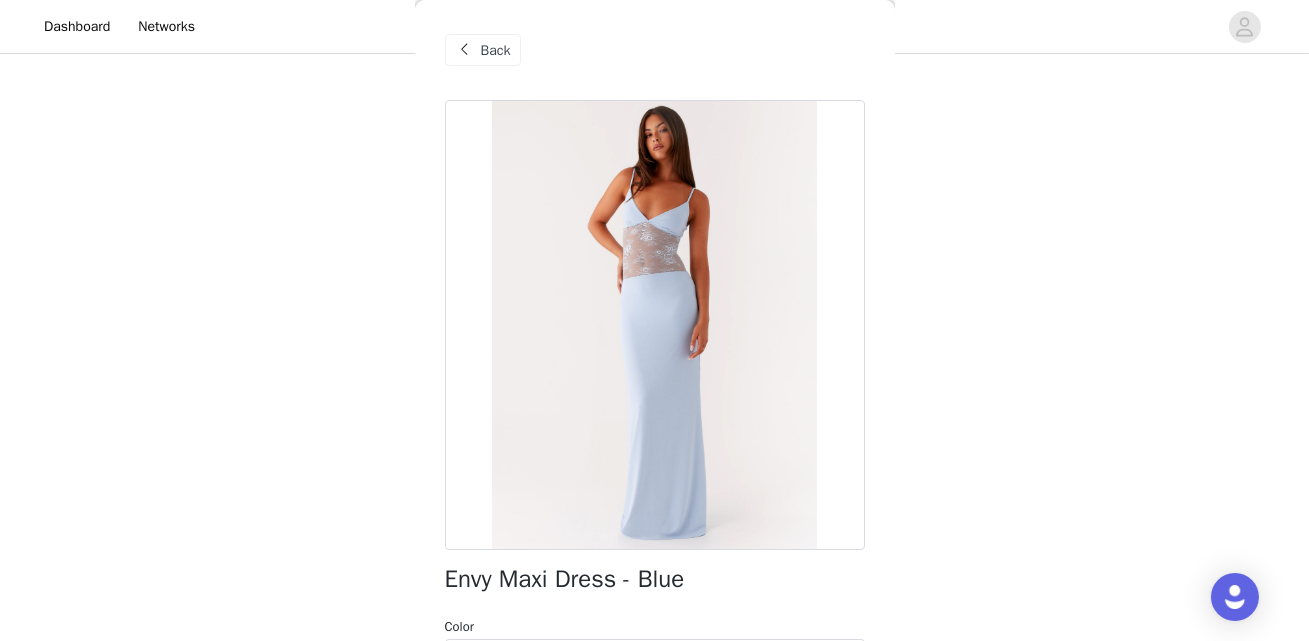 click at bounding box center (655, 325) 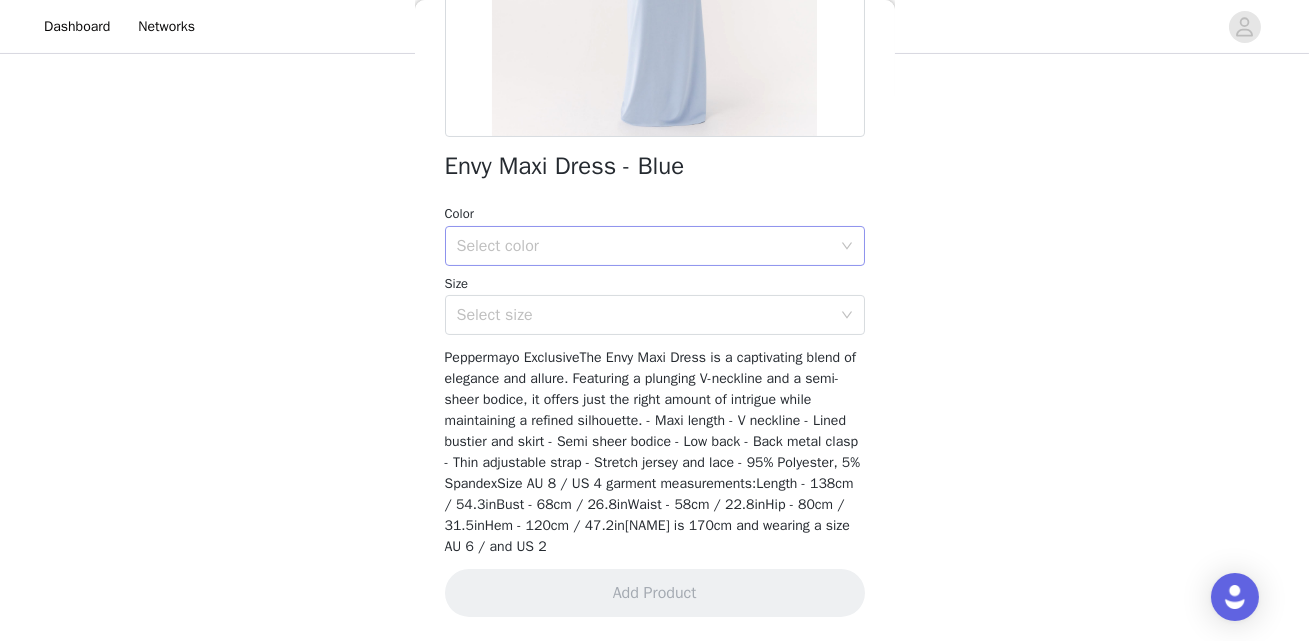 click on "Select color" at bounding box center [648, 246] 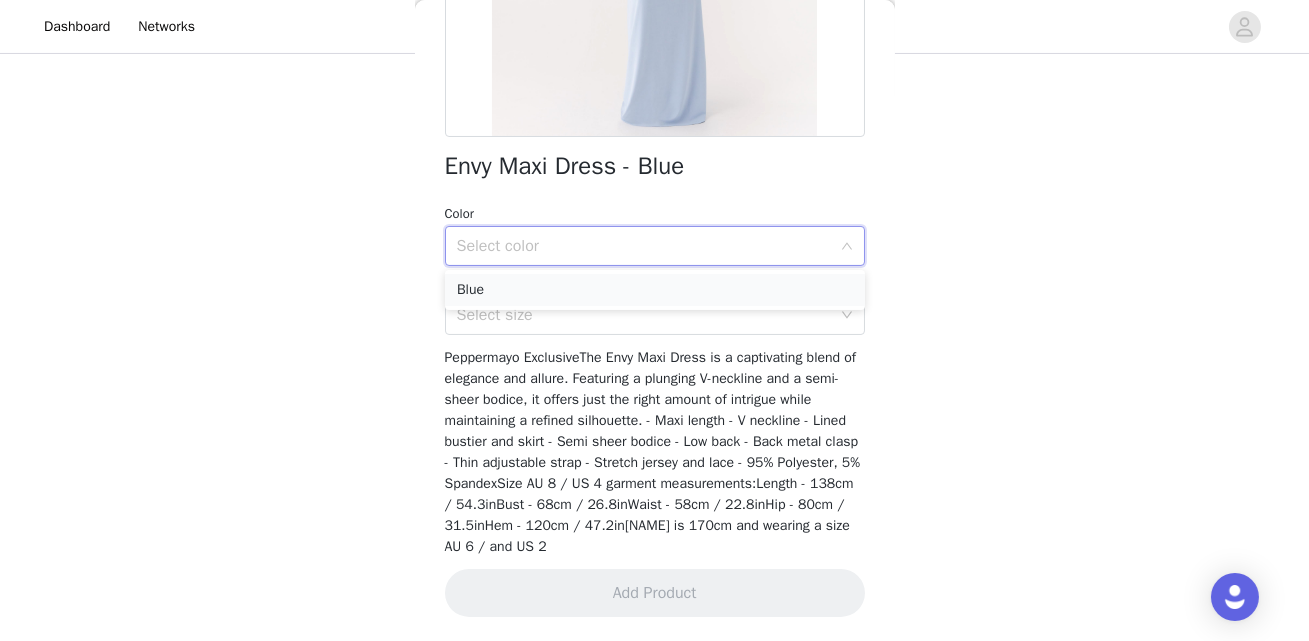 click on "Blue" at bounding box center [655, 290] 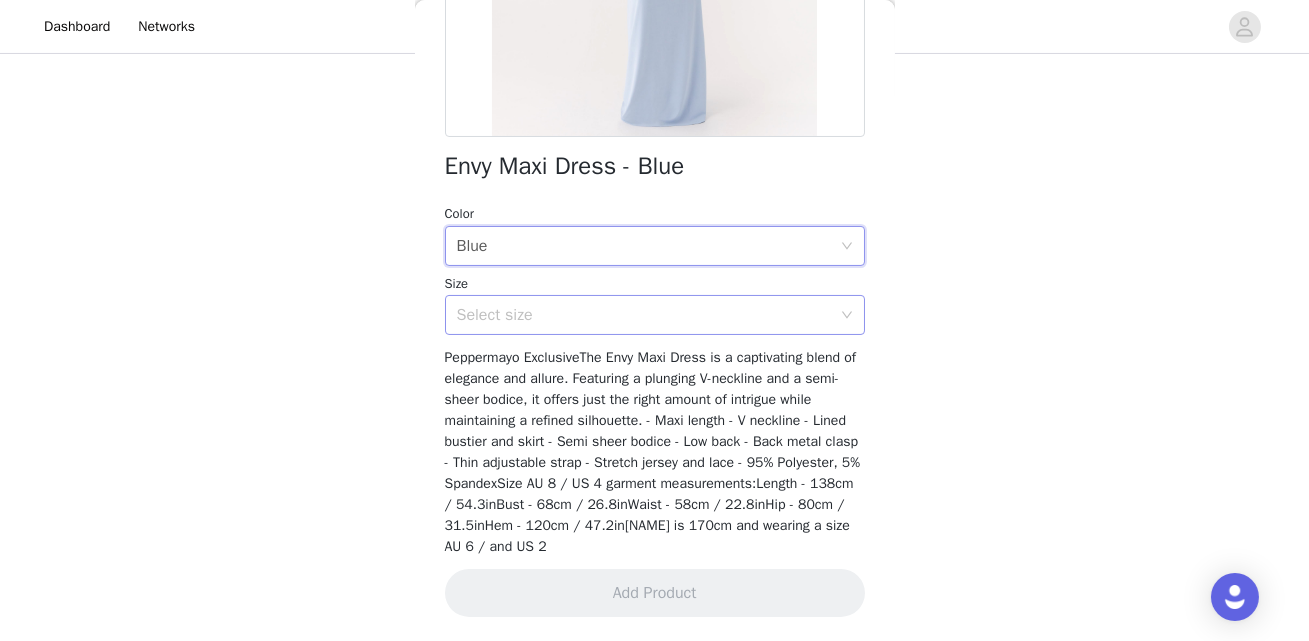 click on "Select size" at bounding box center [644, 315] 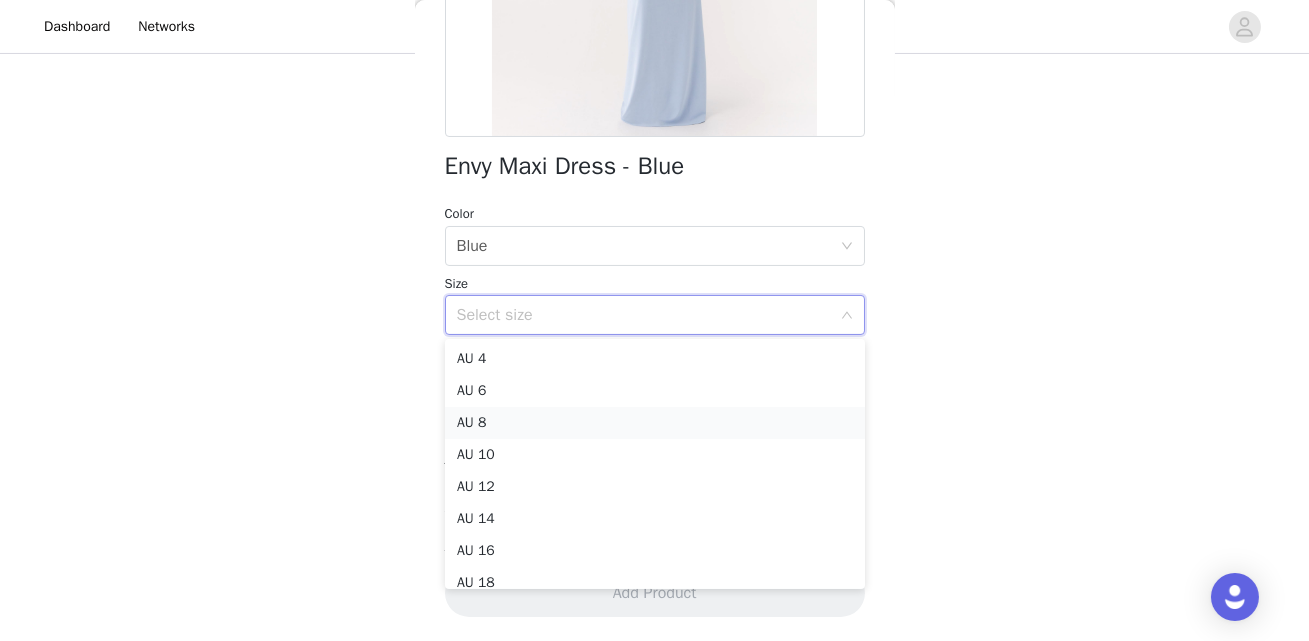 click on "AU 8" at bounding box center (655, 423) 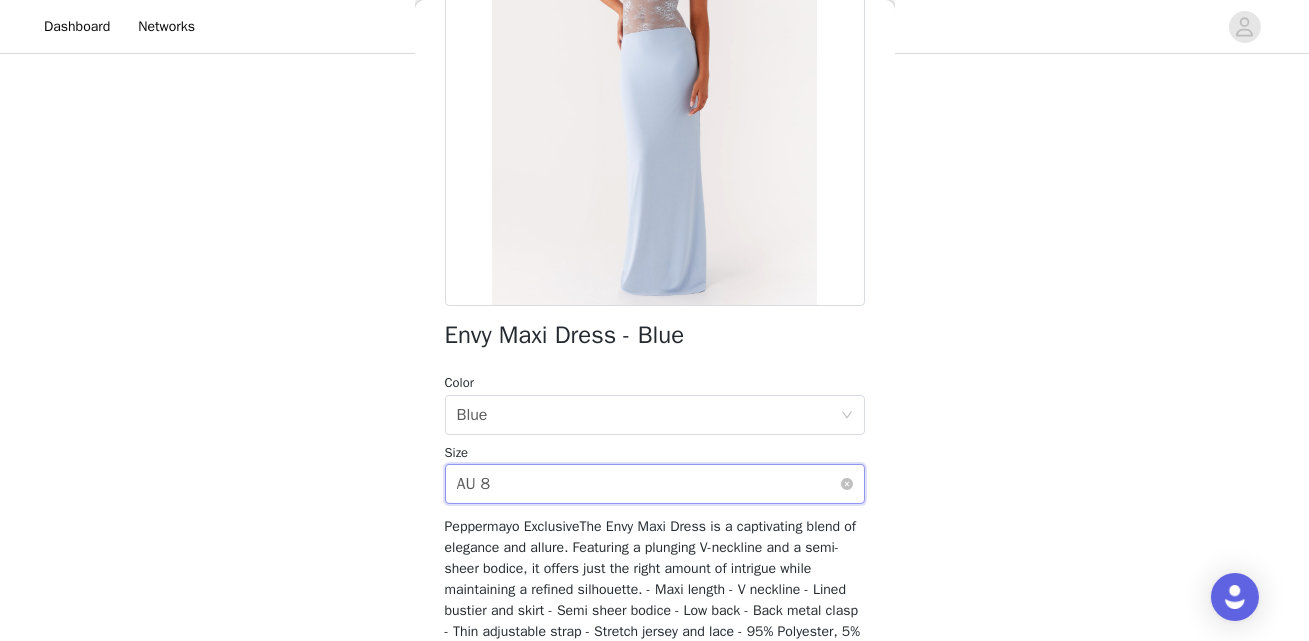 scroll, scrollTop: 185, scrollLeft: 0, axis: vertical 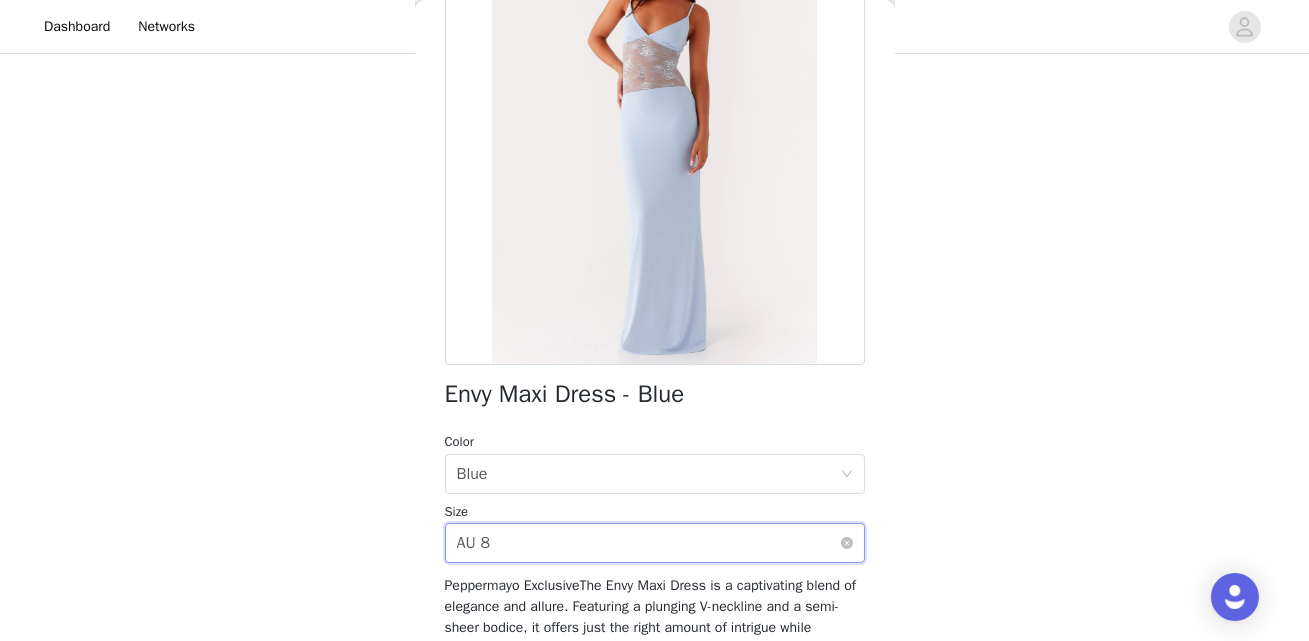 click on "Select size AU 8" at bounding box center (648, 543) 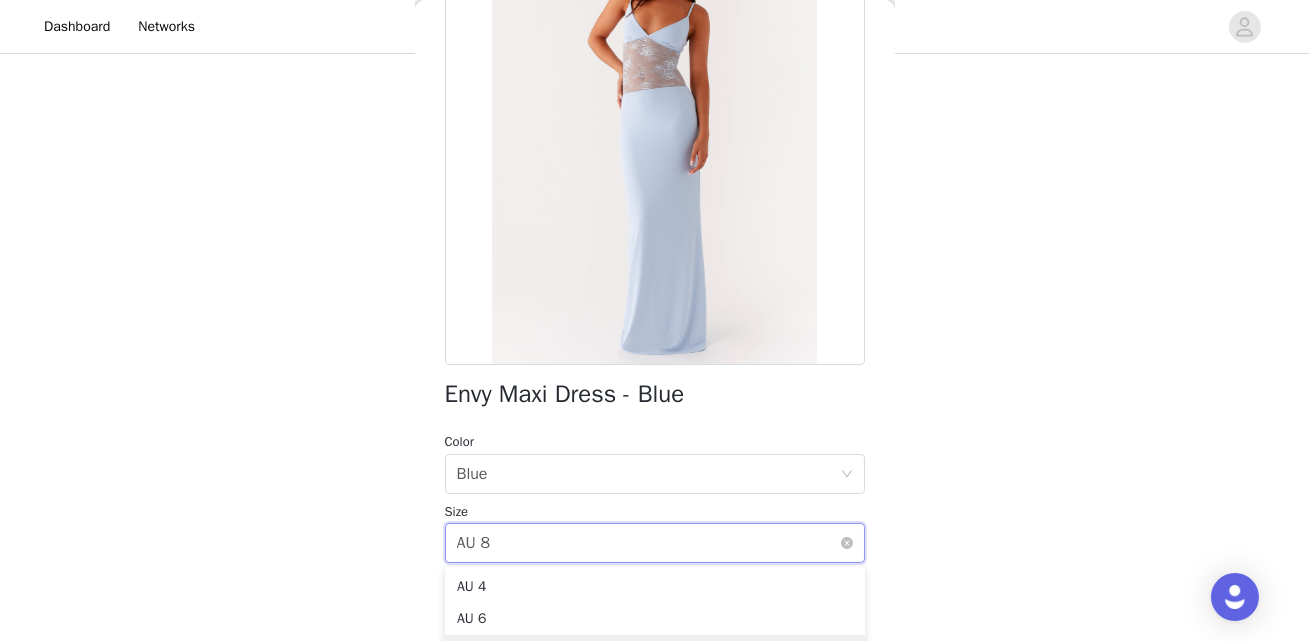 scroll, scrollTop: 309, scrollLeft: 0, axis: vertical 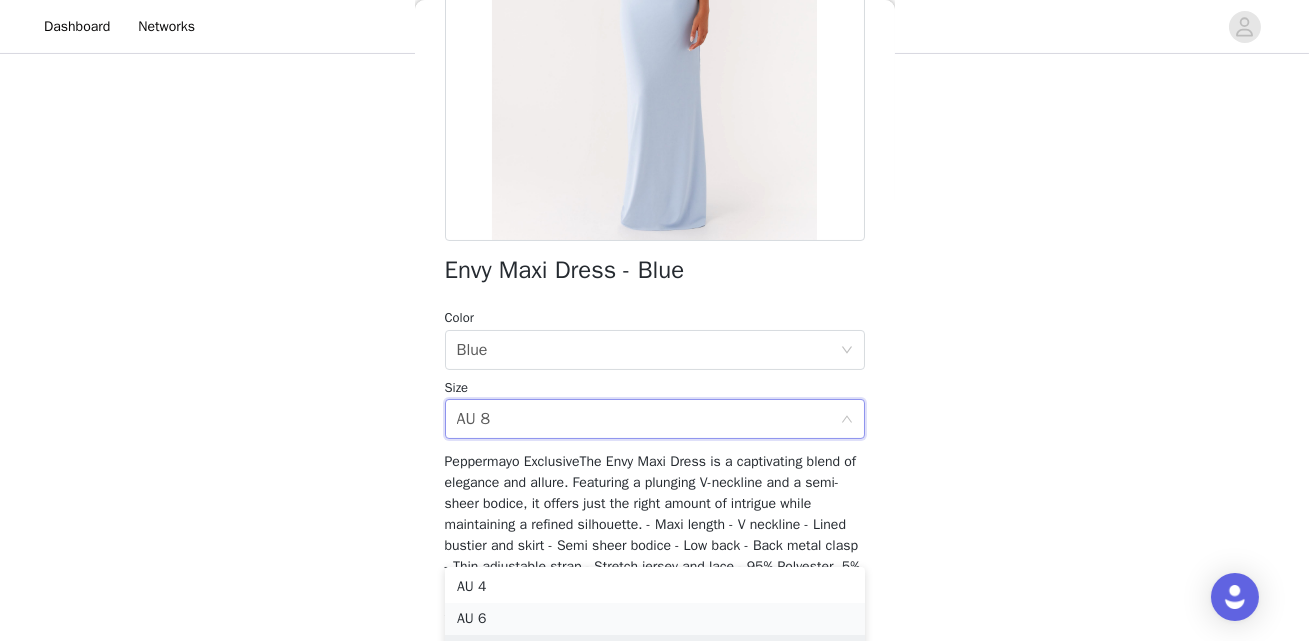 click on "AU 6" at bounding box center (655, 619) 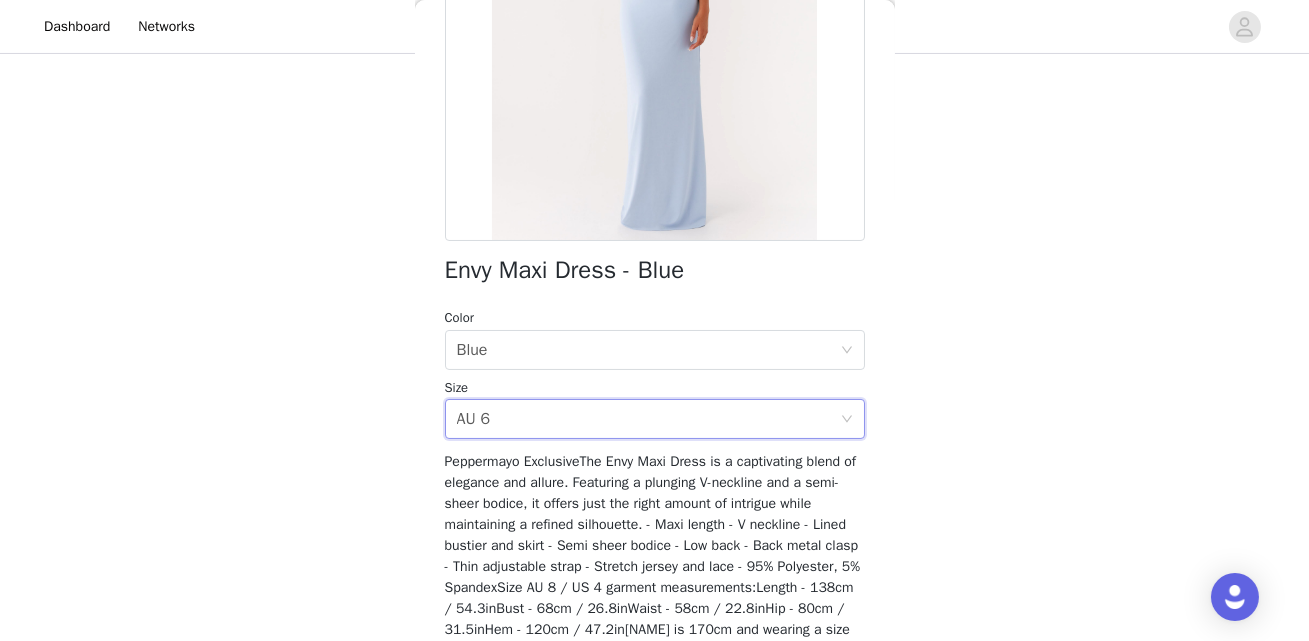 scroll, scrollTop: 413, scrollLeft: 0, axis: vertical 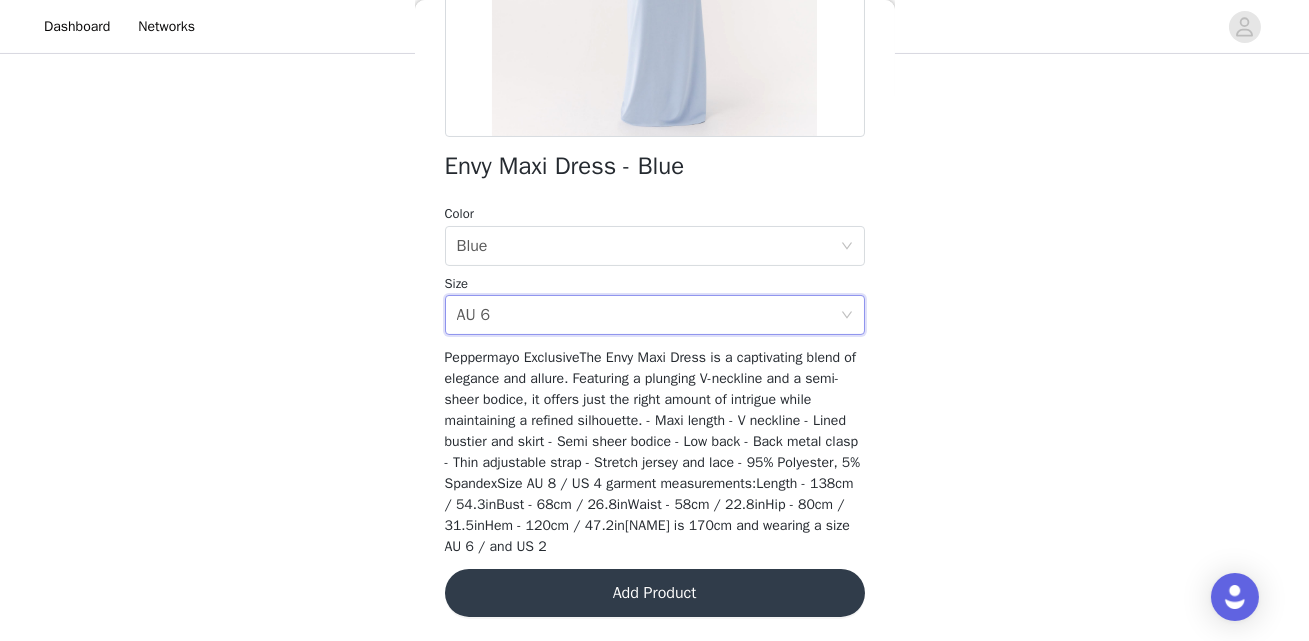 click on "Add Product" at bounding box center (655, 593) 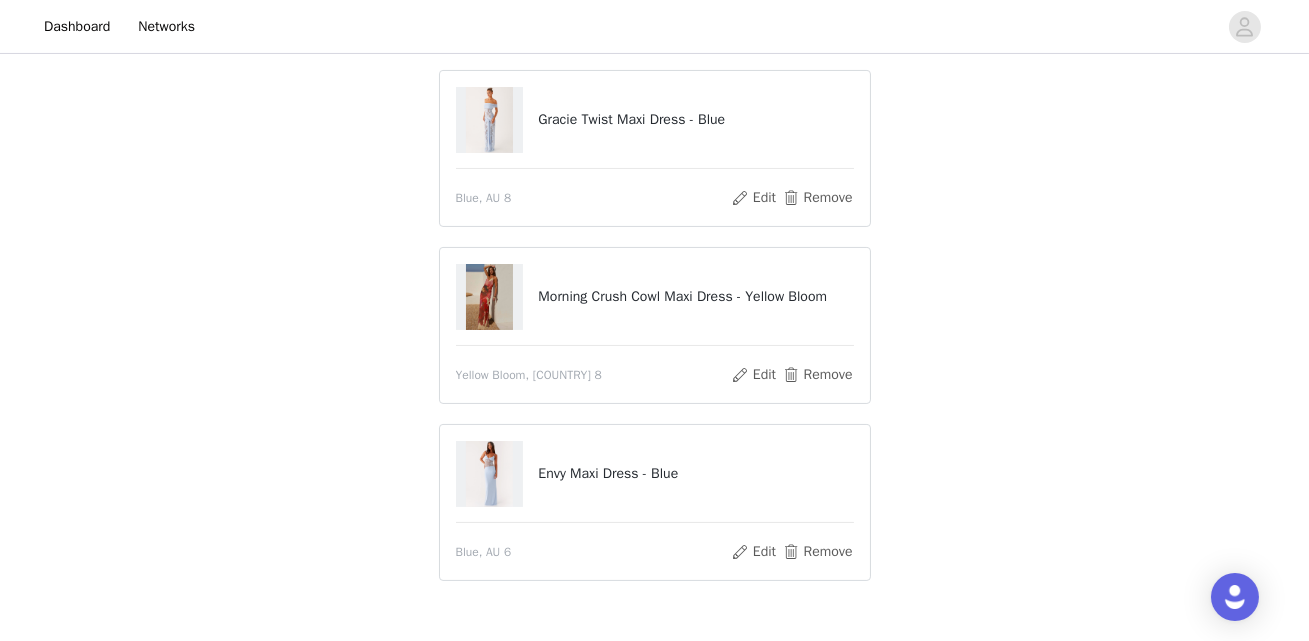 scroll, scrollTop: 686, scrollLeft: 0, axis: vertical 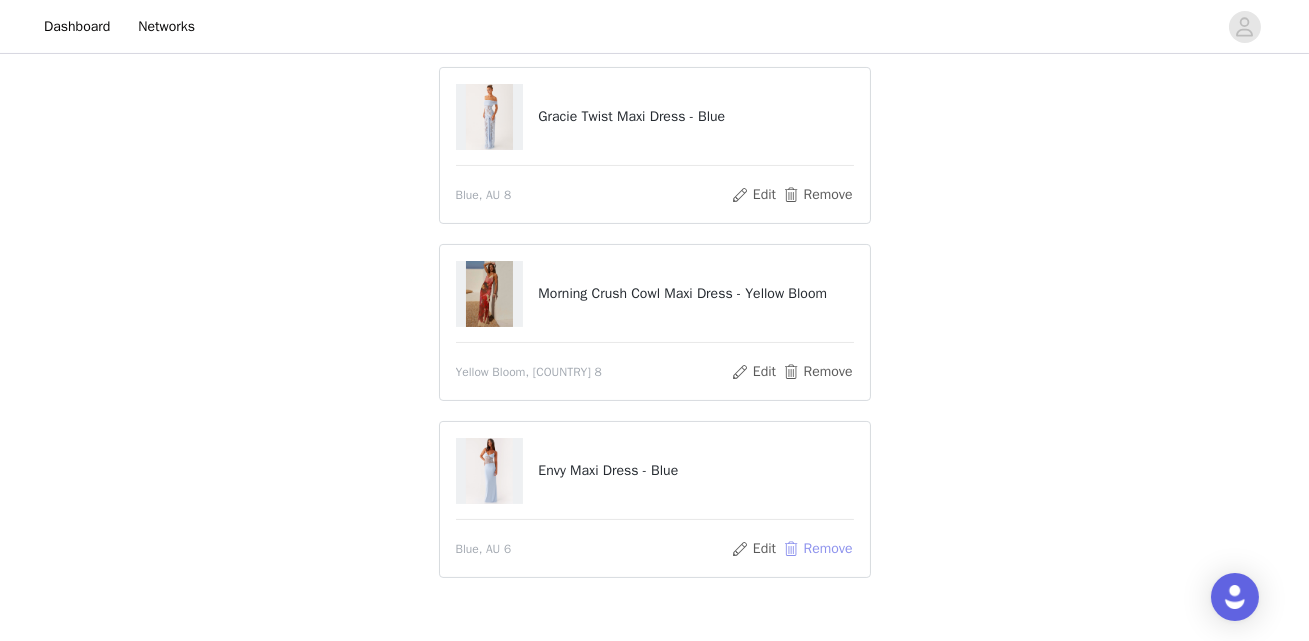 click on "Remove" at bounding box center [817, 549] 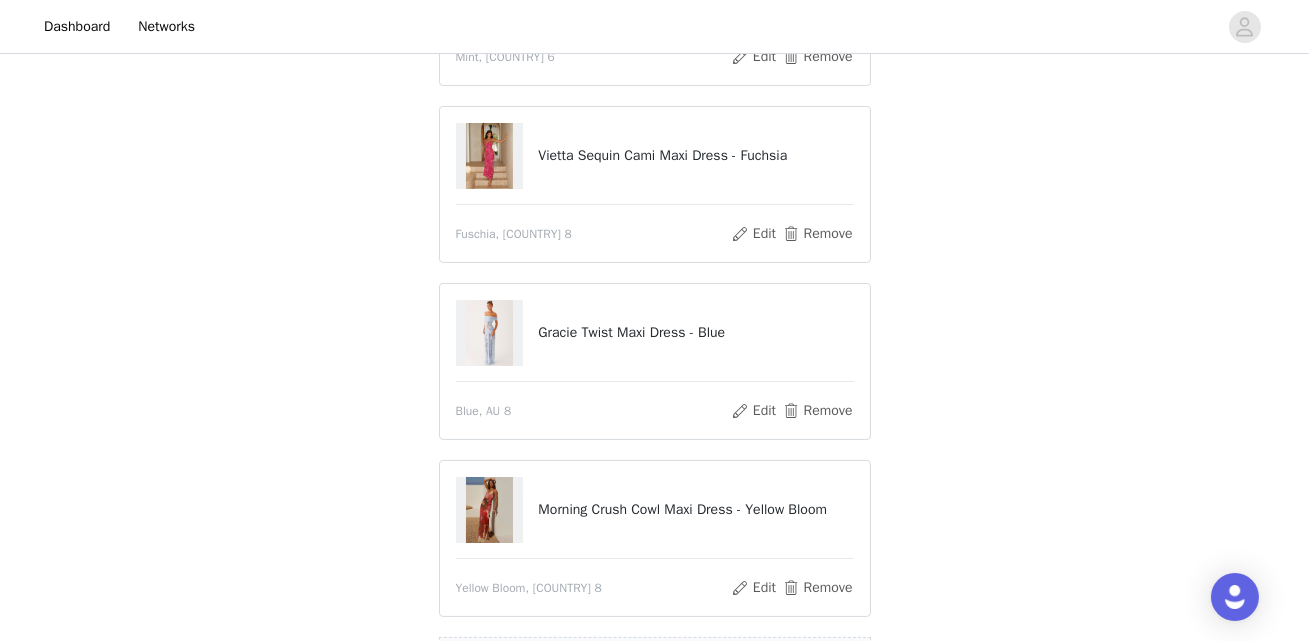 scroll, scrollTop: 761, scrollLeft: 0, axis: vertical 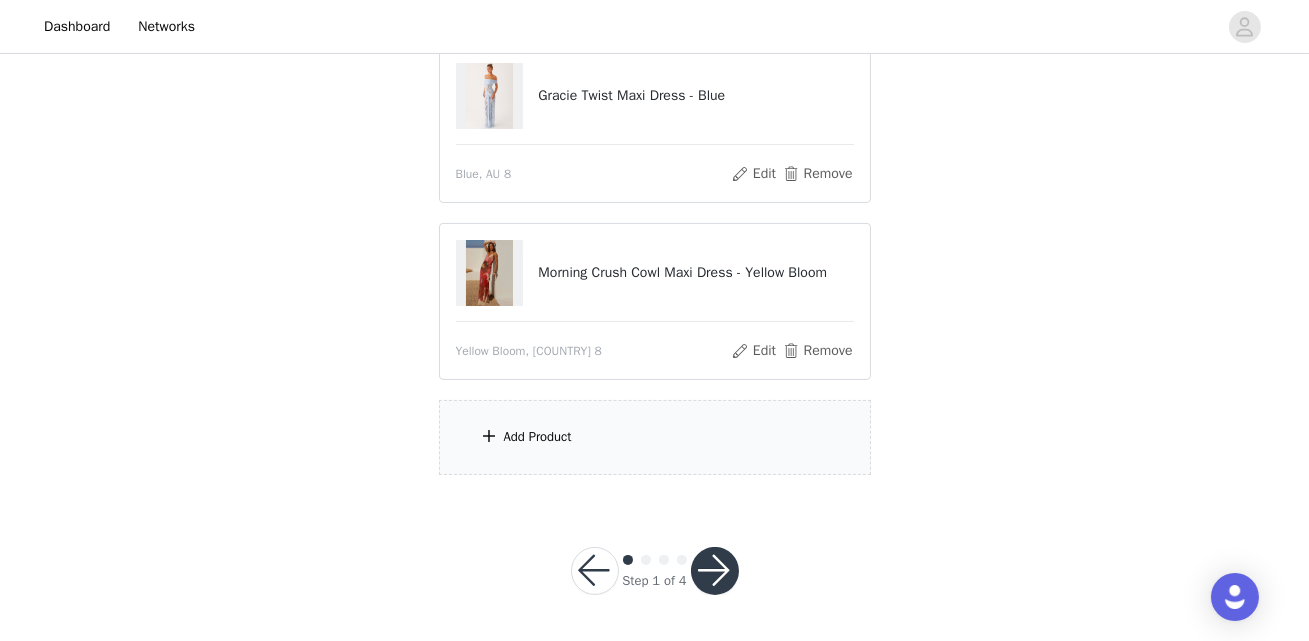 click on "Add Product" at bounding box center [655, 437] 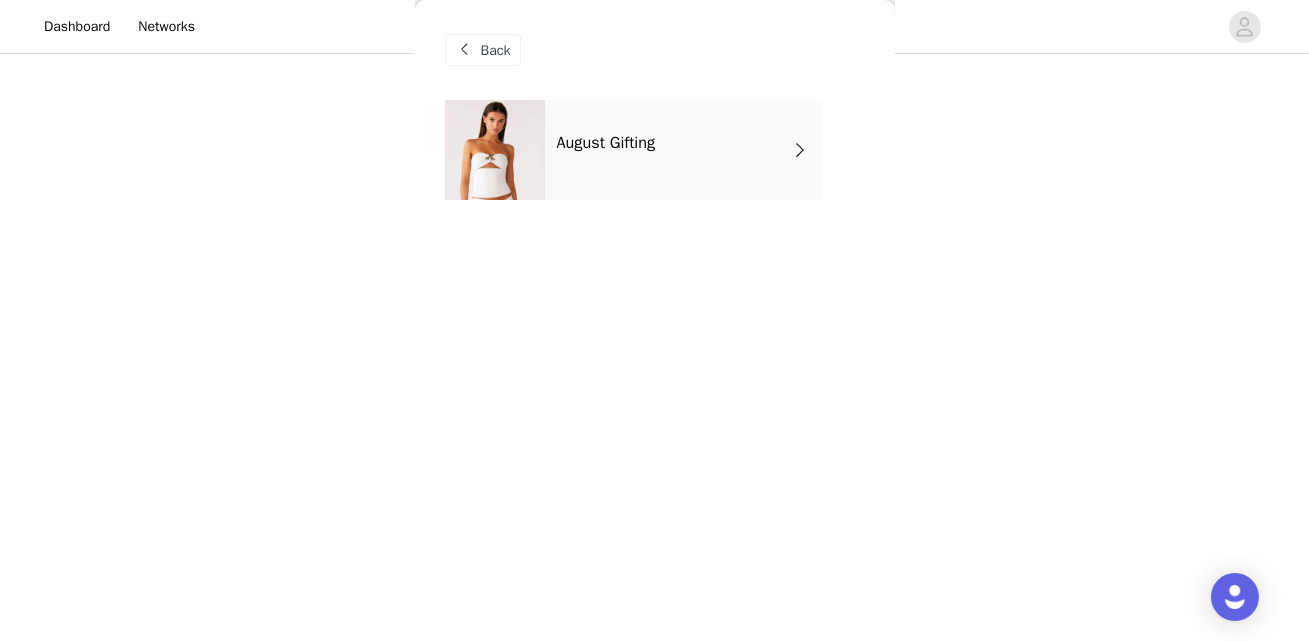 click on "August Gifting" at bounding box center (606, 143) 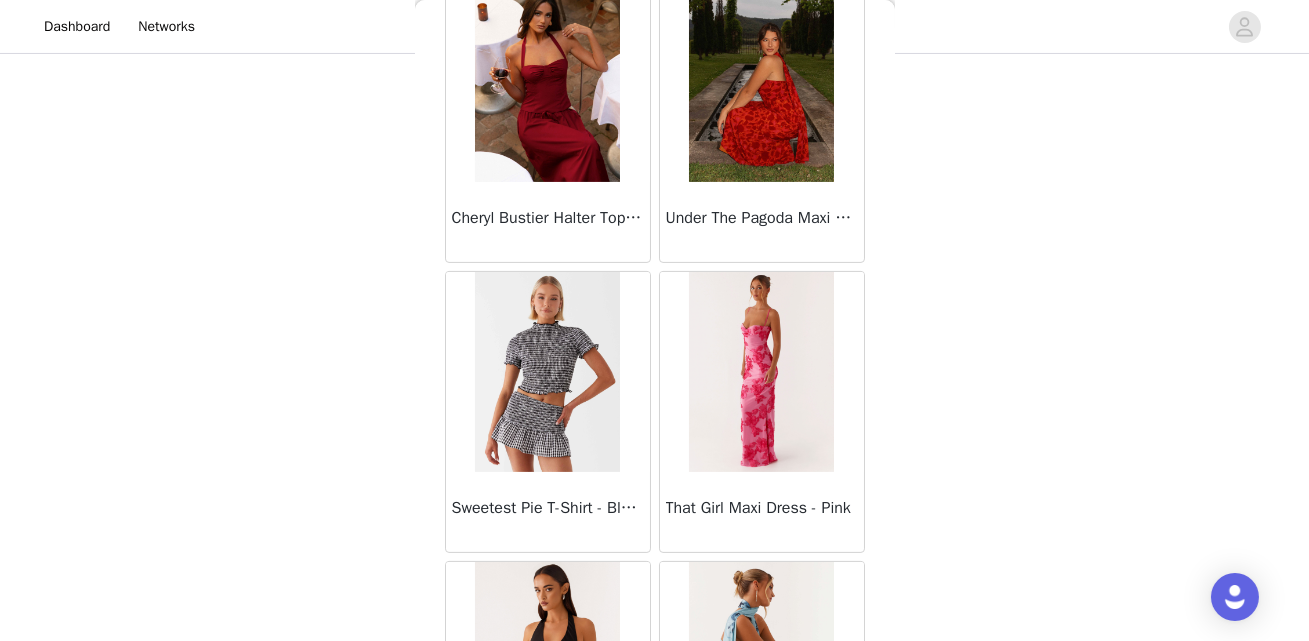 scroll, scrollTop: 998, scrollLeft: 0, axis: vertical 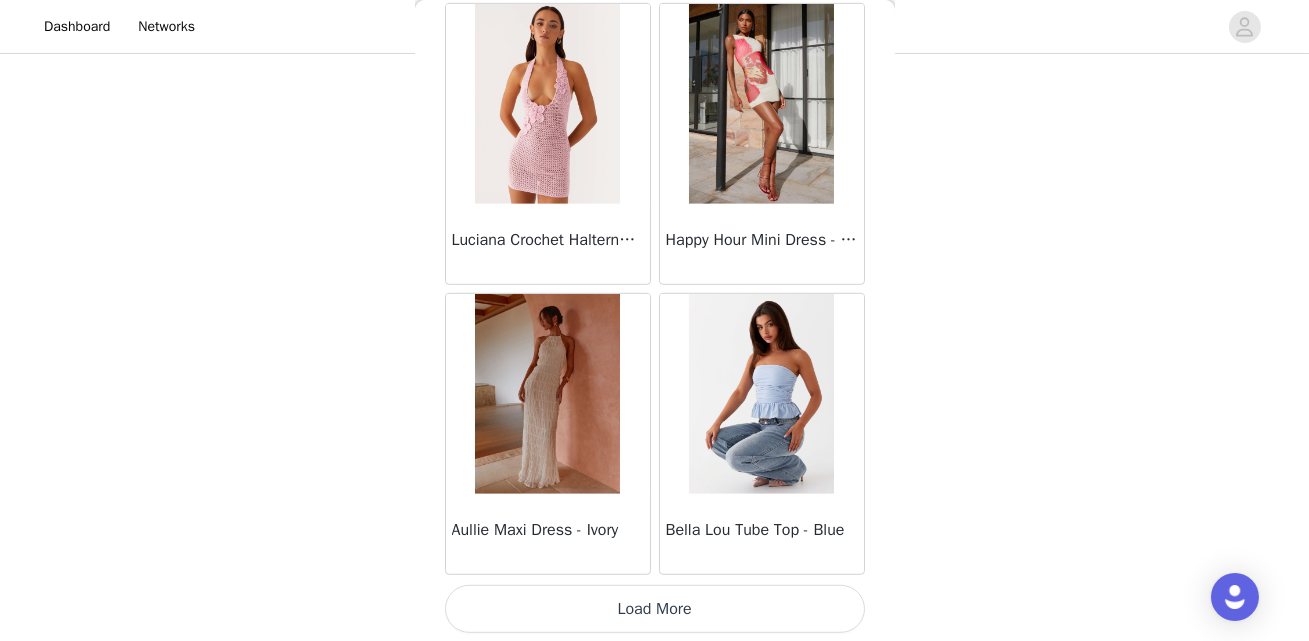 click on "Load More" at bounding box center (655, 609) 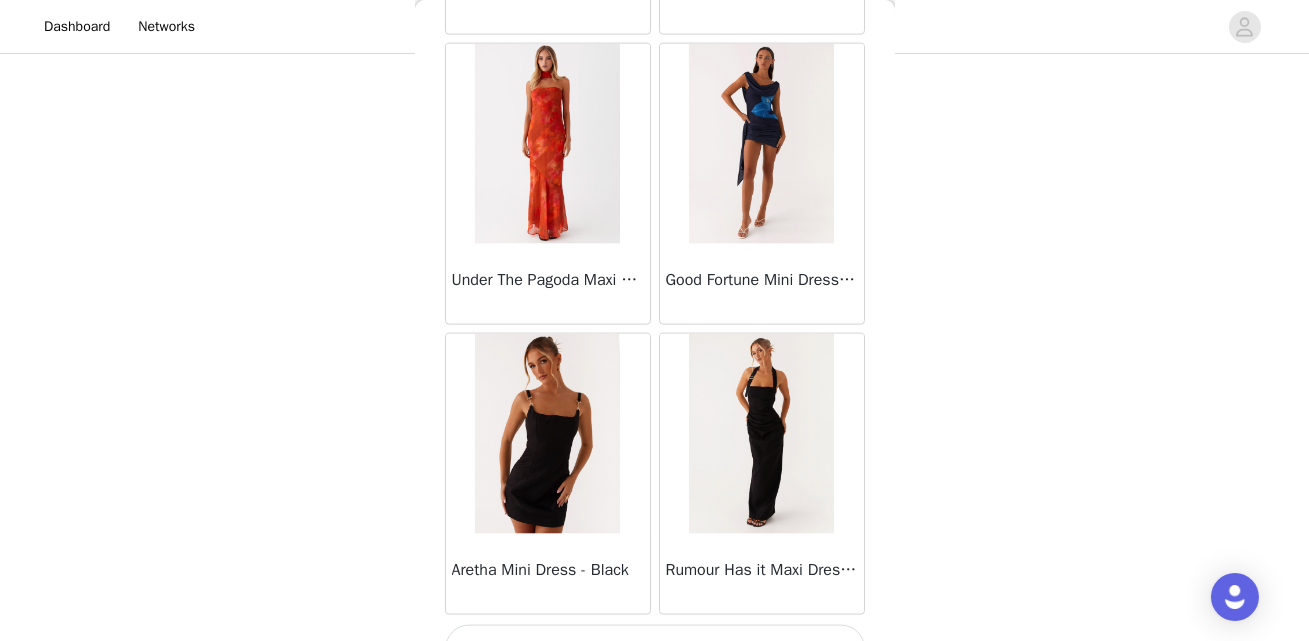 scroll, scrollTop: 5315, scrollLeft: 0, axis: vertical 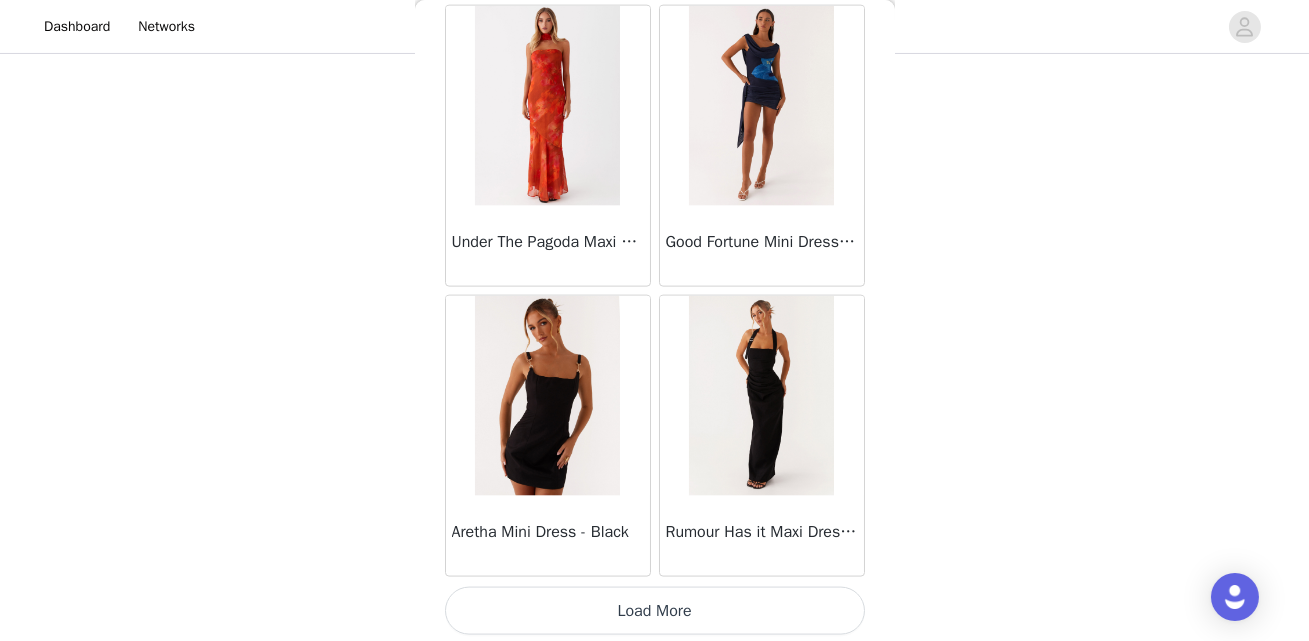 click on "Load More" at bounding box center [655, 611] 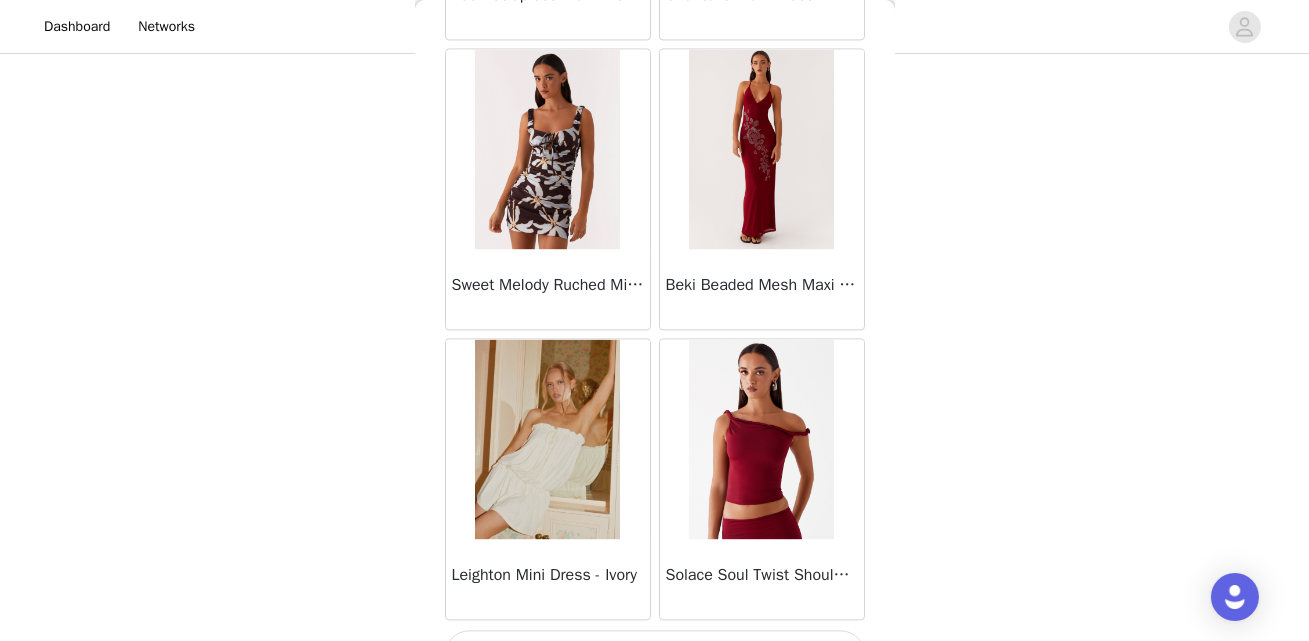 scroll, scrollTop: 8213, scrollLeft: 0, axis: vertical 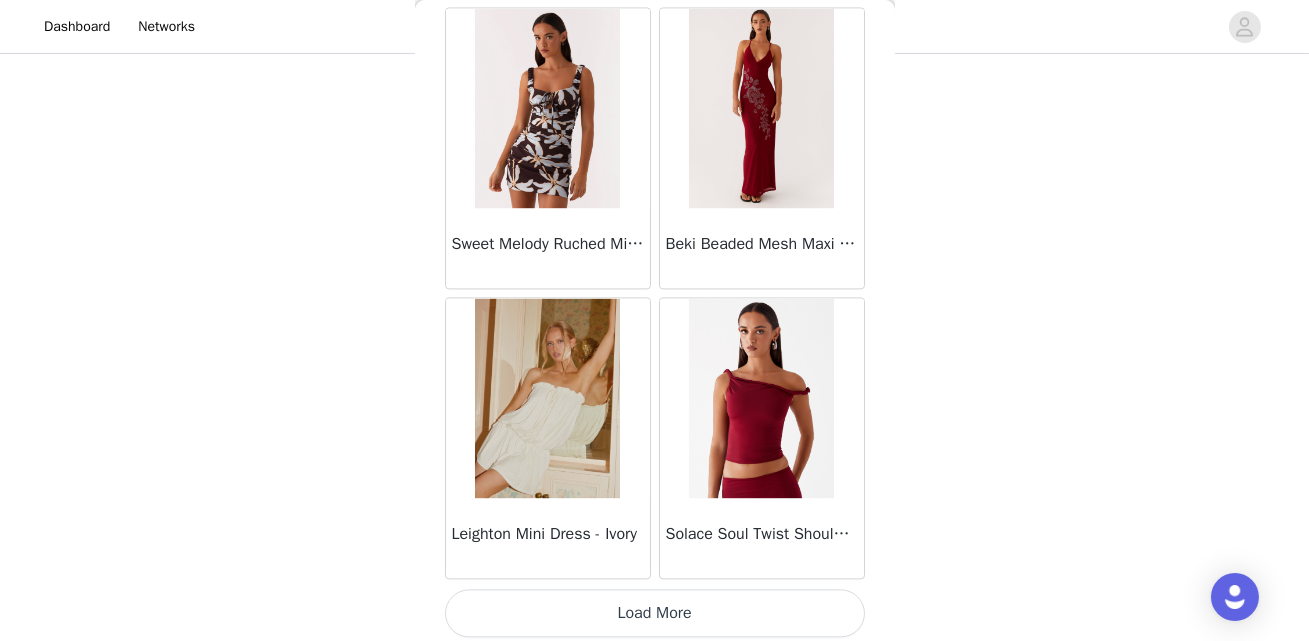 click on "Load More" at bounding box center [655, 613] 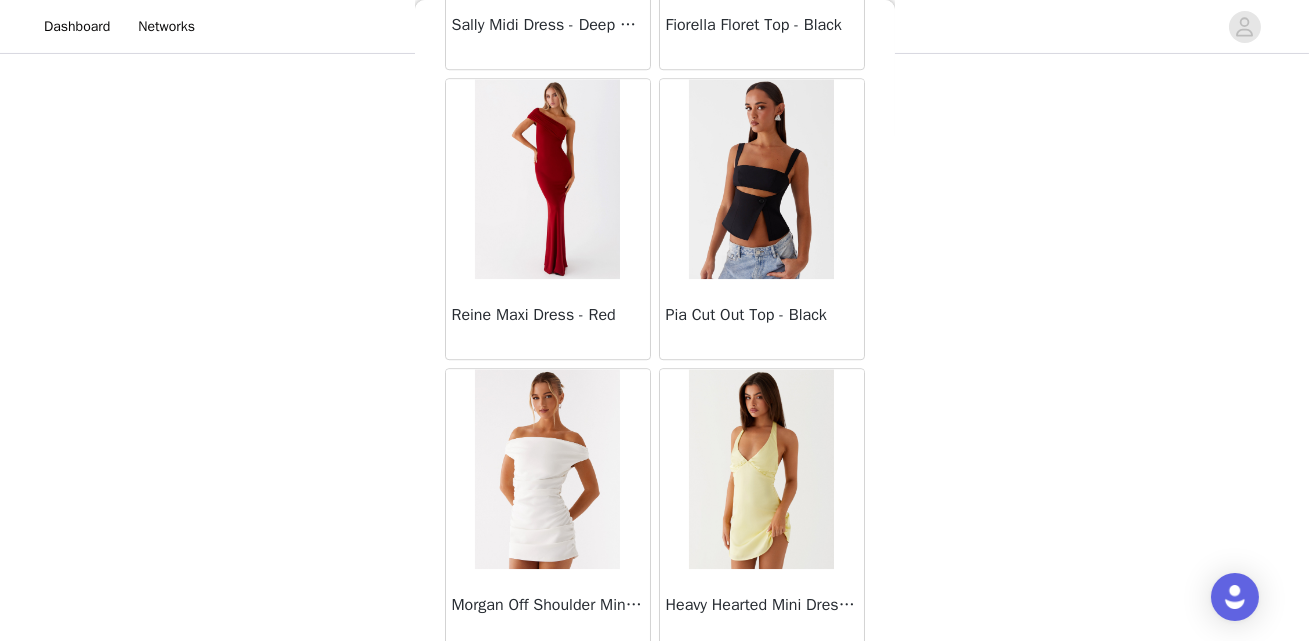 scroll, scrollTop: 11111, scrollLeft: 0, axis: vertical 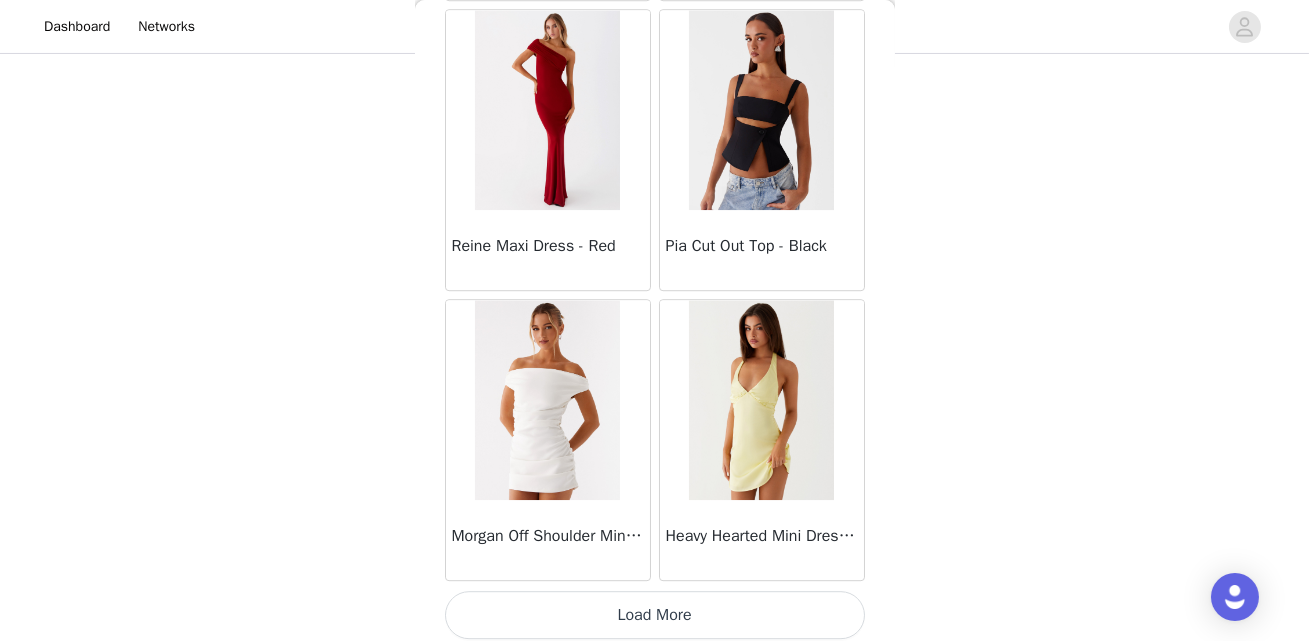 click on "Sweetpea Mini Dress - Yellow       Manifest Mini Dress - Amber       Raquel Off Shoulder Long Sleeve Top - Pink       Julianna Linen Mini Dress - Black       Radiate Halterneck Top - Pink       Arden Mesh Mini Dress - White       Cheryl Bustier Halter Top - Cherry Red       Under The Pagoda Maxi Dress - Deep Red Floral       Sweetest Pie T-Shirt - Black Gingham       That Girl Maxi Dress - Pink       Peppermayo Exclusive Heavy Hearted Mini - Black       Songbird Maxi Dress - Blue Black Floral       Viviana Mini Dress - Lavender       Eden Strapless Maxi Dress - Navy       Claudie Mesh Top - White Pink Lilly       Nia Micro Short - Black       Luciana Crochet Halterneck Mini Dress - Pink       Happy Hour Mini Dress - Yellow       Aullie Maxi Dress - Ivory       Bella Lou Tube Top - Blue       Odette Satin Mini Dress - Blue       Talk About Us Maxi Dress - Blue       Odette Satin Mini Dress - Lilac       Bellamy Top - Red Gingham       Field Of Dreams Maxi Dress - Blue Black Floral" at bounding box center (655, -5183) 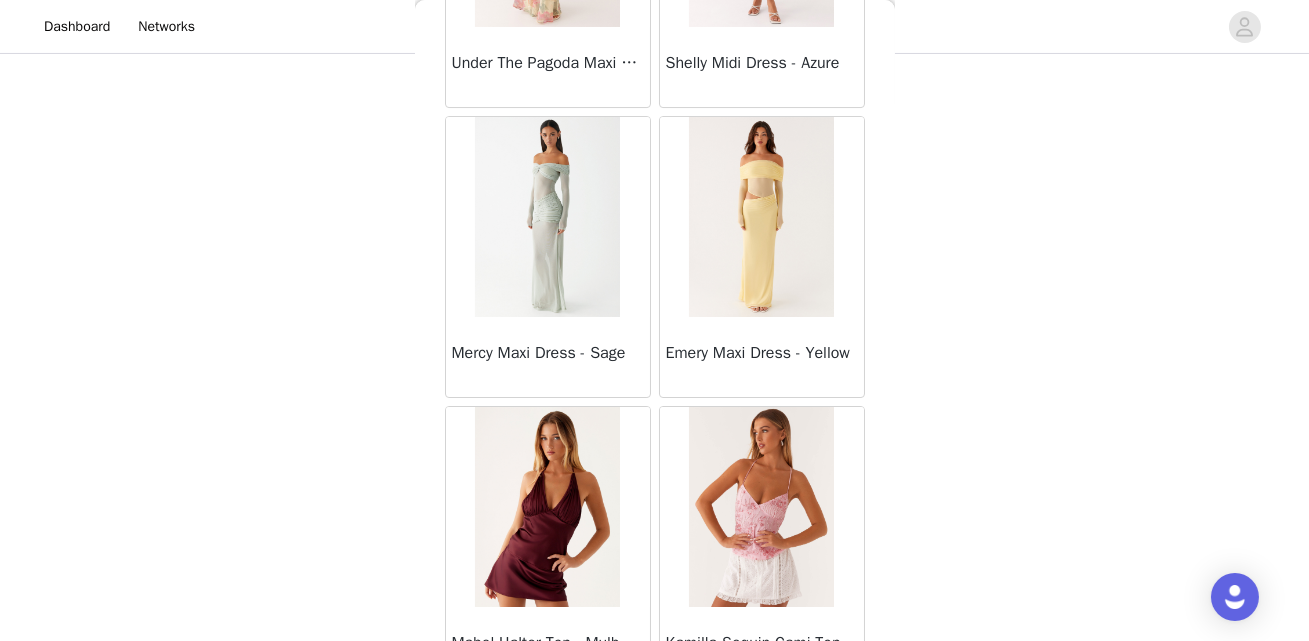 scroll, scrollTop: 13478, scrollLeft: 0, axis: vertical 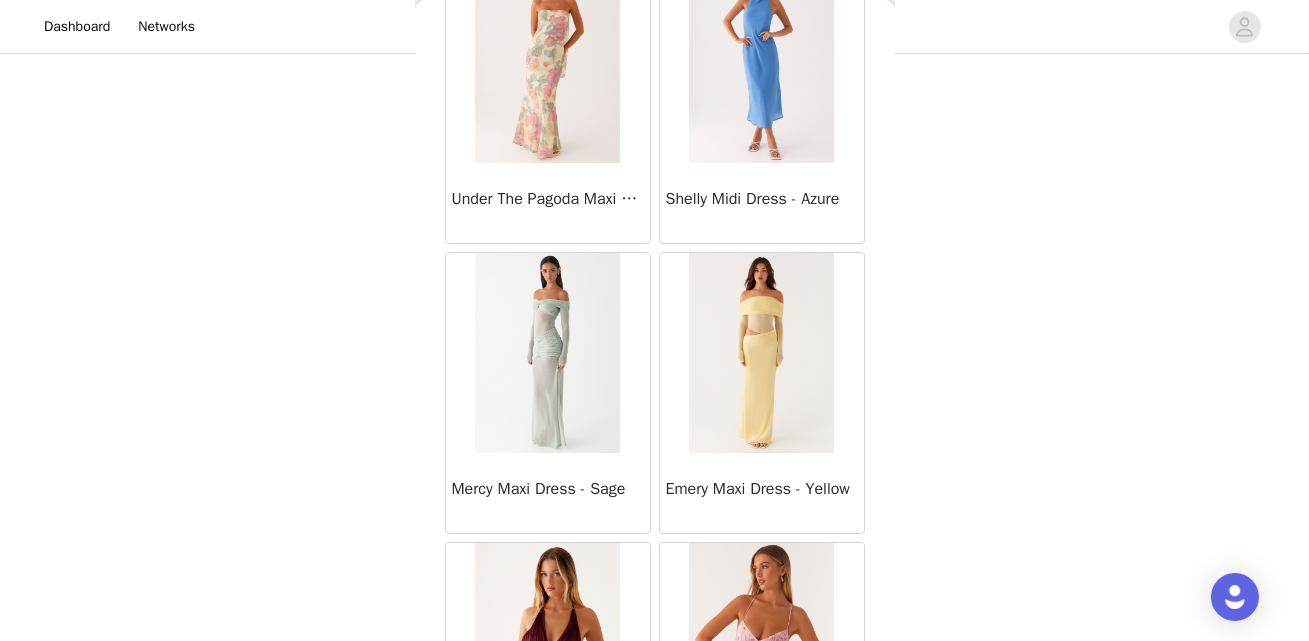 click at bounding box center [547, 63] 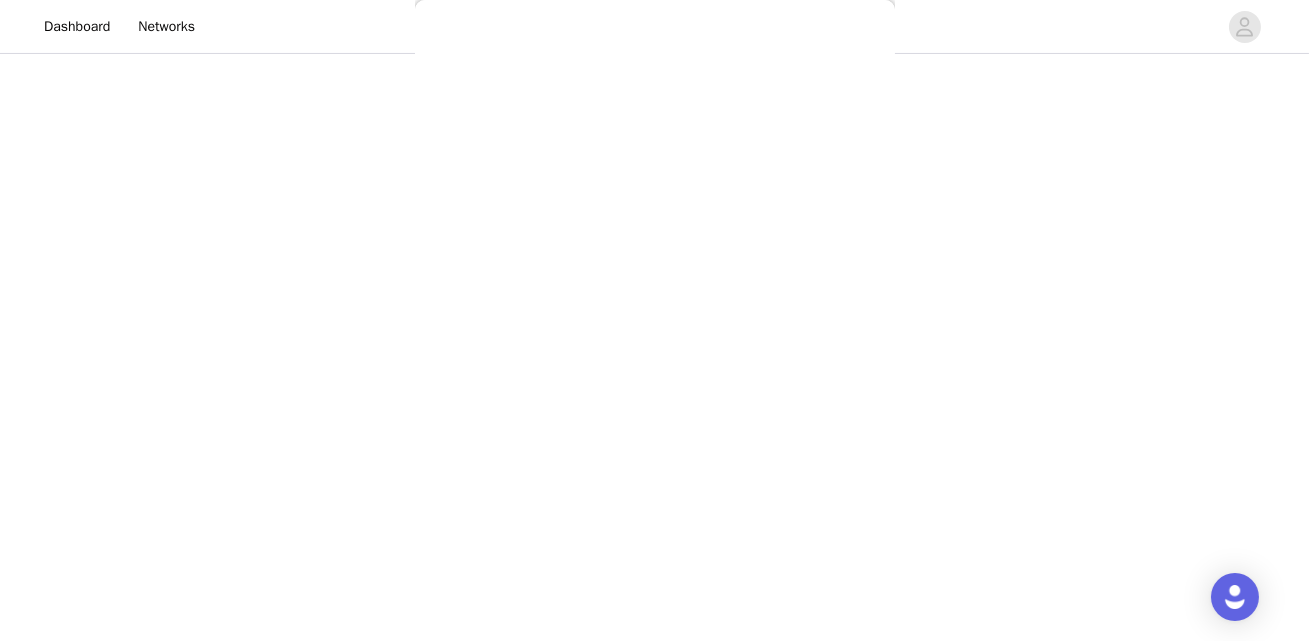 scroll, scrollTop: 0, scrollLeft: 0, axis: both 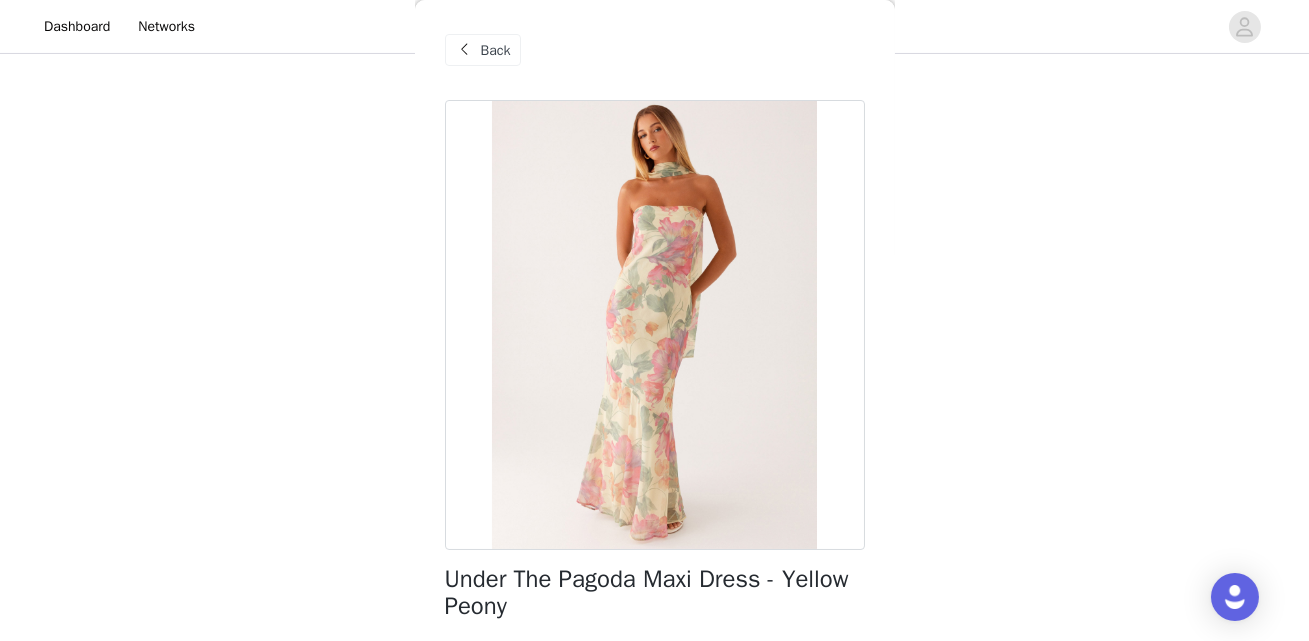 click at bounding box center (655, 325) 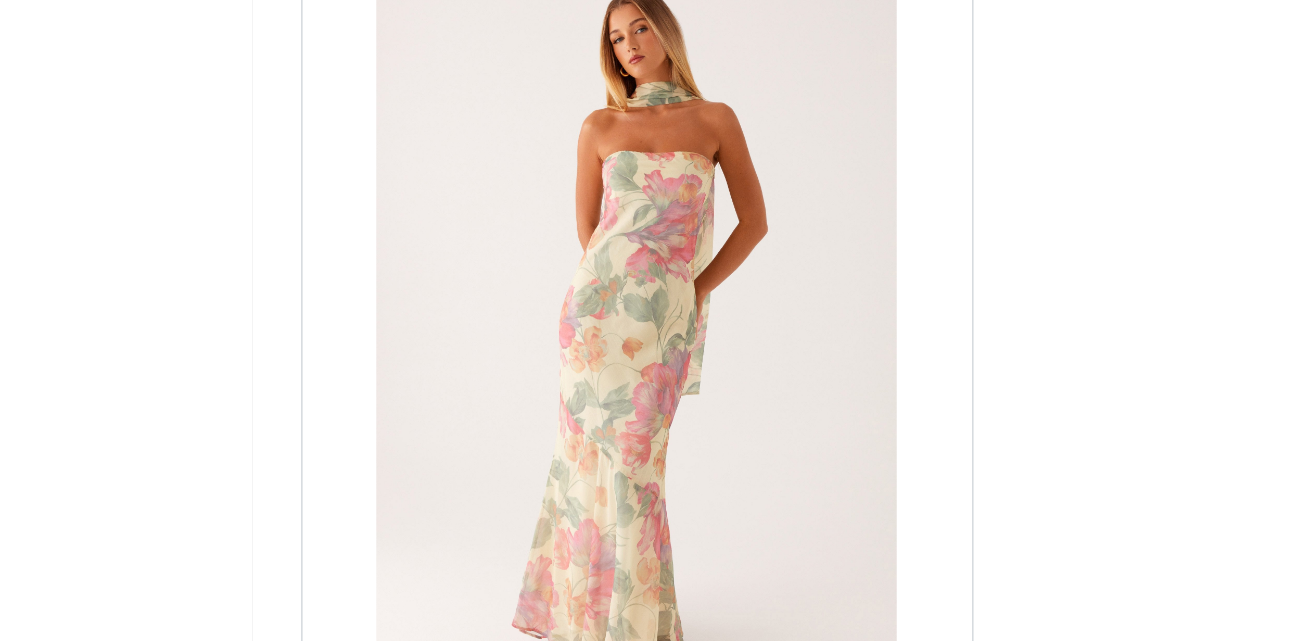 scroll, scrollTop: 761, scrollLeft: 0, axis: vertical 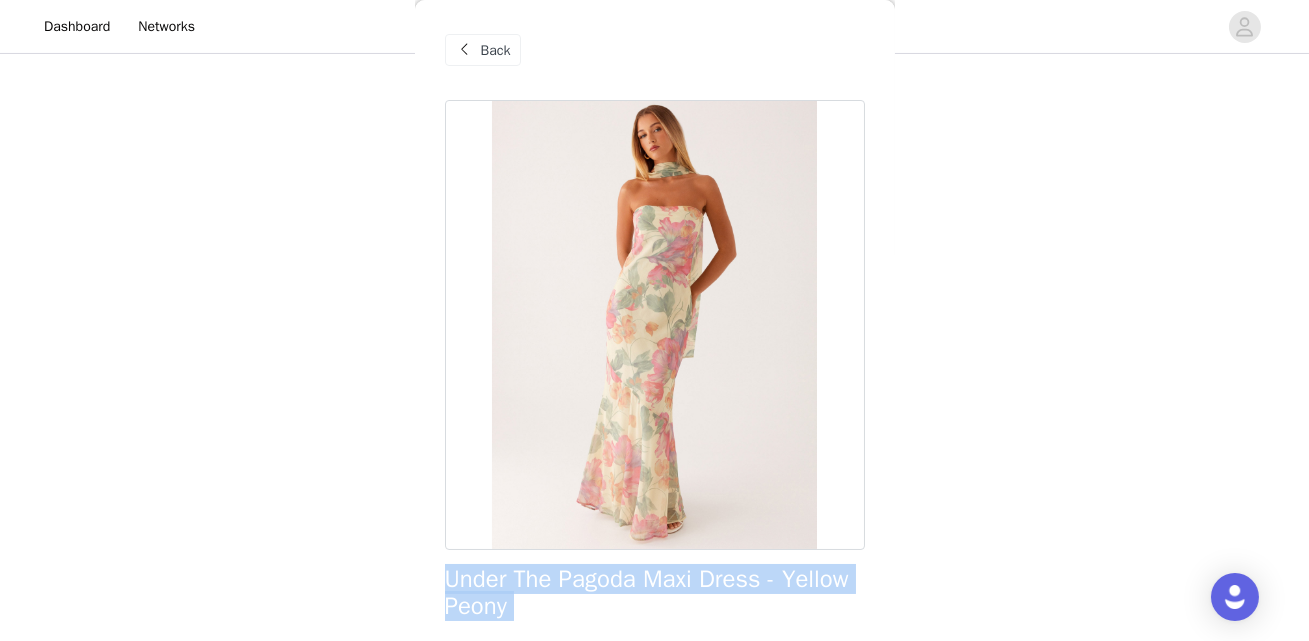 drag, startPoint x: 441, startPoint y: 574, endPoint x: 511, endPoint y: 630, distance: 89.64374 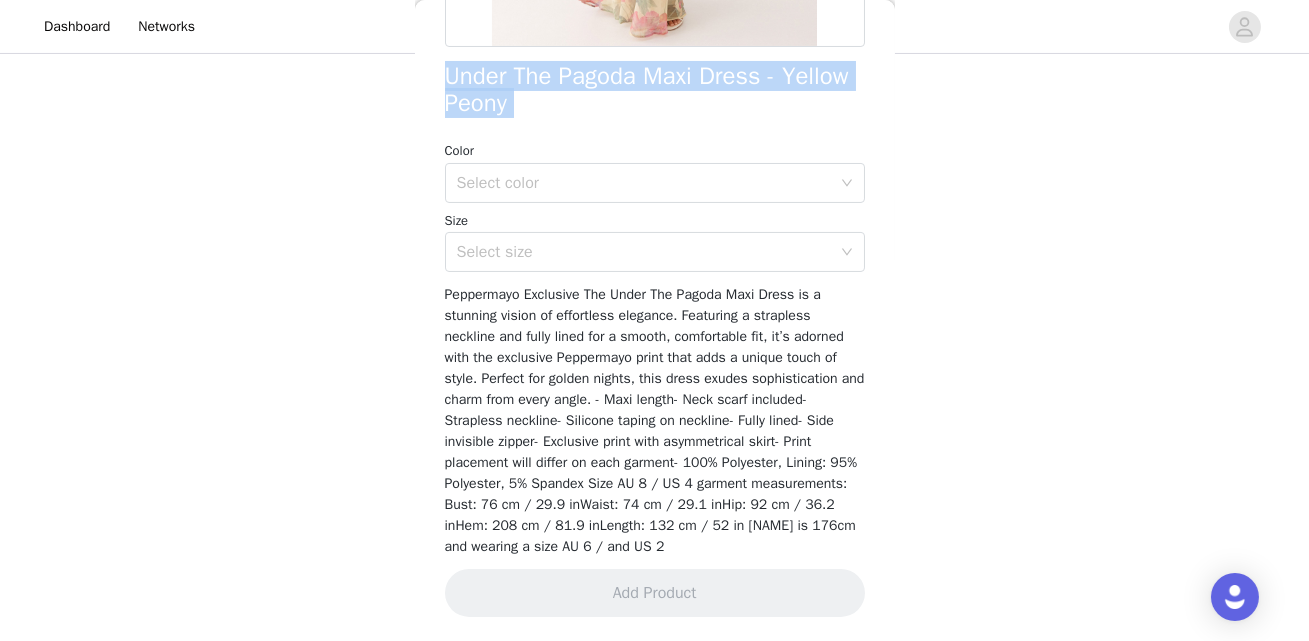 scroll, scrollTop: 0, scrollLeft: 0, axis: both 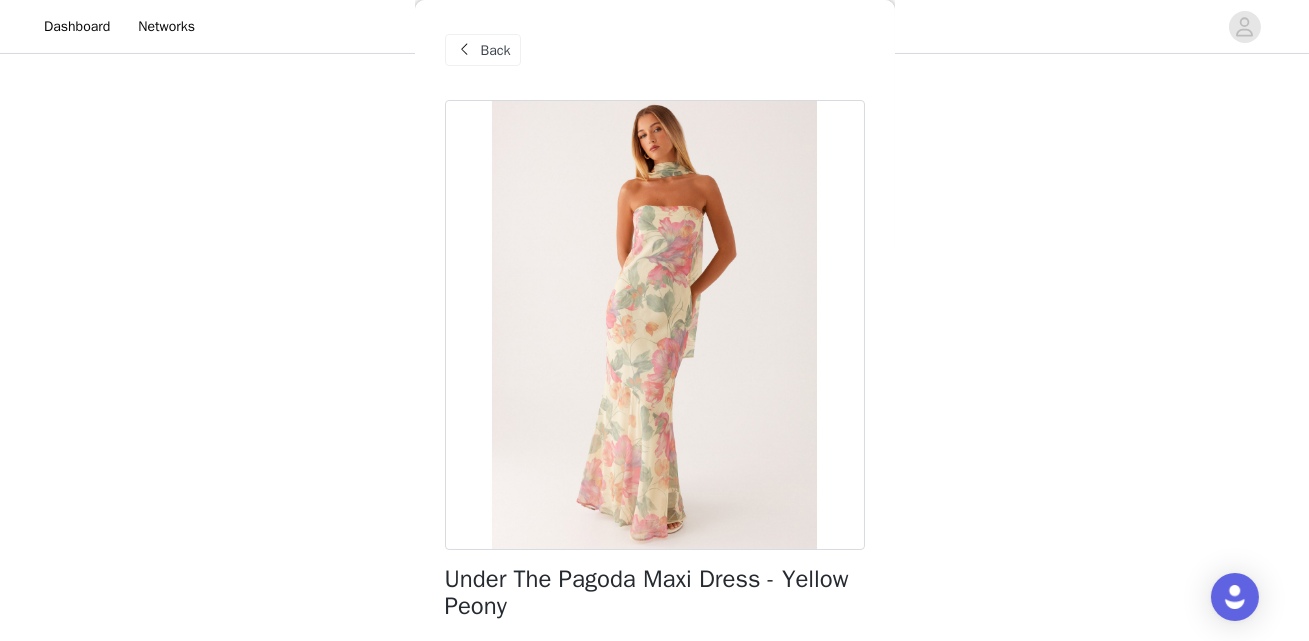click at bounding box center (465, 50) 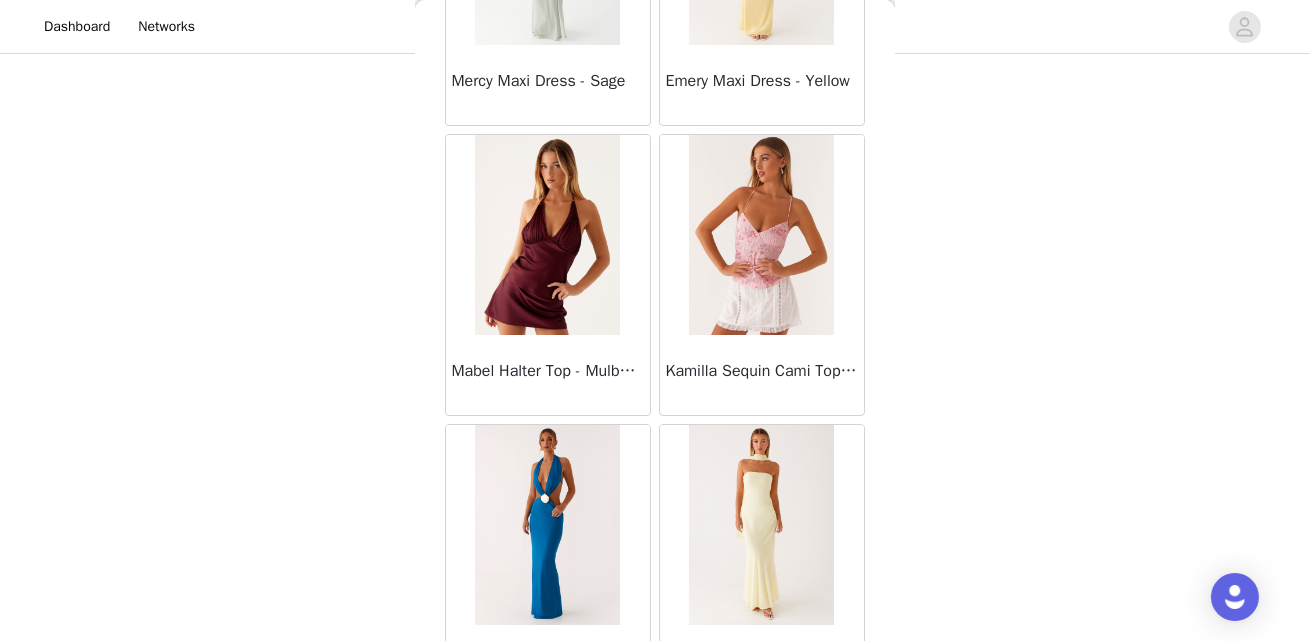 scroll, scrollTop: 14010, scrollLeft: 0, axis: vertical 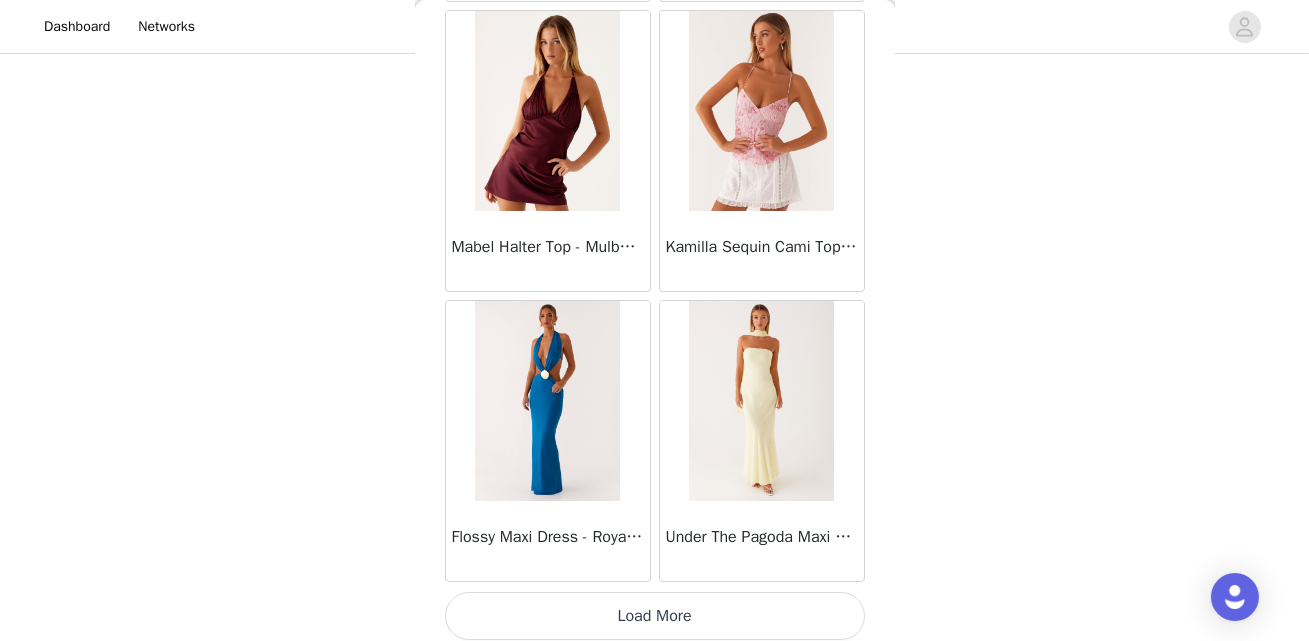 click on "Load More" at bounding box center [655, 616] 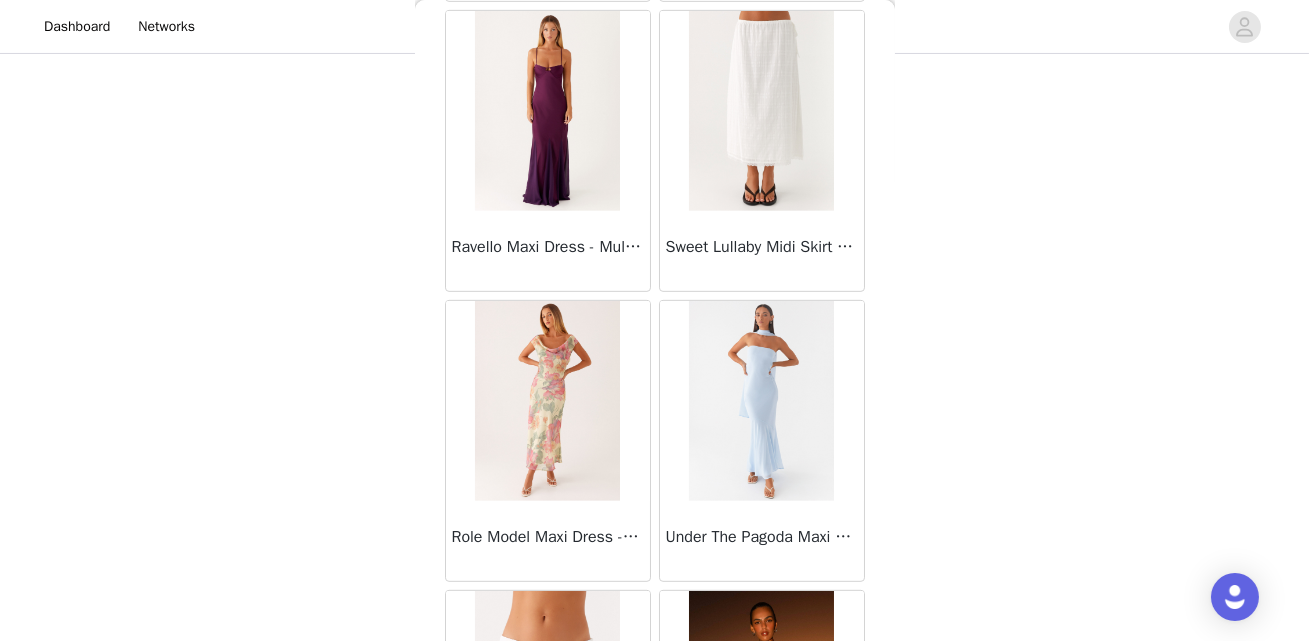 scroll, scrollTop: 16463, scrollLeft: 0, axis: vertical 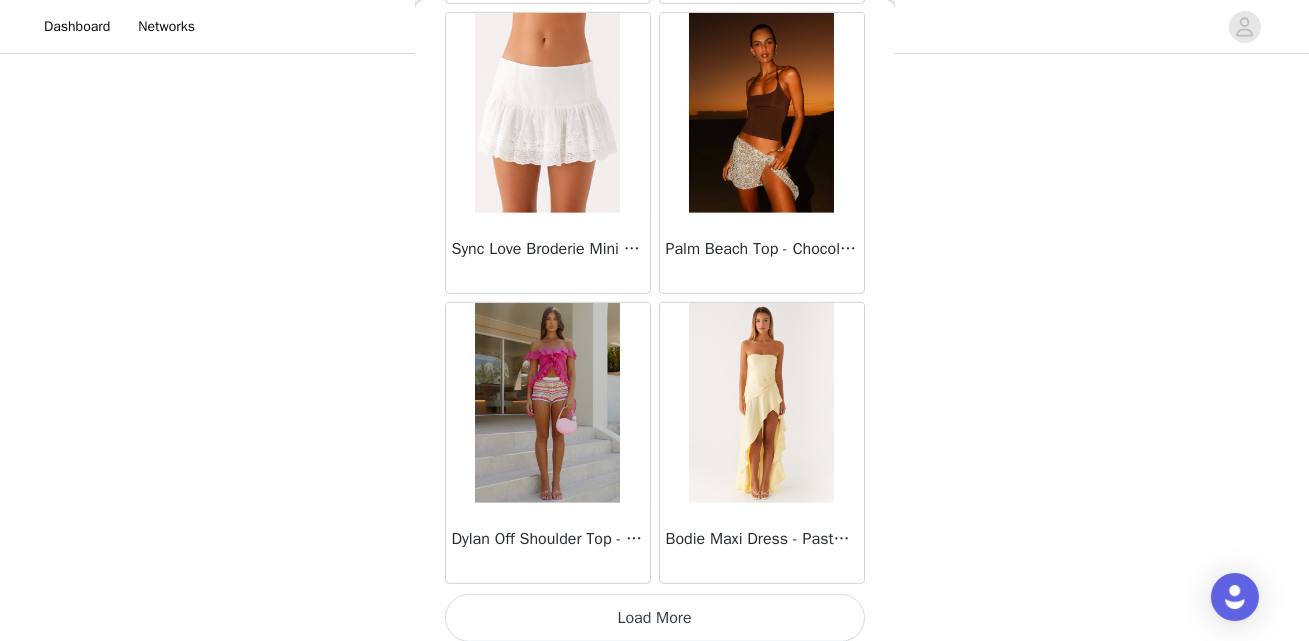 click on "Load More" at bounding box center (655, 618) 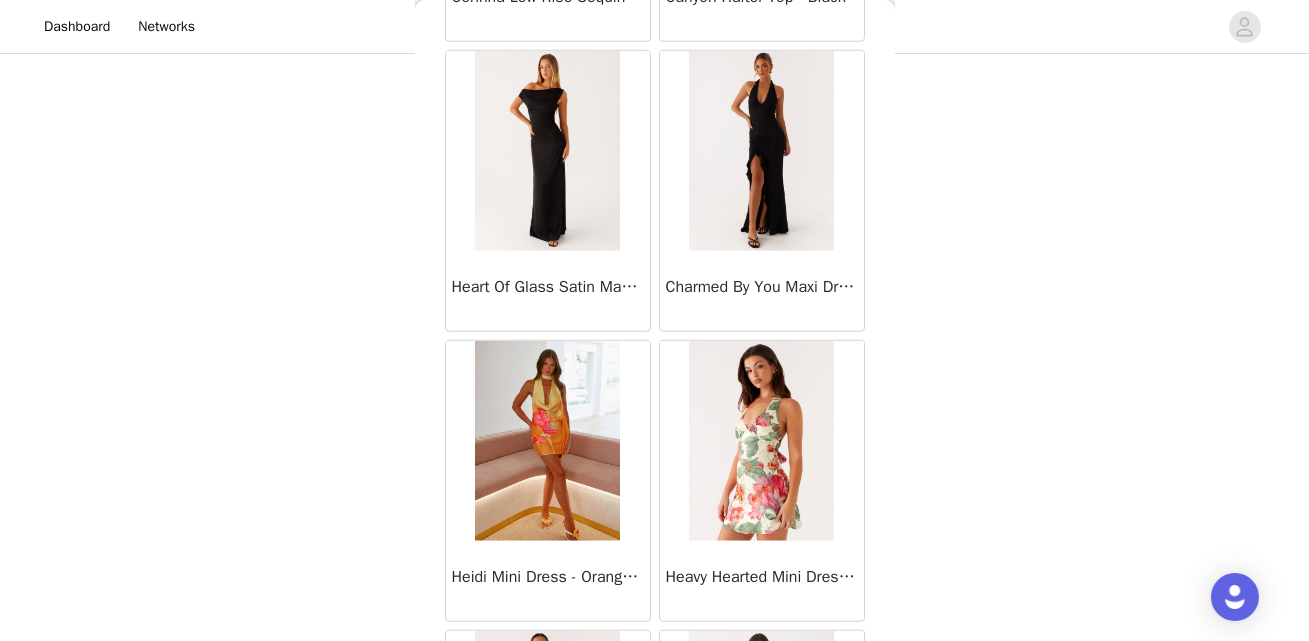 scroll, scrollTop: 18775, scrollLeft: 0, axis: vertical 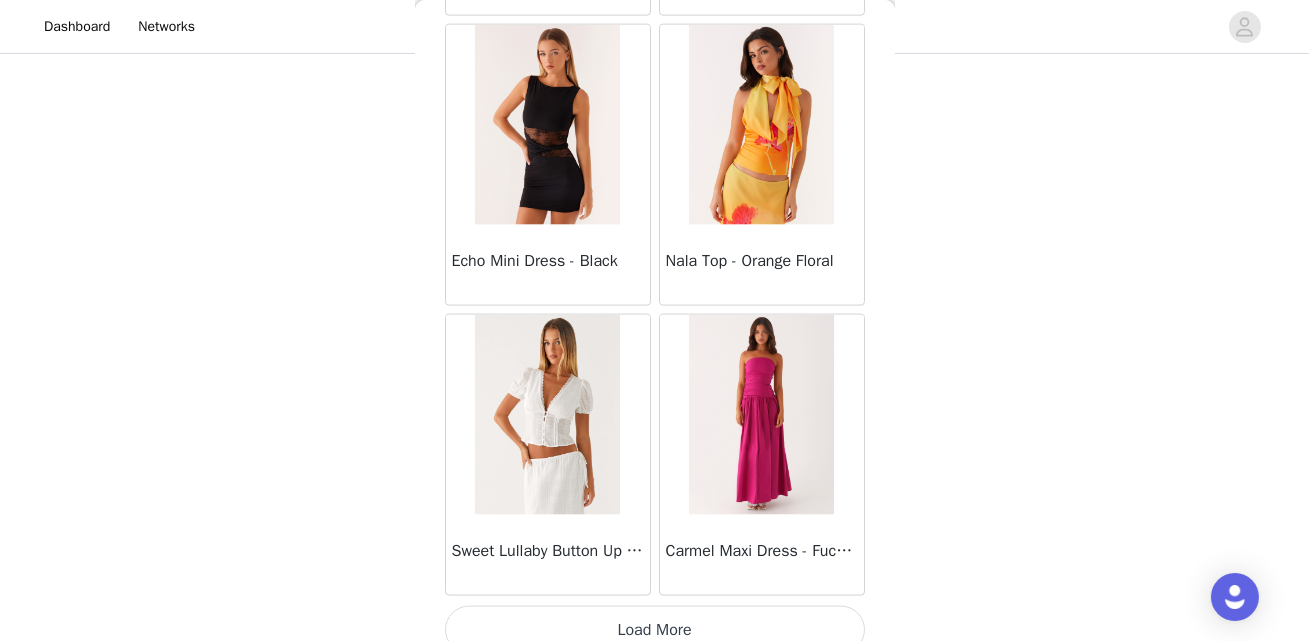 click on "Load More" at bounding box center [655, 630] 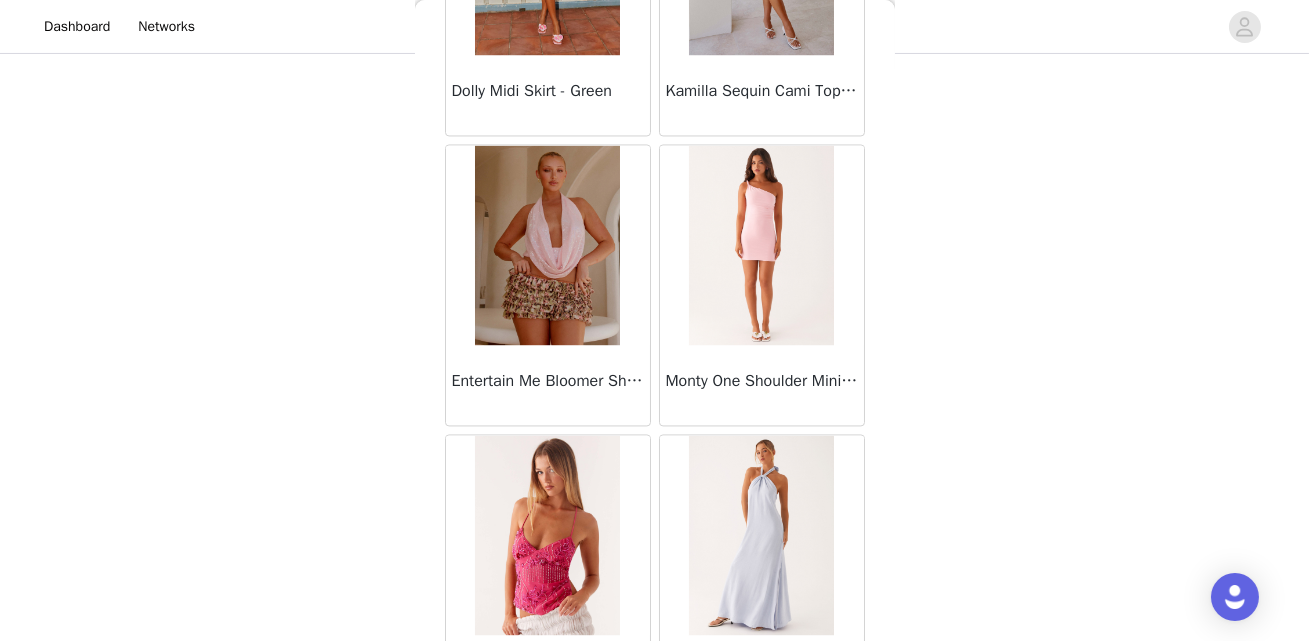 scroll, scrollTop: 22704, scrollLeft: 0, axis: vertical 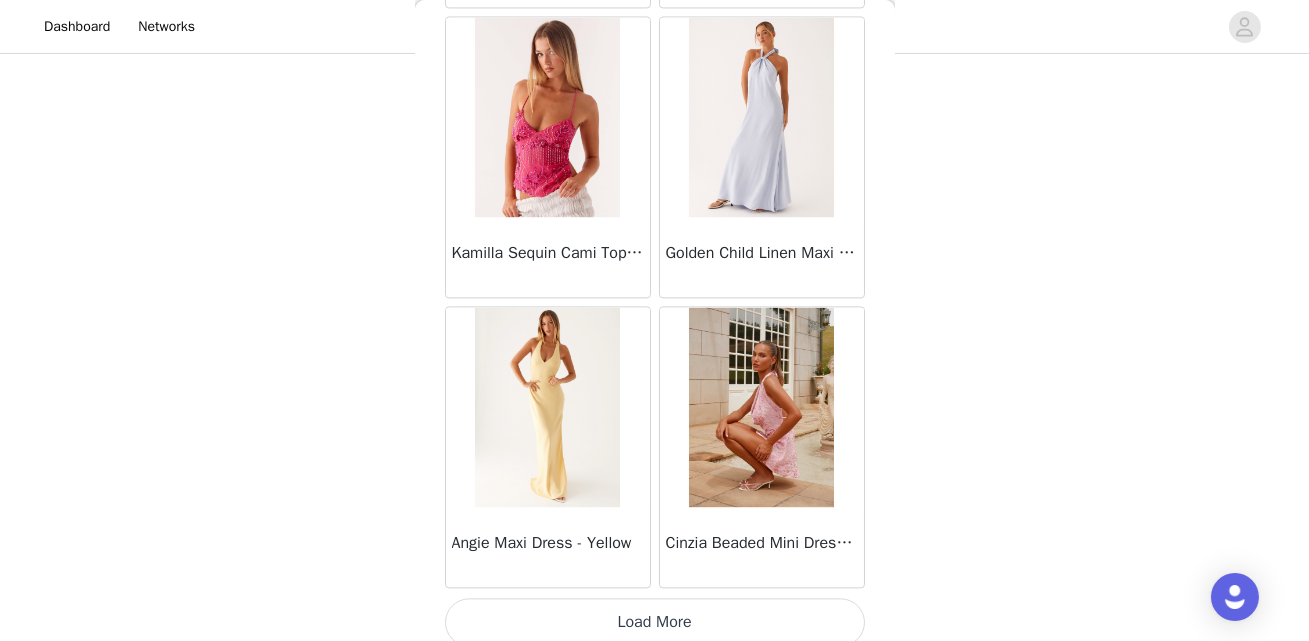 click on "Load More" at bounding box center [655, 622] 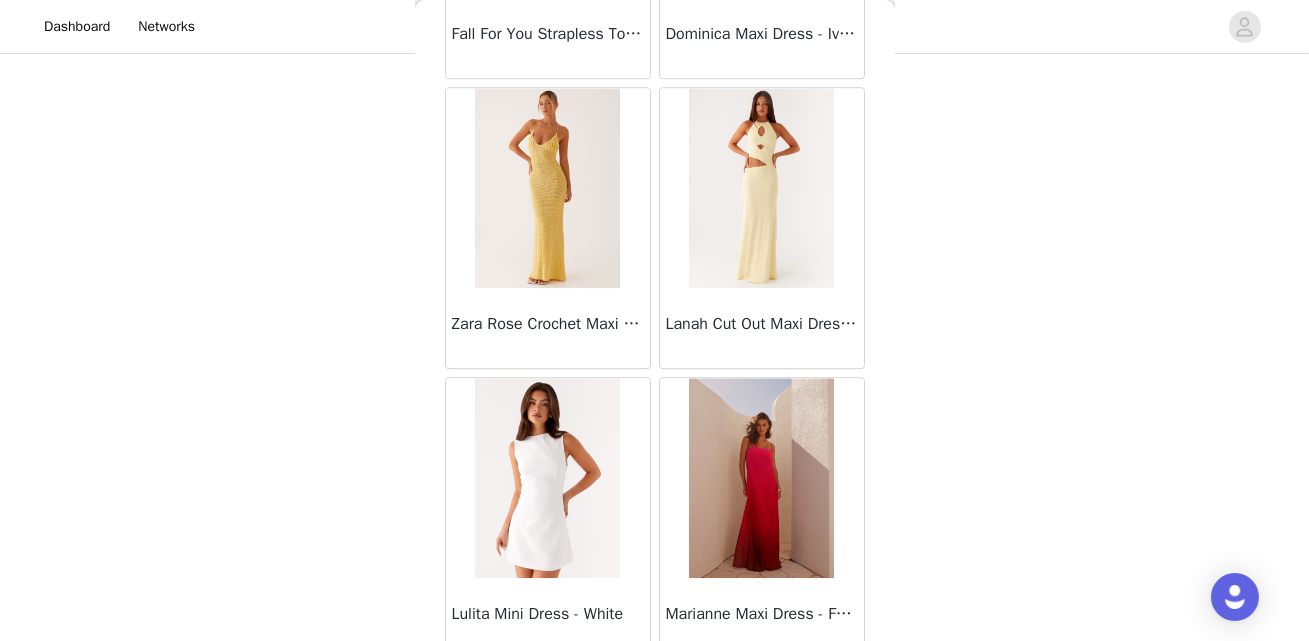 scroll, scrollTop: 25602, scrollLeft: 0, axis: vertical 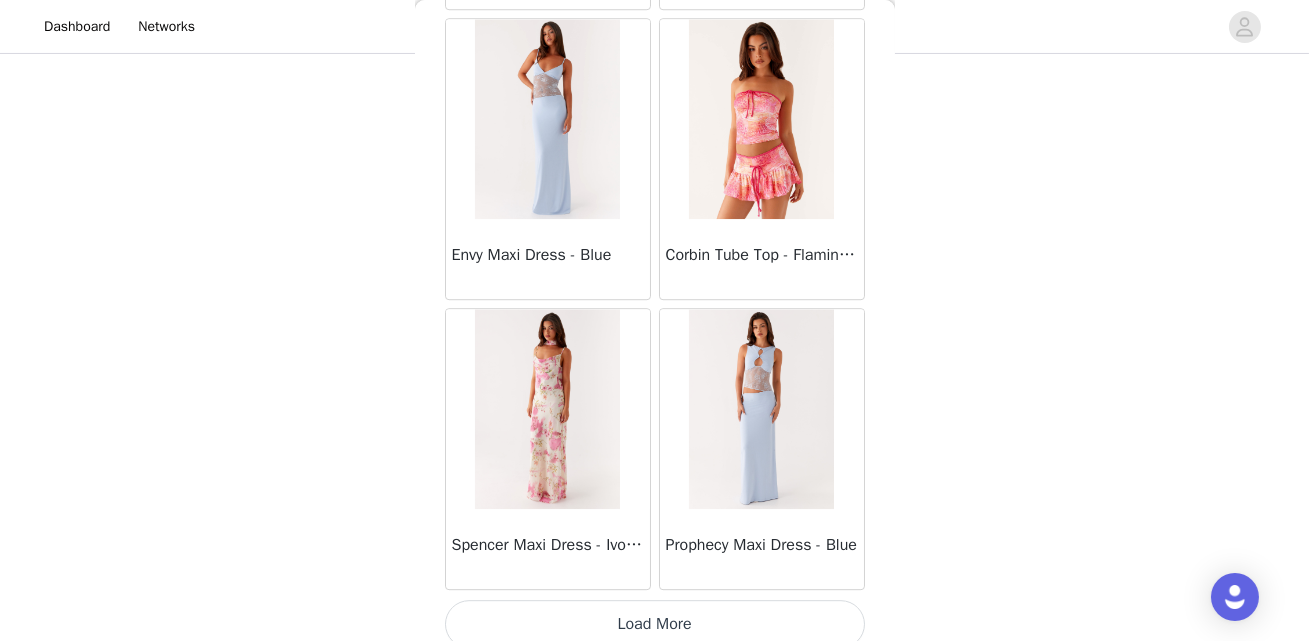 click on "Load More" at bounding box center (655, 624) 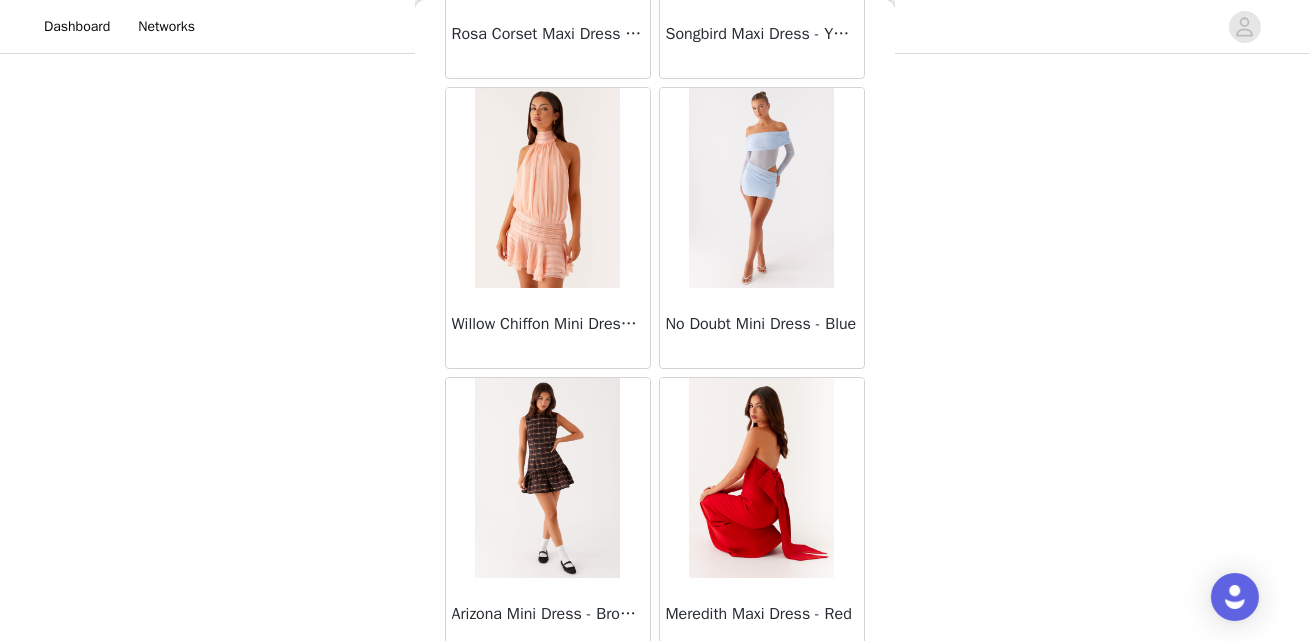 scroll, scrollTop: 28500, scrollLeft: 0, axis: vertical 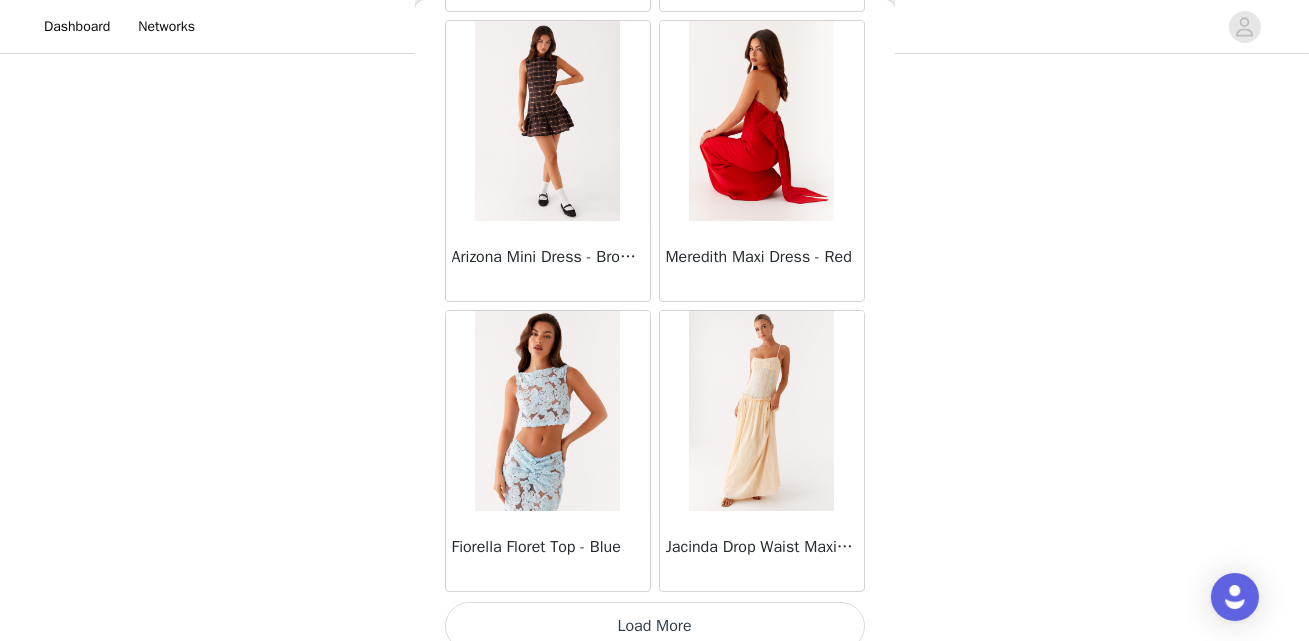 click on "Load More" at bounding box center (655, 626) 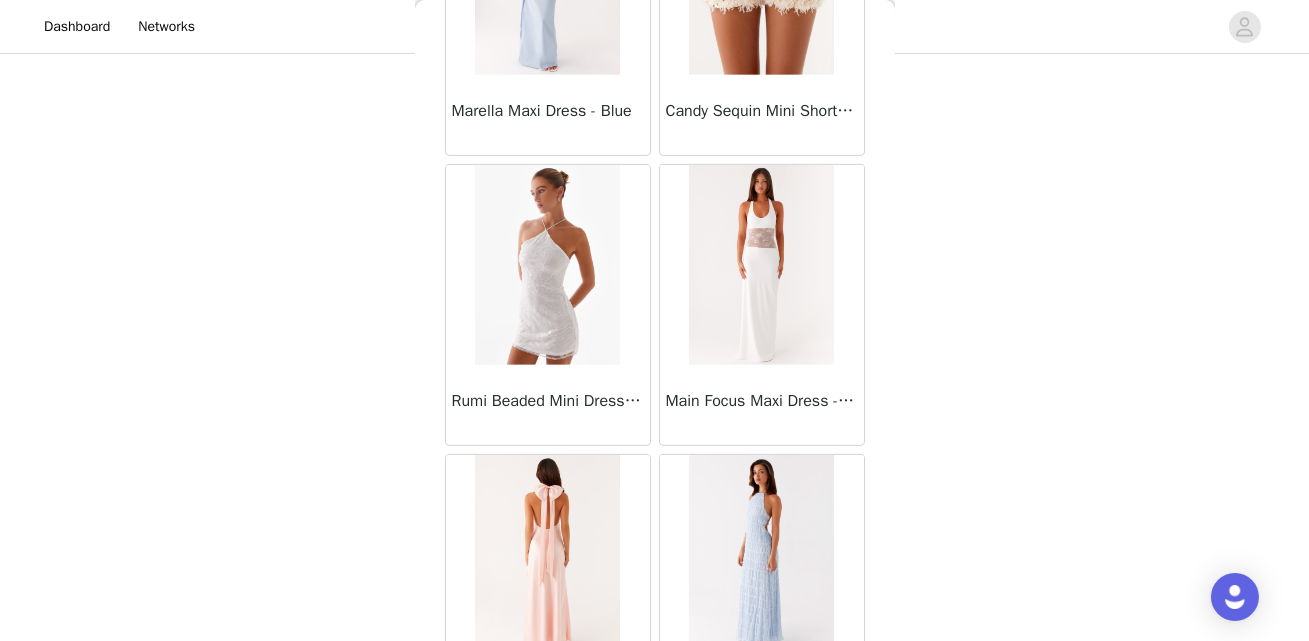 scroll, scrollTop: 31398, scrollLeft: 0, axis: vertical 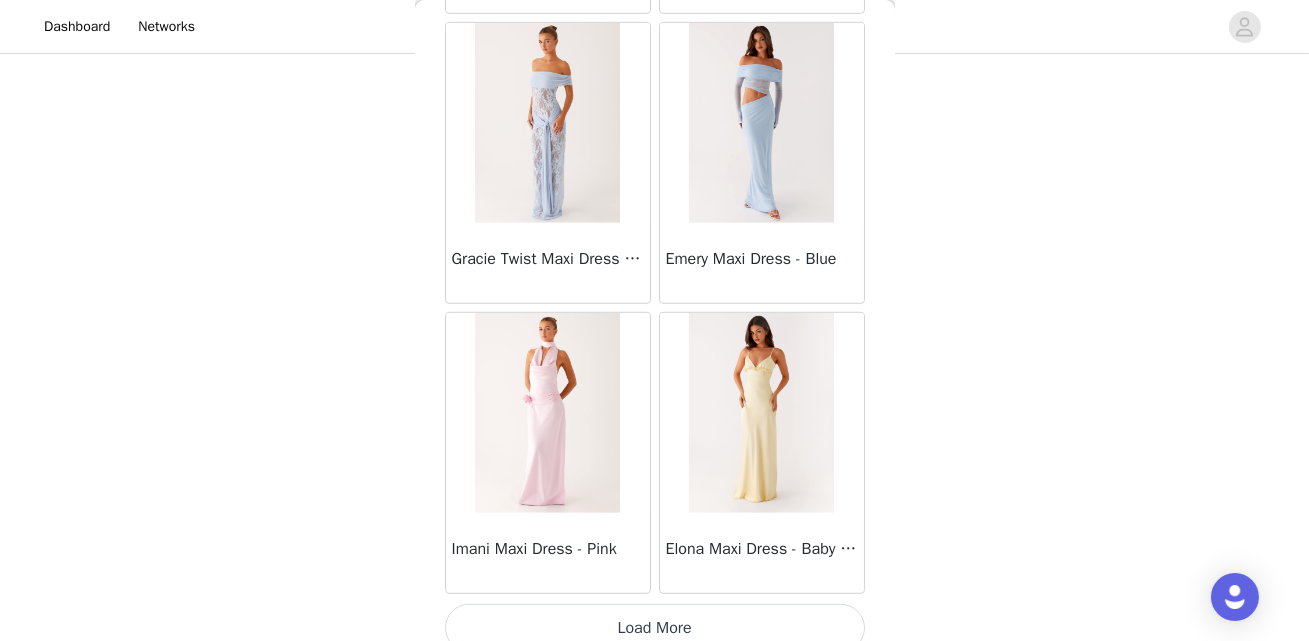 click on "Load More" at bounding box center [655, 628] 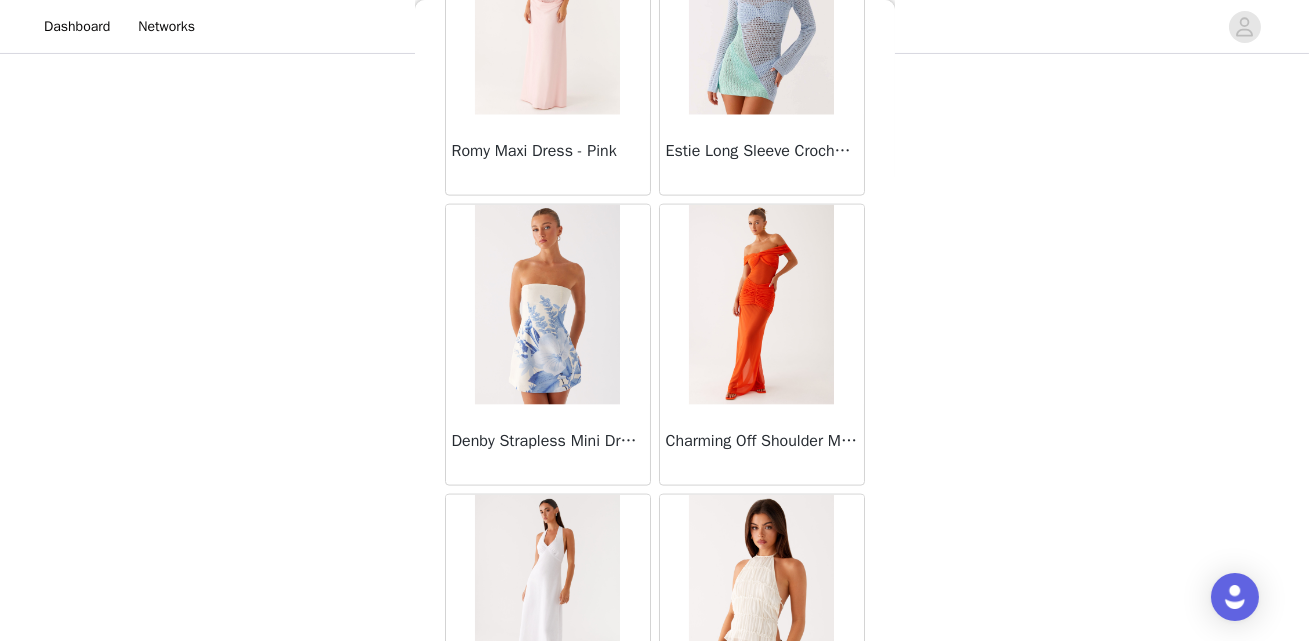 scroll, scrollTop: 34296, scrollLeft: 0, axis: vertical 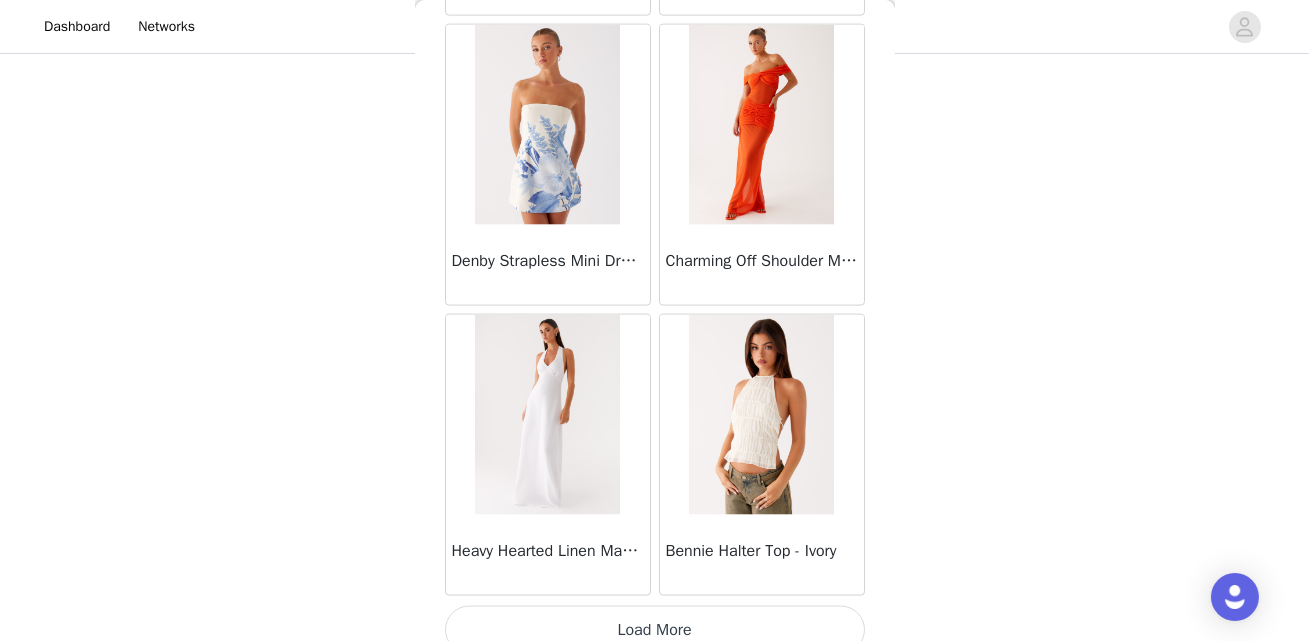 click on "Load More" at bounding box center (655, 630) 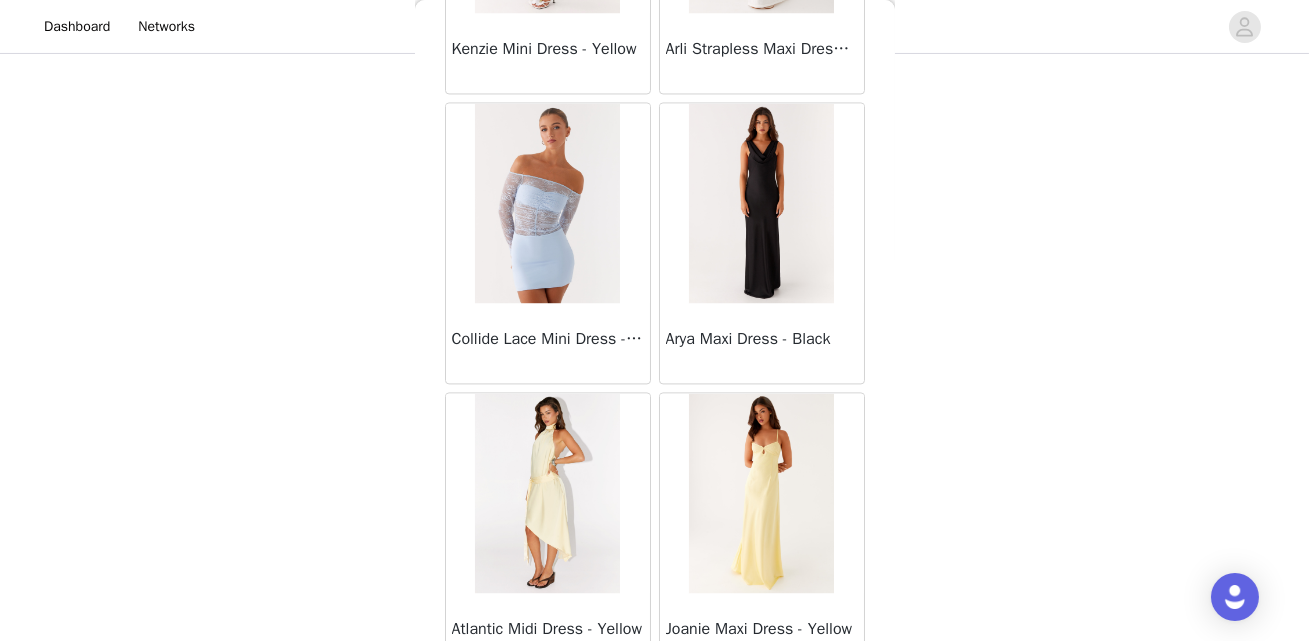 scroll, scrollTop: 37195, scrollLeft: 0, axis: vertical 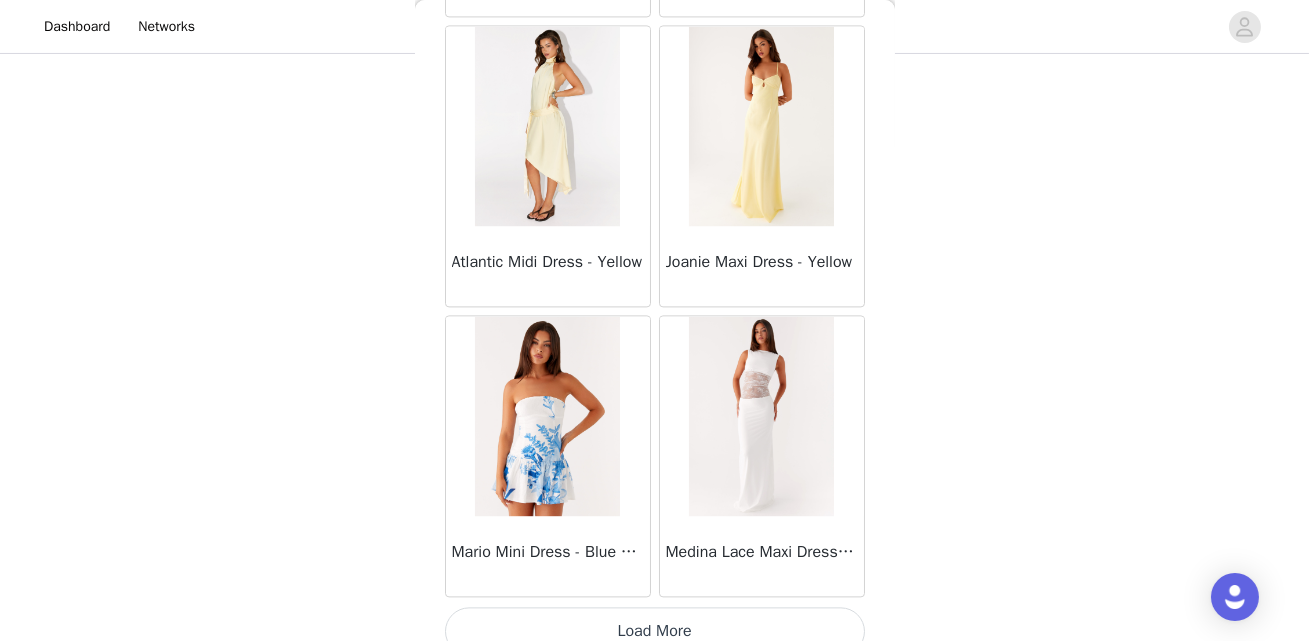 click on "Load More" at bounding box center [655, 631] 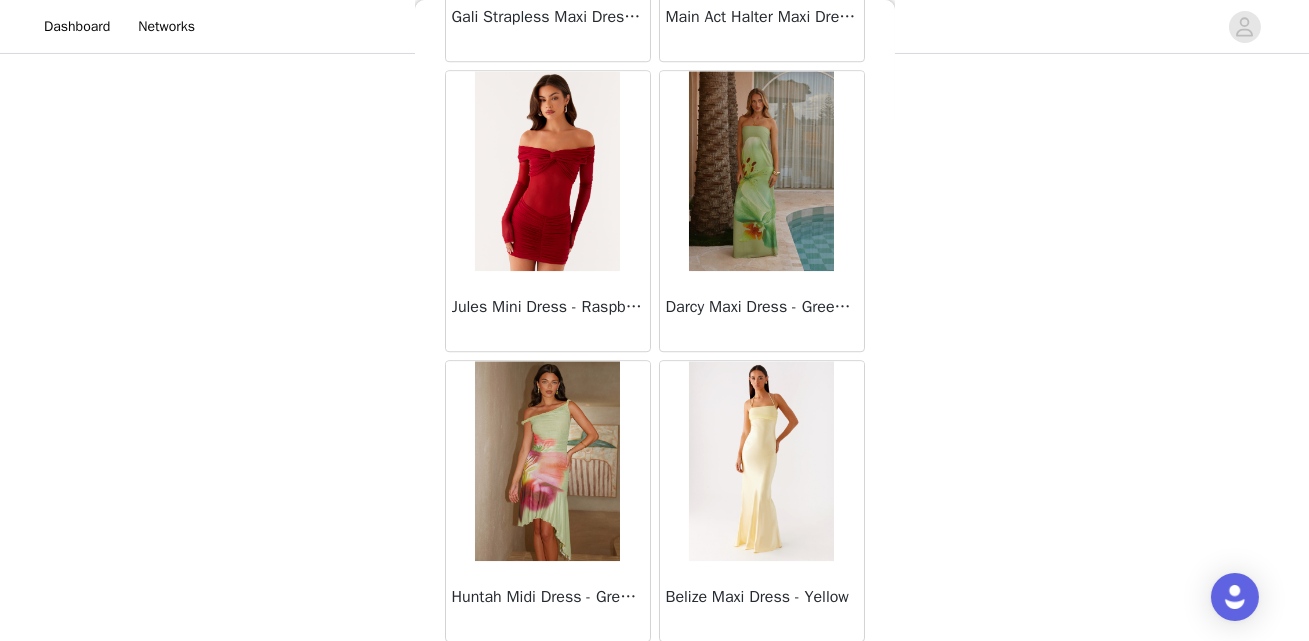 scroll, scrollTop: 40093, scrollLeft: 0, axis: vertical 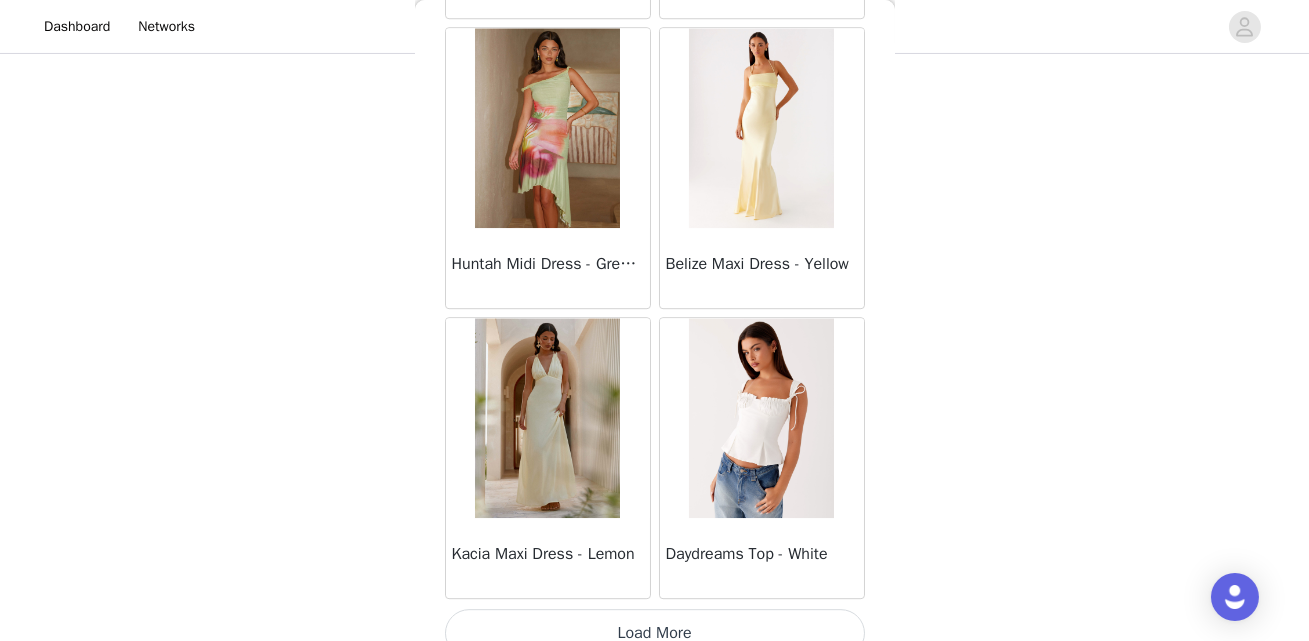 click on "Load More" at bounding box center (655, 633) 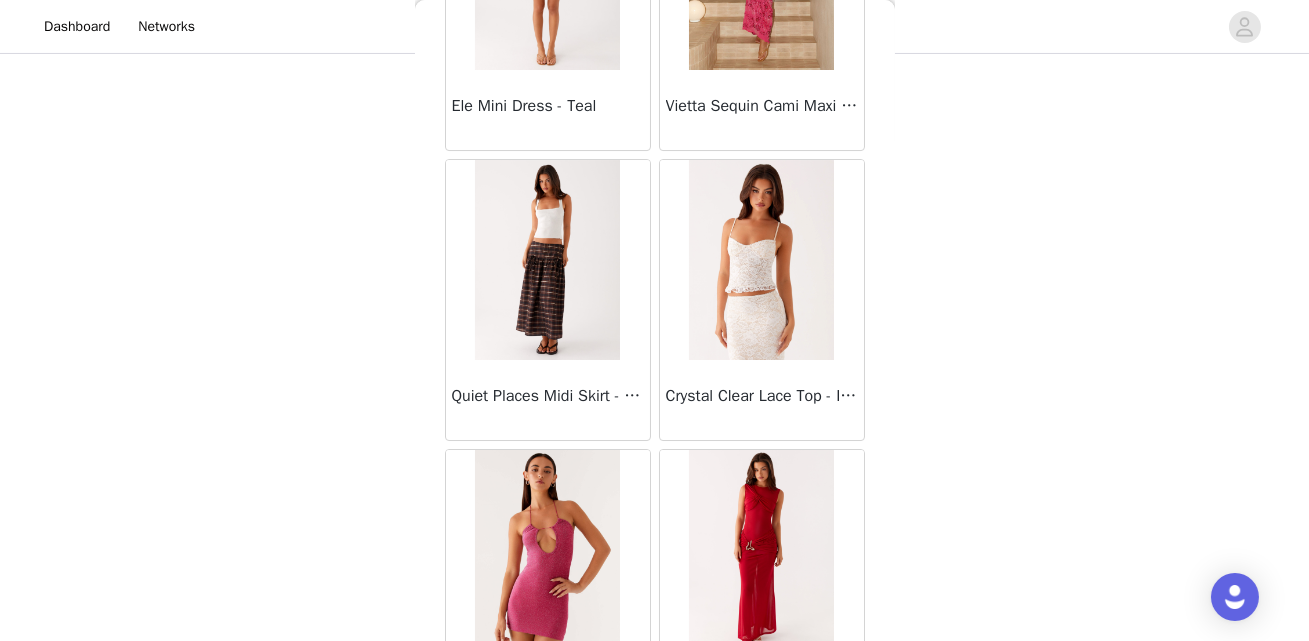 scroll, scrollTop: 42991, scrollLeft: 0, axis: vertical 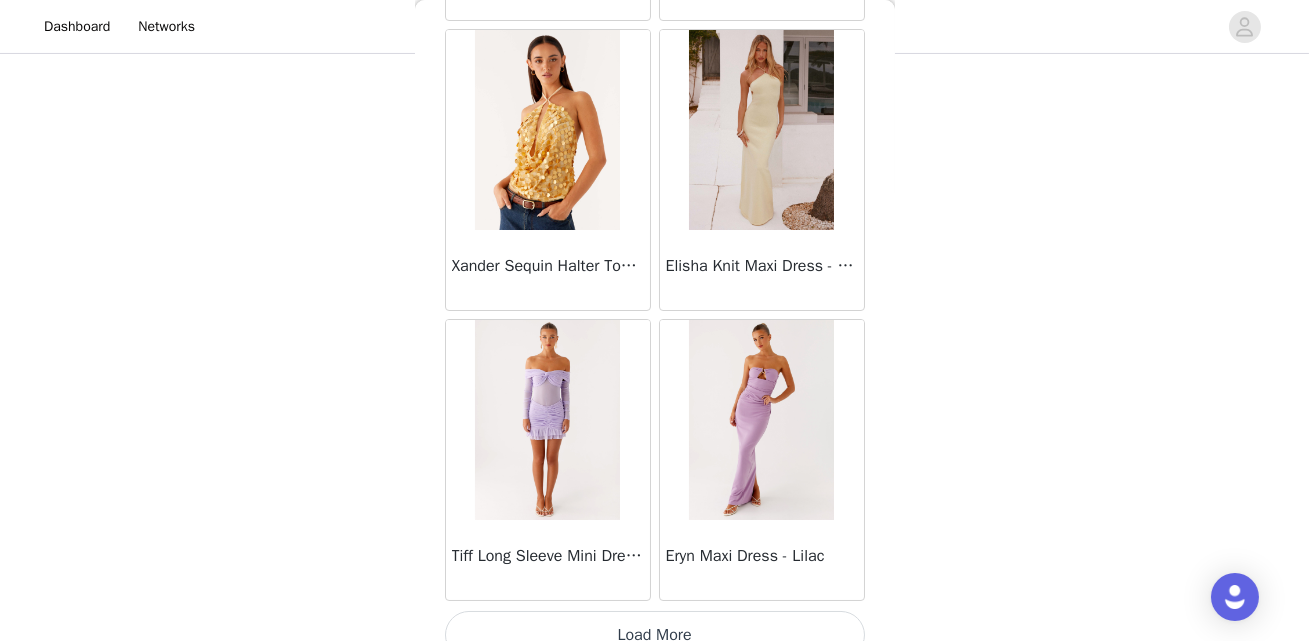 click on "Load More" at bounding box center (655, 635) 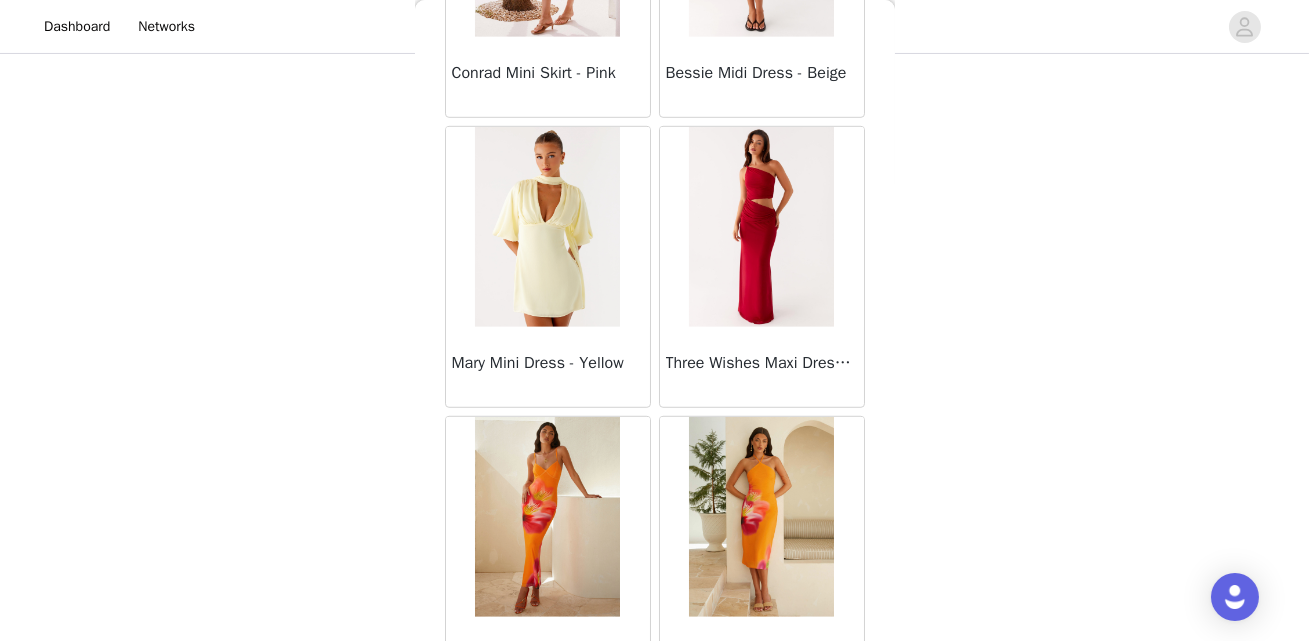 scroll, scrollTop: 45889, scrollLeft: 0, axis: vertical 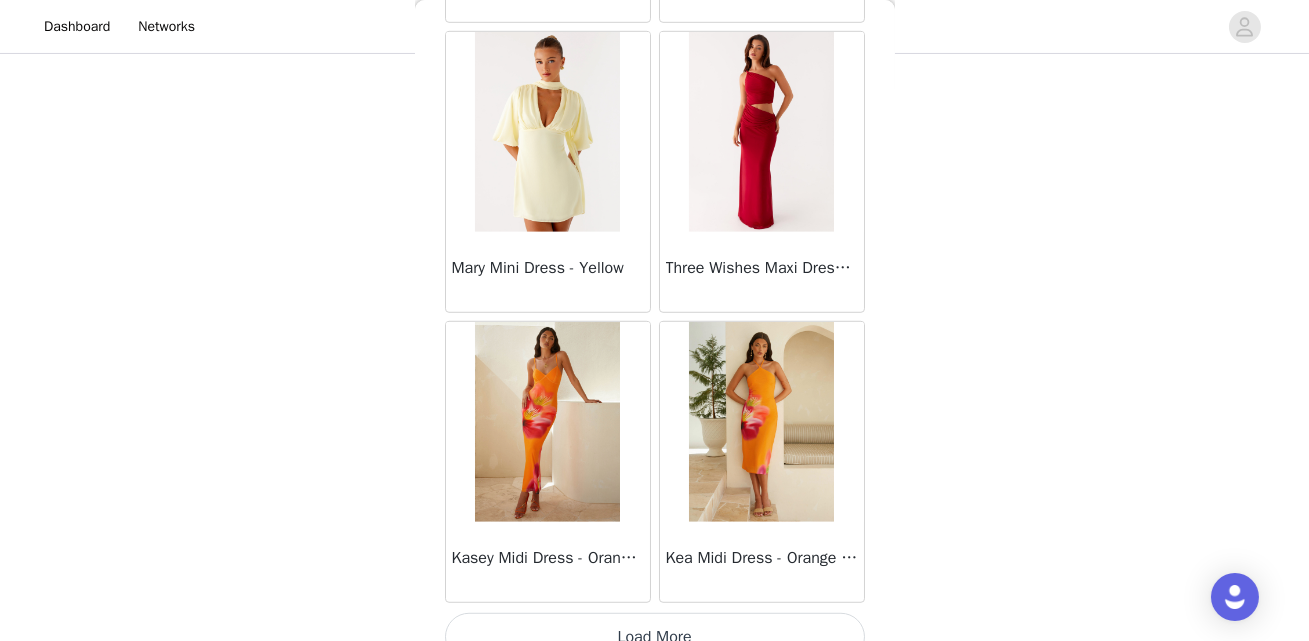 click on "Load More" at bounding box center (655, 637) 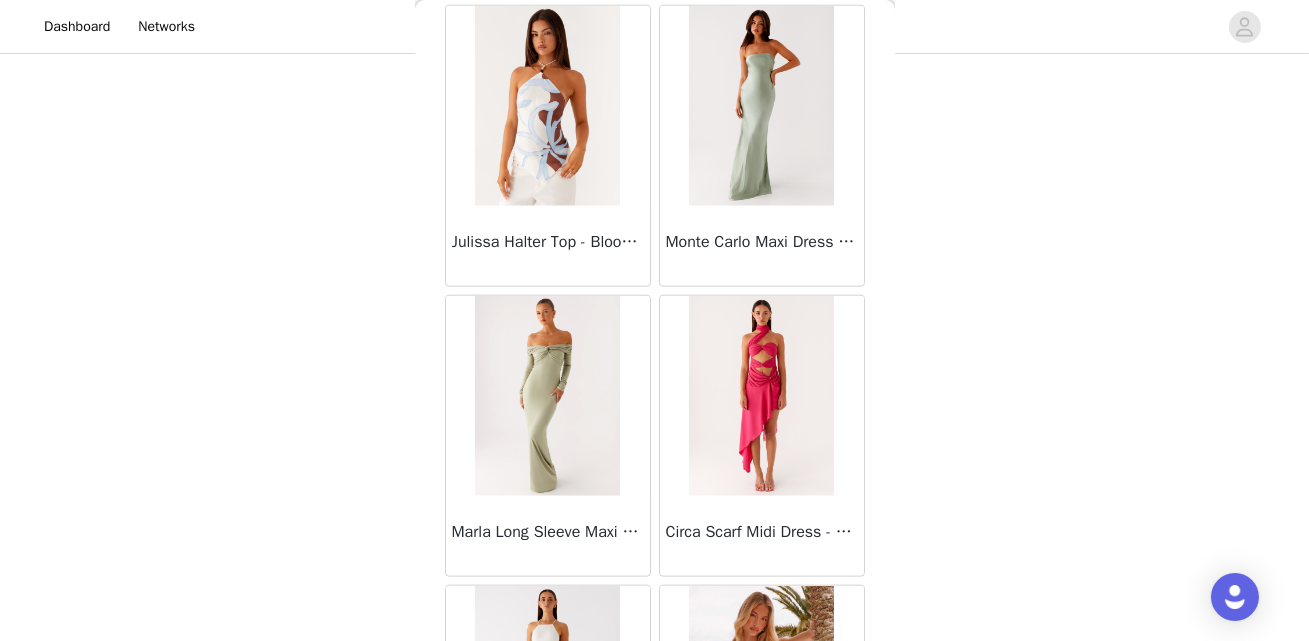 scroll, scrollTop: 47658, scrollLeft: 0, axis: vertical 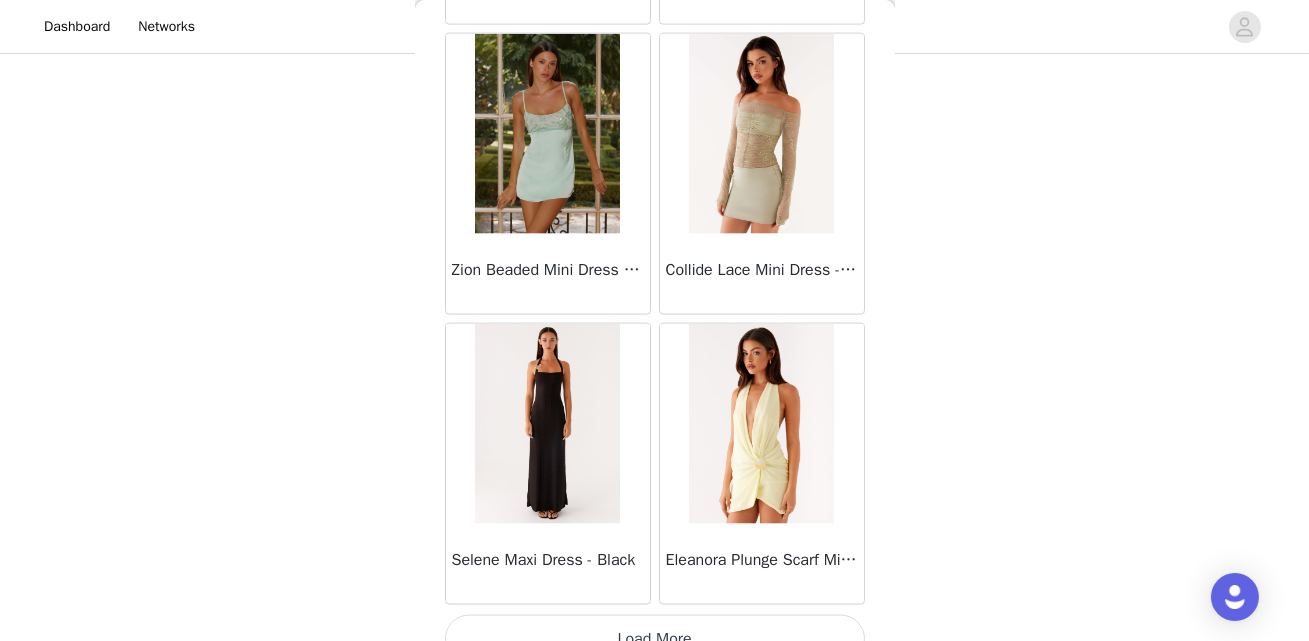 click on "Load More" at bounding box center (655, 639) 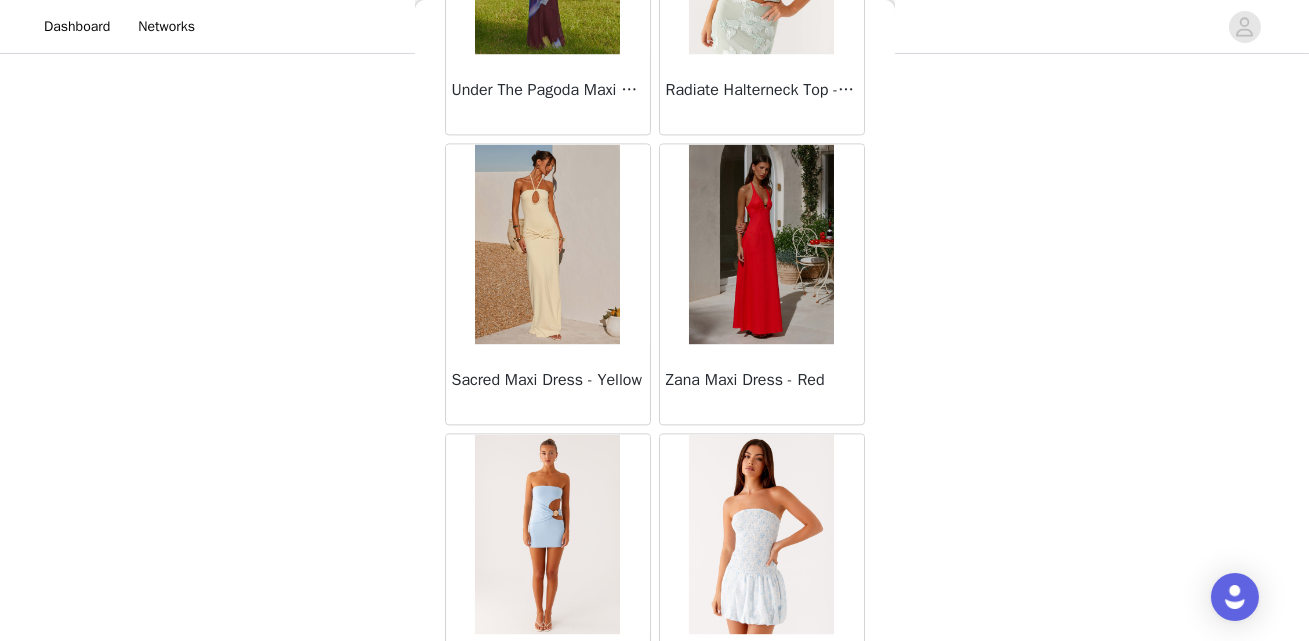 scroll, scrollTop: 51685, scrollLeft: 0, axis: vertical 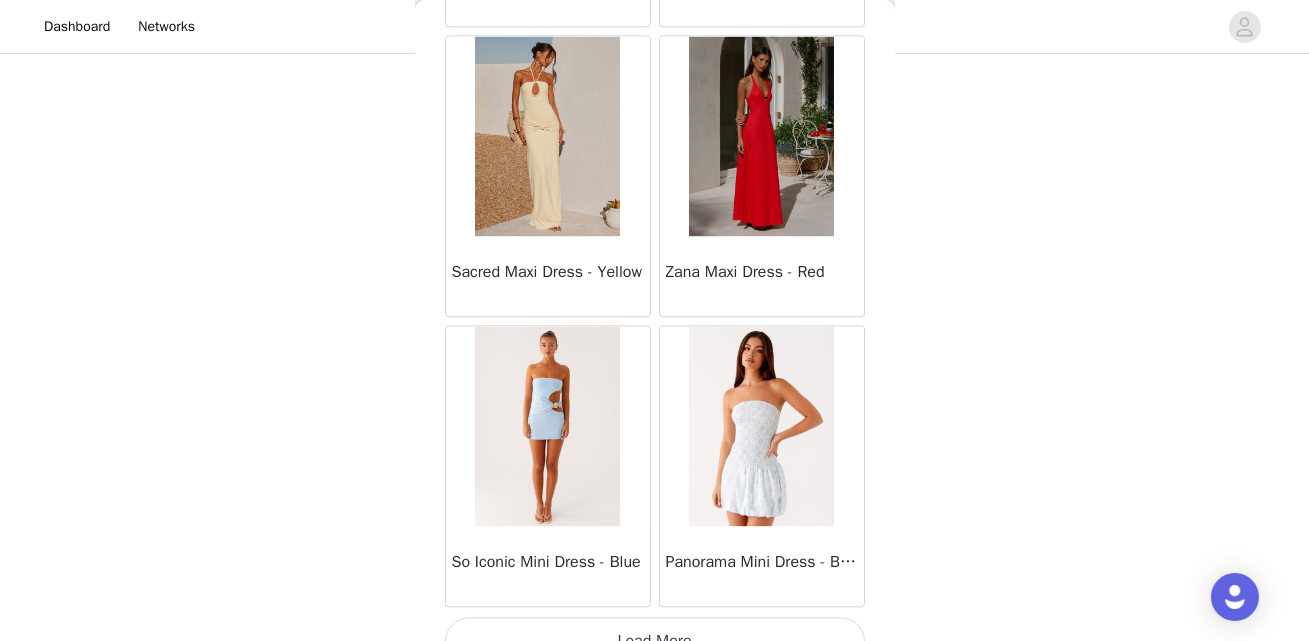 click on "Load More" at bounding box center [655, 641] 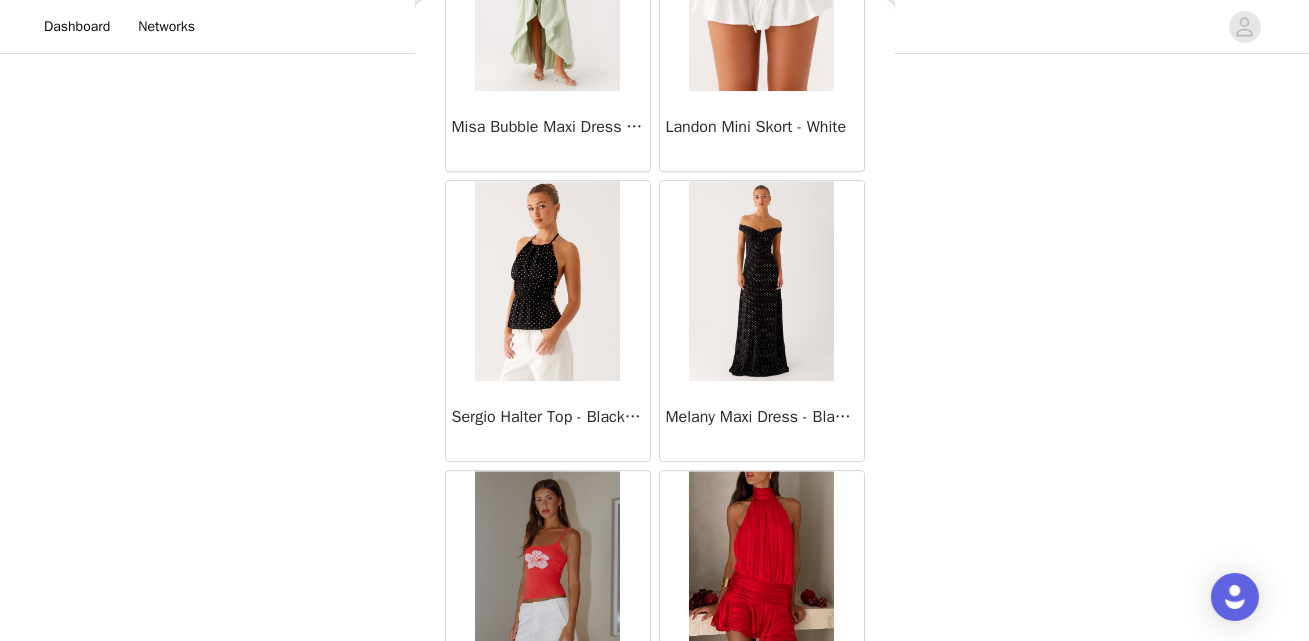 scroll, scrollTop: 54584, scrollLeft: 0, axis: vertical 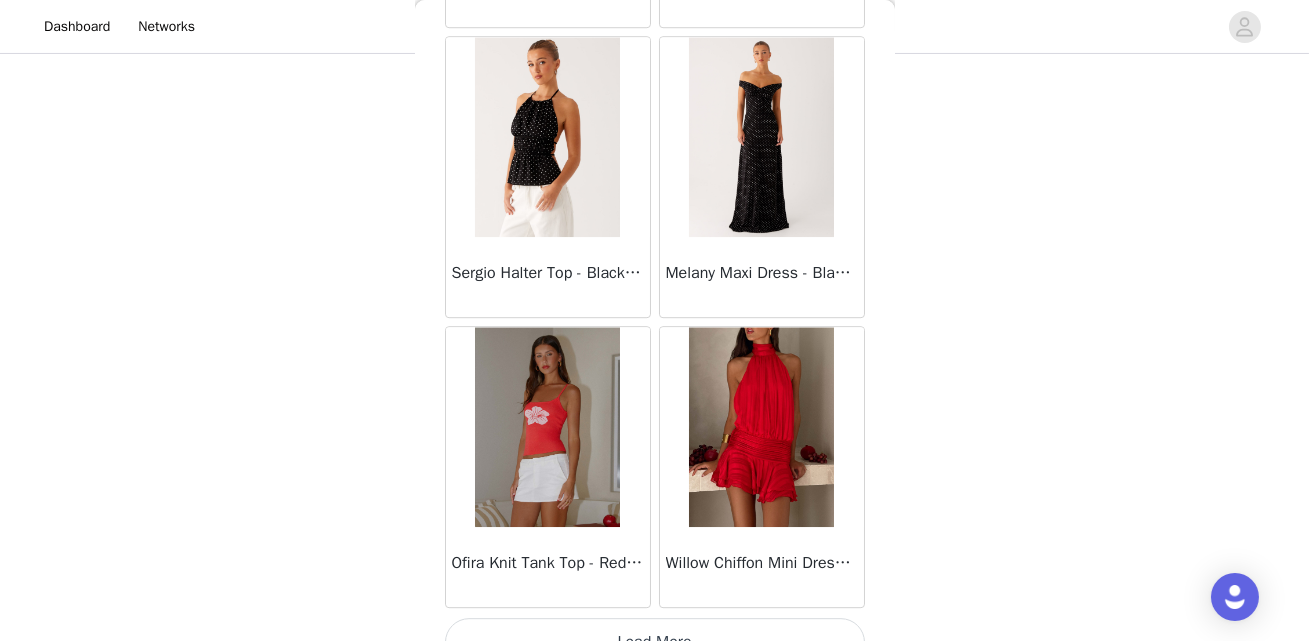 click on "Load More" at bounding box center [655, 642] 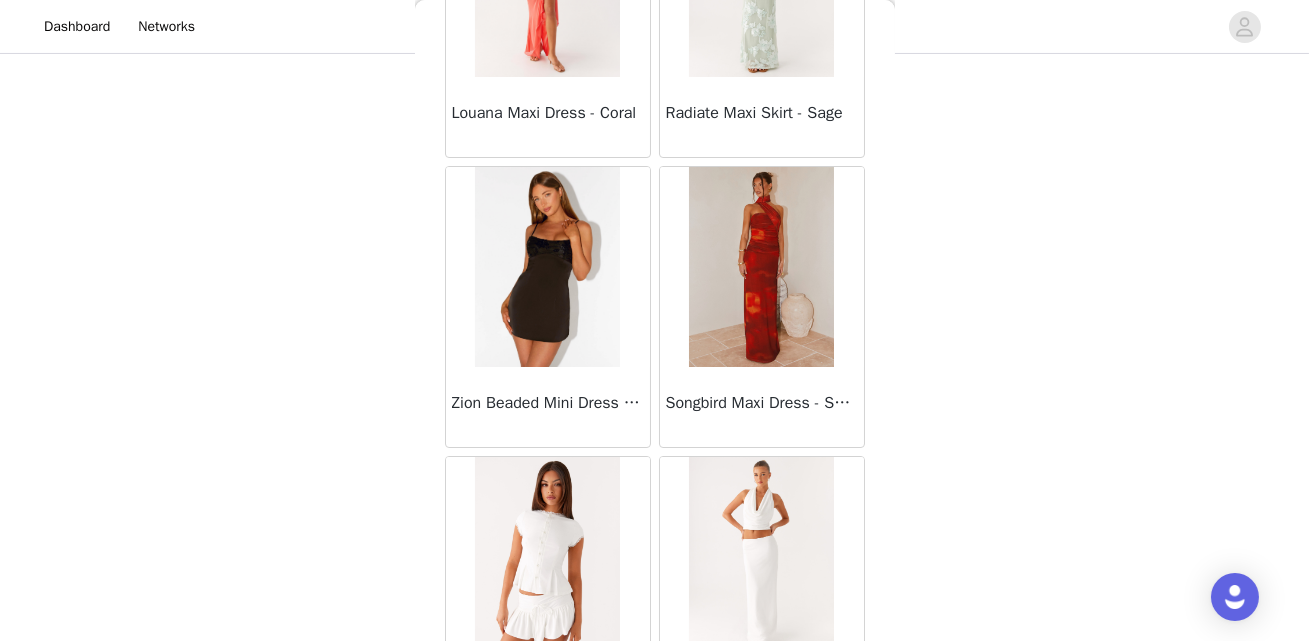 scroll, scrollTop: 57482, scrollLeft: 0, axis: vertical 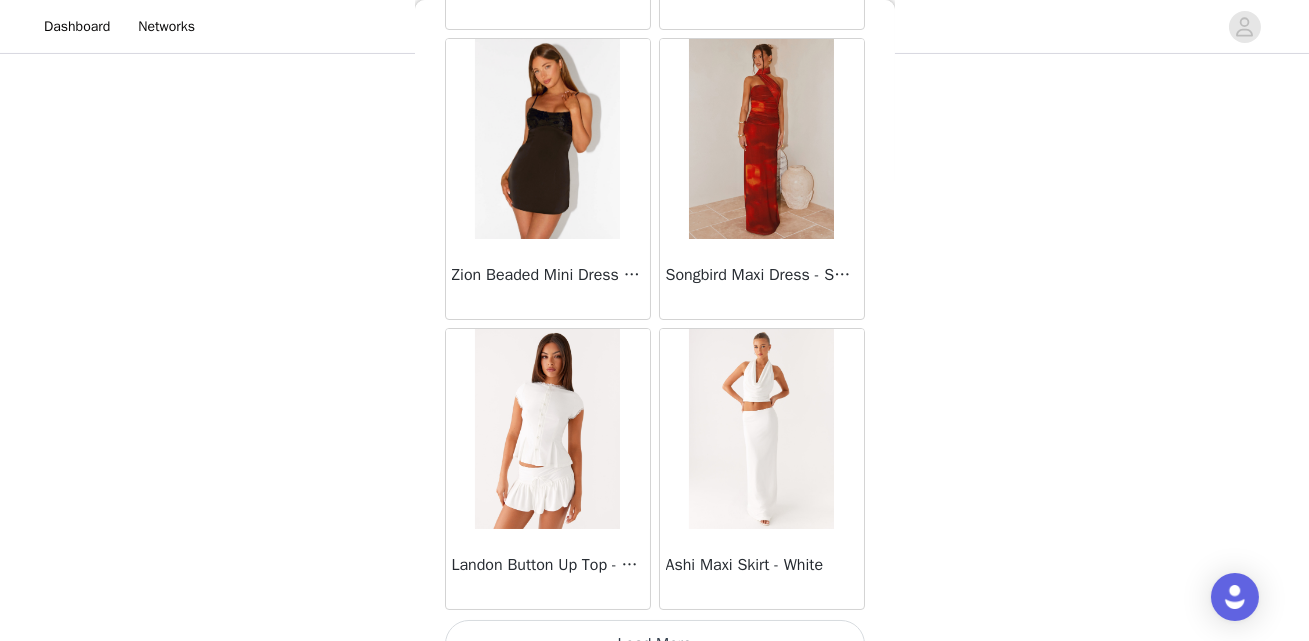 click on "Load More" at bounding box center [655, 644] 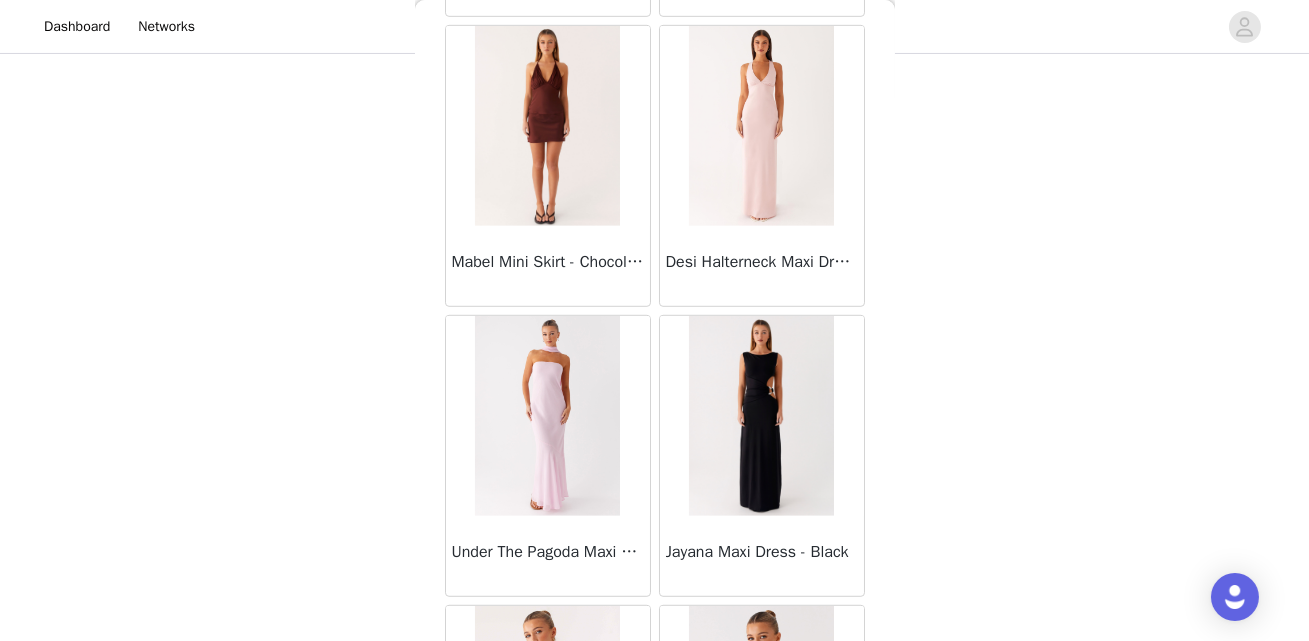 scroll, scrollTop: 60380, scrollLeft: 0, axis: vertical 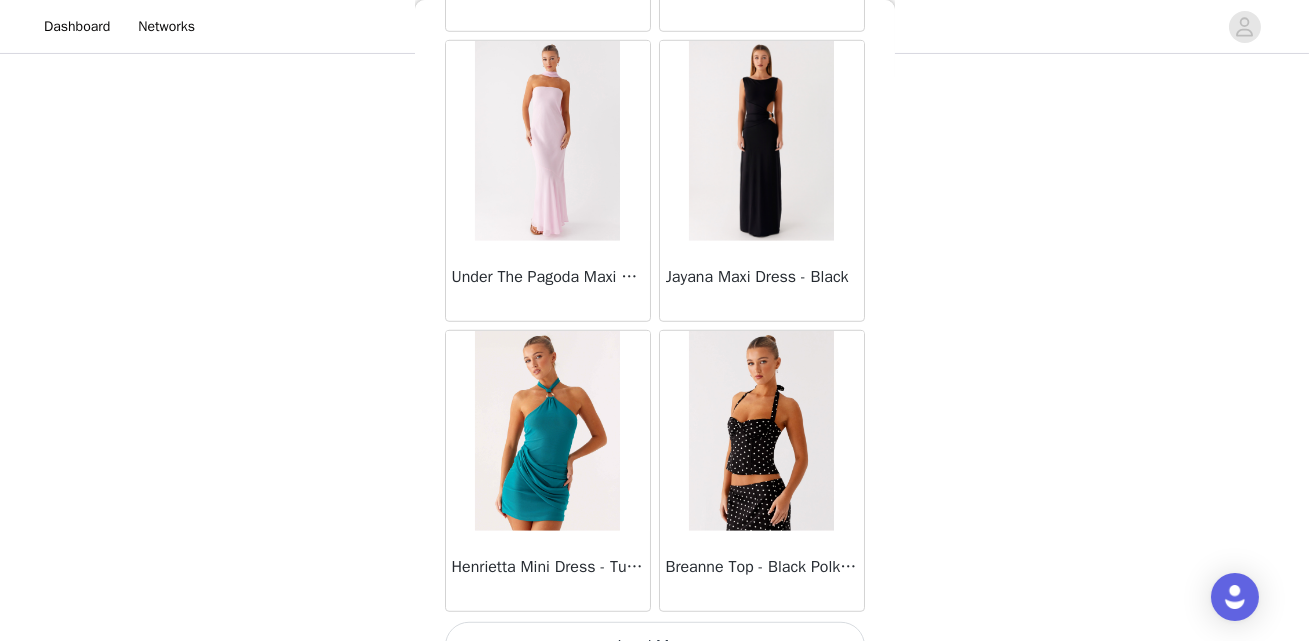 click on "Load More" at bounding box center (655, 646) 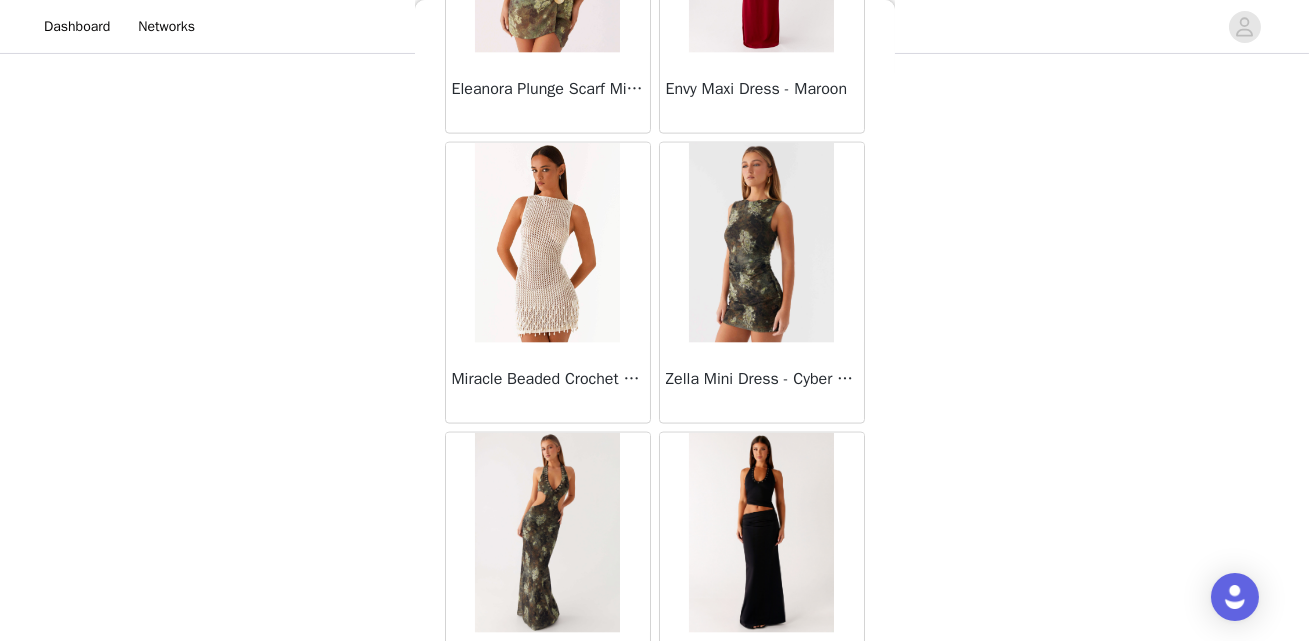scroll, scrollTop: 63278, scrollLeft: 0, axis: vertical 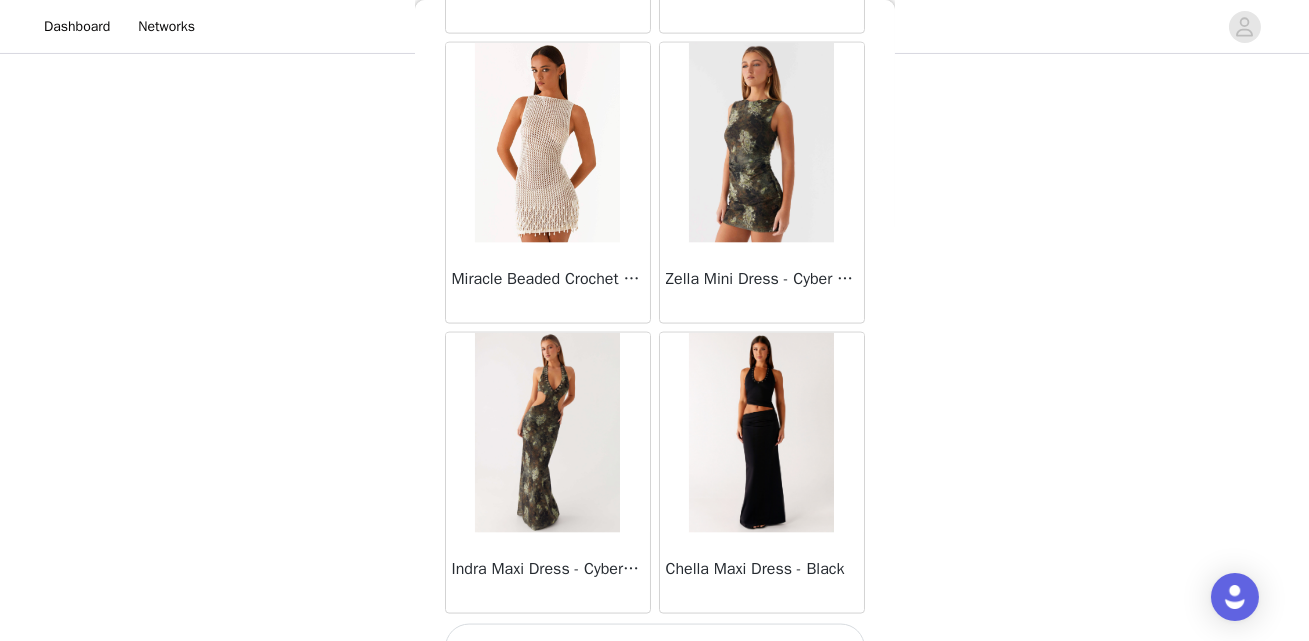 click on "Load More" at bounding box center (655, 648) 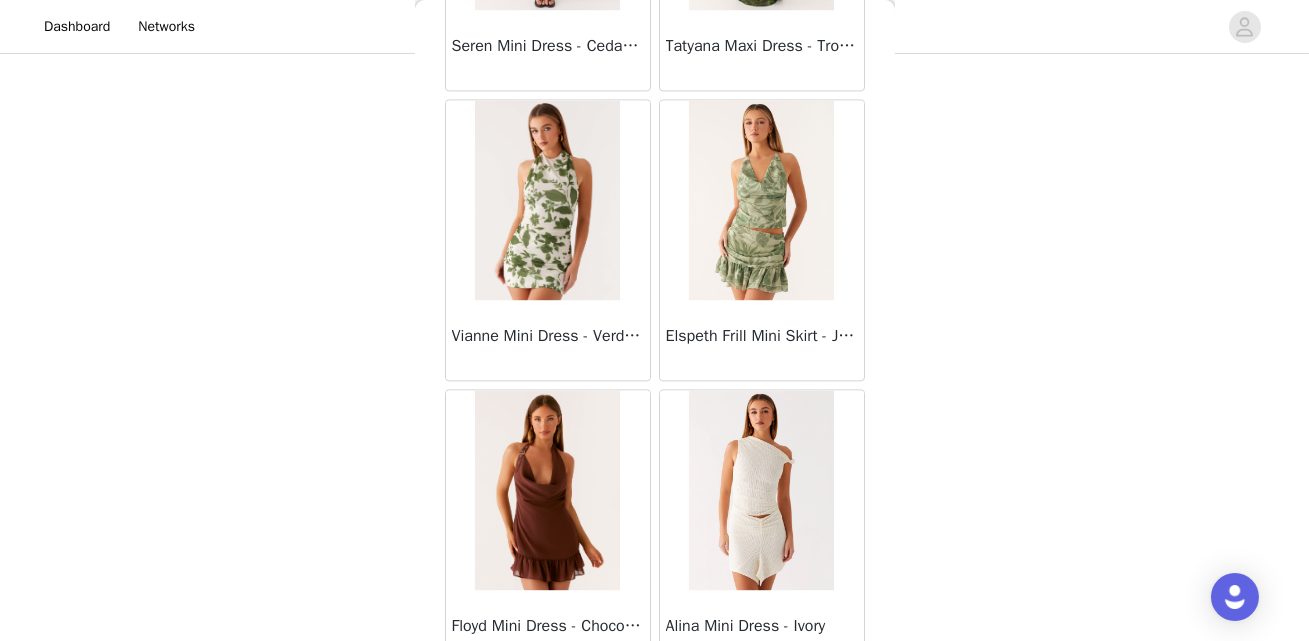 scroll, scrollTop: 66176, scrollLeft: 0, axis: vertical 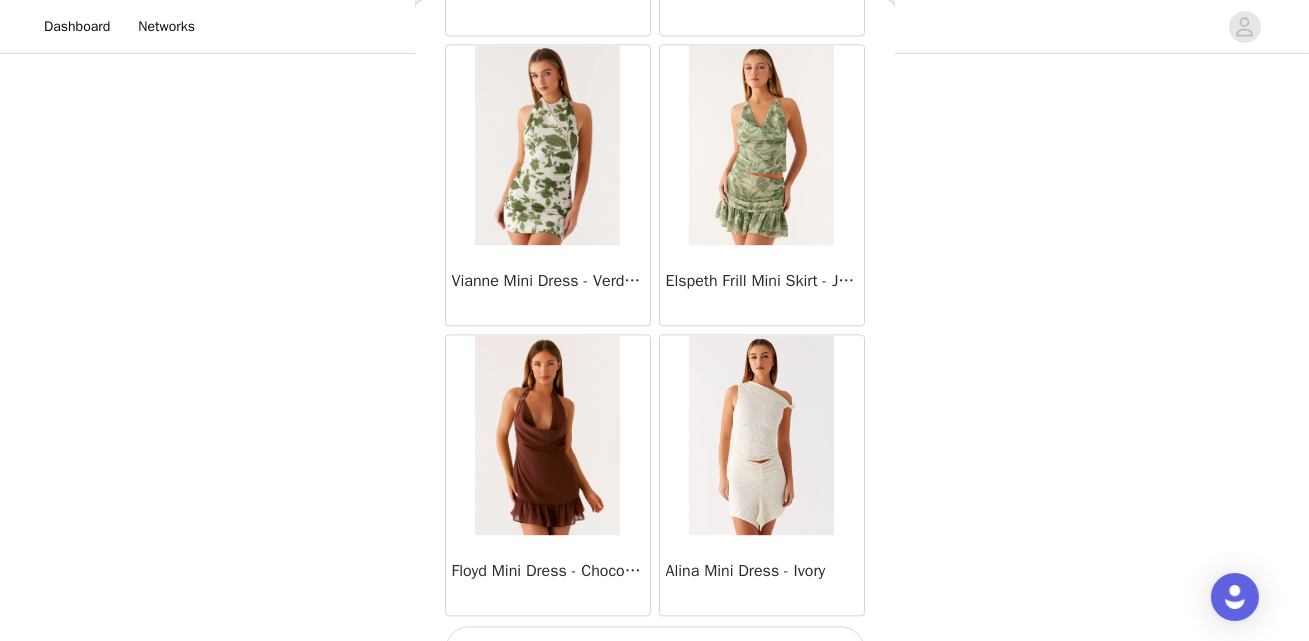 click on "Load More" at bounding box center (655, 650) 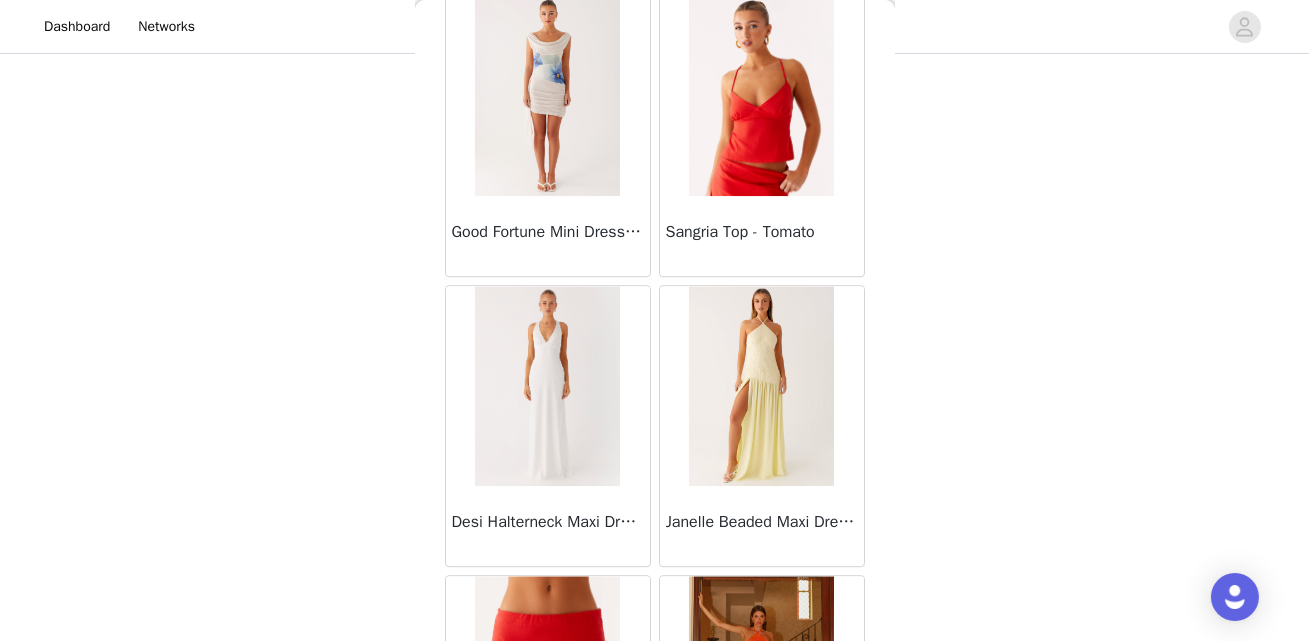 scroll, scrollTop: 68940, scrollLeft: 0, axis: vertical 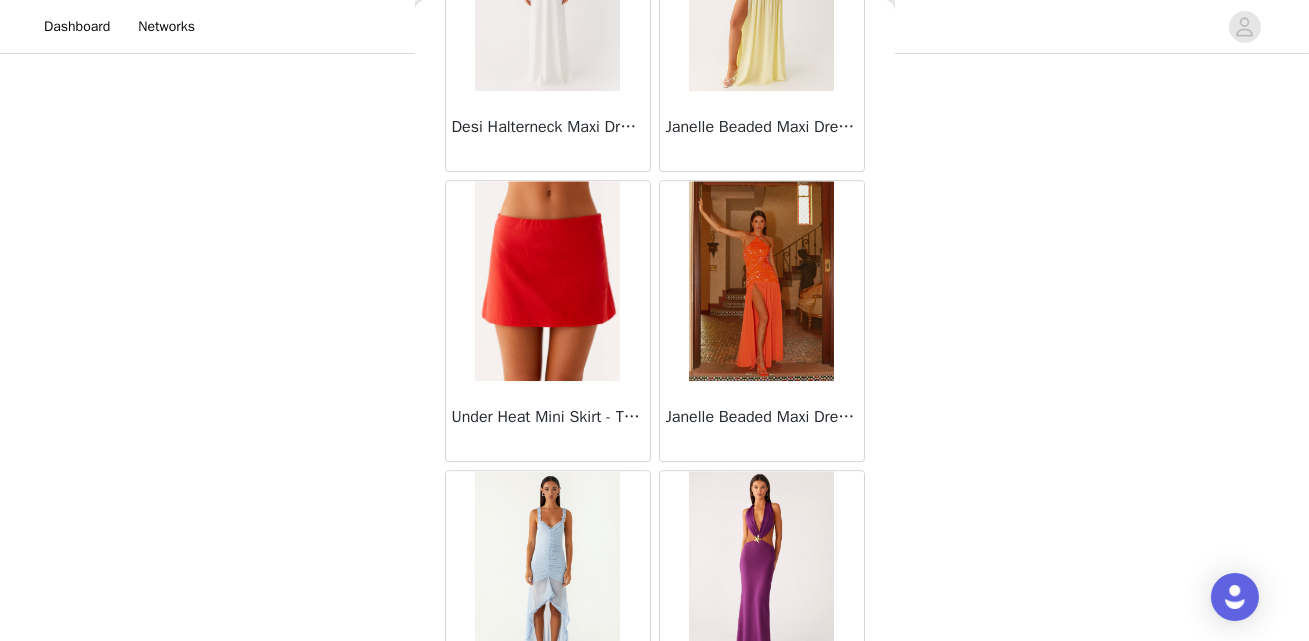 click at bounding box center (761, 281) 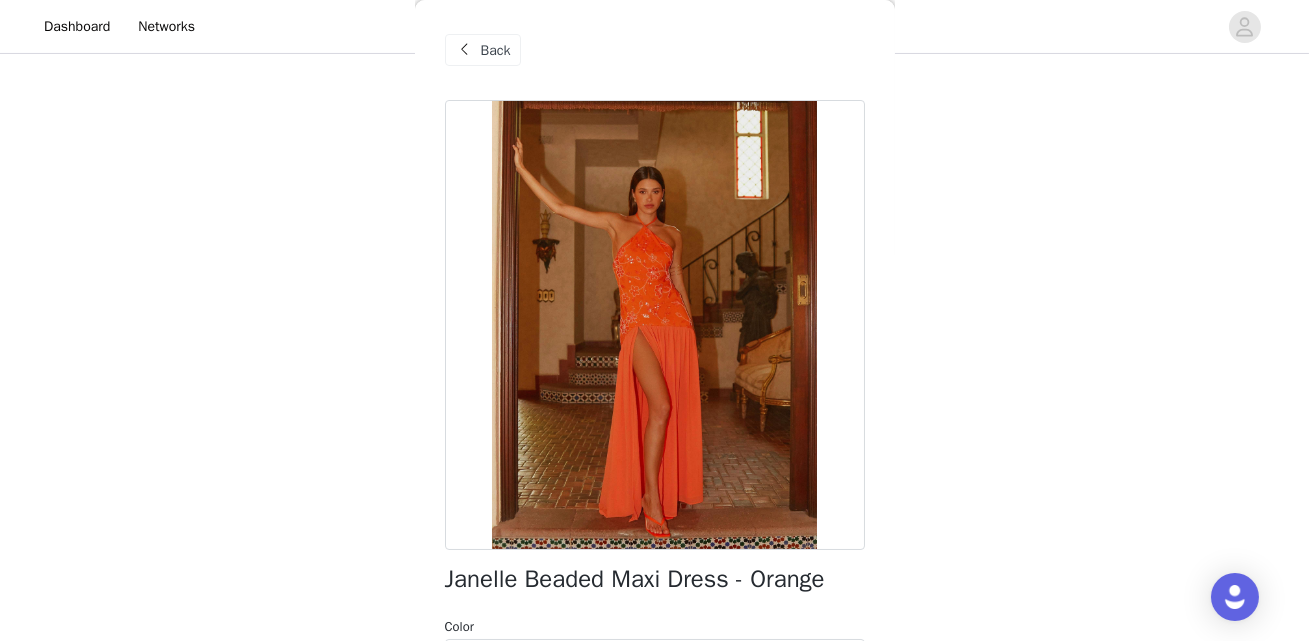 scroll, scrollTop: 420, scrollLeft: 0, axis: vertical 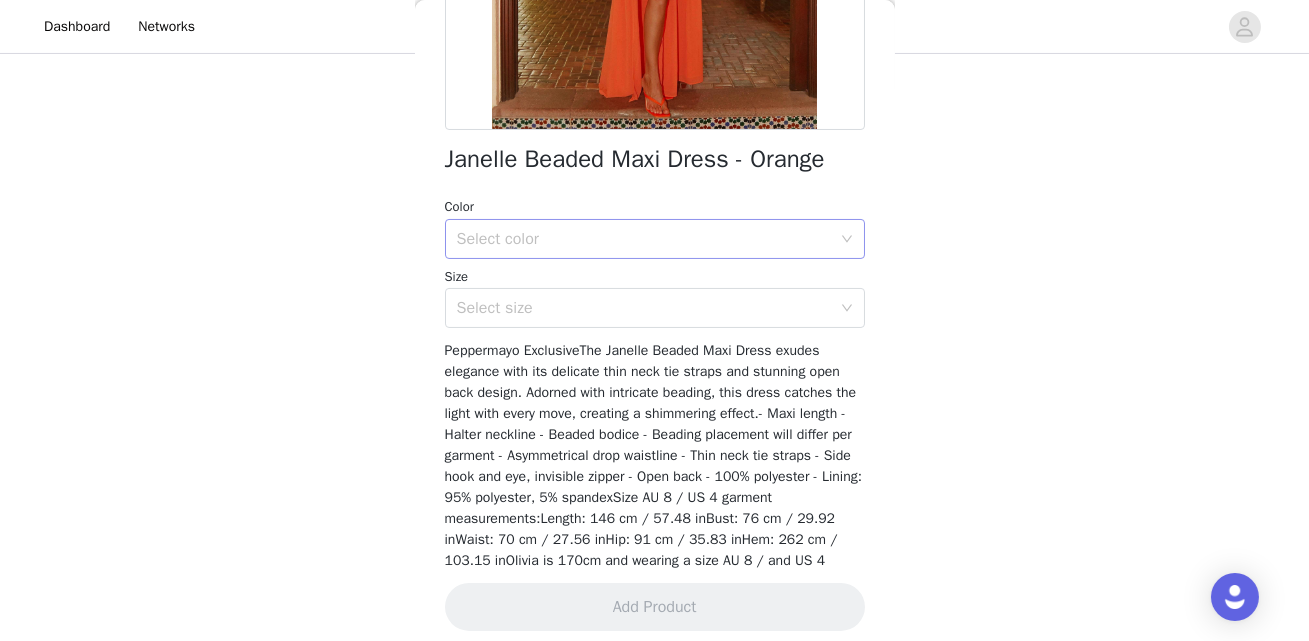 click on "Select color" at bounding box center (648, 239) 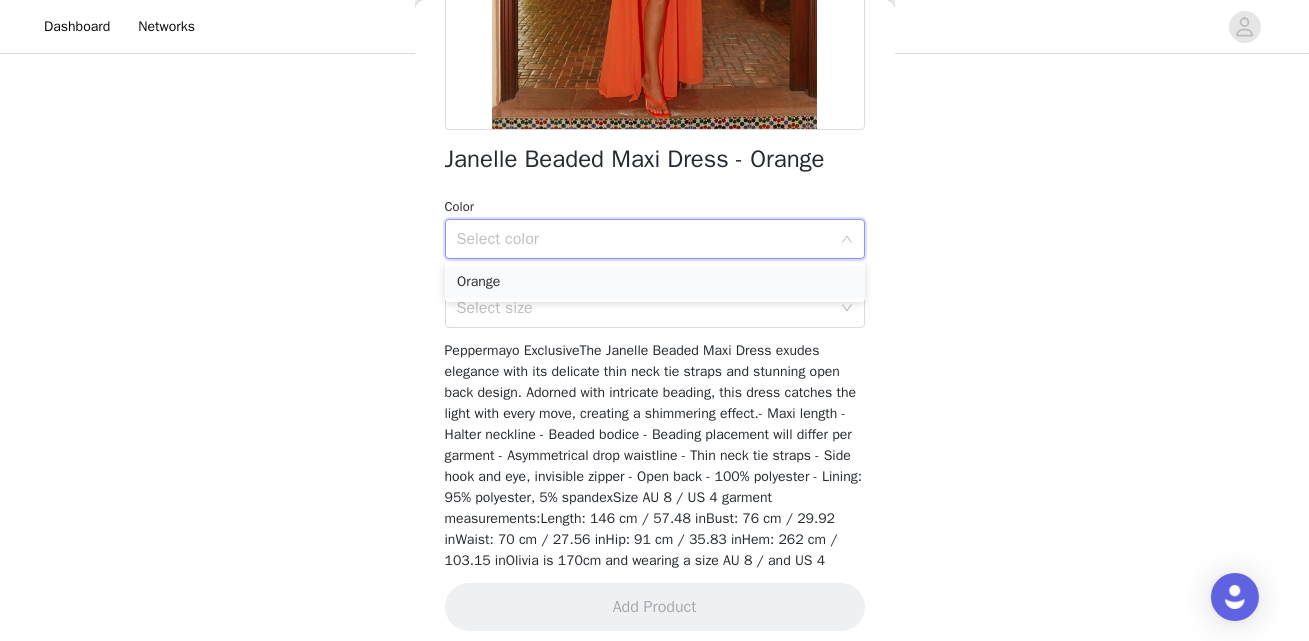click on "Orange" at bounding box center (655, 282) 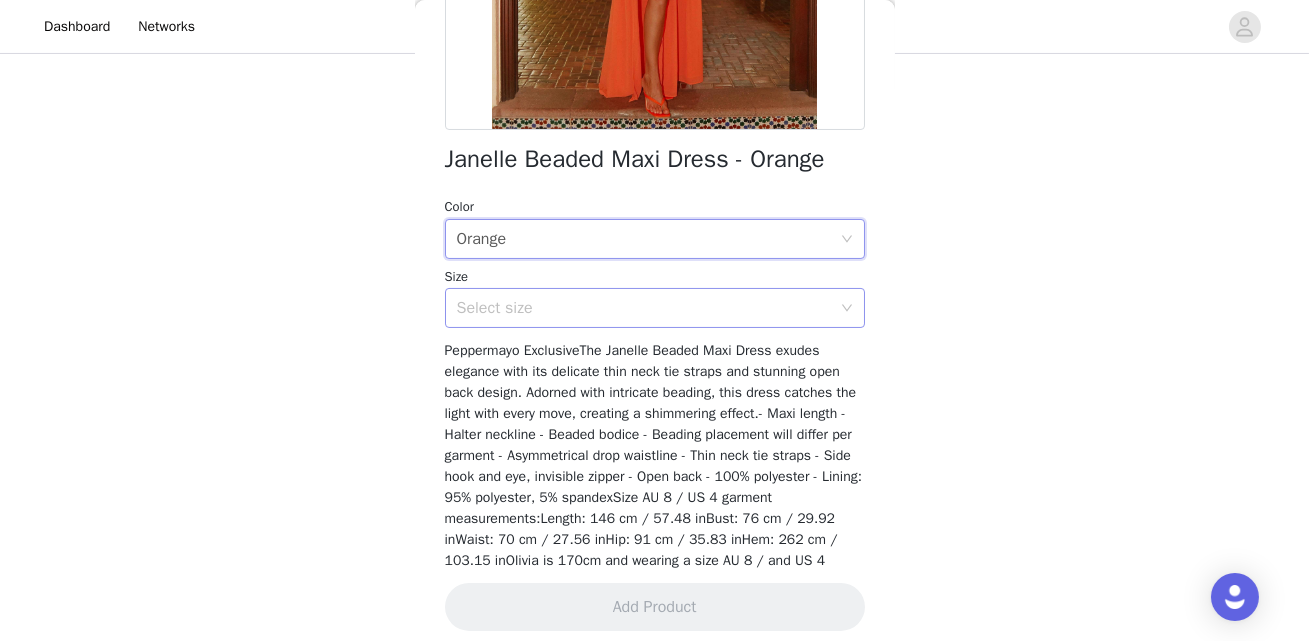 click on "Select size" at bounding box center (644, 308) 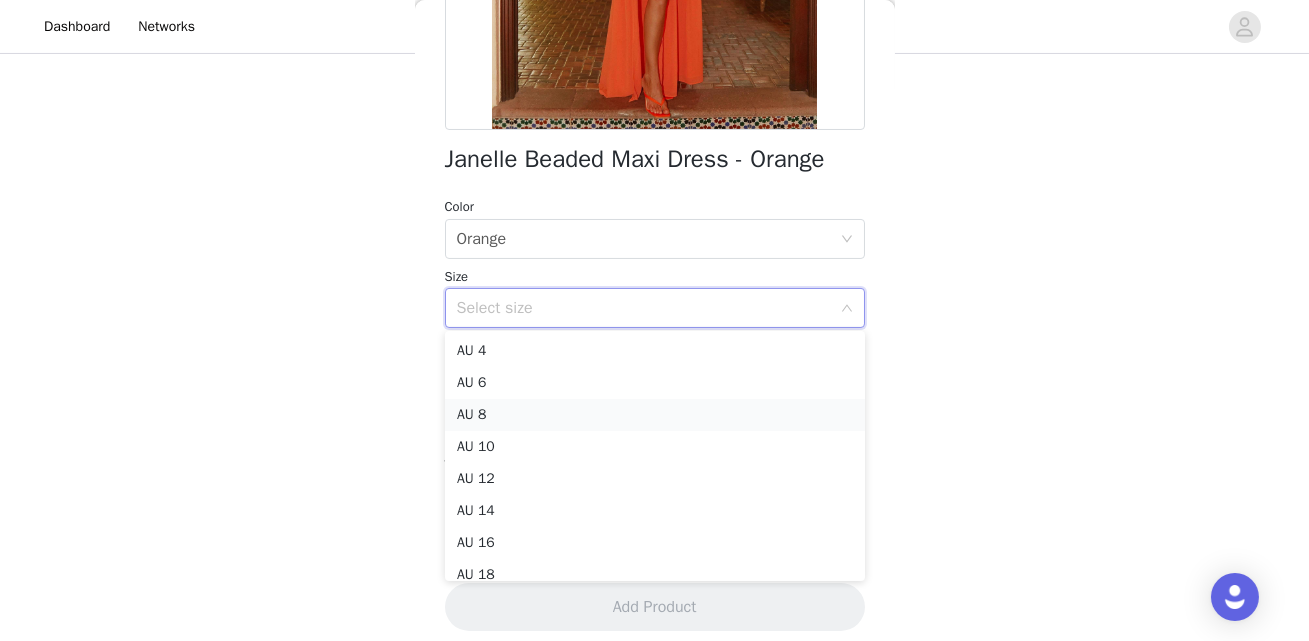 click on "AU 8" at bounding box center (655, 415) 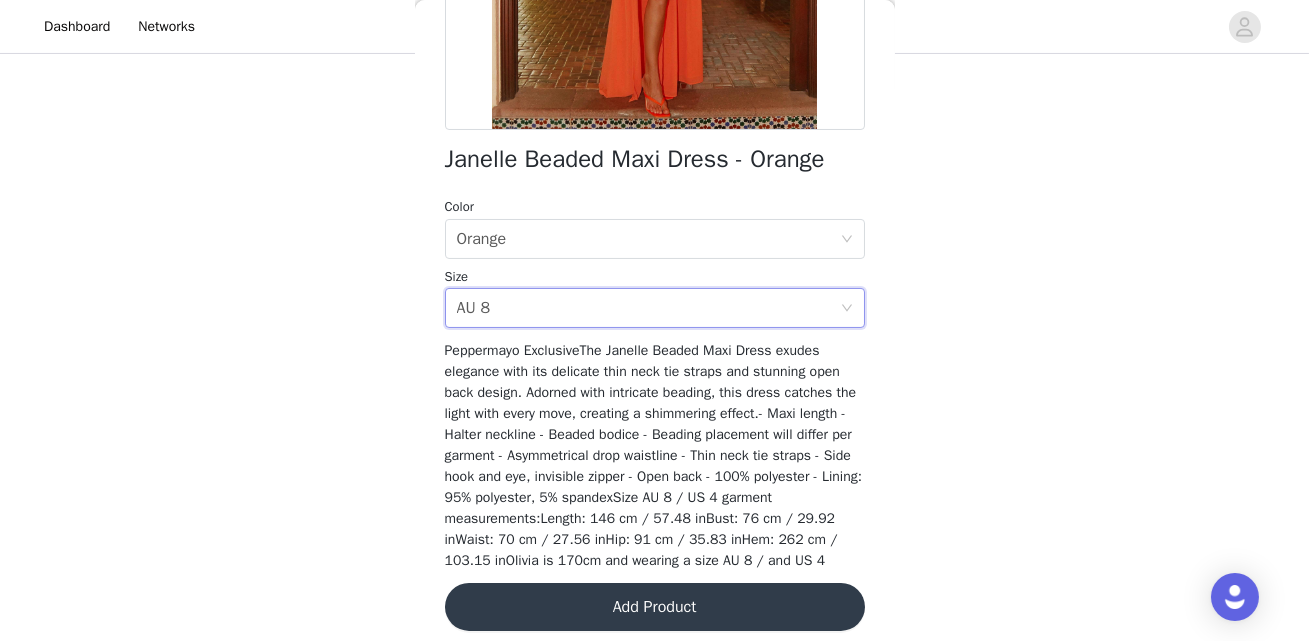 scroll, scrollTop: 29, scrollLeft: 0, axis: vertical 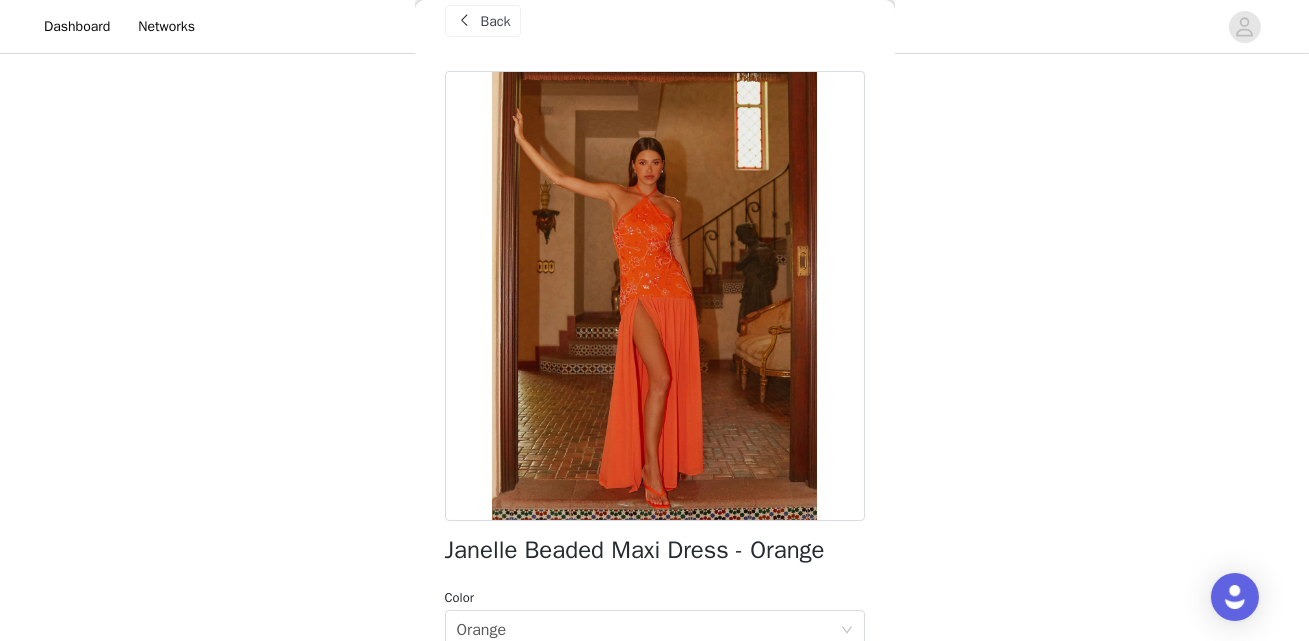 click at bounding box center (655, 296) 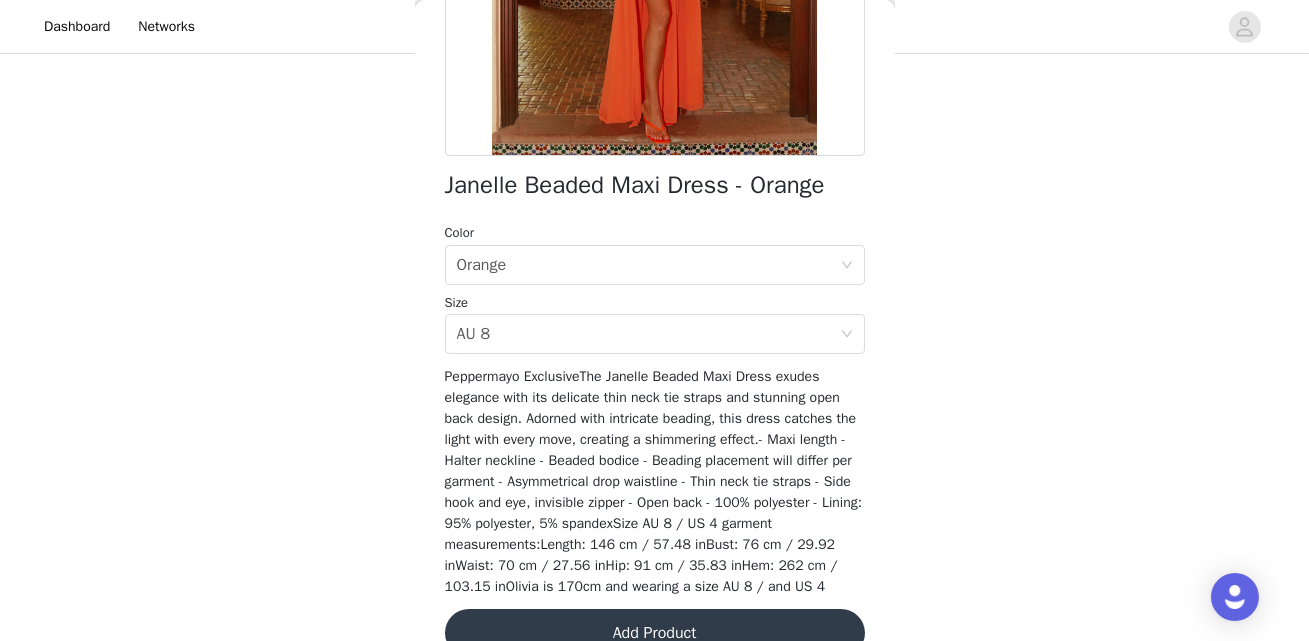 scroll, scrollTop: 442, scrollLeft: 0, axis: vertical 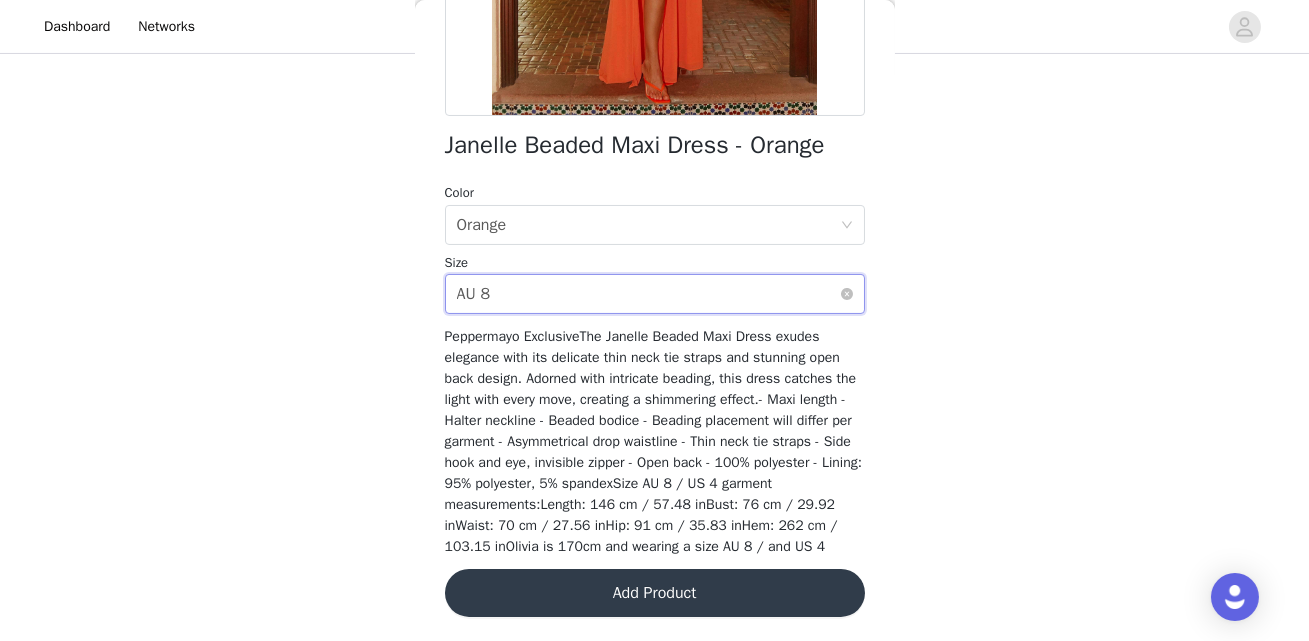 click on "Select size AU 8" at bounding box center (648, 294) 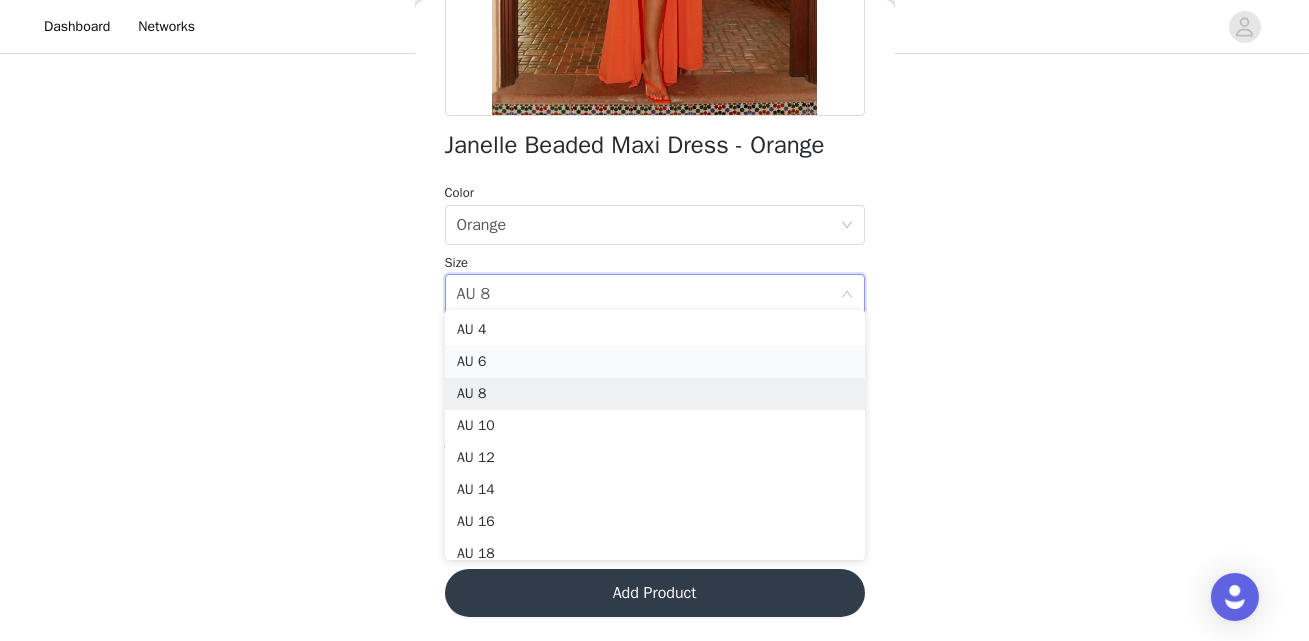 click on "AU 6" at bounding box center [655, 362] 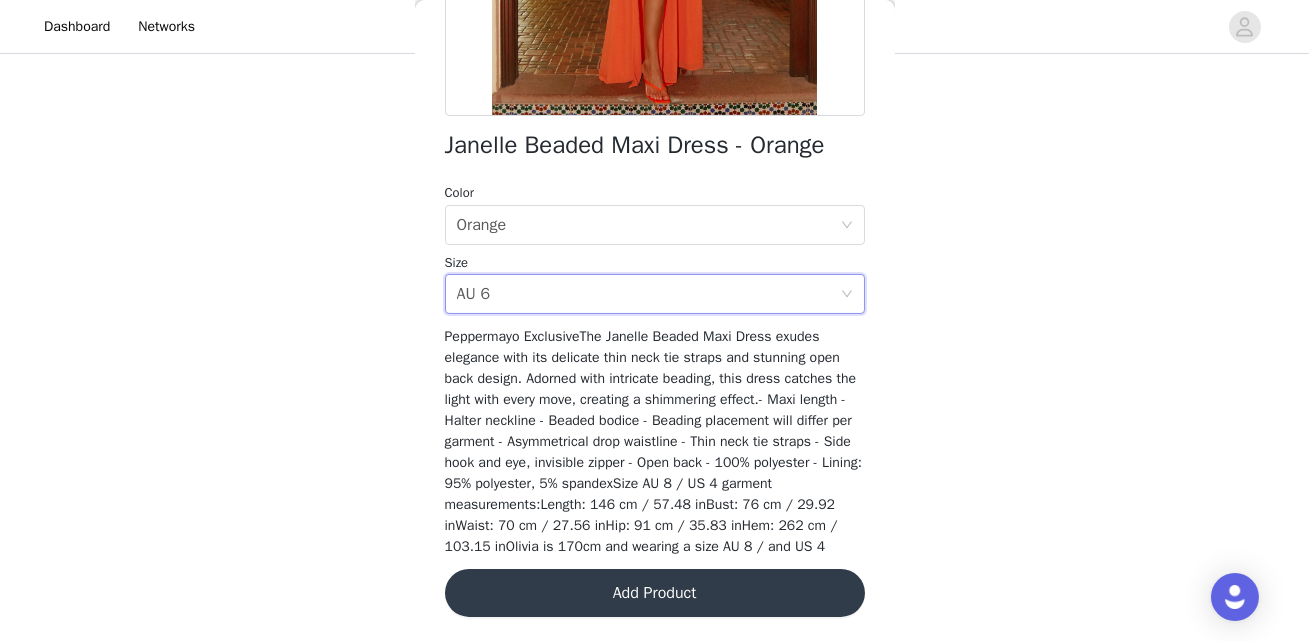 scroll, scrollTop: 217, scrollLeft: 0, axis: vertical 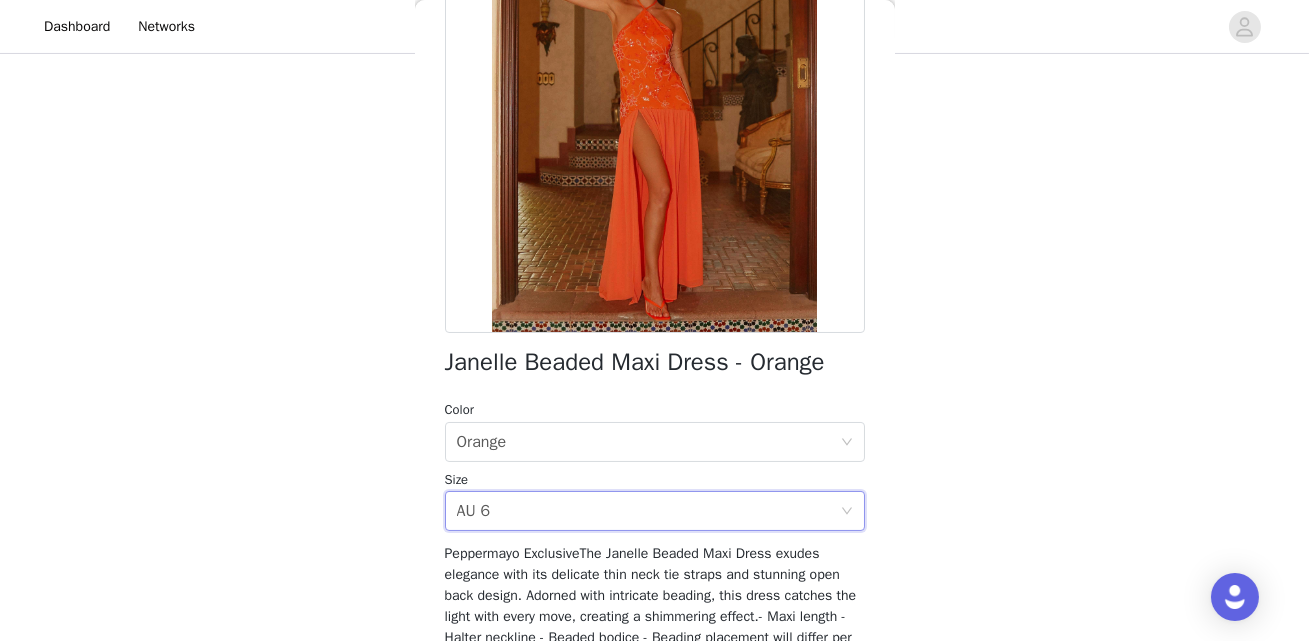 click at bounding box center (655, 108) 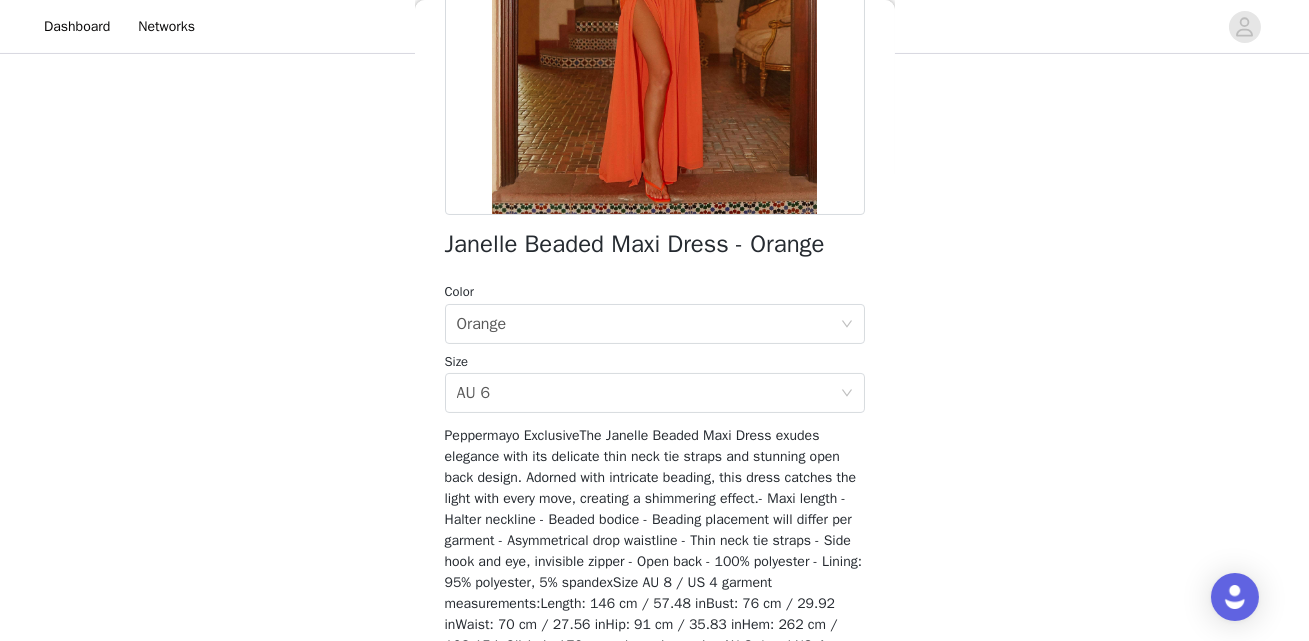 scroll, scrollTop: 95, scrollLeft: 0, axis: vertical 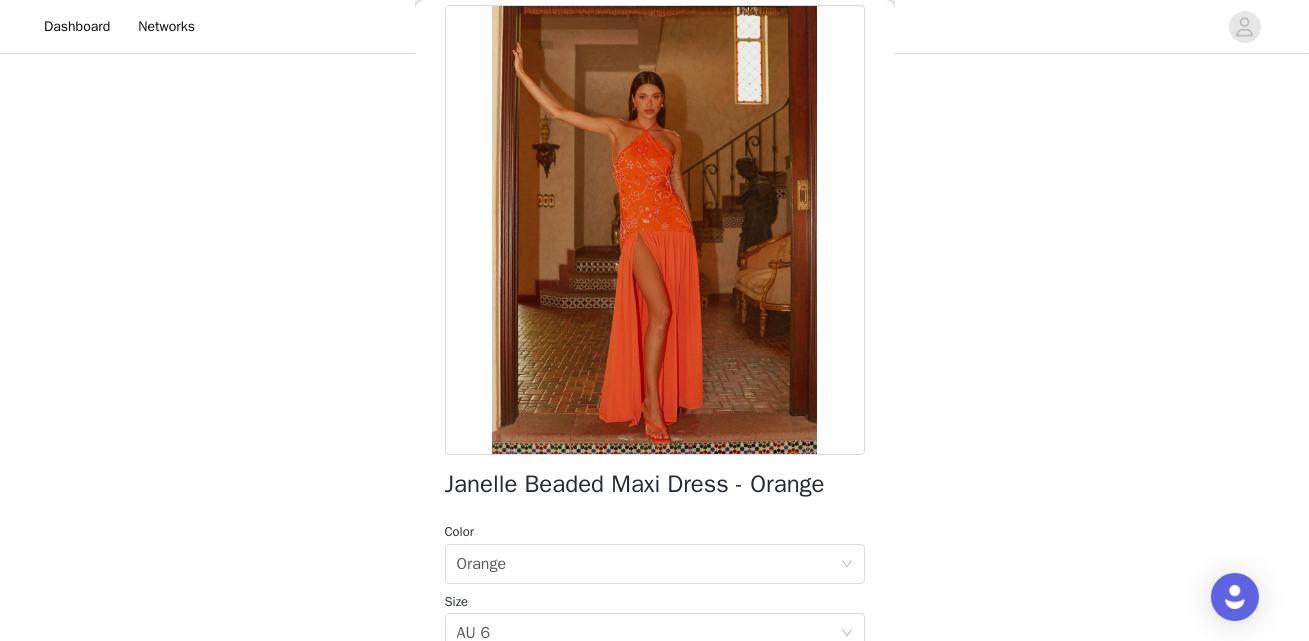 click at bounding box center (655, 230) 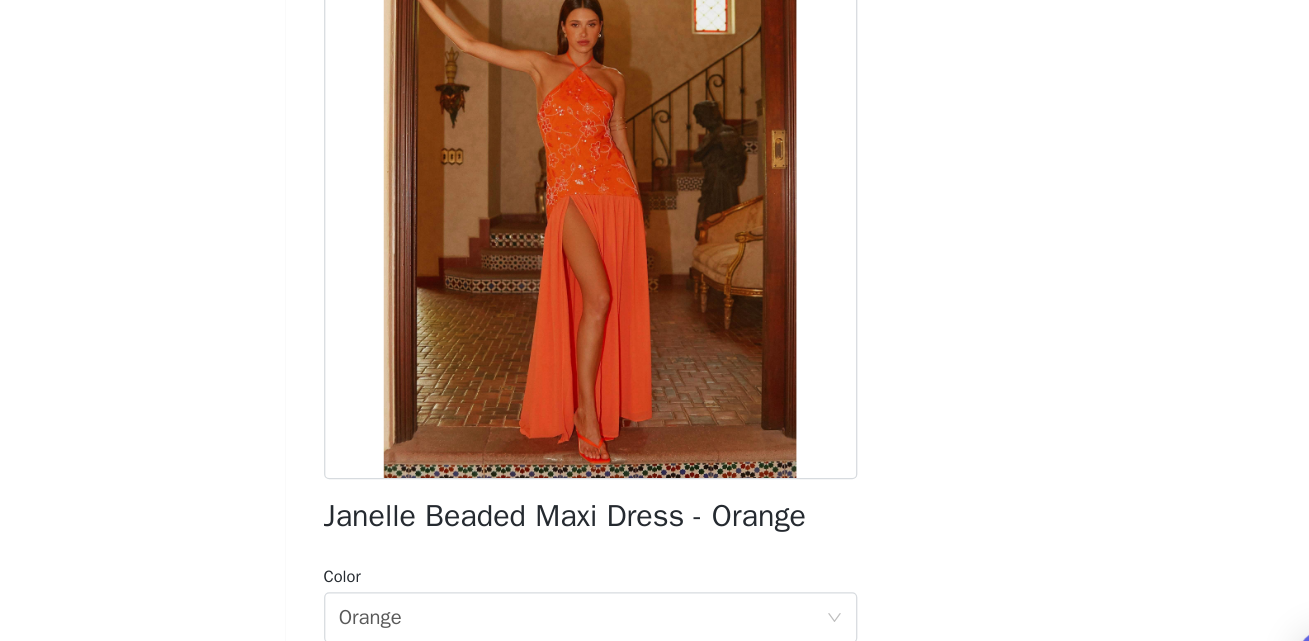 scroll, scrollTop: 761, scrollLeft: 0, axis: vertical 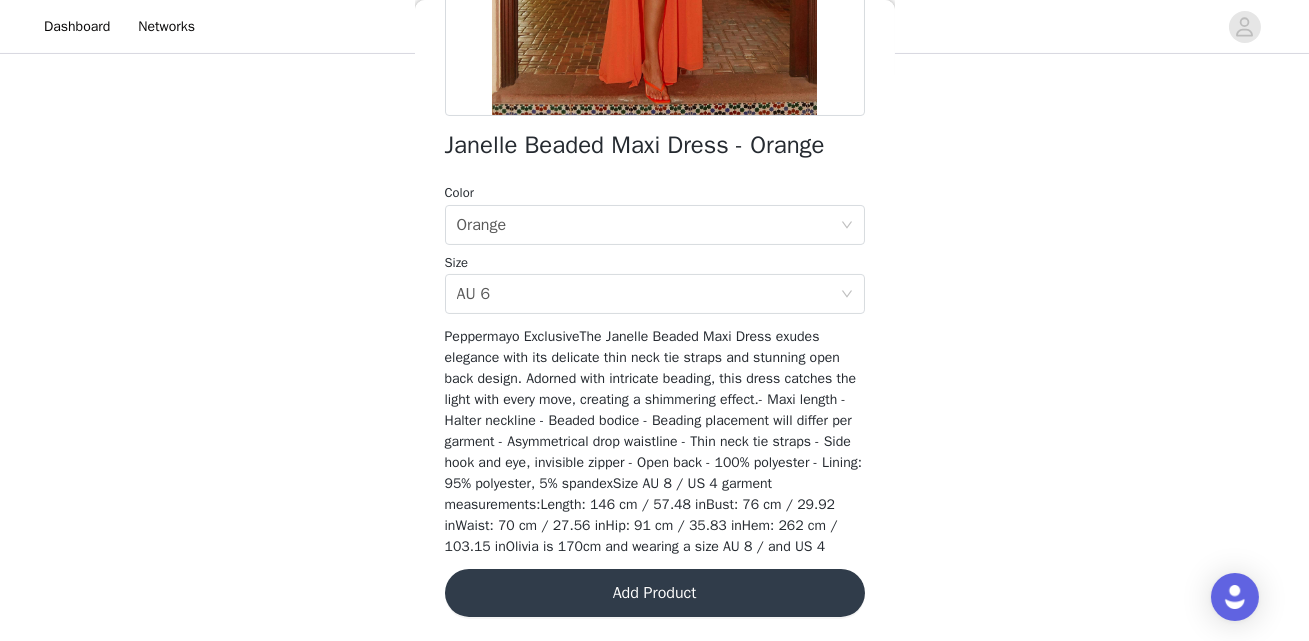 click on "Add Product" at bounding box center (655, 593) 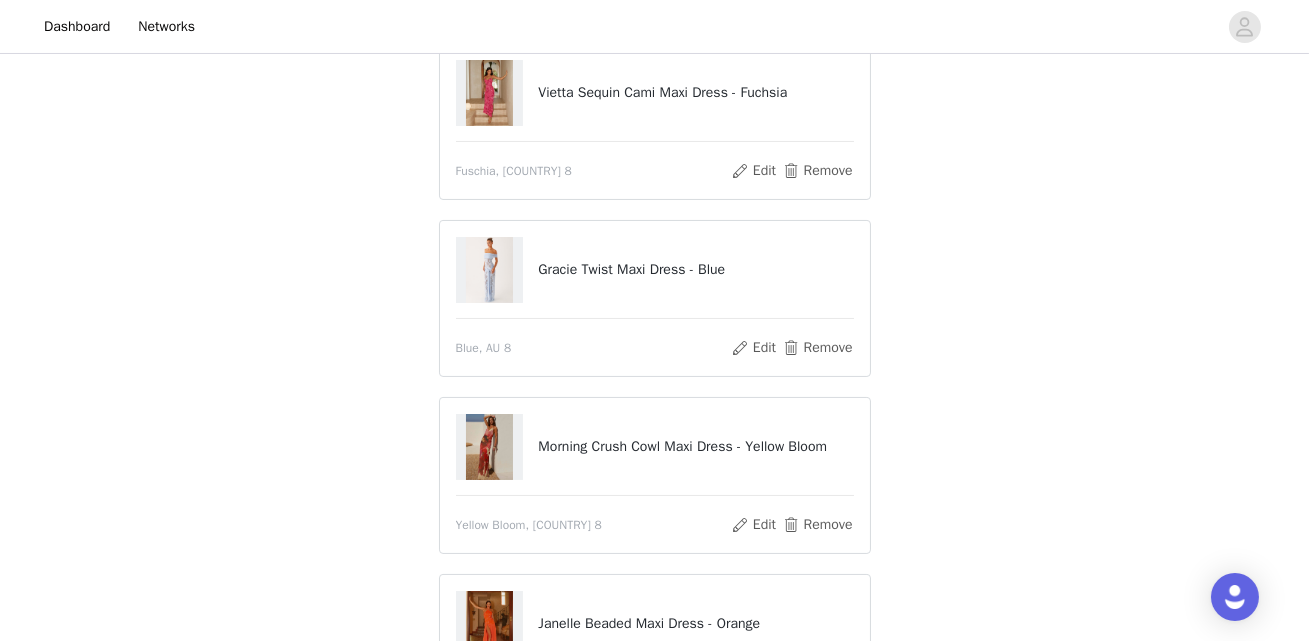 scroll, scrollTop: 809, scrollLeft: 0, axis: vertical 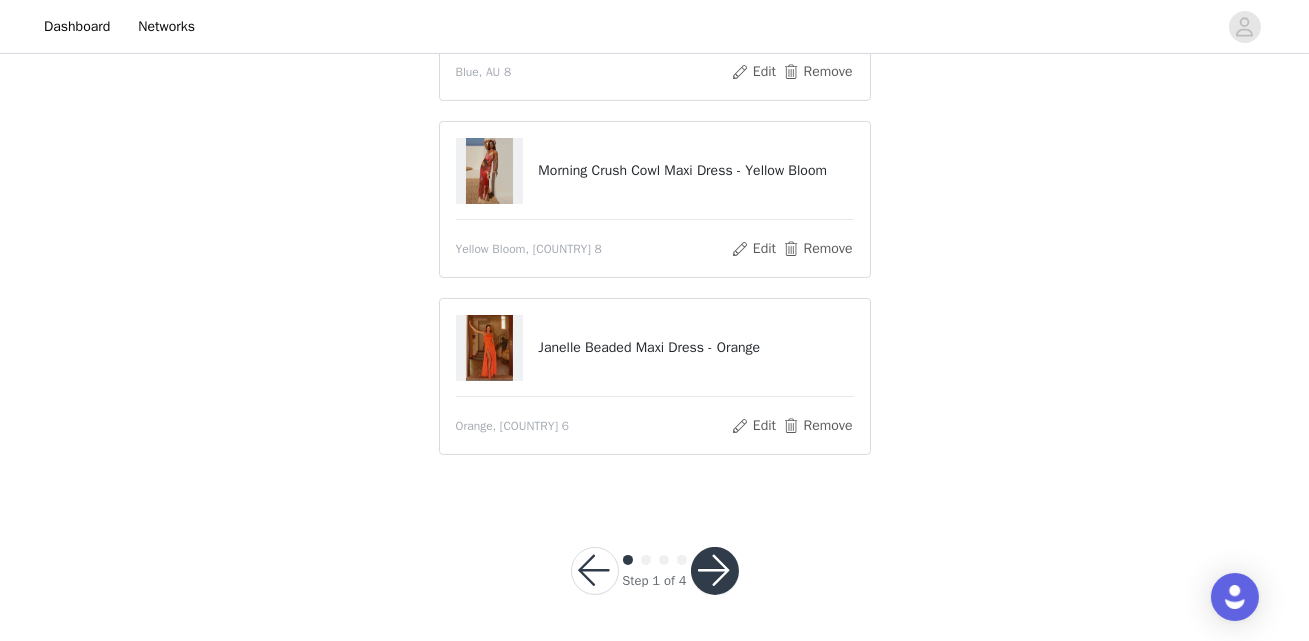 click at bounding box center [490, 348] 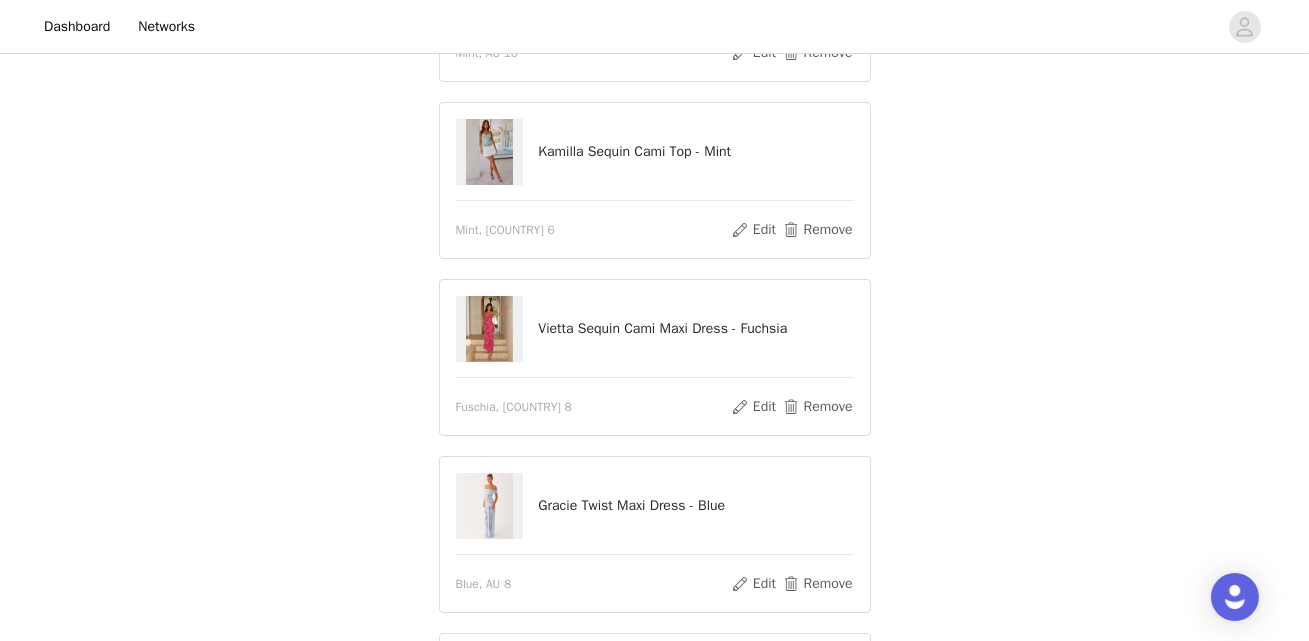 scroll, scrollTop: 676, scrollLeft: 0, axis: vertical 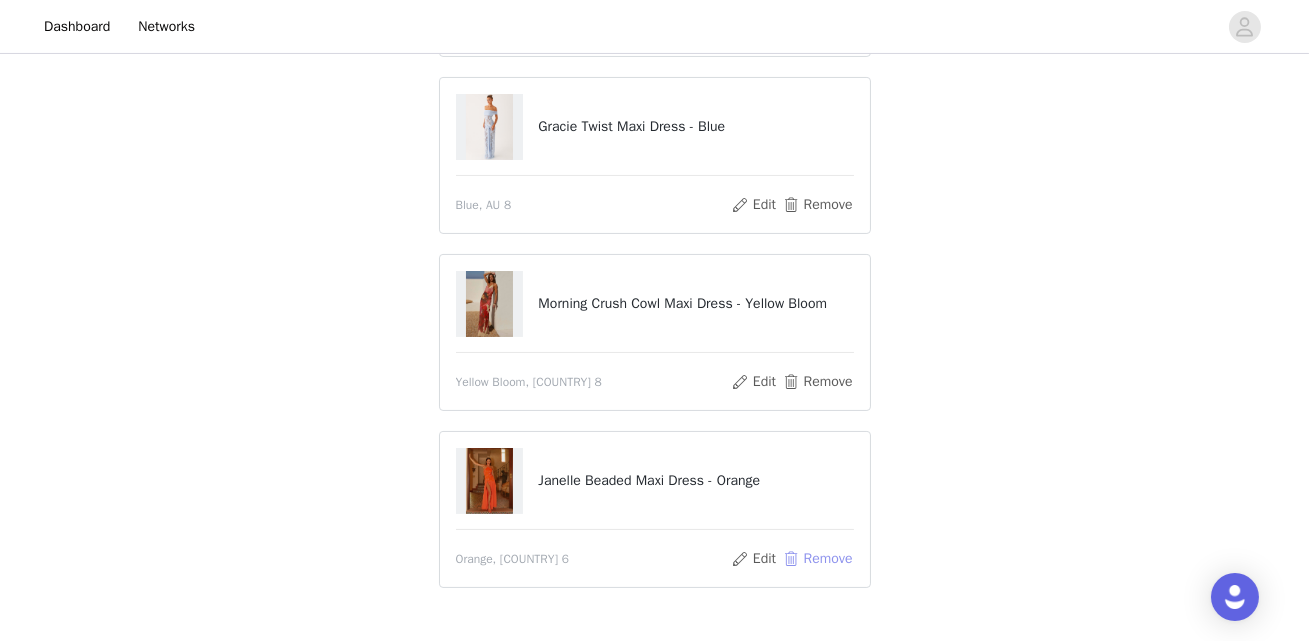 click on "Remove" at bounding box center [817, 559] 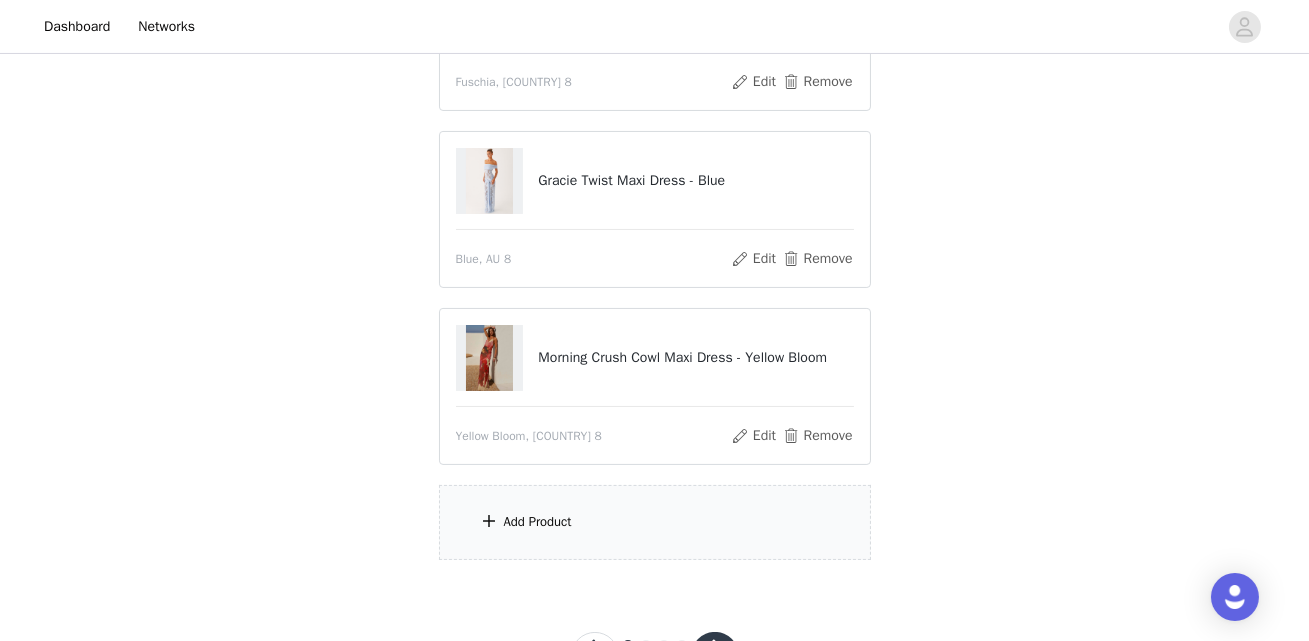 click on "Add Product" at bounding box center [655, 522] 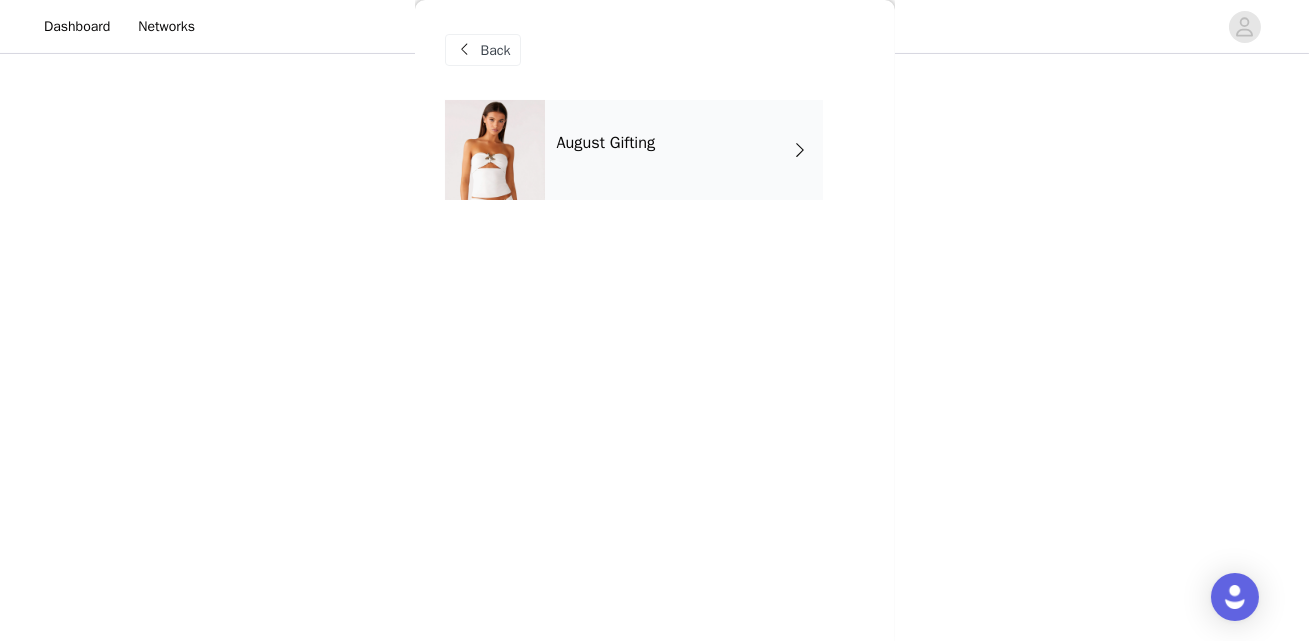 click on "August Gifting" at bounding box center [606, 143] 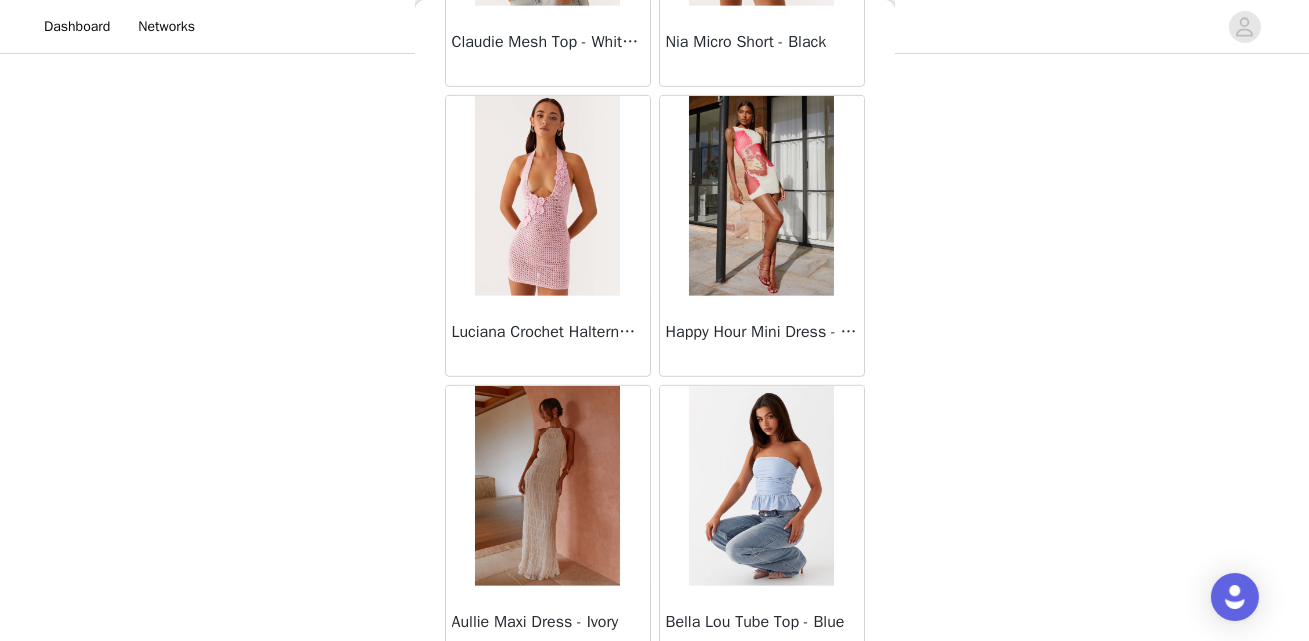 scroll, scrollTop: 2417, scrollLeft: 0, axis: vertical 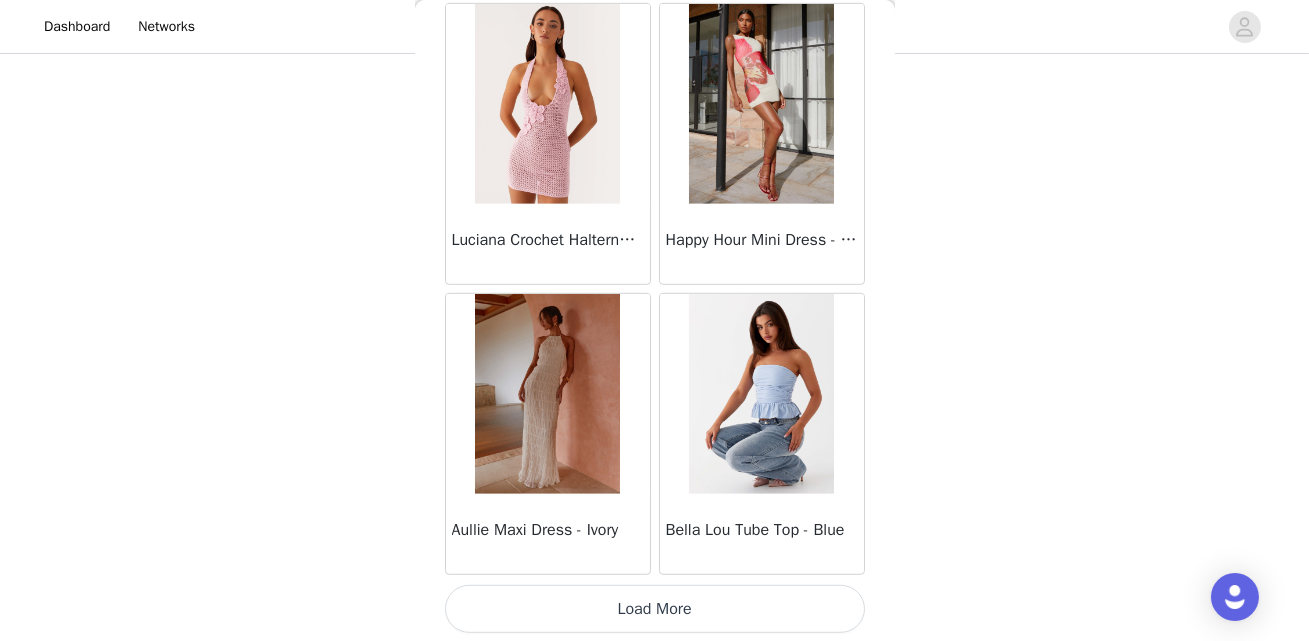 click on "Load More" at bounding box center (655, 609) 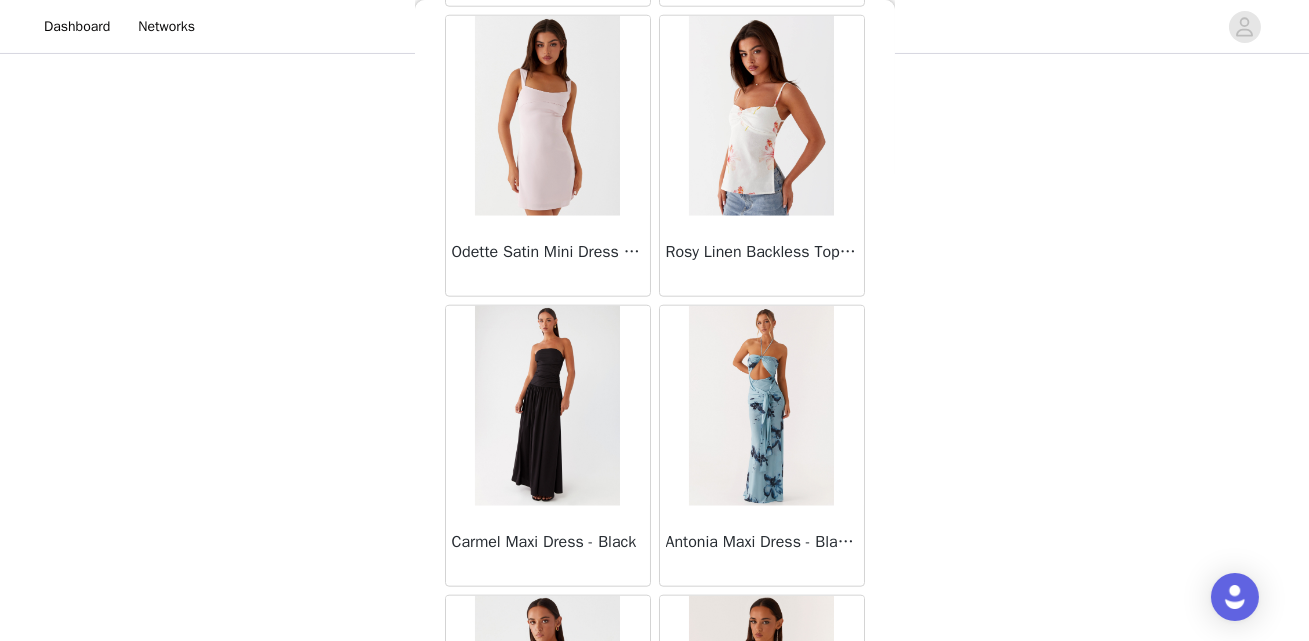 scroll, scrollTop: 4412, scrollLeft: 0, axis: vertical 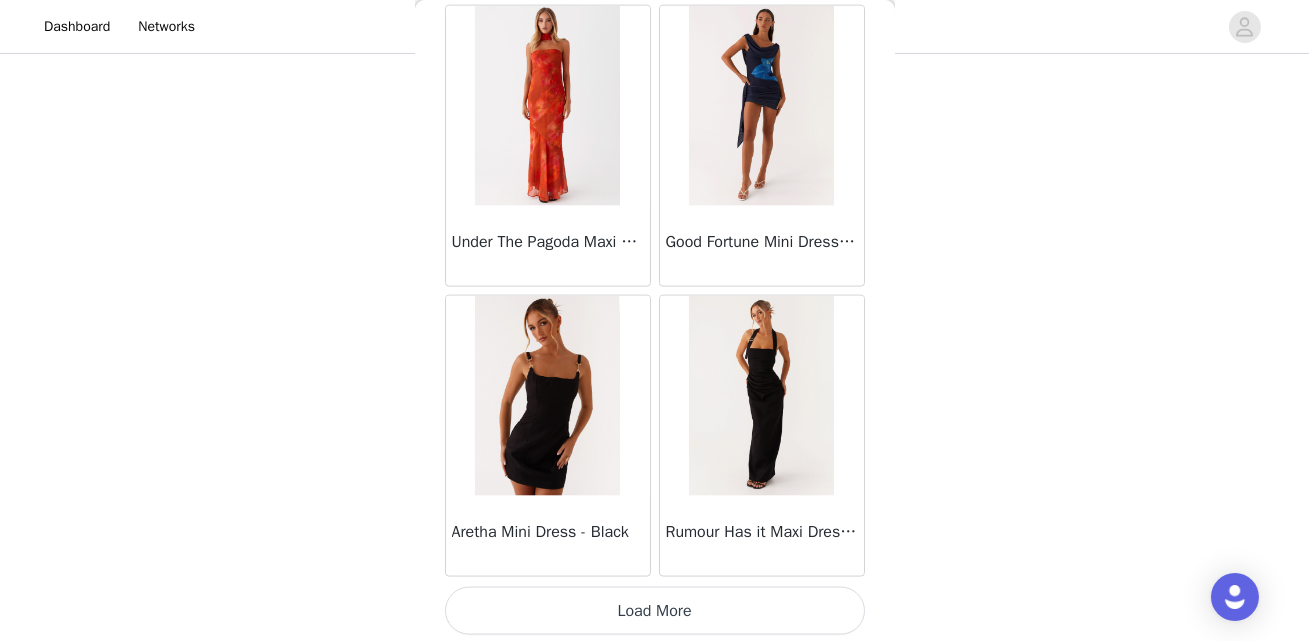 click on "Load More" at bounding box center (655, 611) 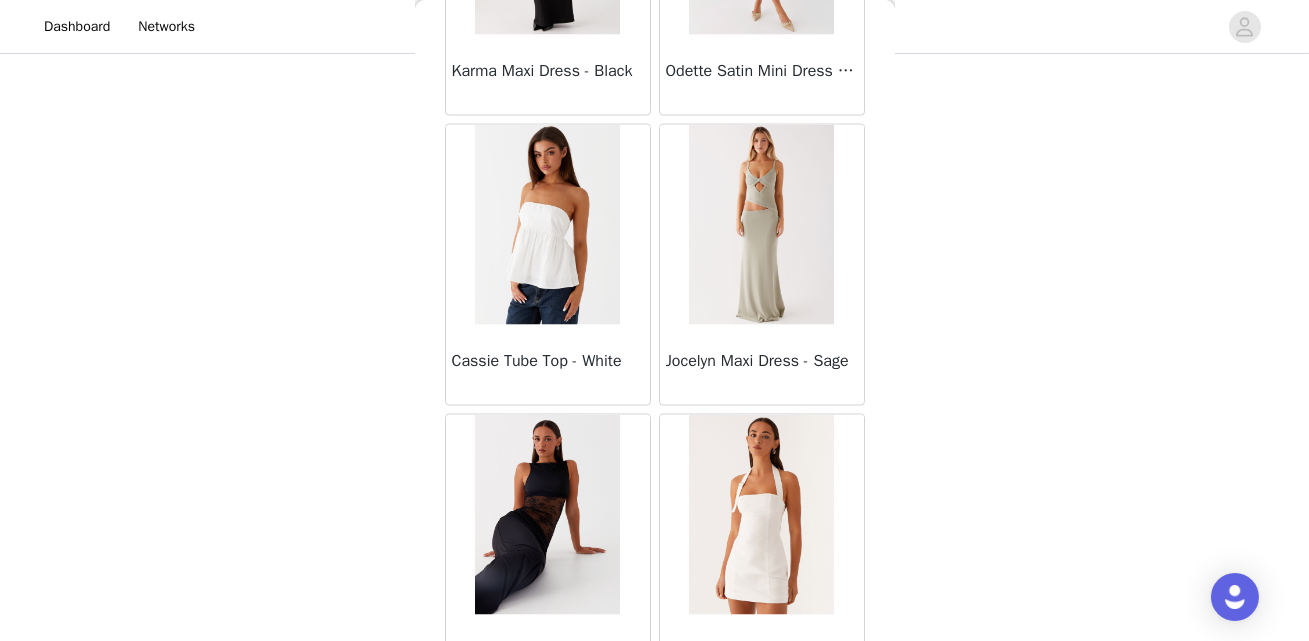 scroll, scrollTop: 6911, scrollLeft: 0, axis: vertical 